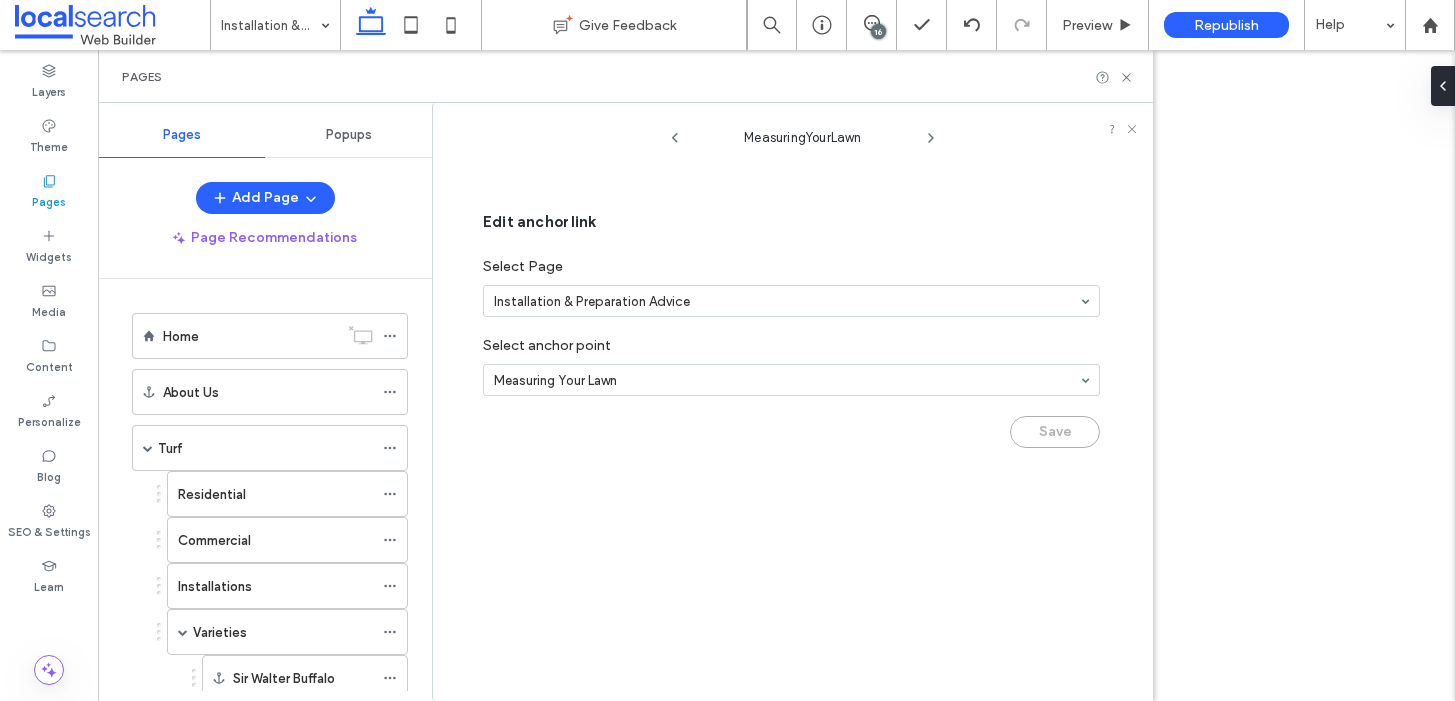 scroll, scrollTop: 0, scrollLeft: 0, axis: both 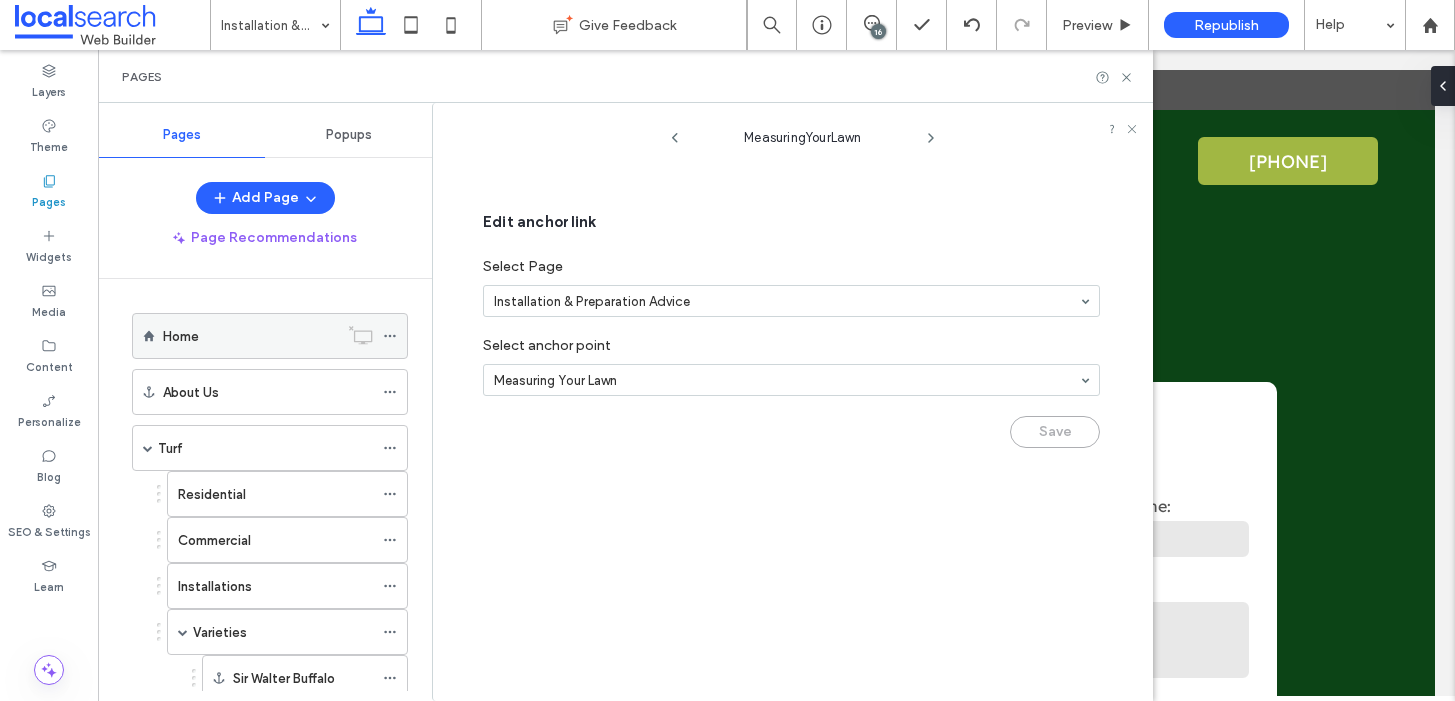 click on "Home" at bounding box center [250, 336] 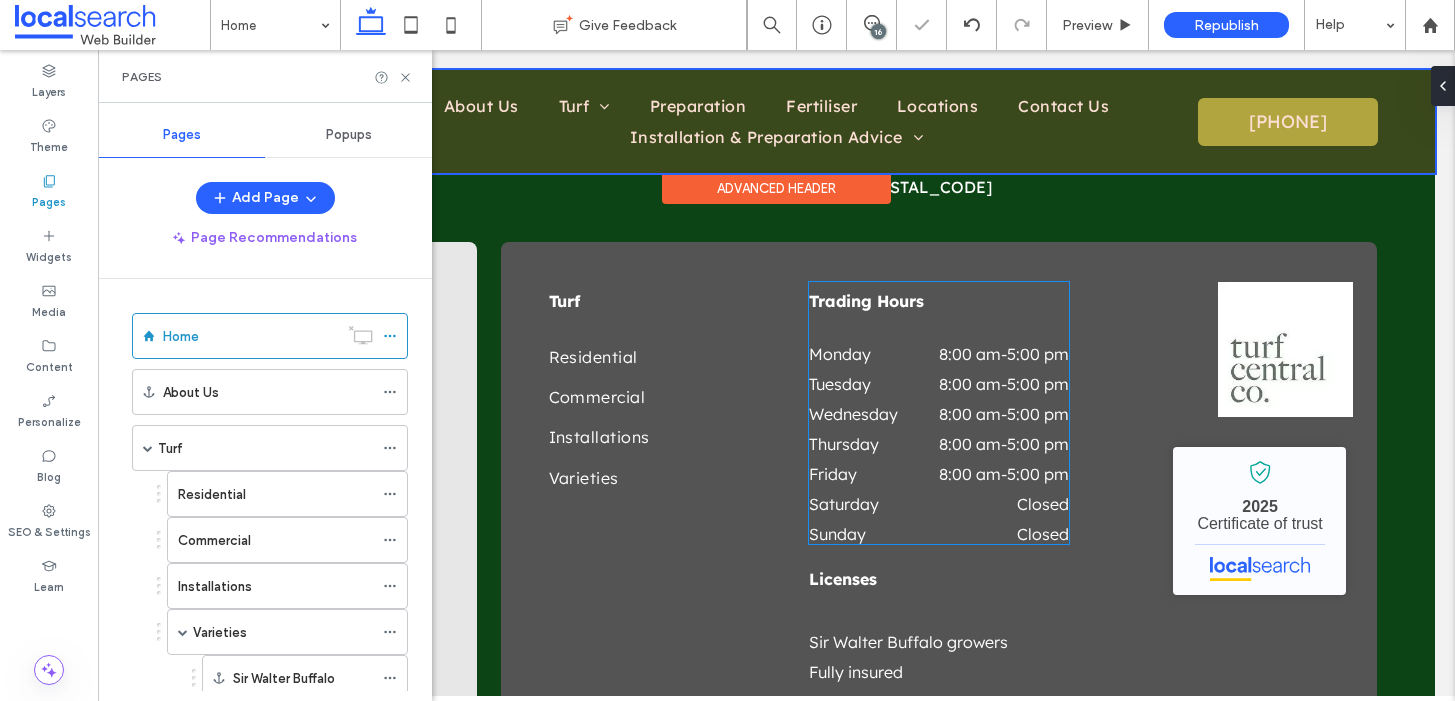 scroll, scrollTop: 4330, scrollLeft: 0, axis: vertical 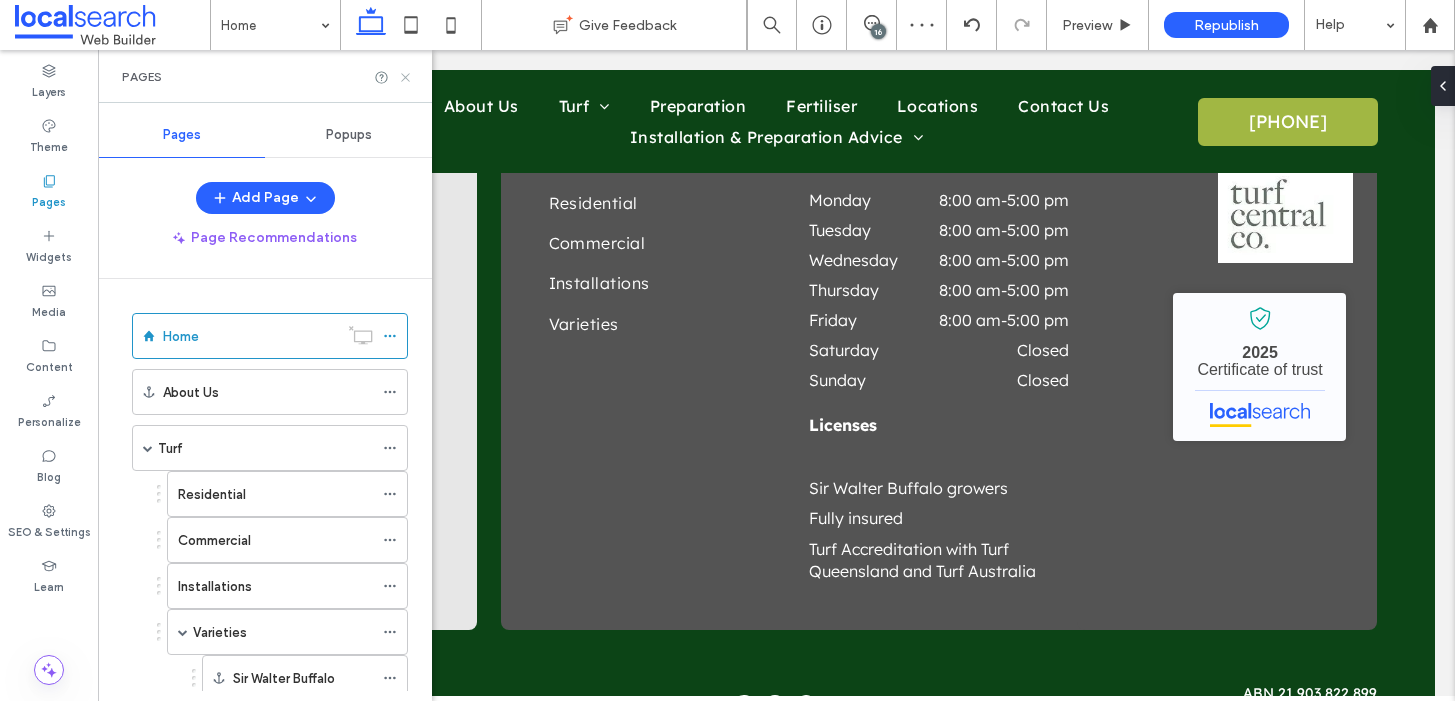 click 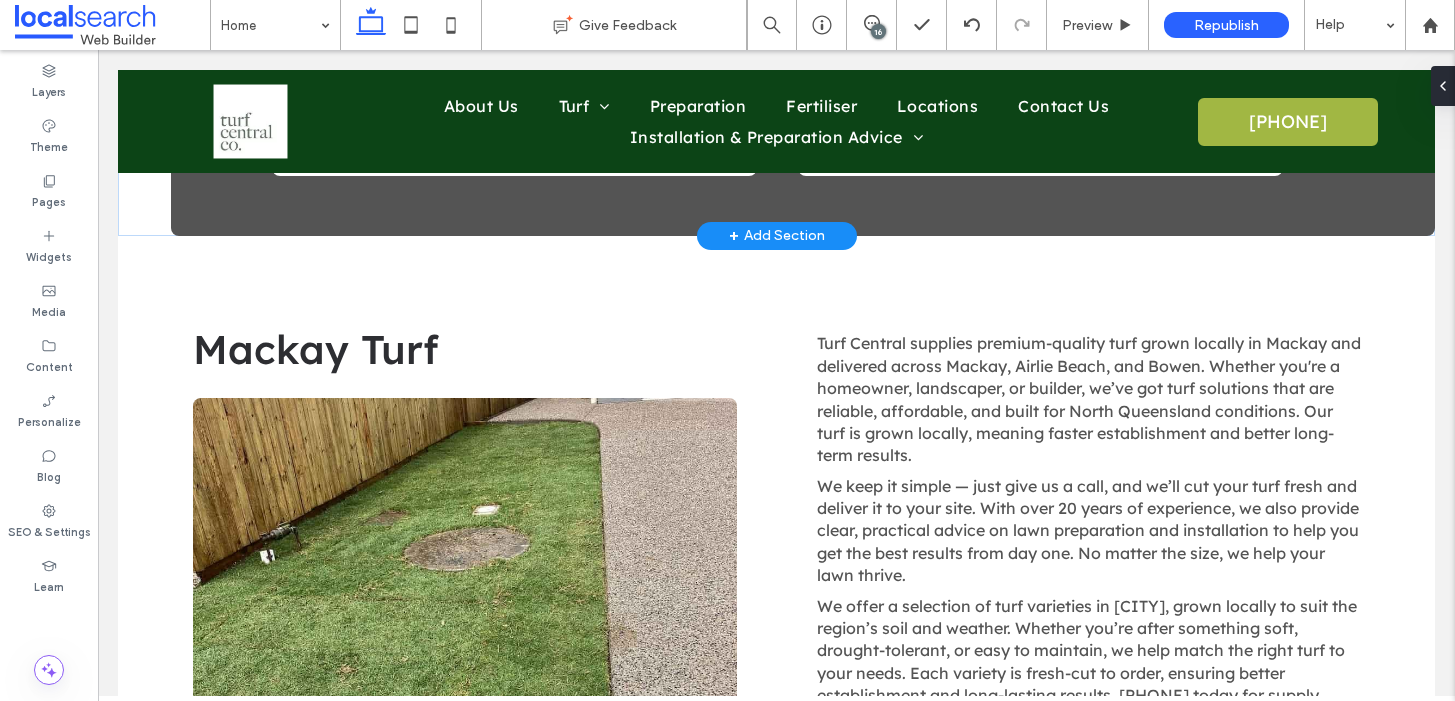 scroll, scrollTop: 862, scrollLeft: 0, axis: vertical 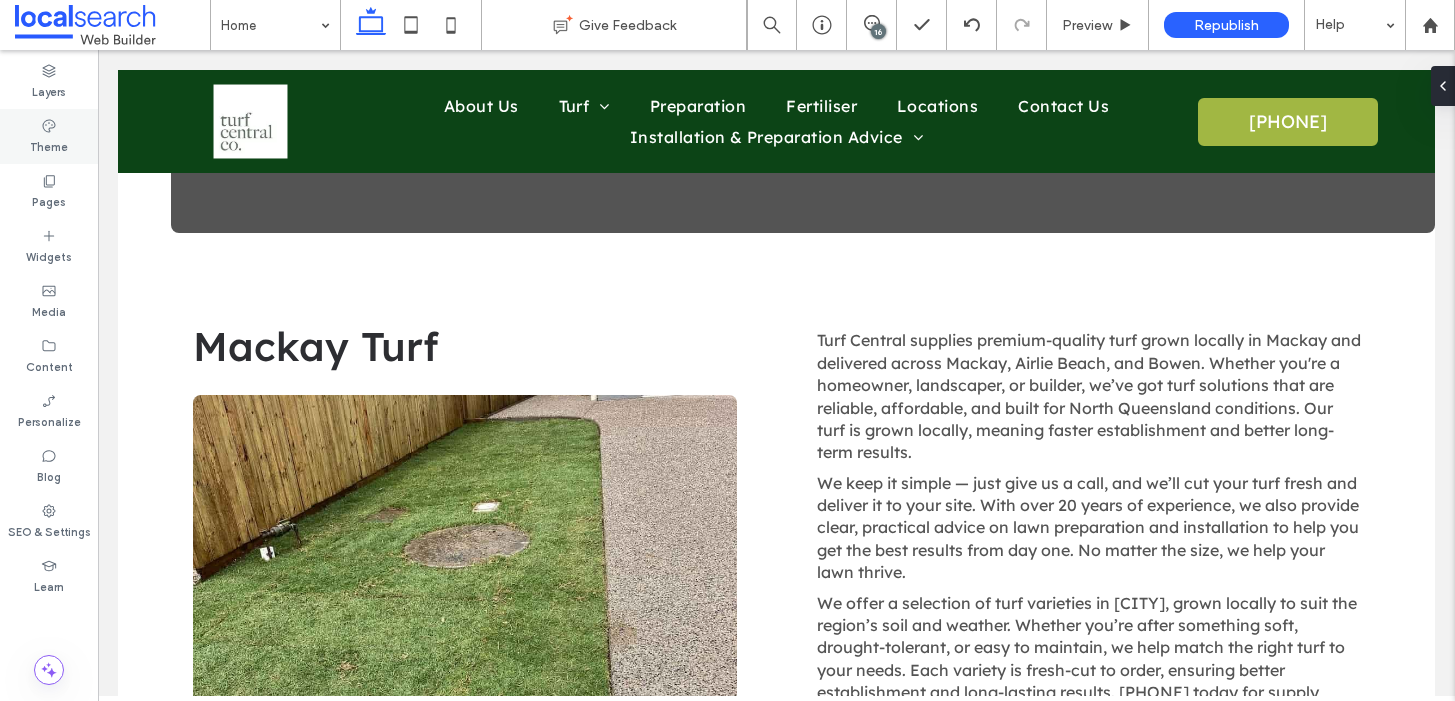 click on "Theme" at bounding box center [49, 136] 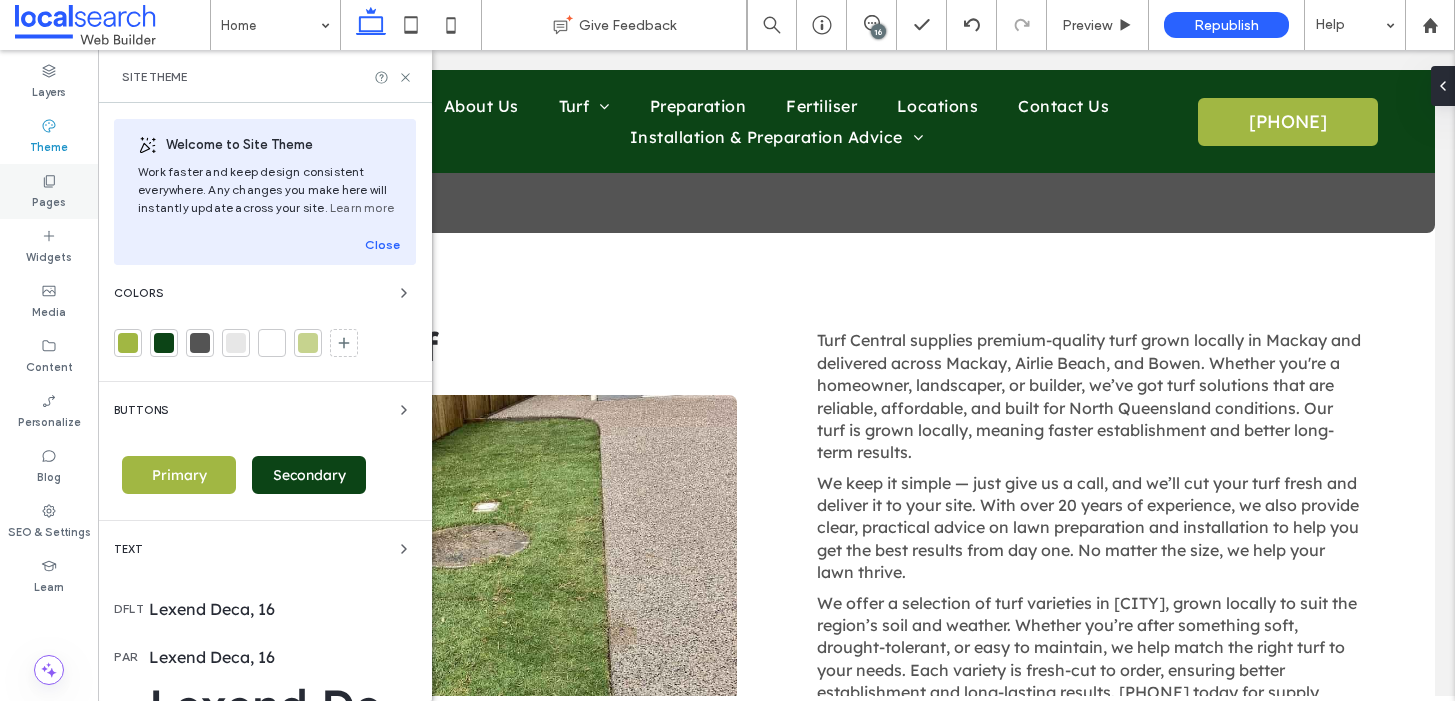 click on "Pages" at bounding box center [49, 200] 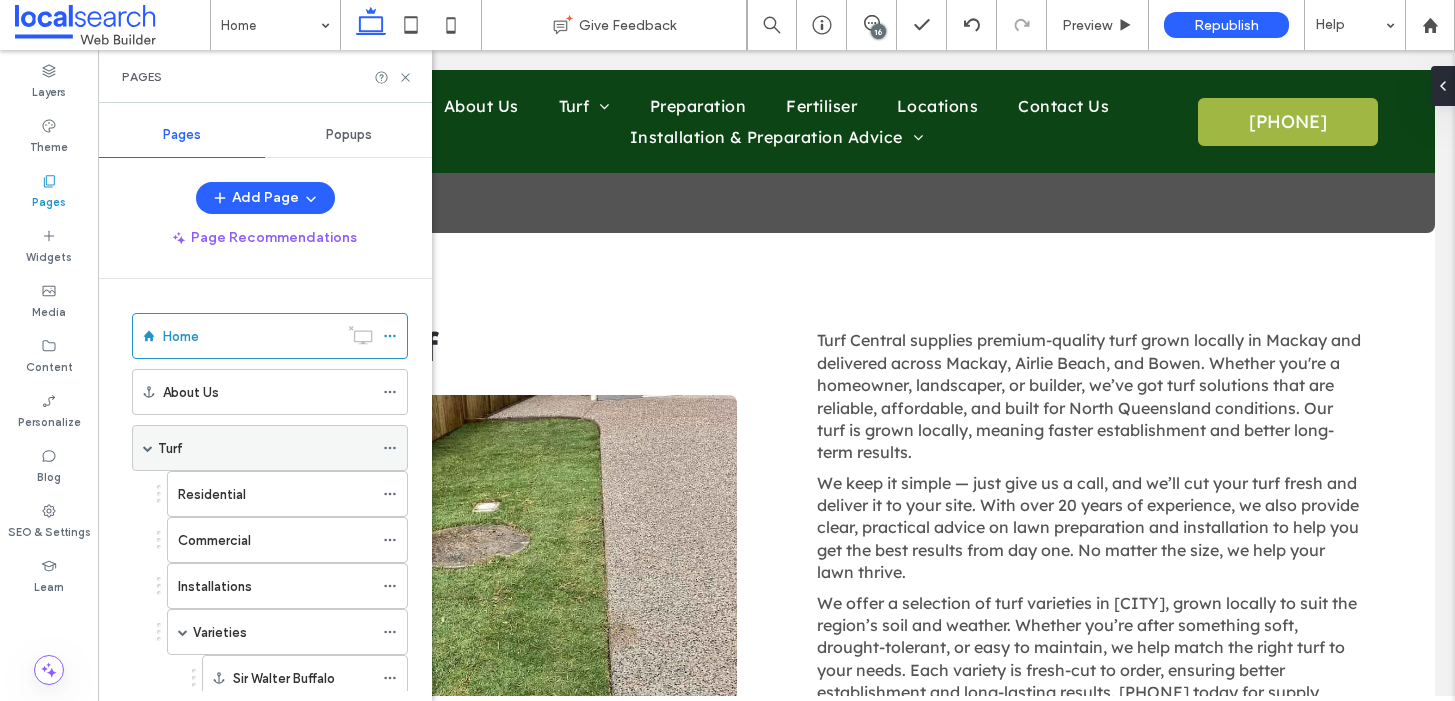 click on "Turf" at bounding box center (265, 448) 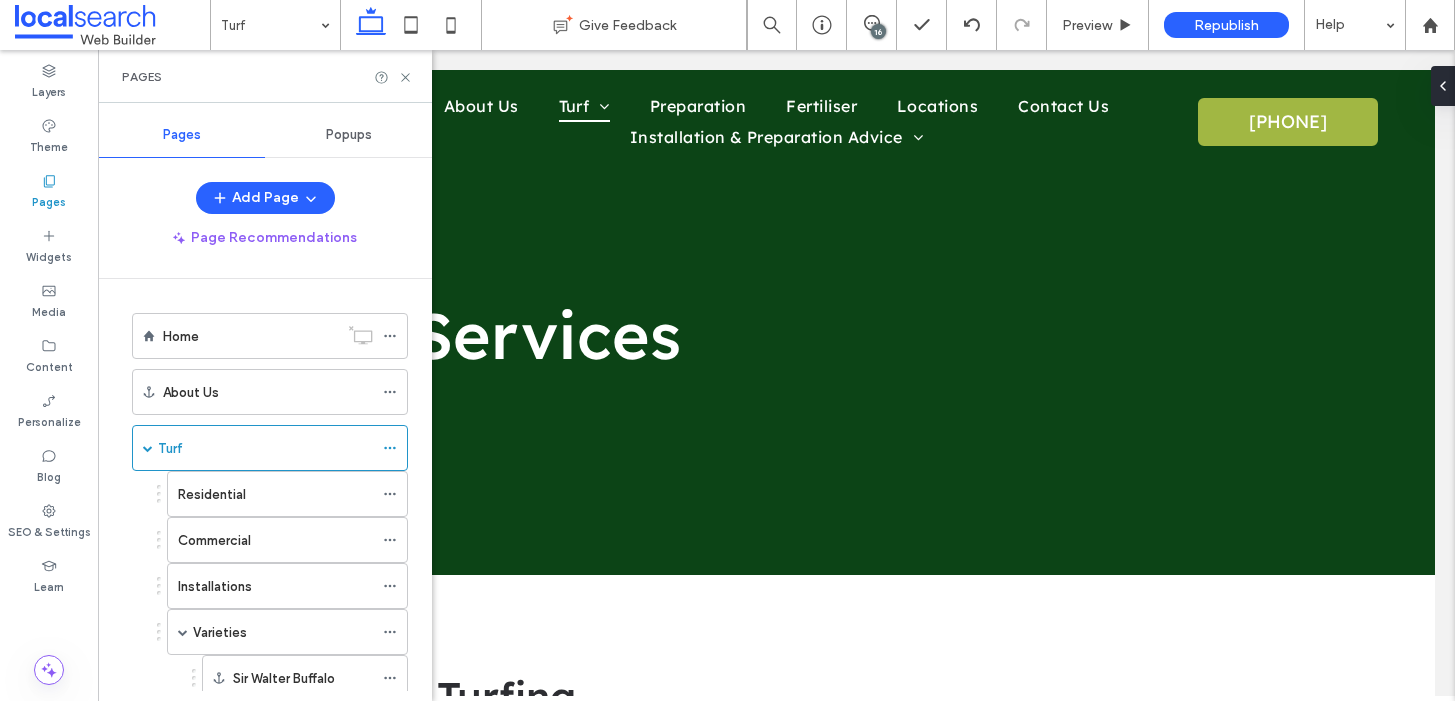 scroll, scrollTop: 2254, scrollLeft: 0, axis: vertical 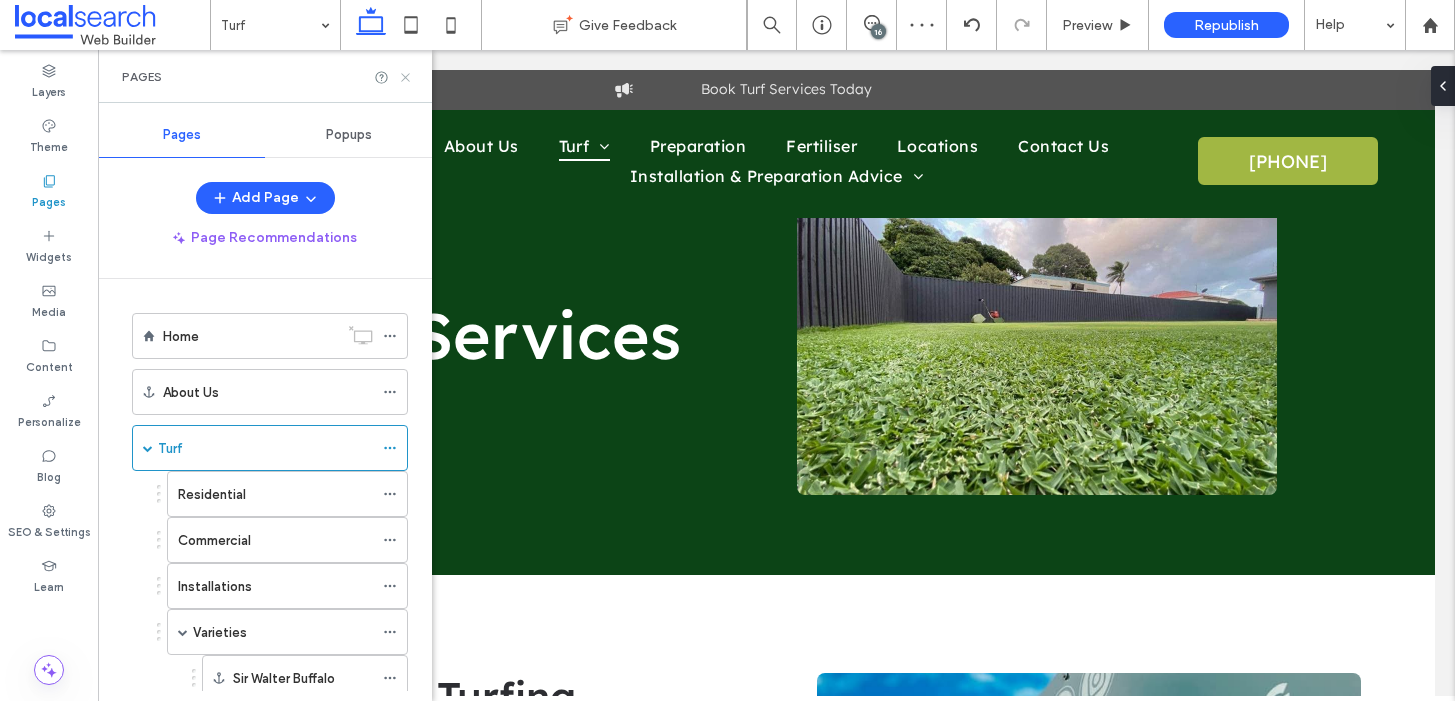 click 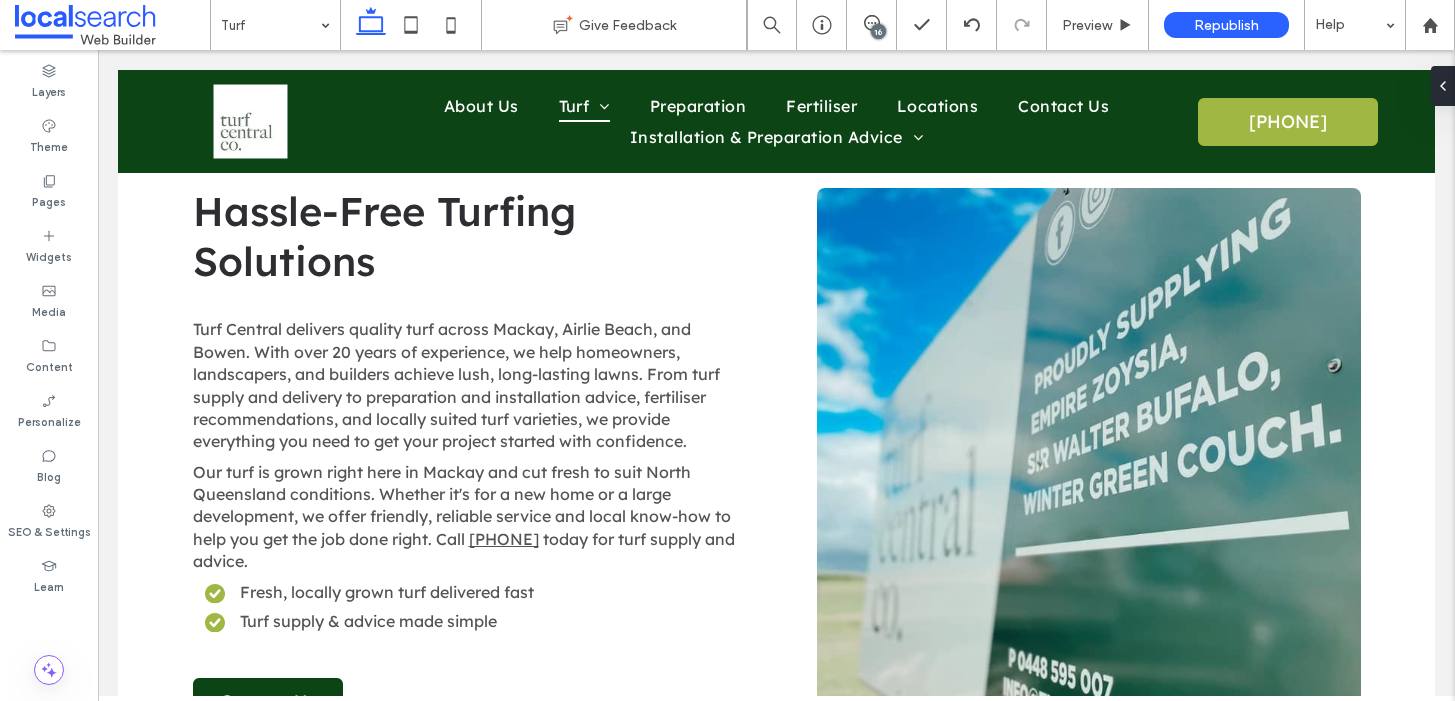 scroll, scrollTop: 488, scrollLeft: 0, axis: vertical 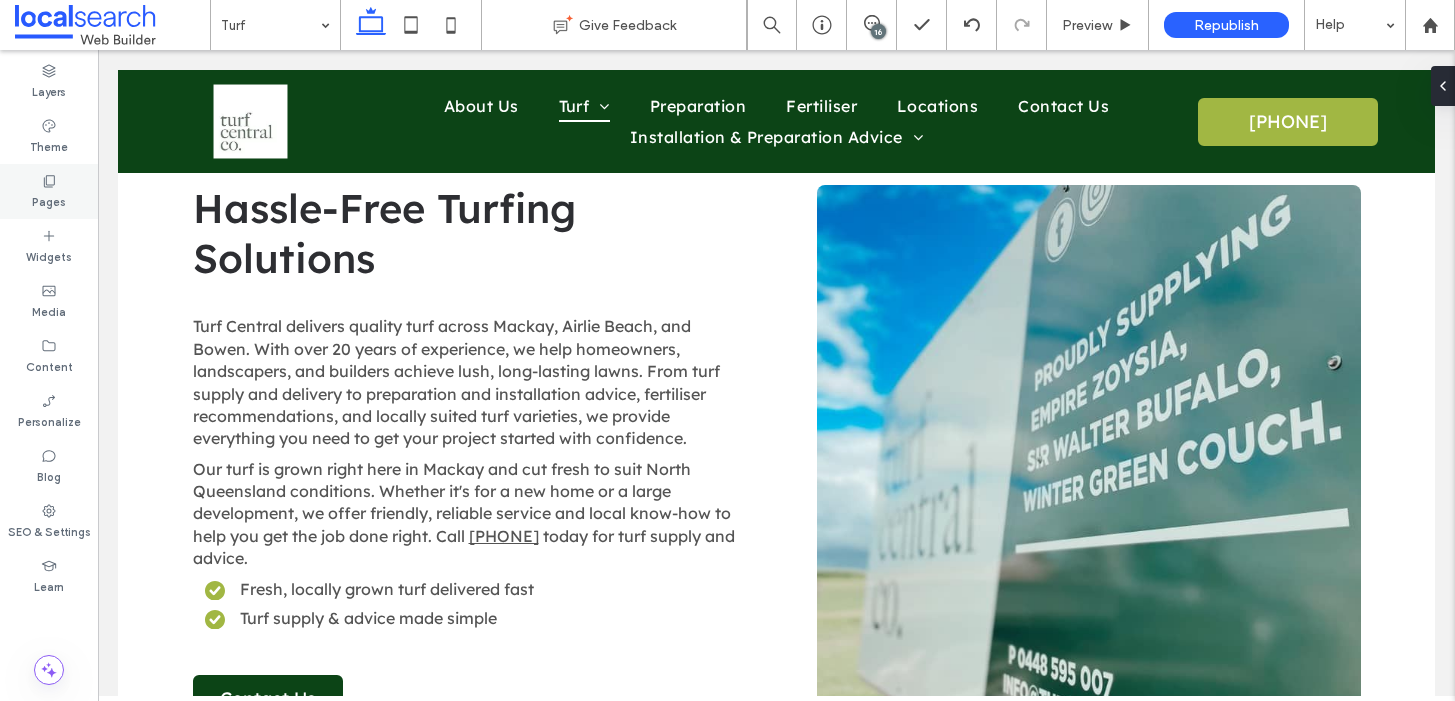 click on "Pages" at bounding box center [49, 200] 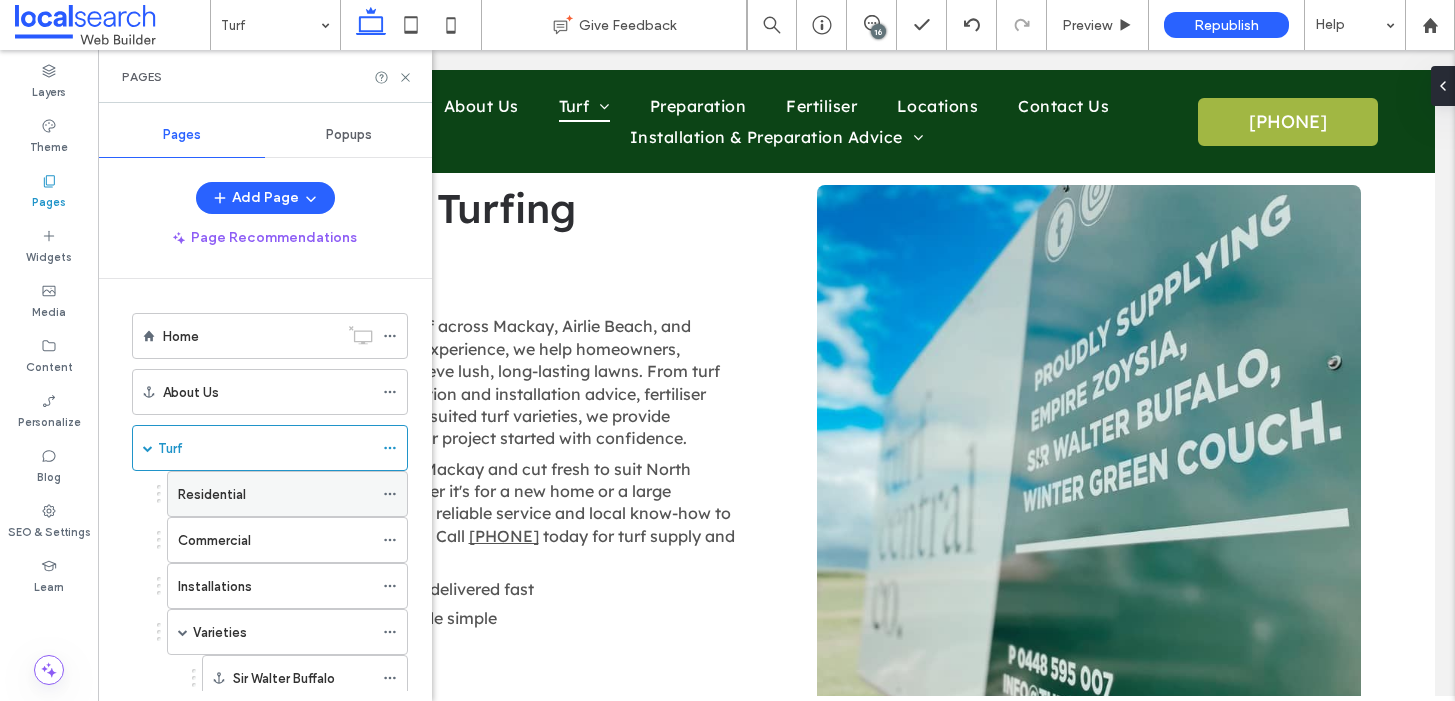 click on "Residential" at bounding box center (275, 494) 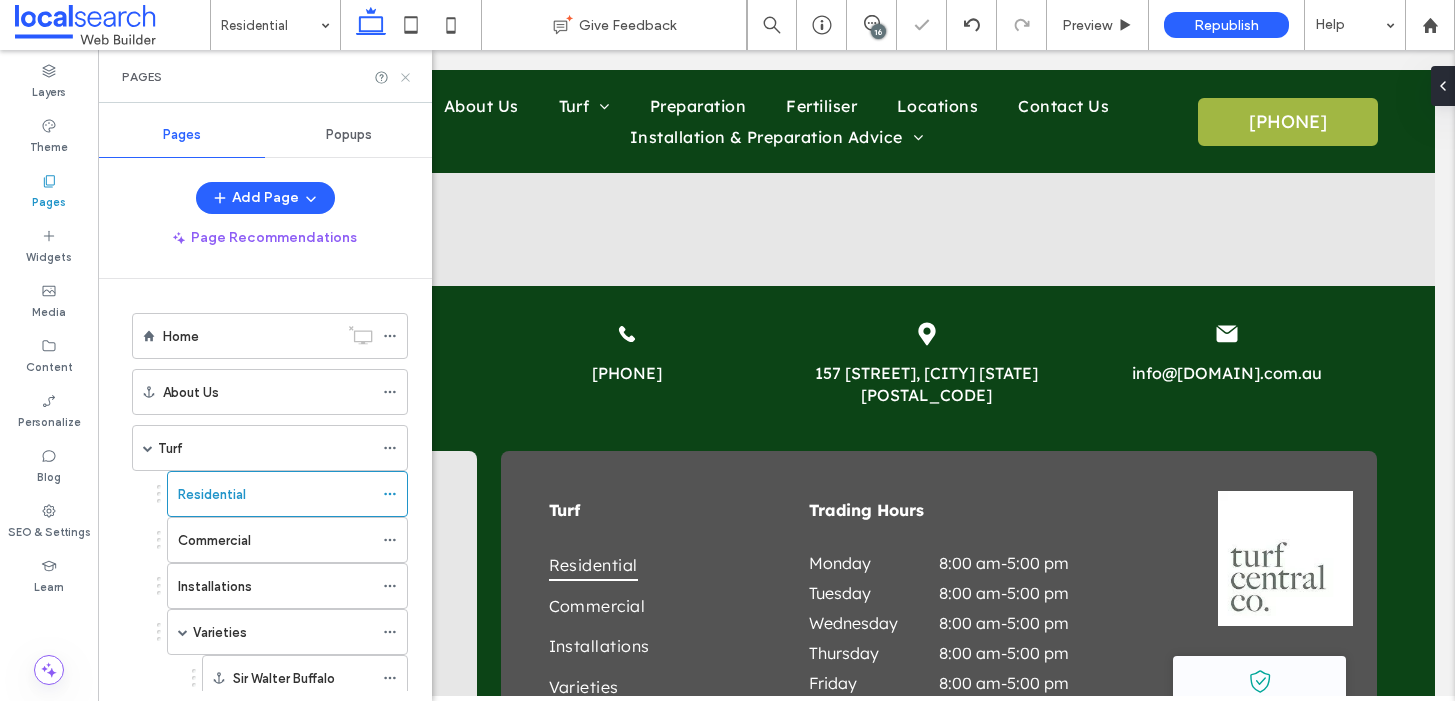 click 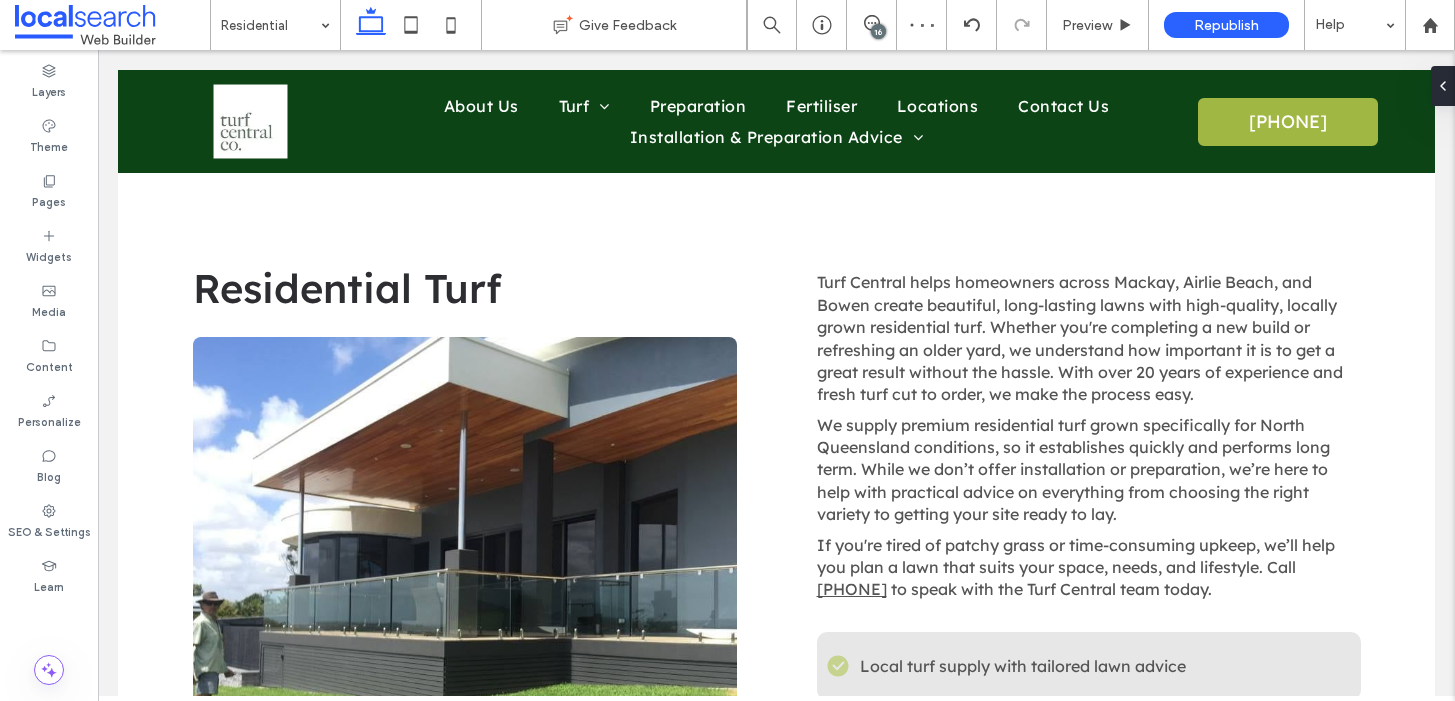 scroll, scrollTop: 805, scrollLeft: 0, axis: vertical 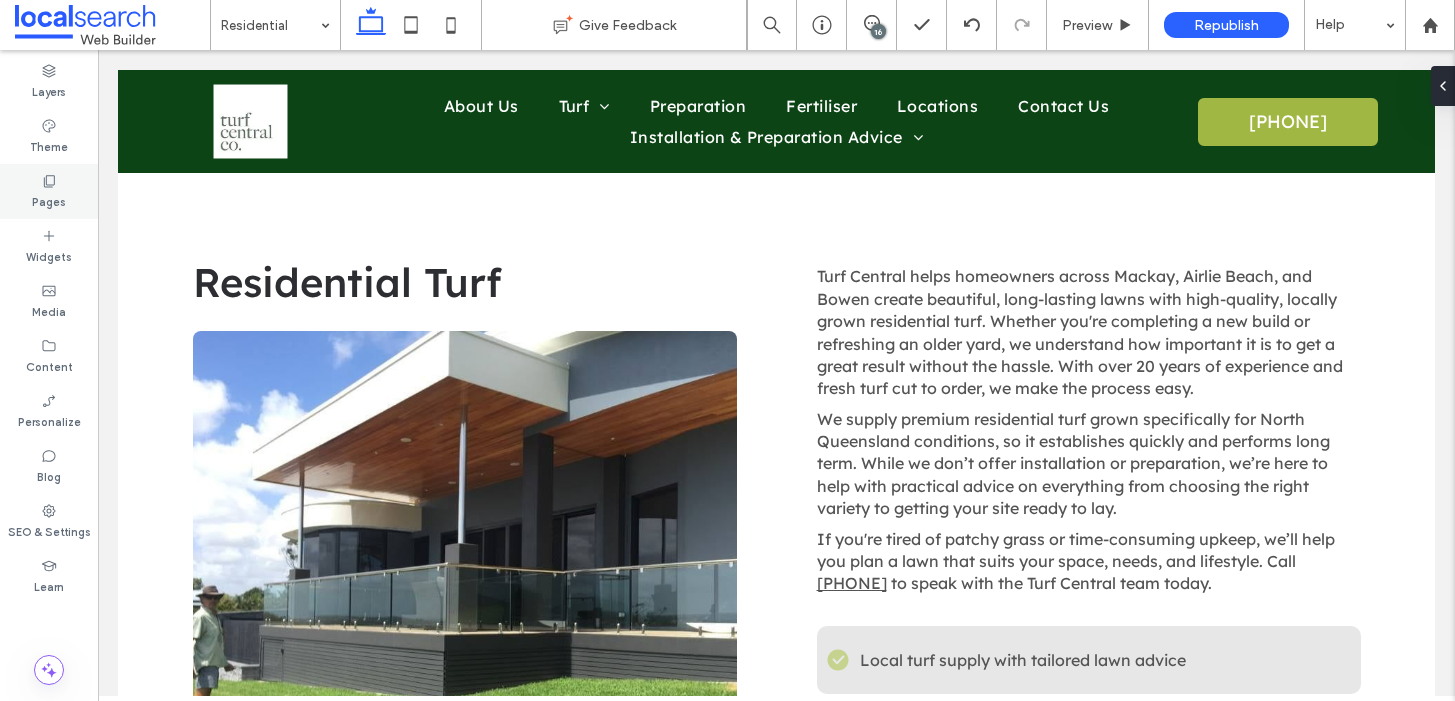 click on "Pages" at bounding box center [49, 200] 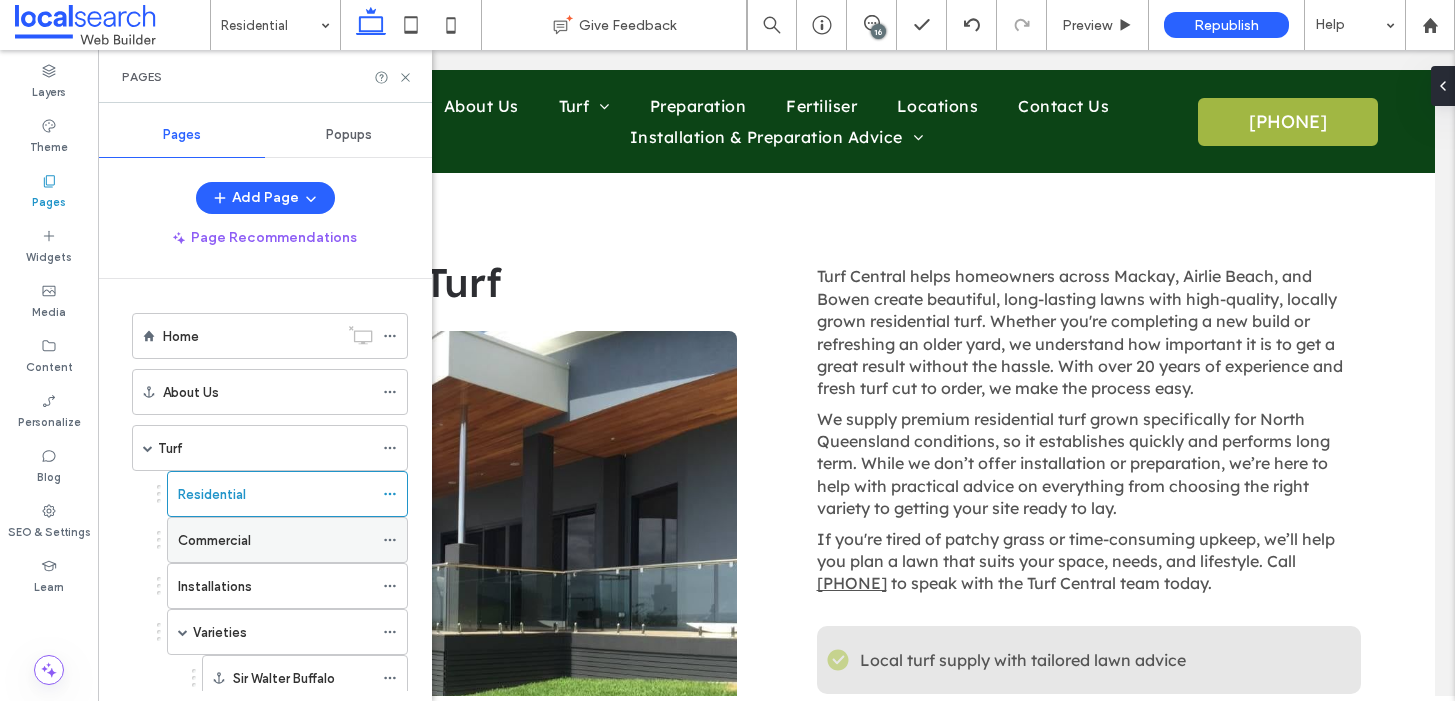click on "Commercial" at bounding box center (275, 540) 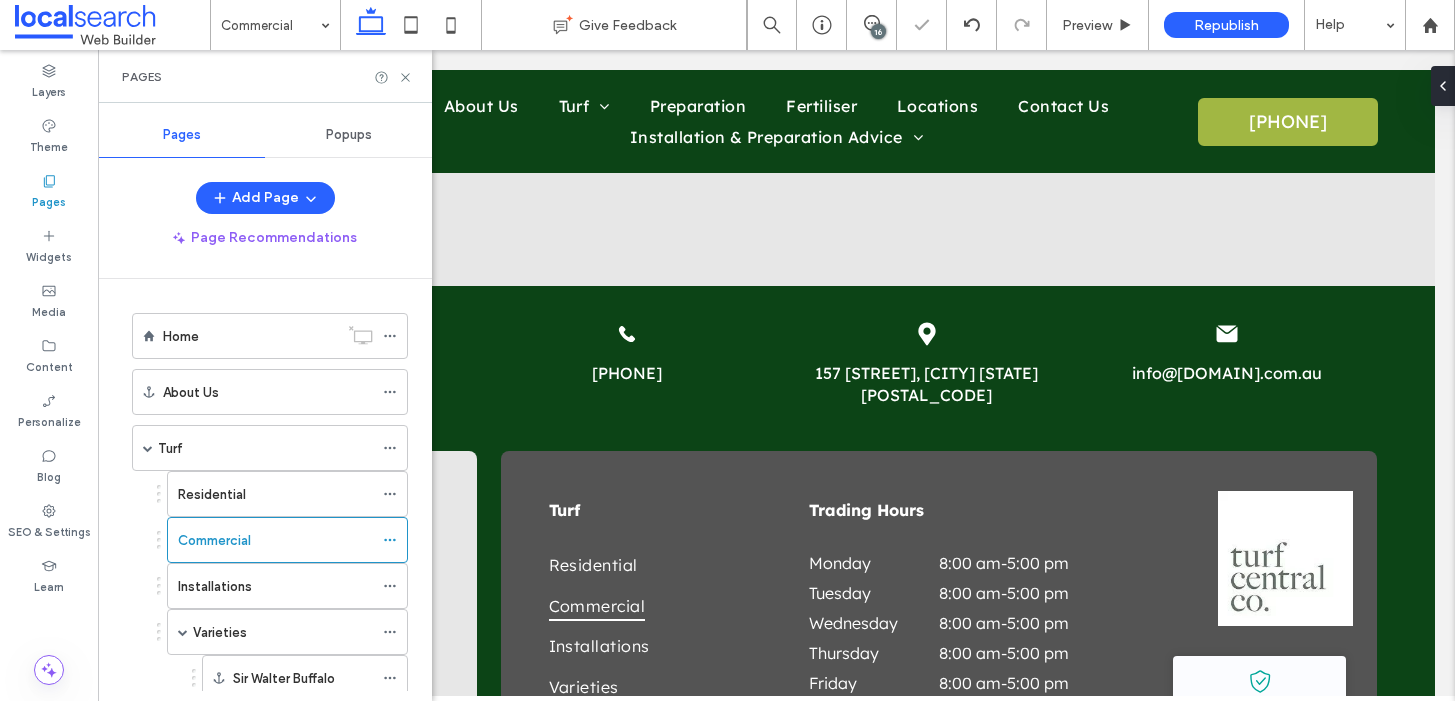 scroll, scrollTop: 2757, scrollLeft: 0, axis: vertical 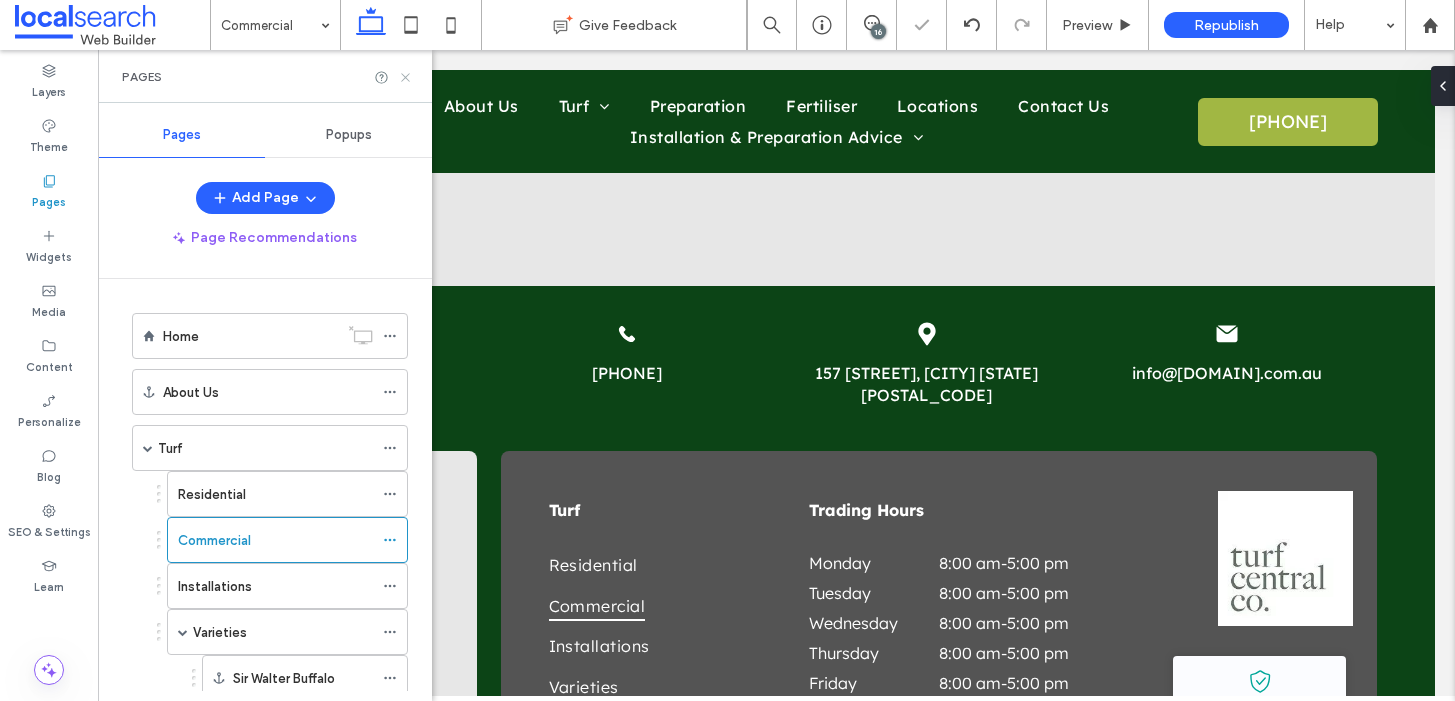click 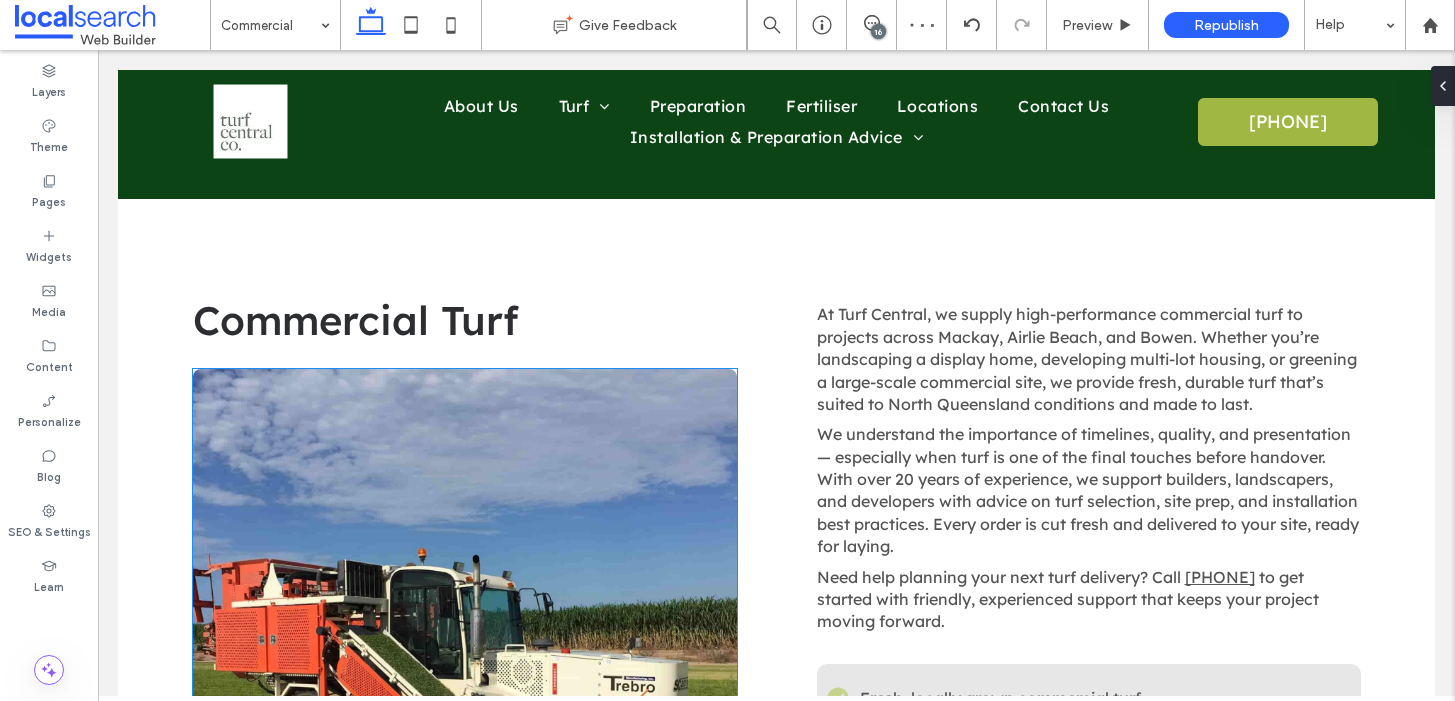 scroll, scrollTop: 702, scrollLeft: 0, axis: vertical 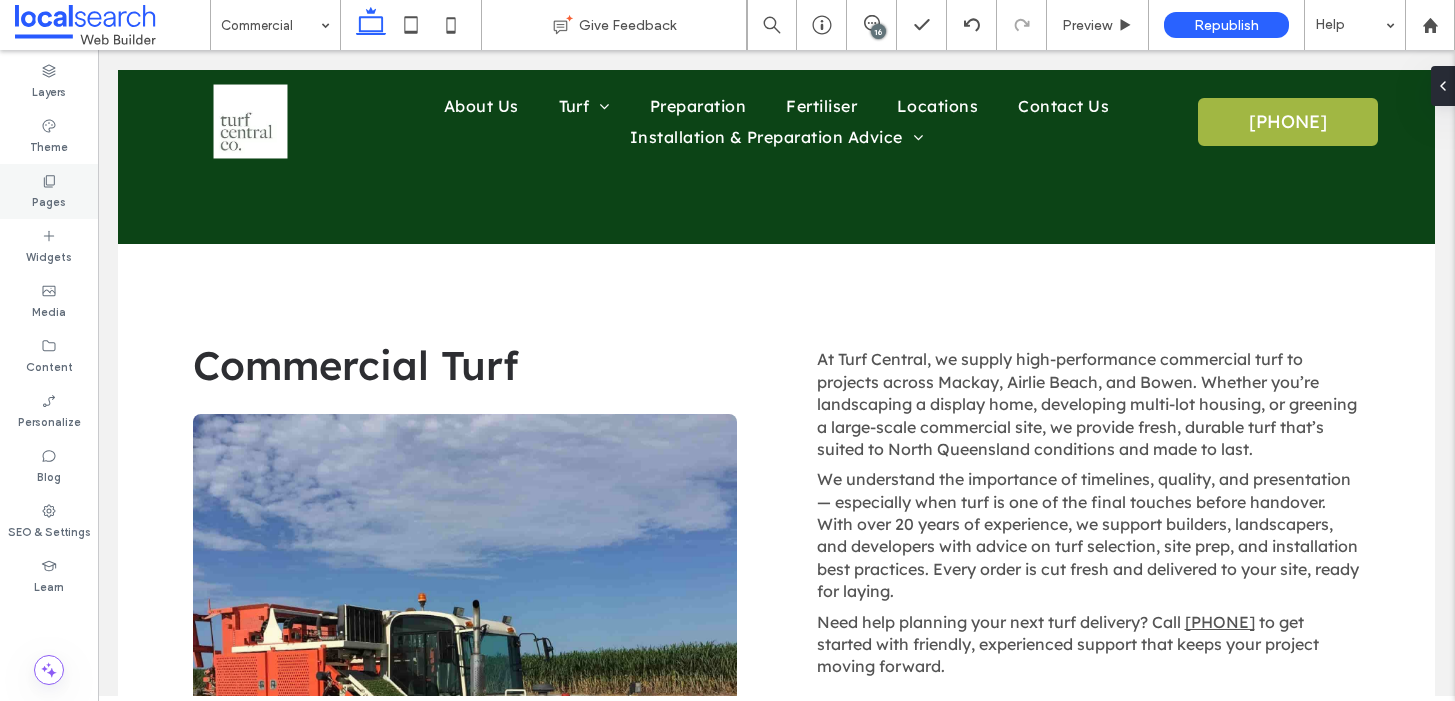 click on "Pages" at bounding box center [49, 200] 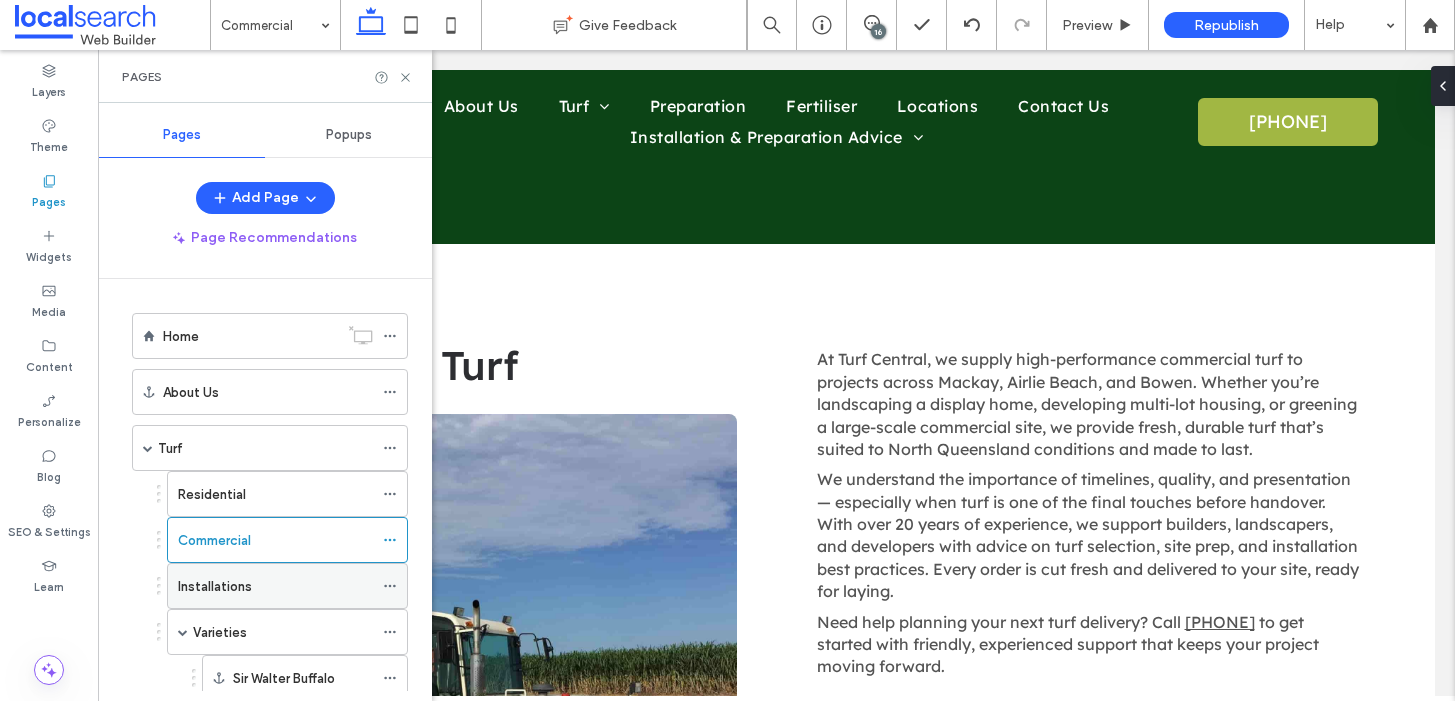click on "Installations" at bounding box center (275, 586) 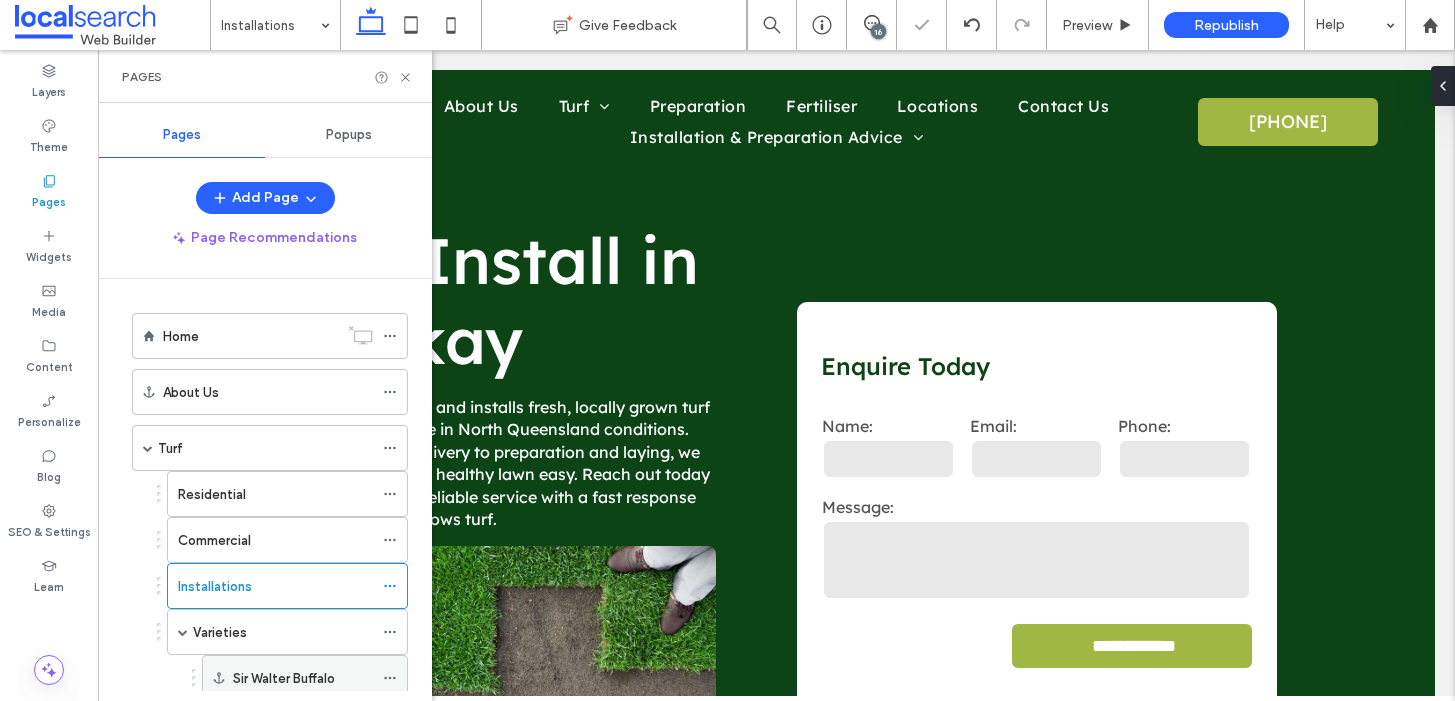scroll, scrollTop: 2698, scrollLeft: 0, axis: vertical 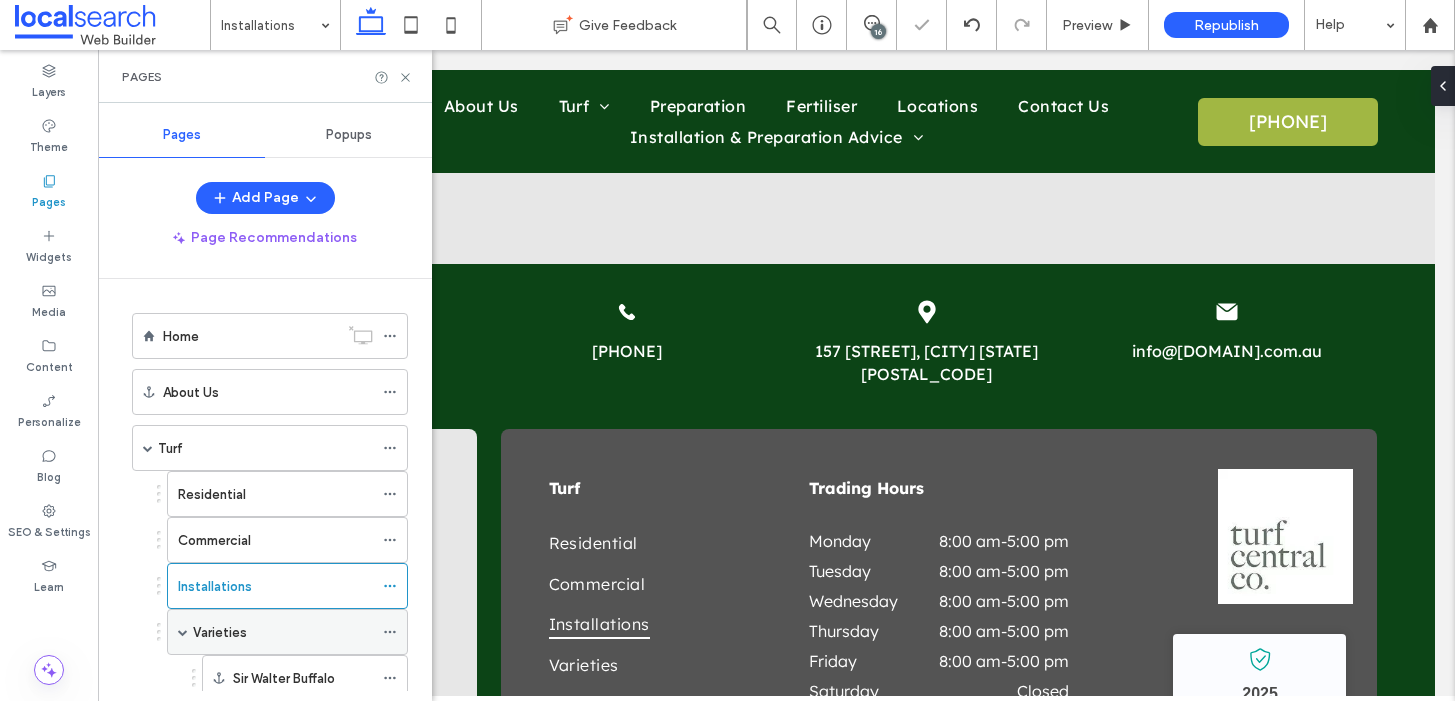 click on "Varieties" at bounding box center [220, 632] 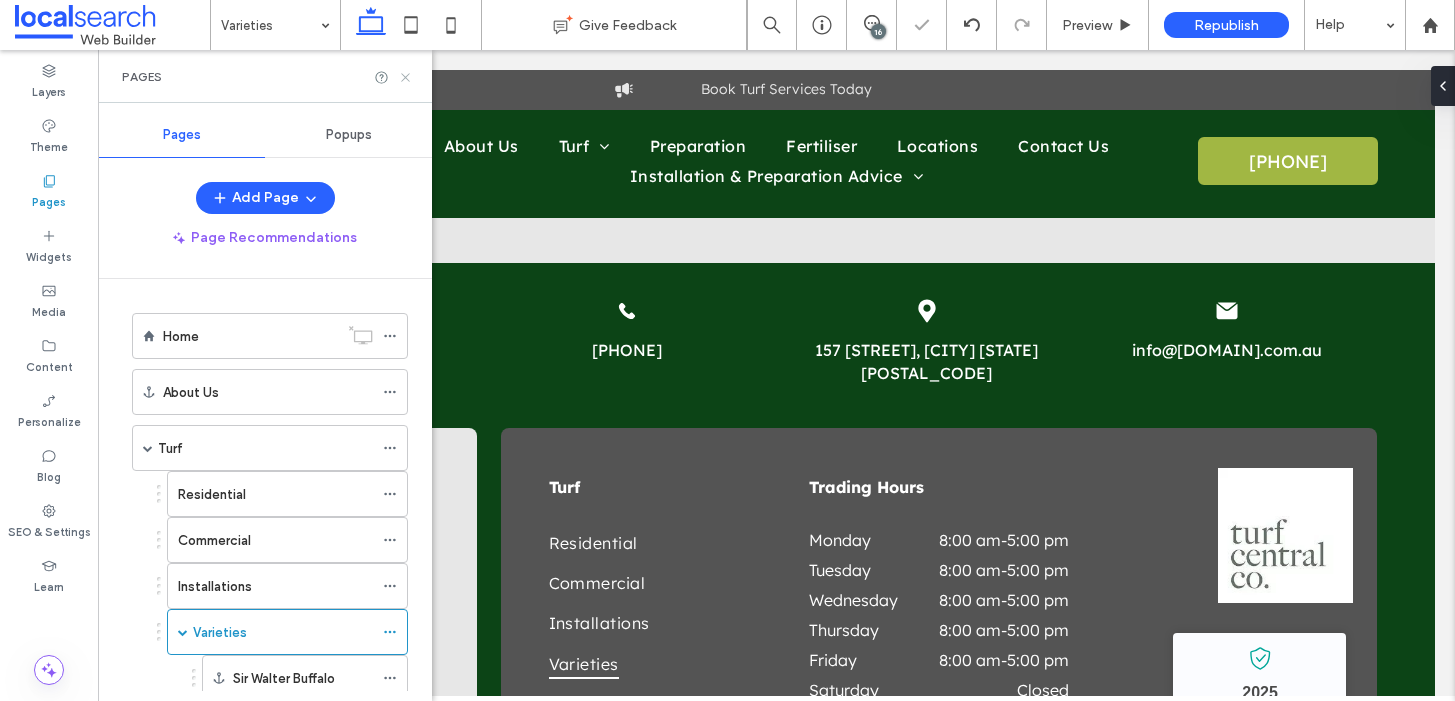 scroll, scrollTop: 3926, scrollLeft: 0, axis: vertical 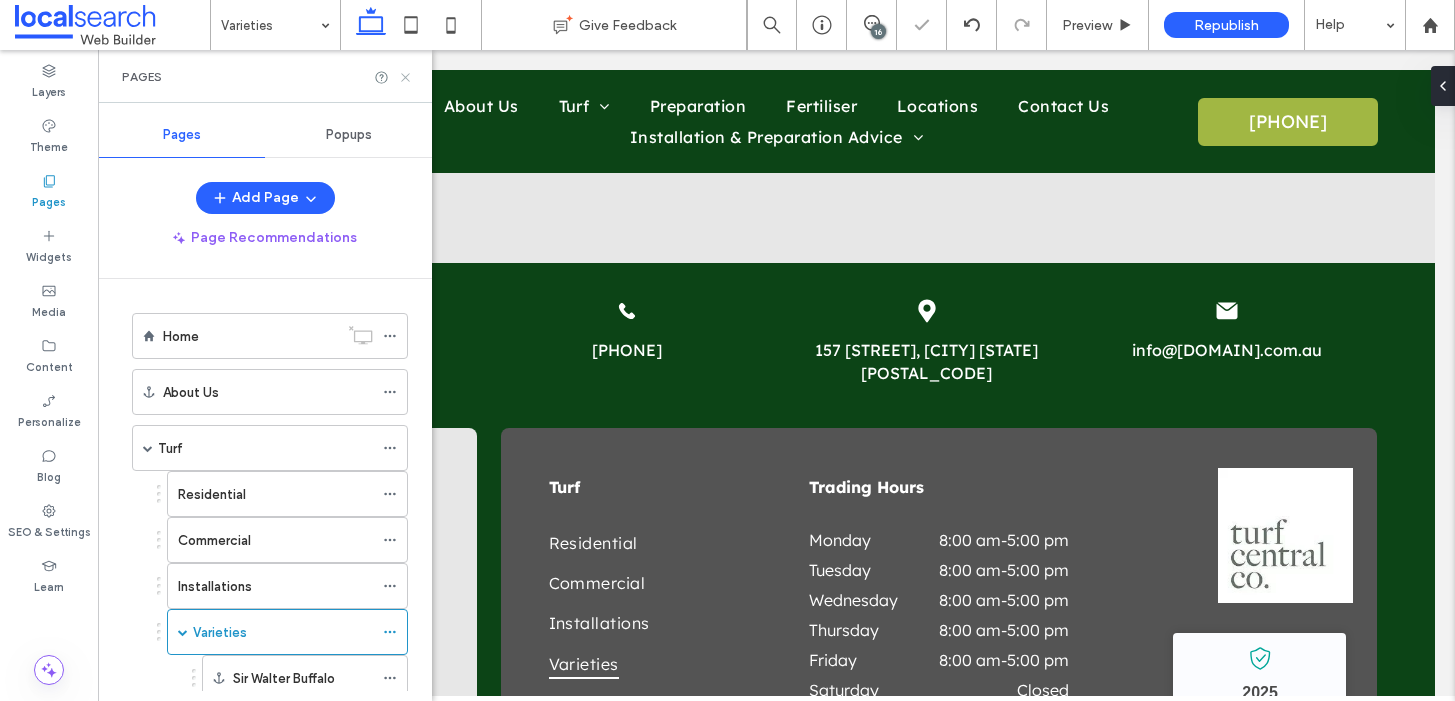 click 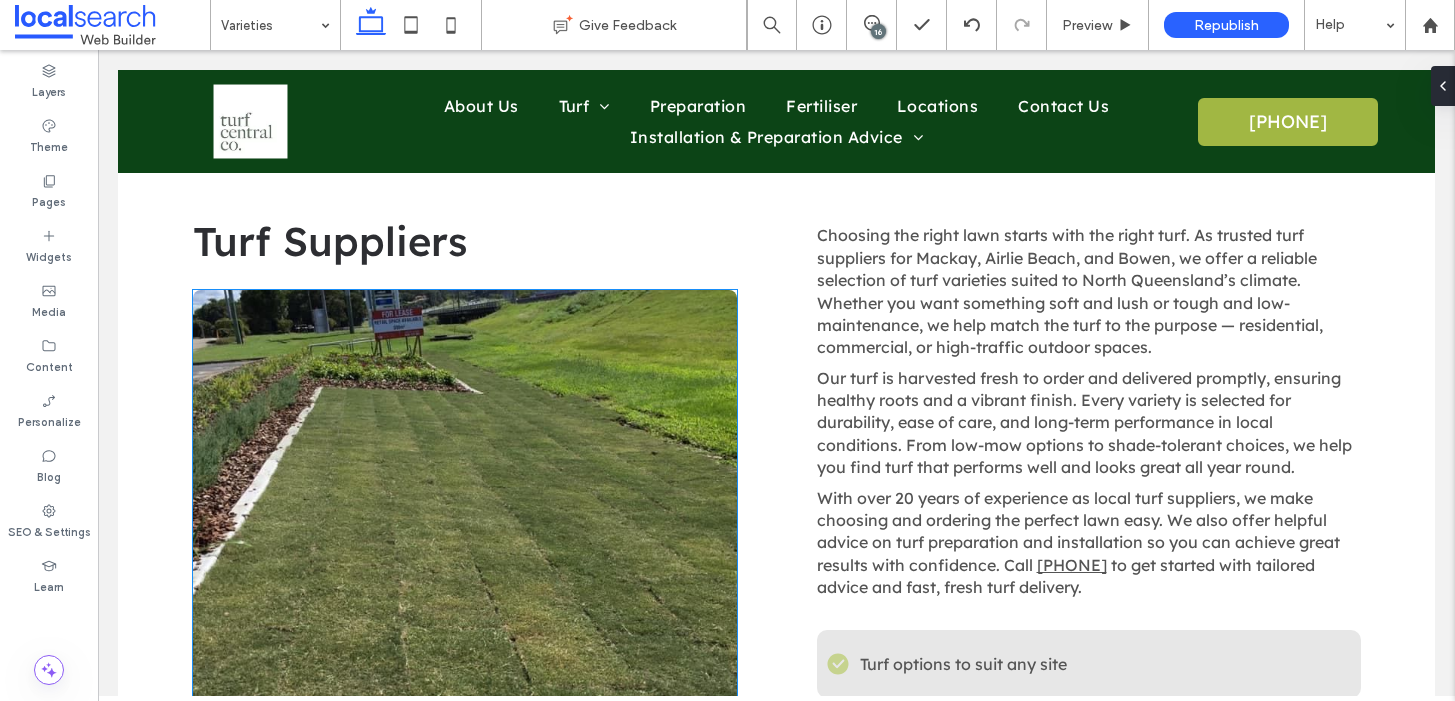 scroll, scrollTop: 745, scrollLeft: 0, axis: vertical 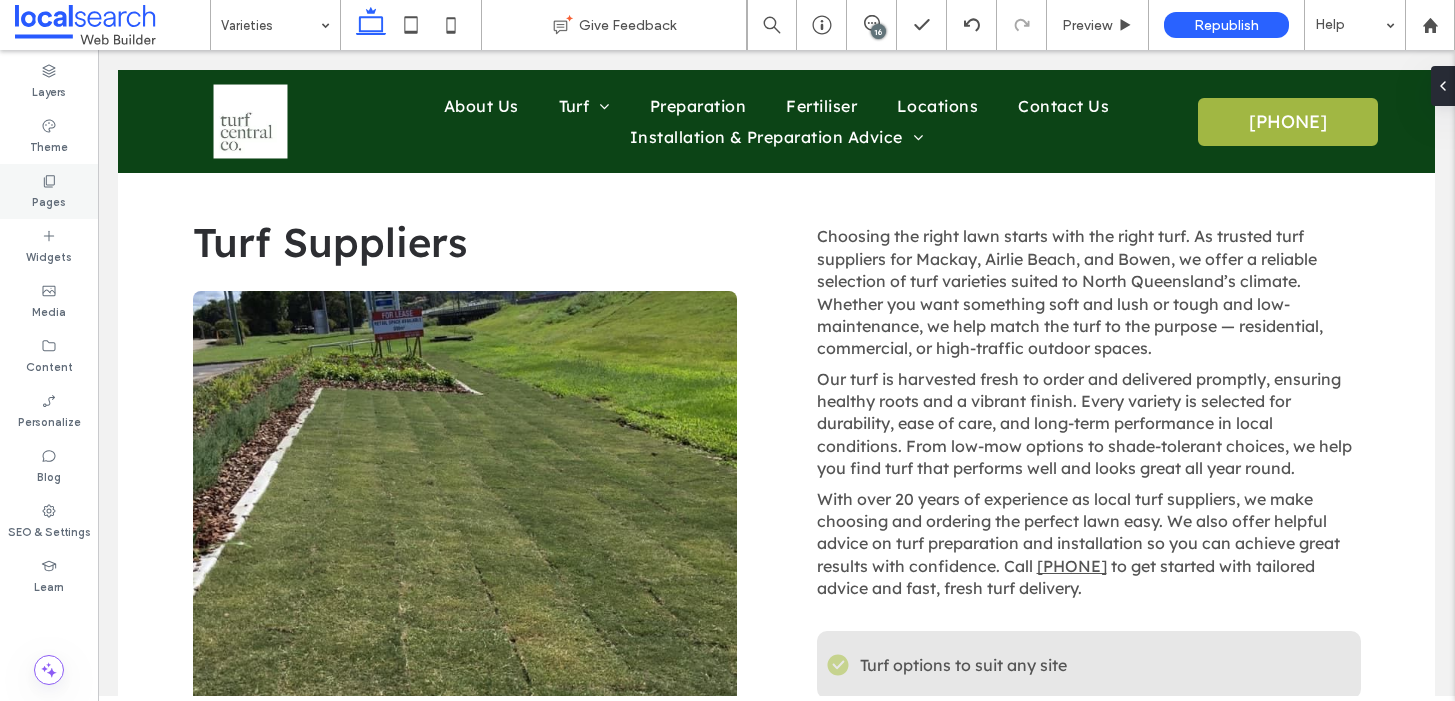 click on "Pages" at bounding box center (49, 191) 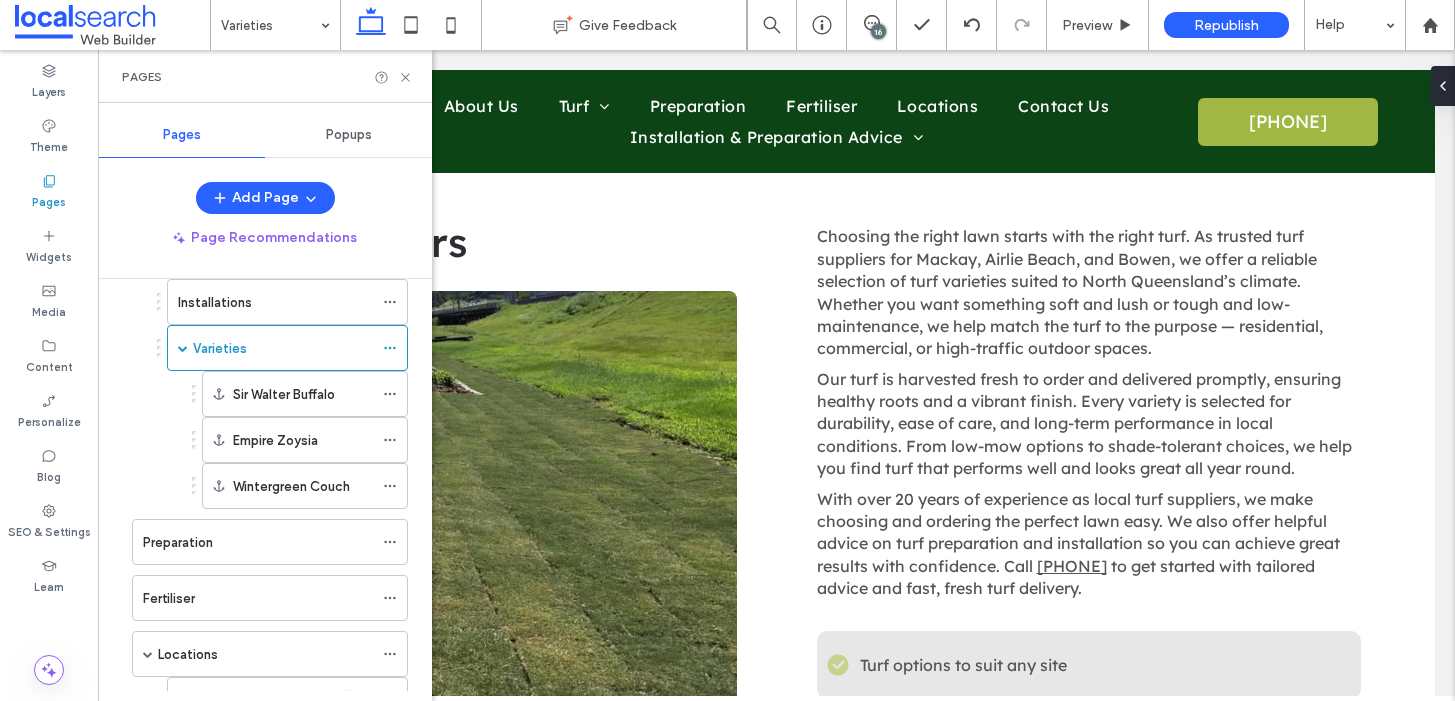 scroll, scrollTop: 330, scrollLeft: 0, axis: vertical 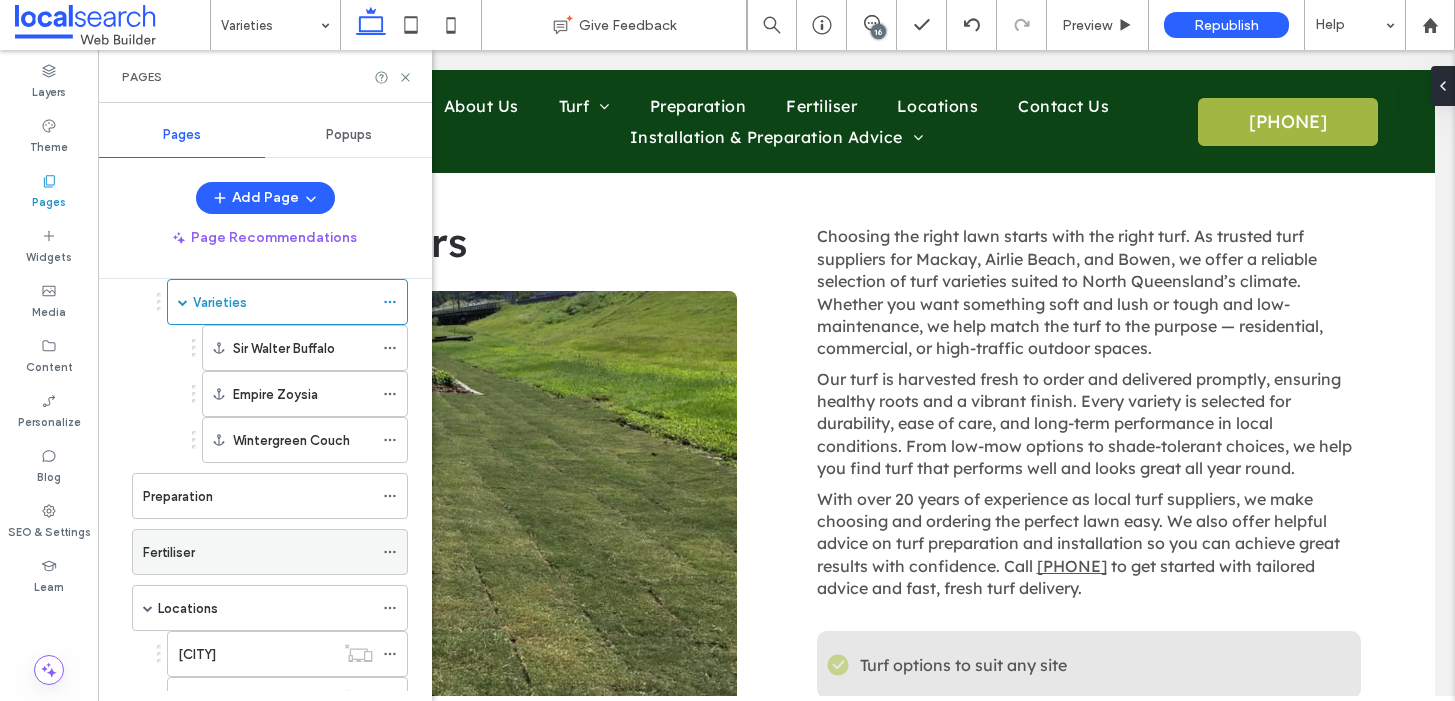 click on "Fertiliser" at bounding box center (258, 552) 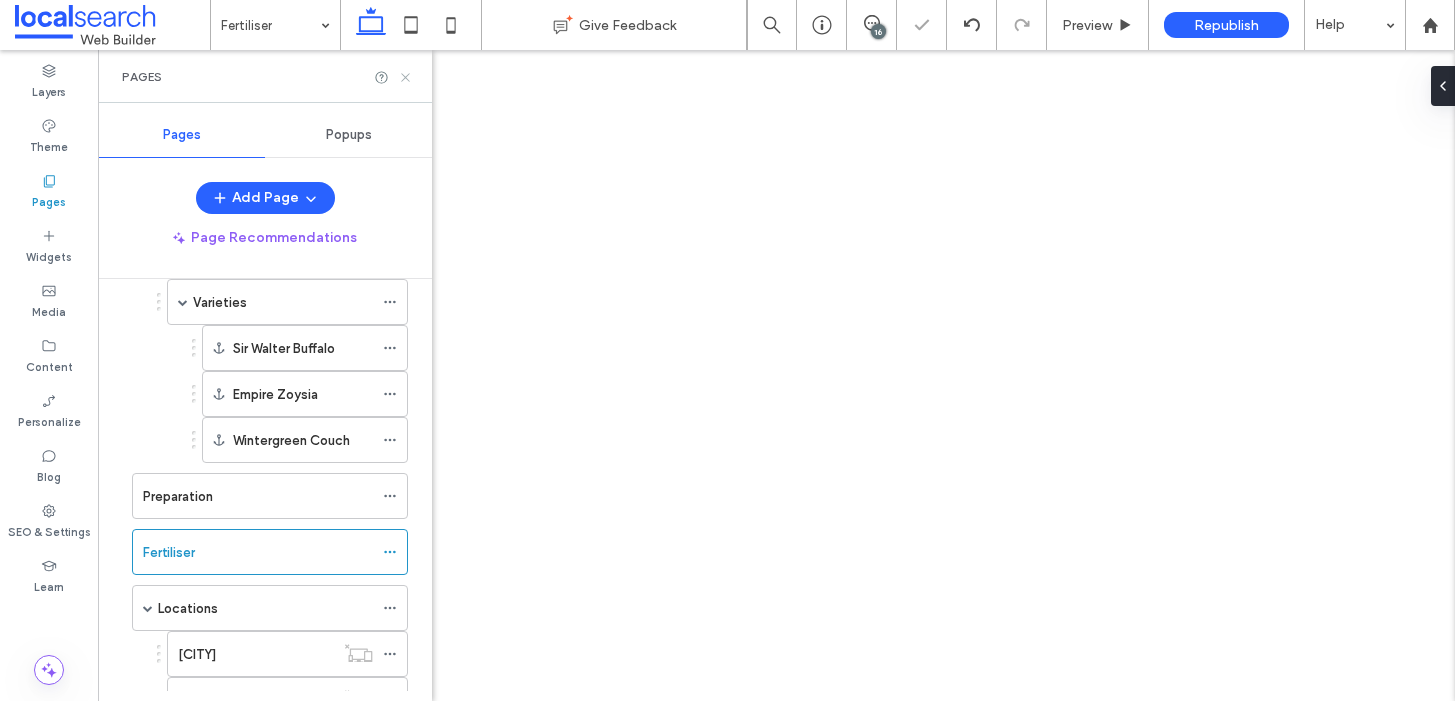 click 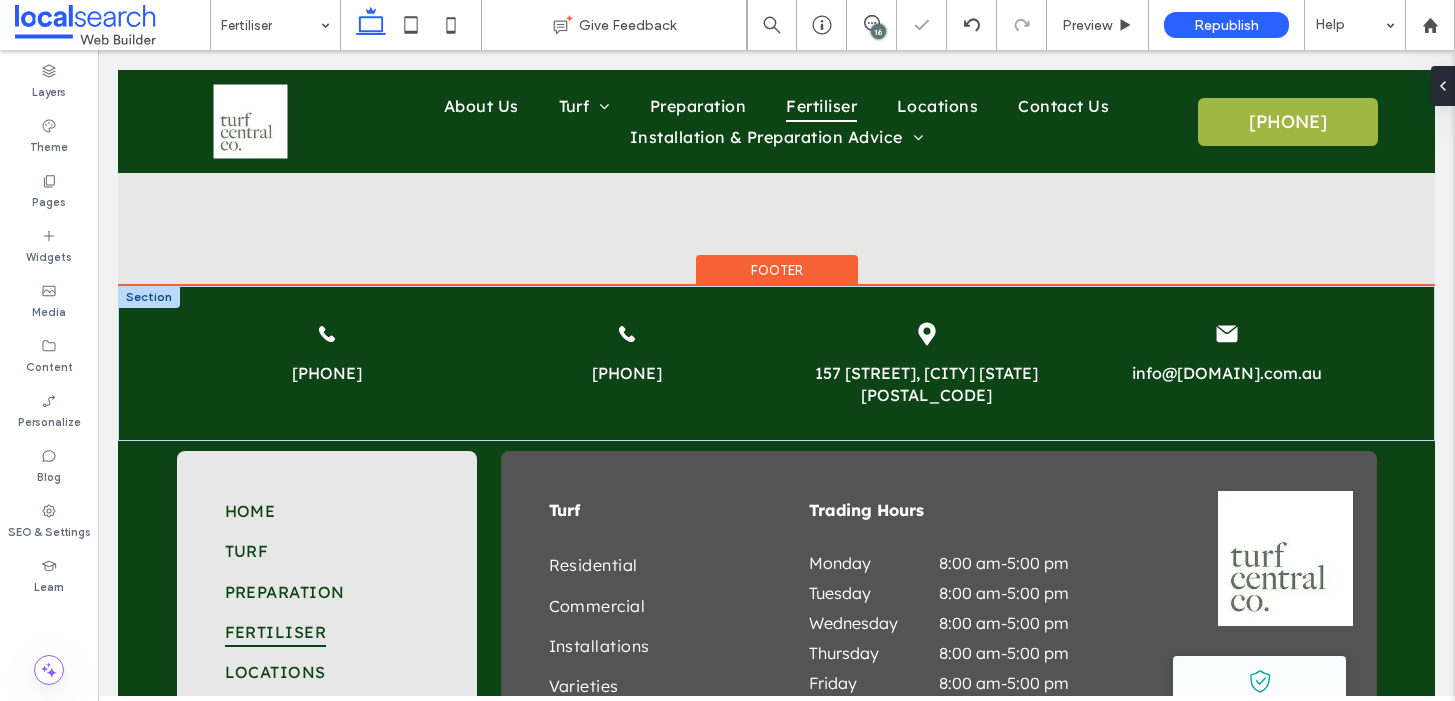 scroll, scrollTop: 2593, scrollLeft: 0, axis: vertical 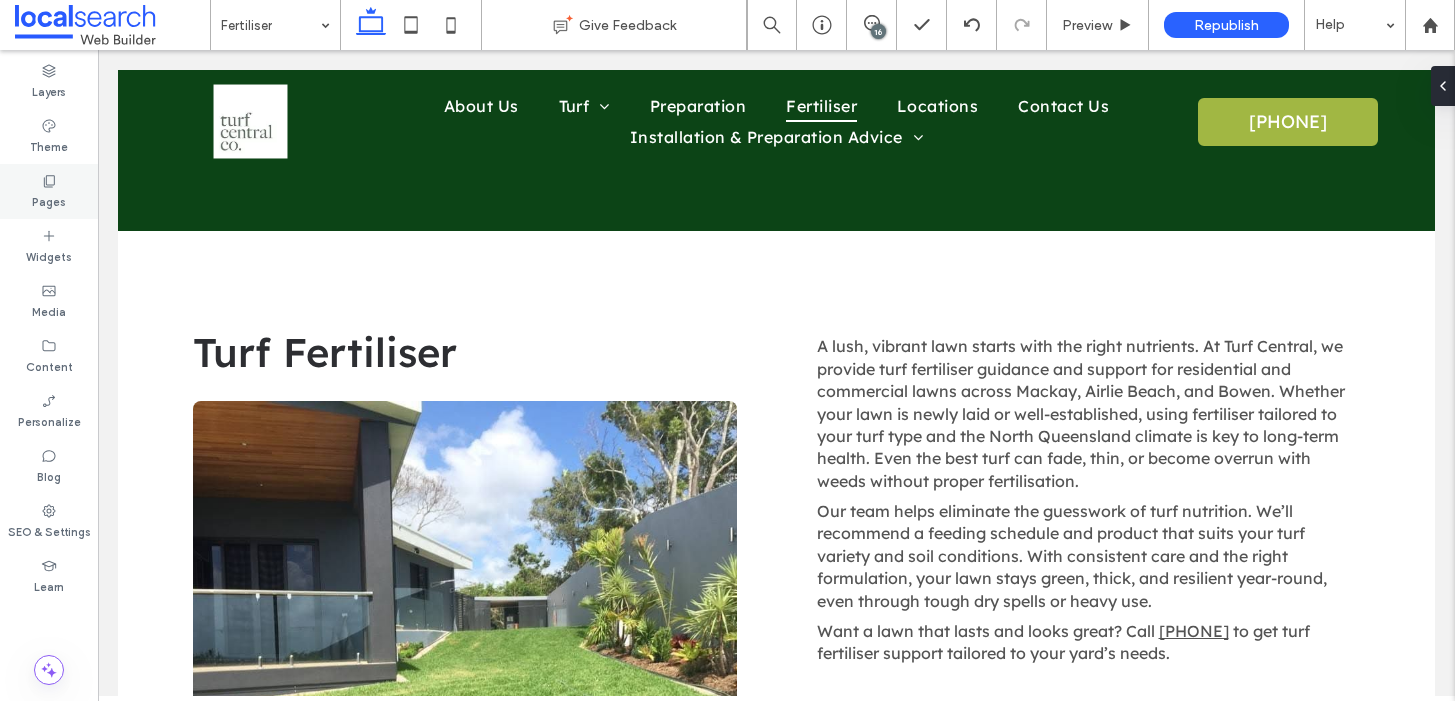 click on "Pages" at bounding box center (49, 191) 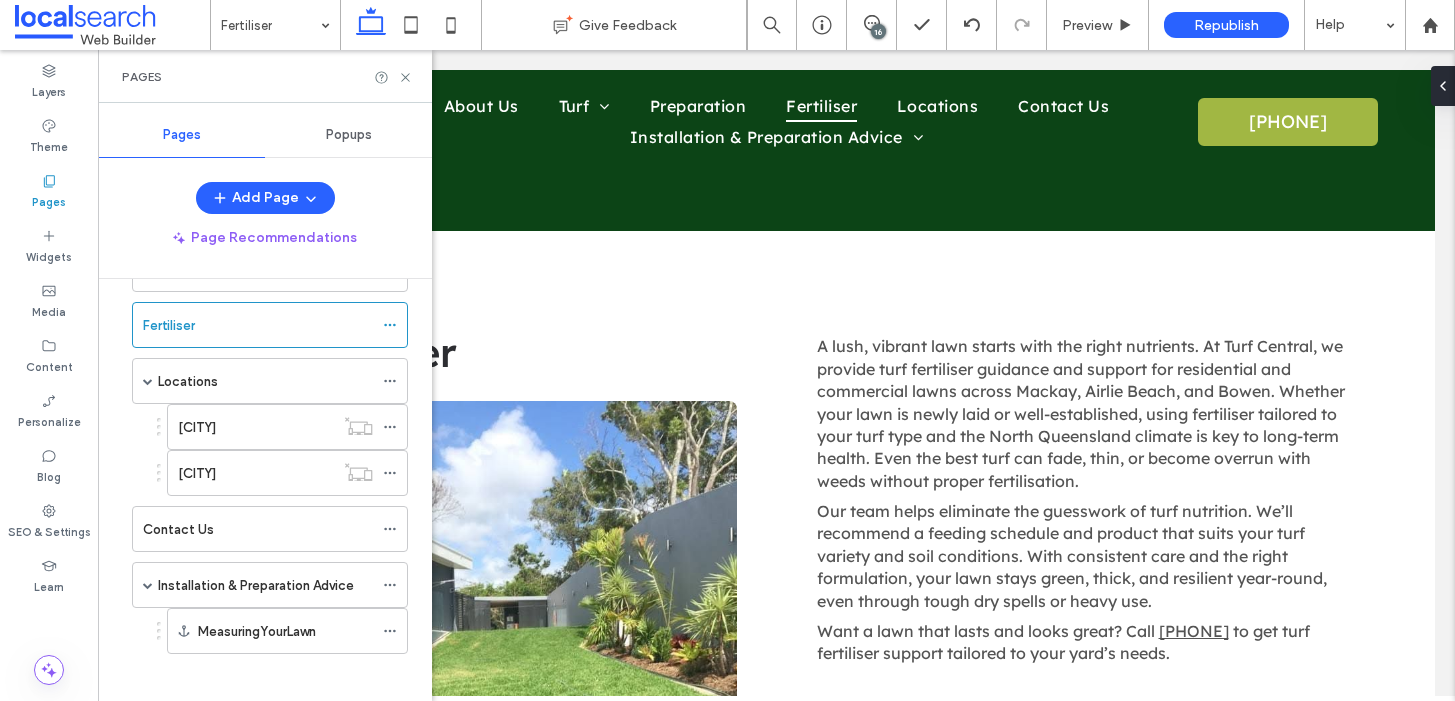 scroll, scrollTop: 559, scrollLeft: 0, axis: vertical 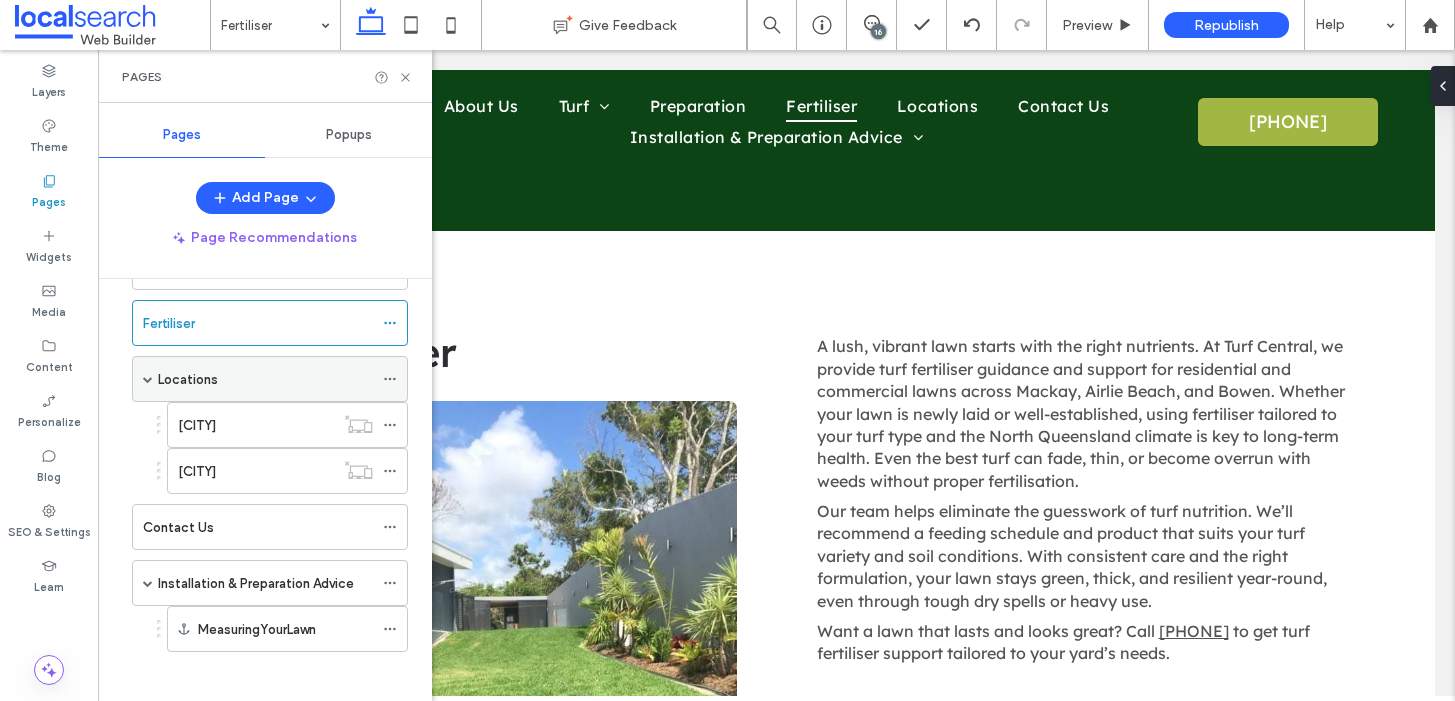 click on "Locations" at bounding box center (188, 379) 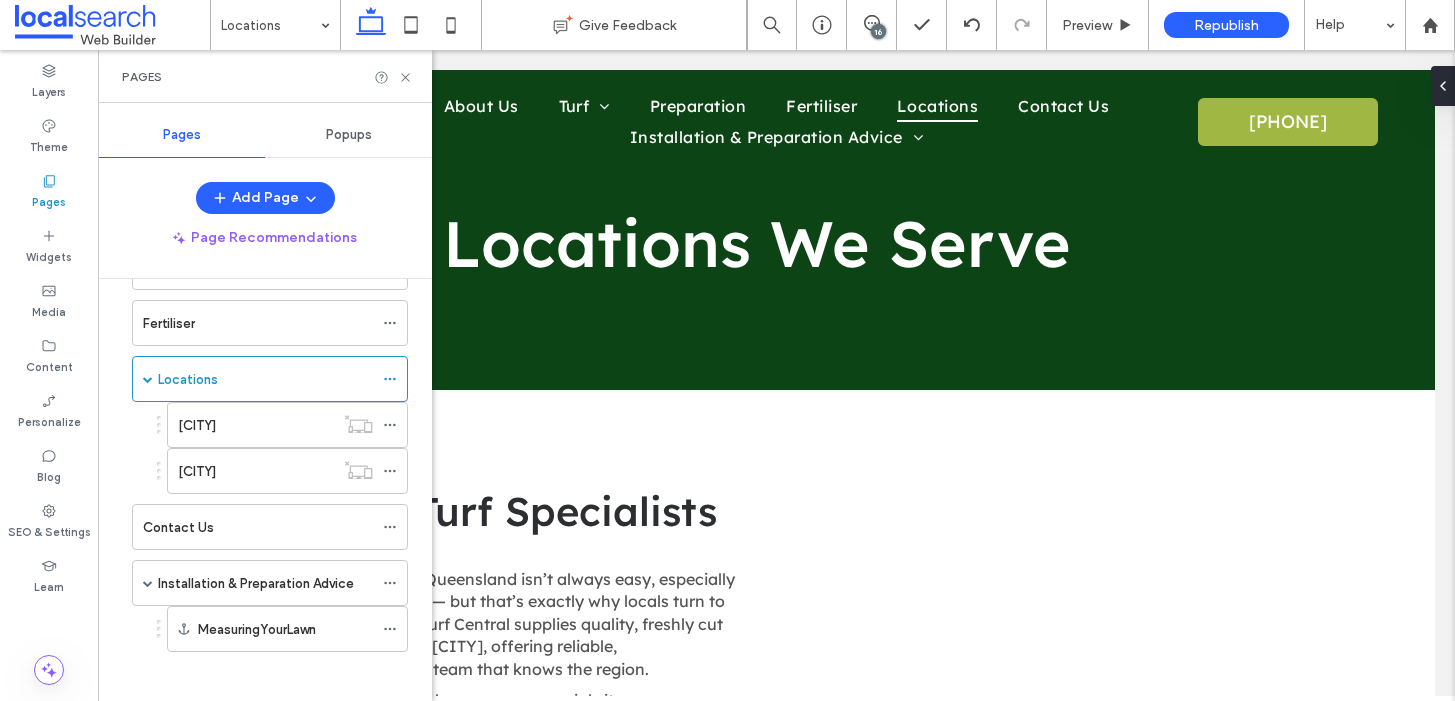 scroll, scrollTop: 2094, scrollLeft: 0, axis: vertical 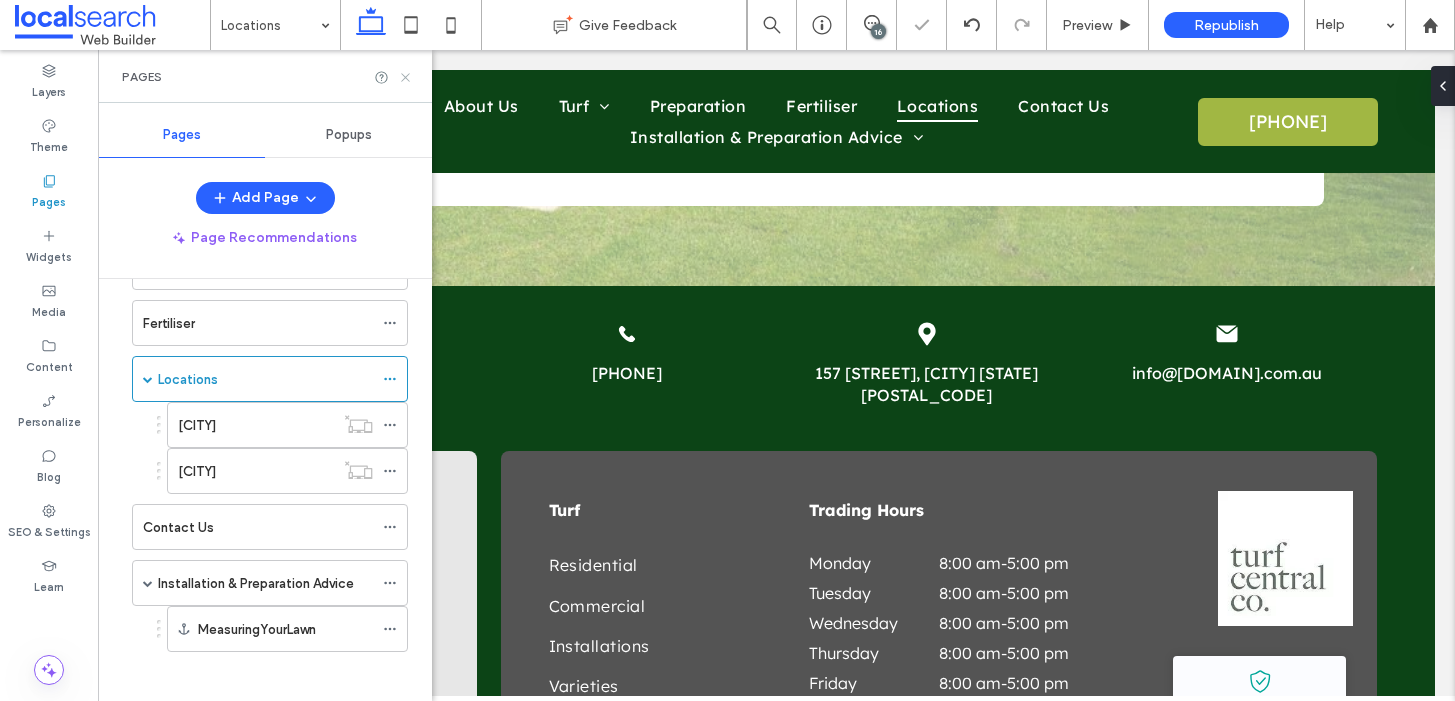 click 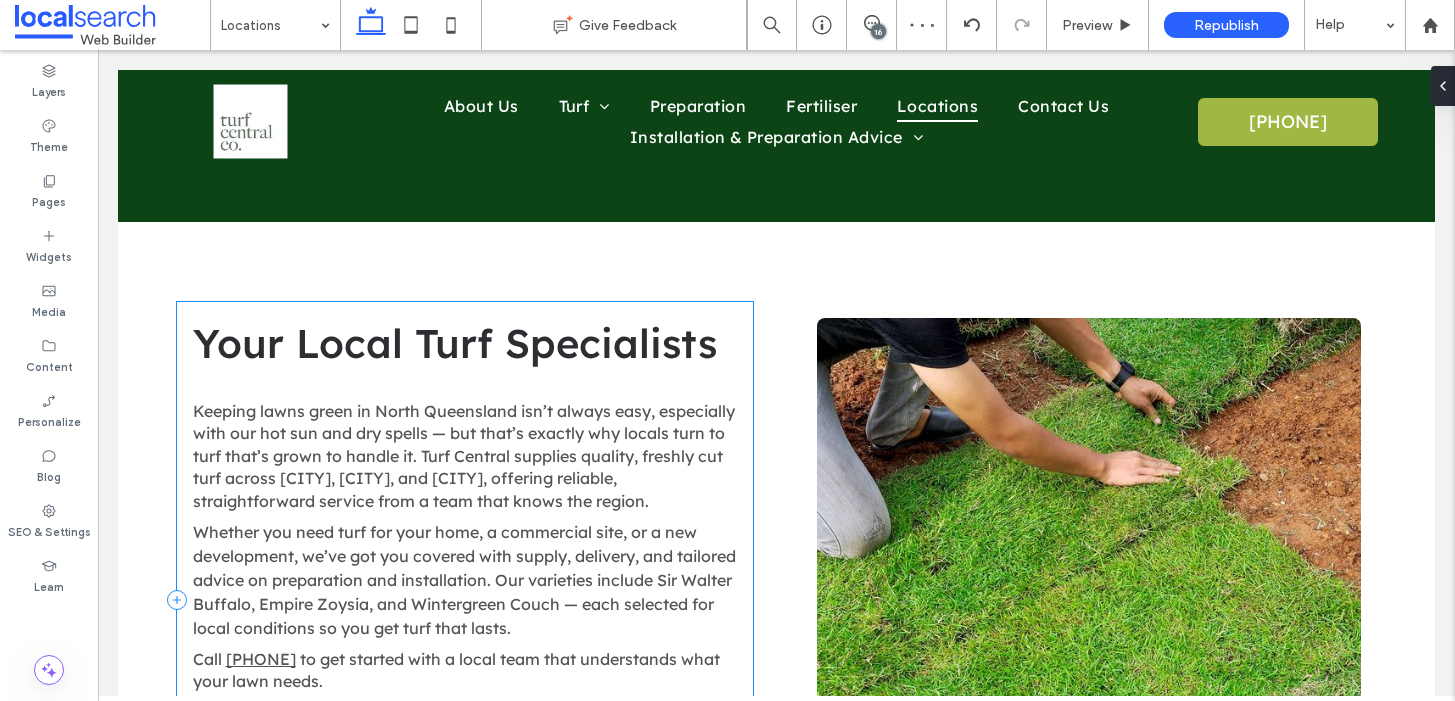 scroll, scrollTop: 235, scrollLeft: 0, axis: vertical 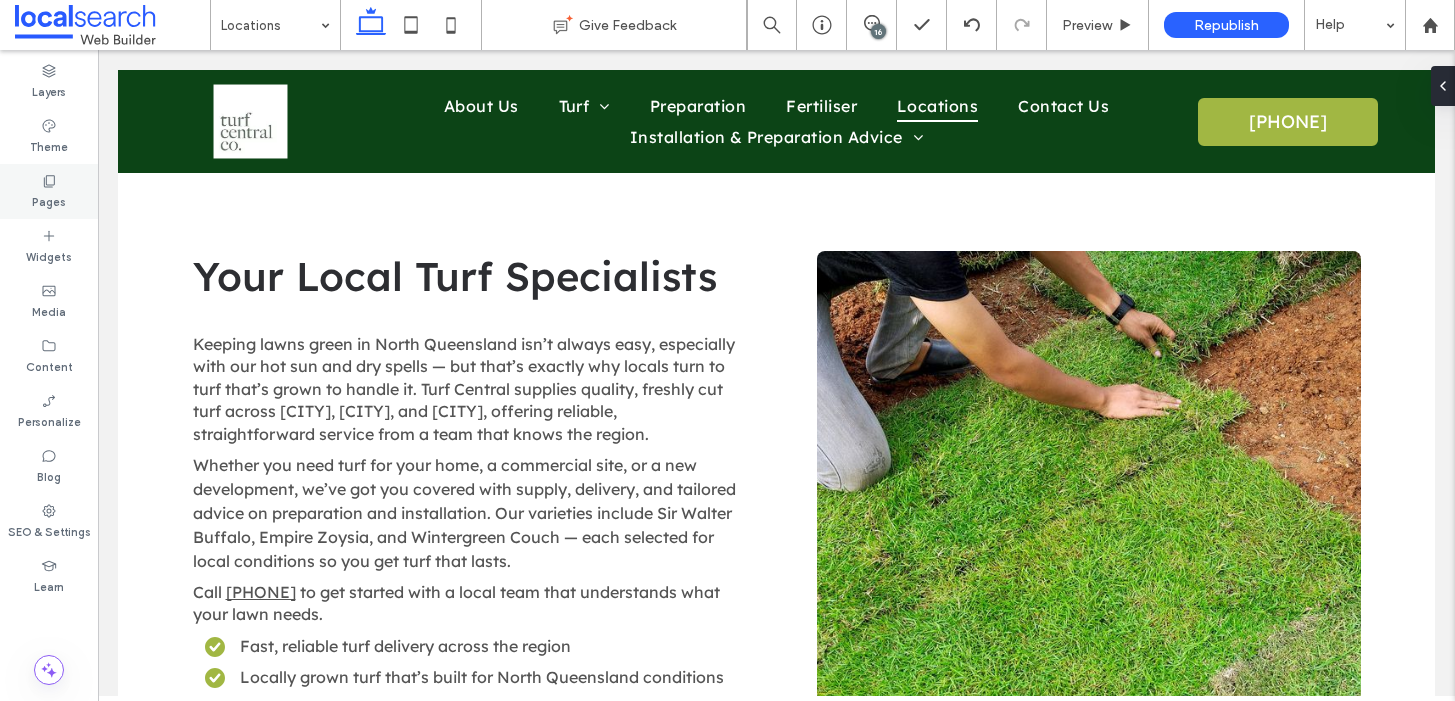 click on "Pages" at bounding box center [49, 191] 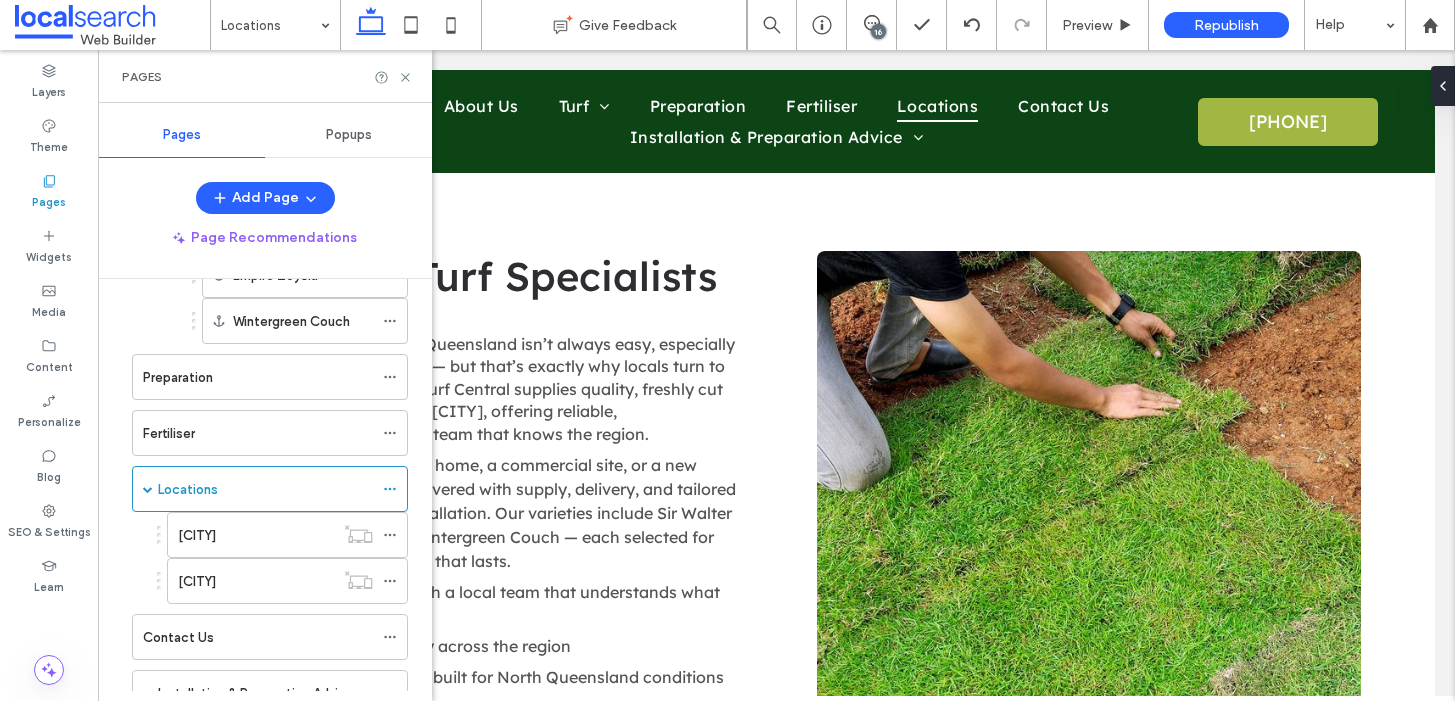 scroll, scrollTop: 570, scrollLeft: 0, axis: vertical 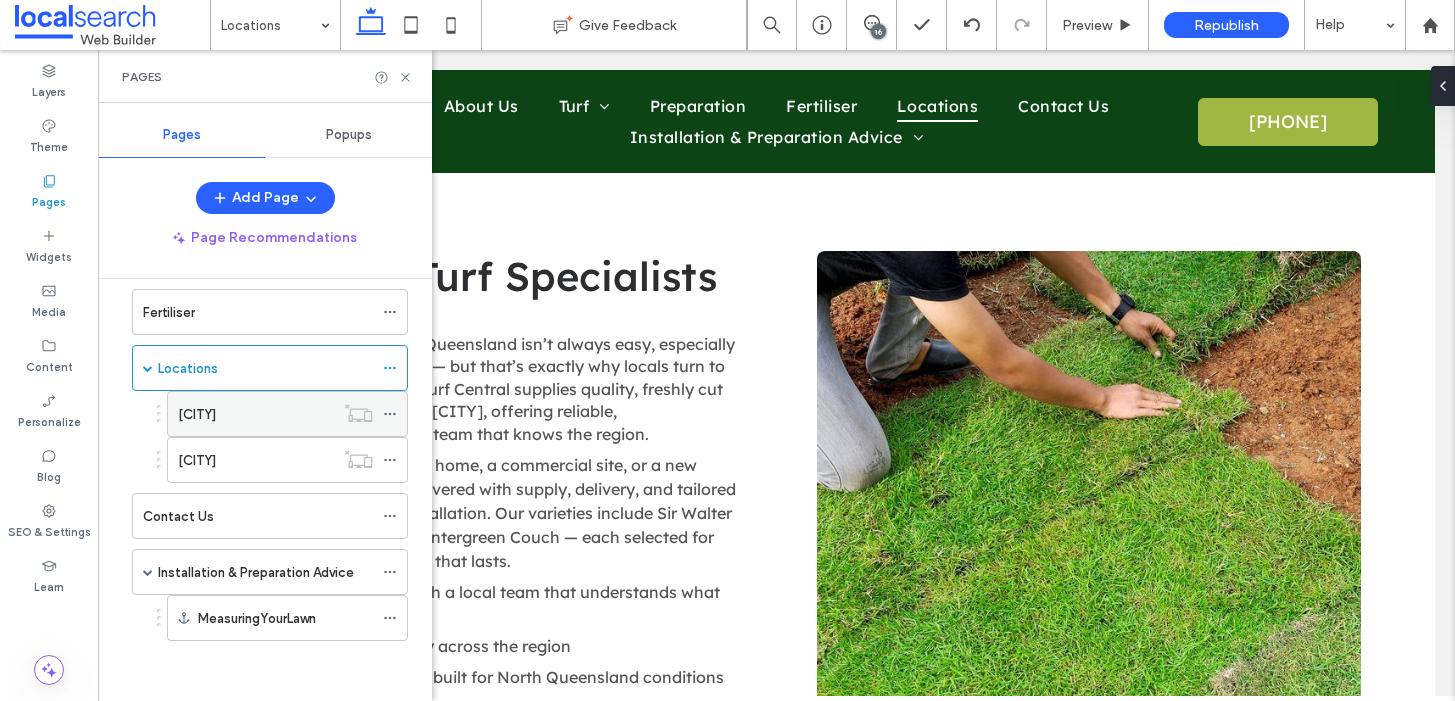 click on "Airlie Beach" at bounding box center (197, 414) 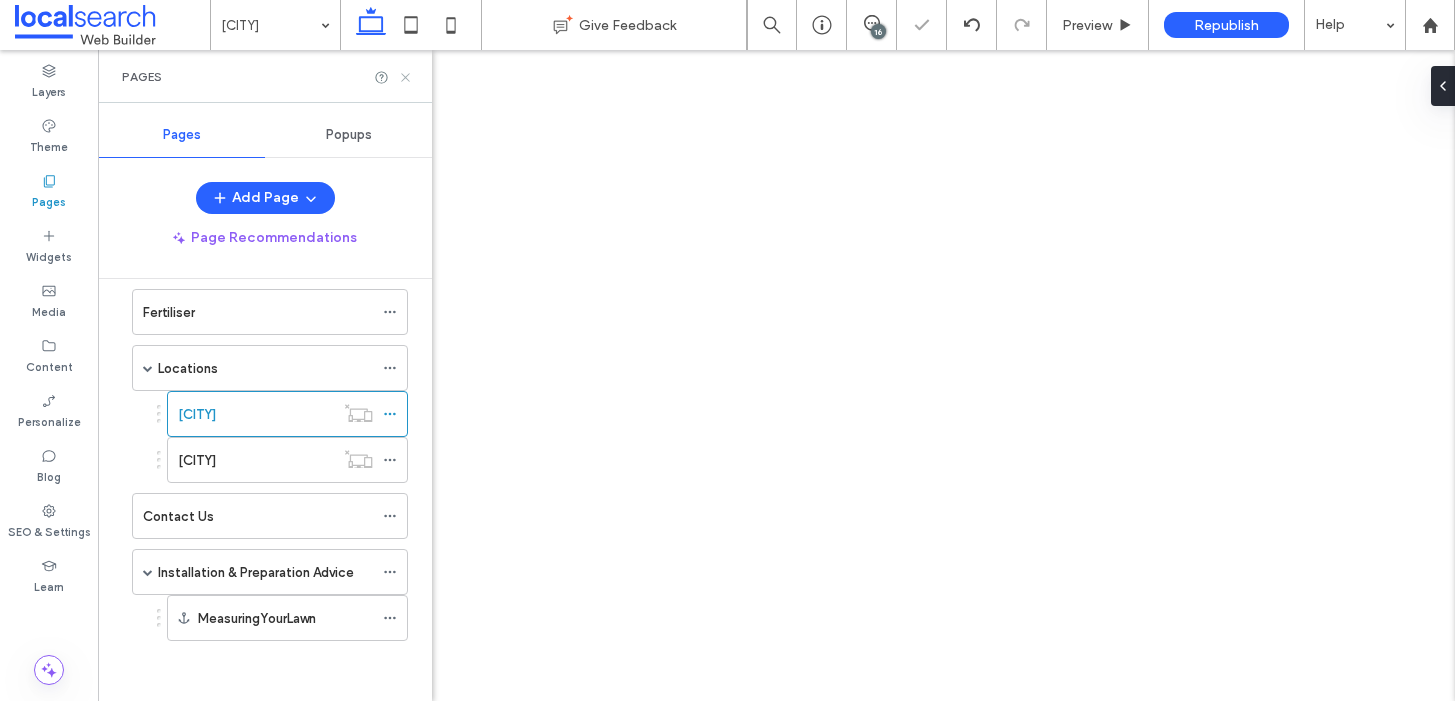 click 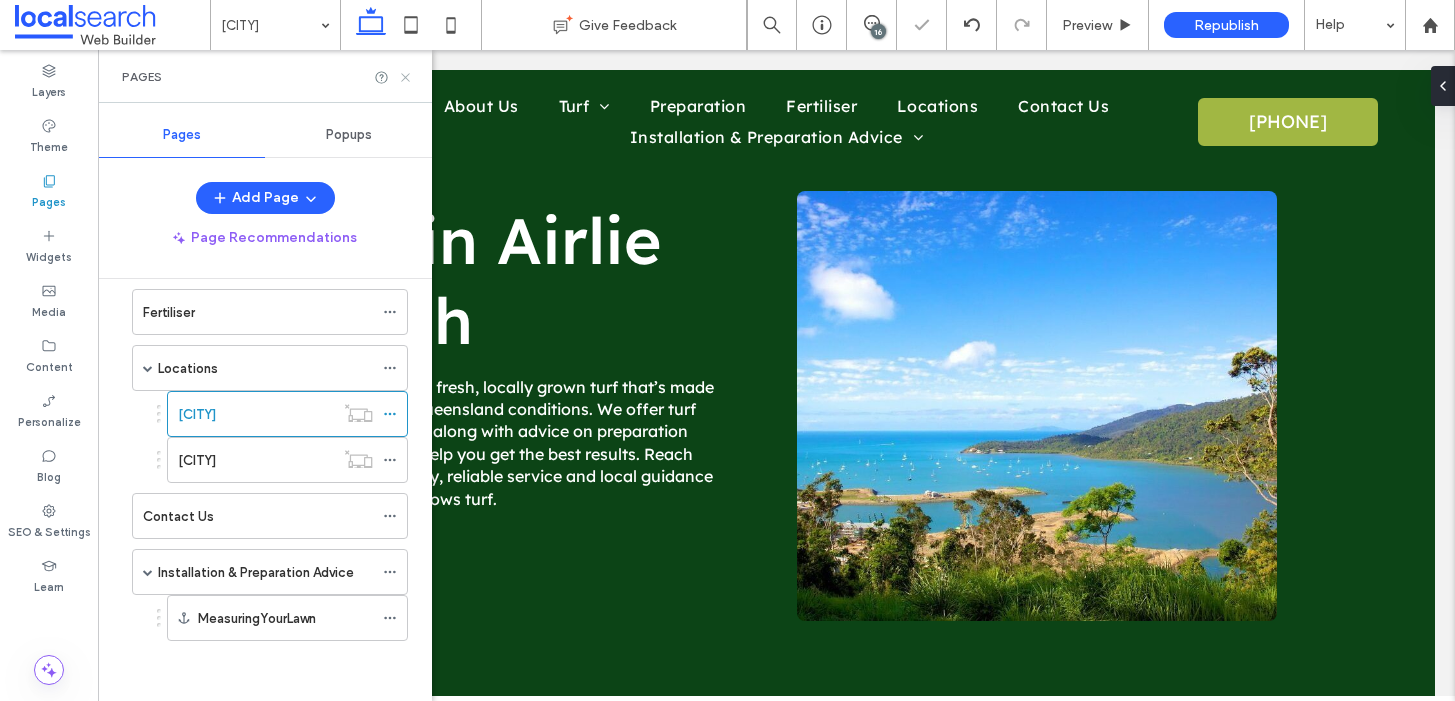 scroll, scrollTop: 3708, scrollLeft: 0, axis: vertical 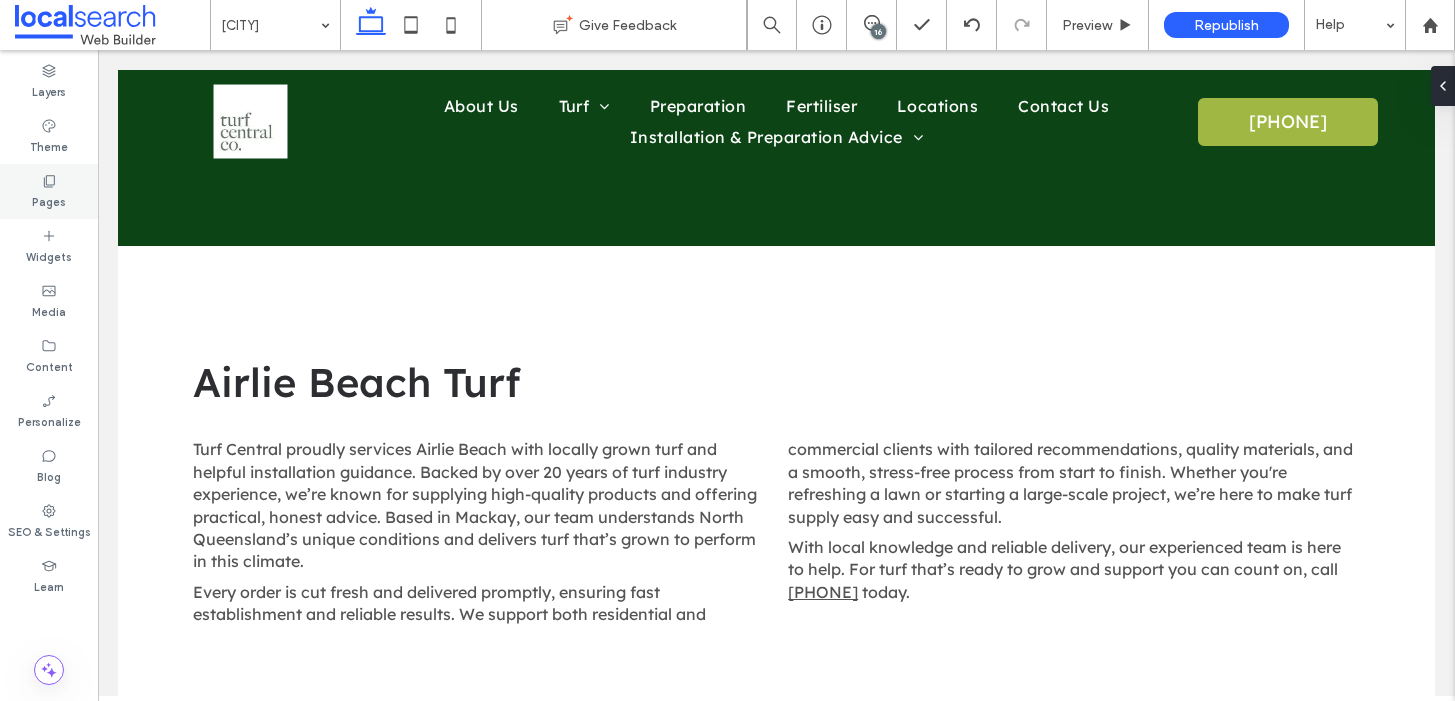 click on "Pages" at bounding box center [49, 191] 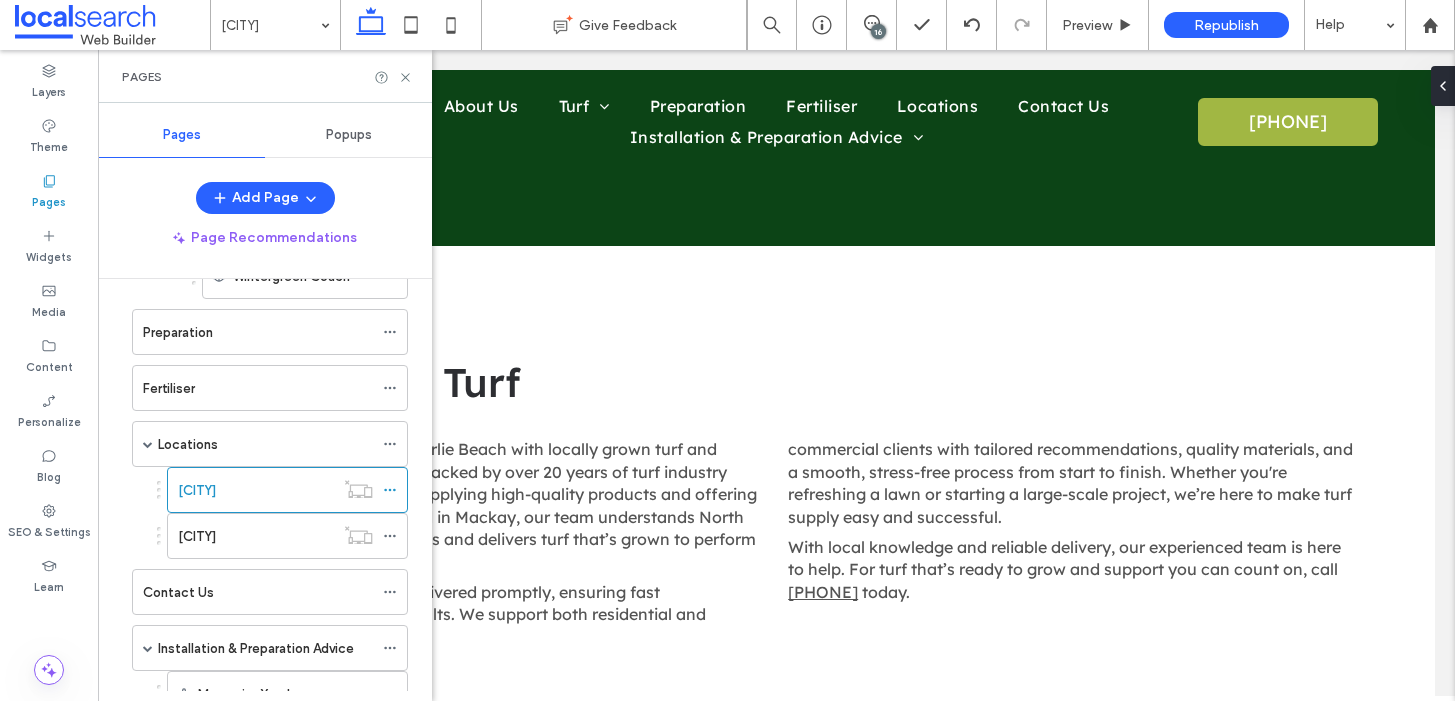 scroll, scrollTop: 570, scrollLeft: 0, axis: vertical 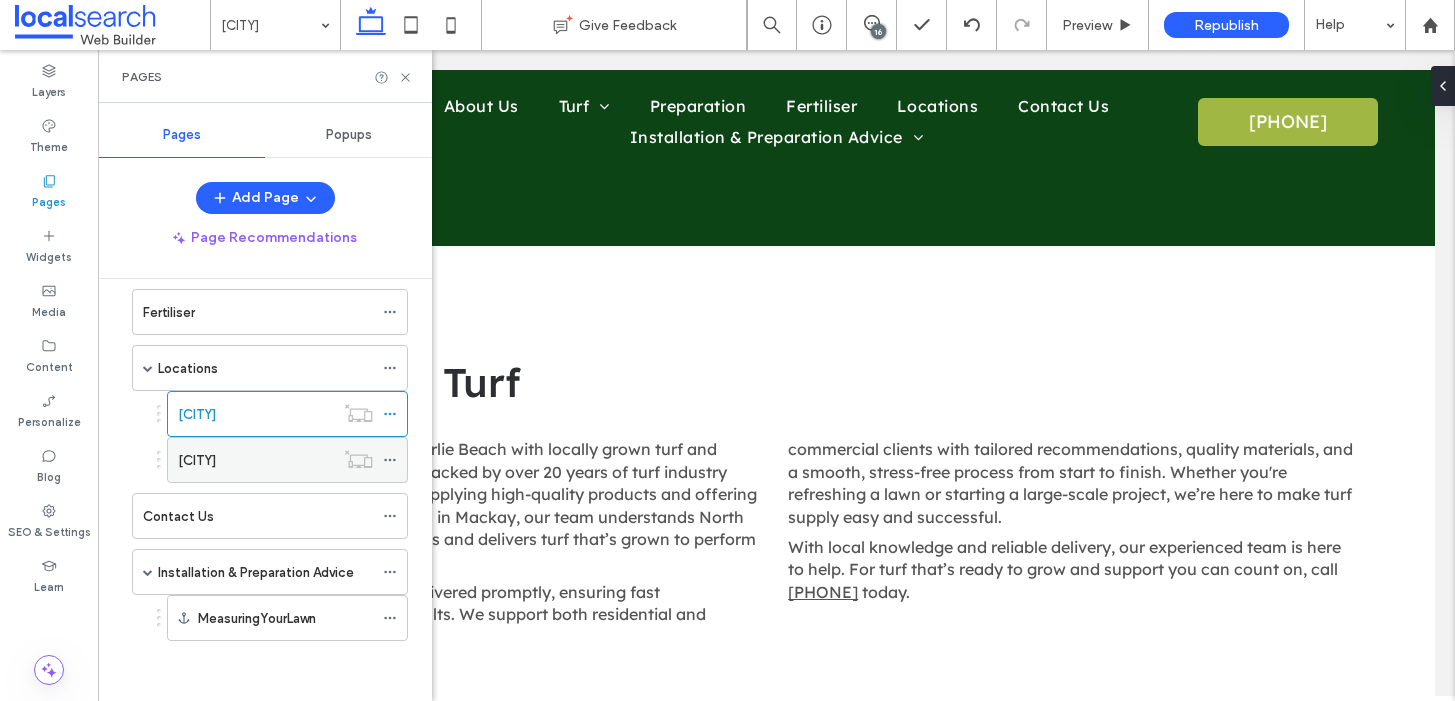 click on "Bowen" at bounding box center (256, 460) 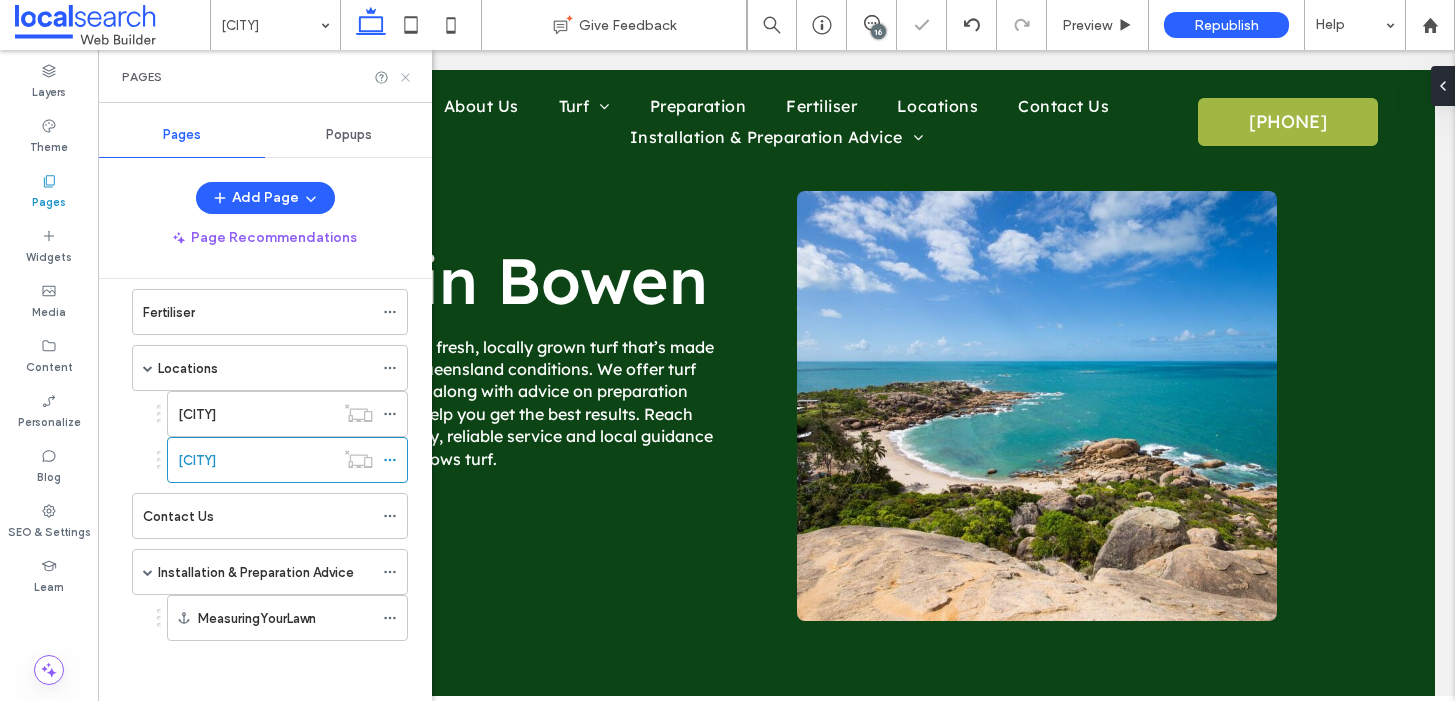 click 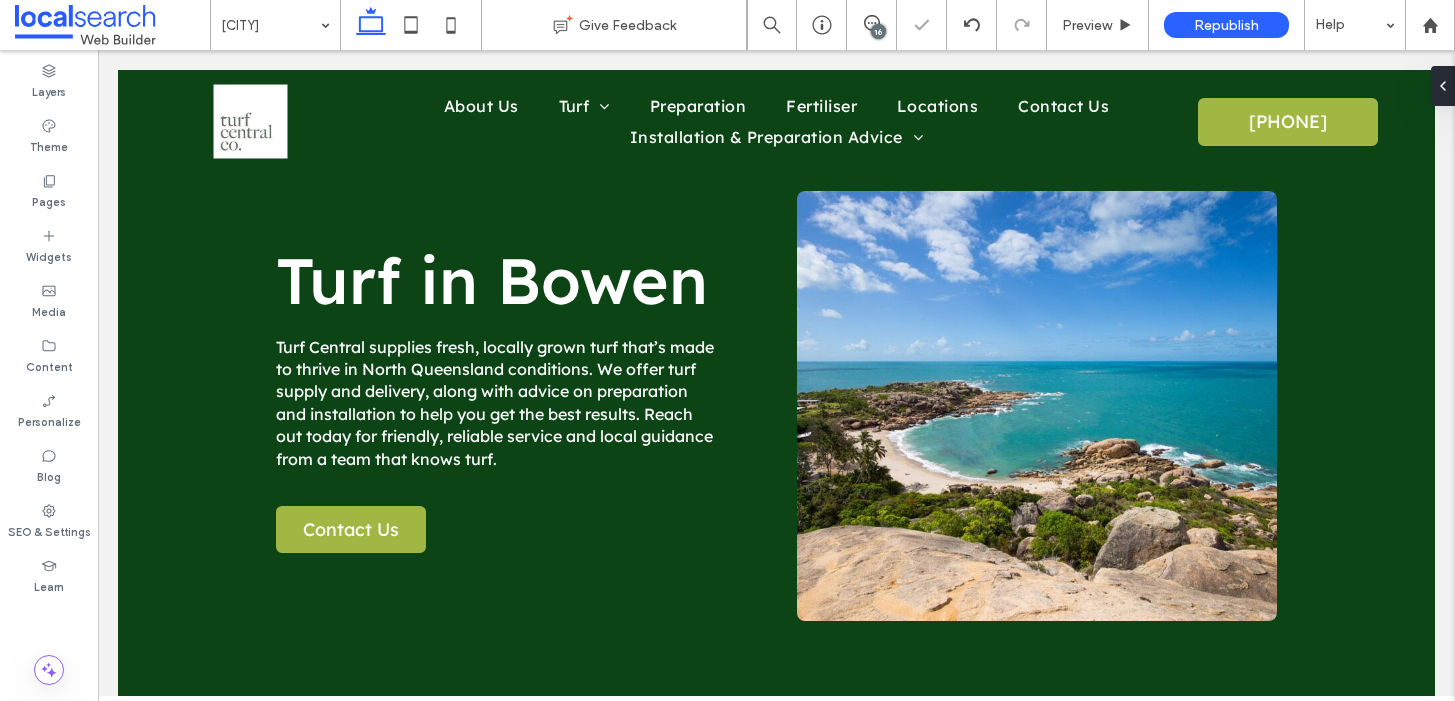 scroll, scrollTop: 3638, scrollLeft: 0, axis: vertical 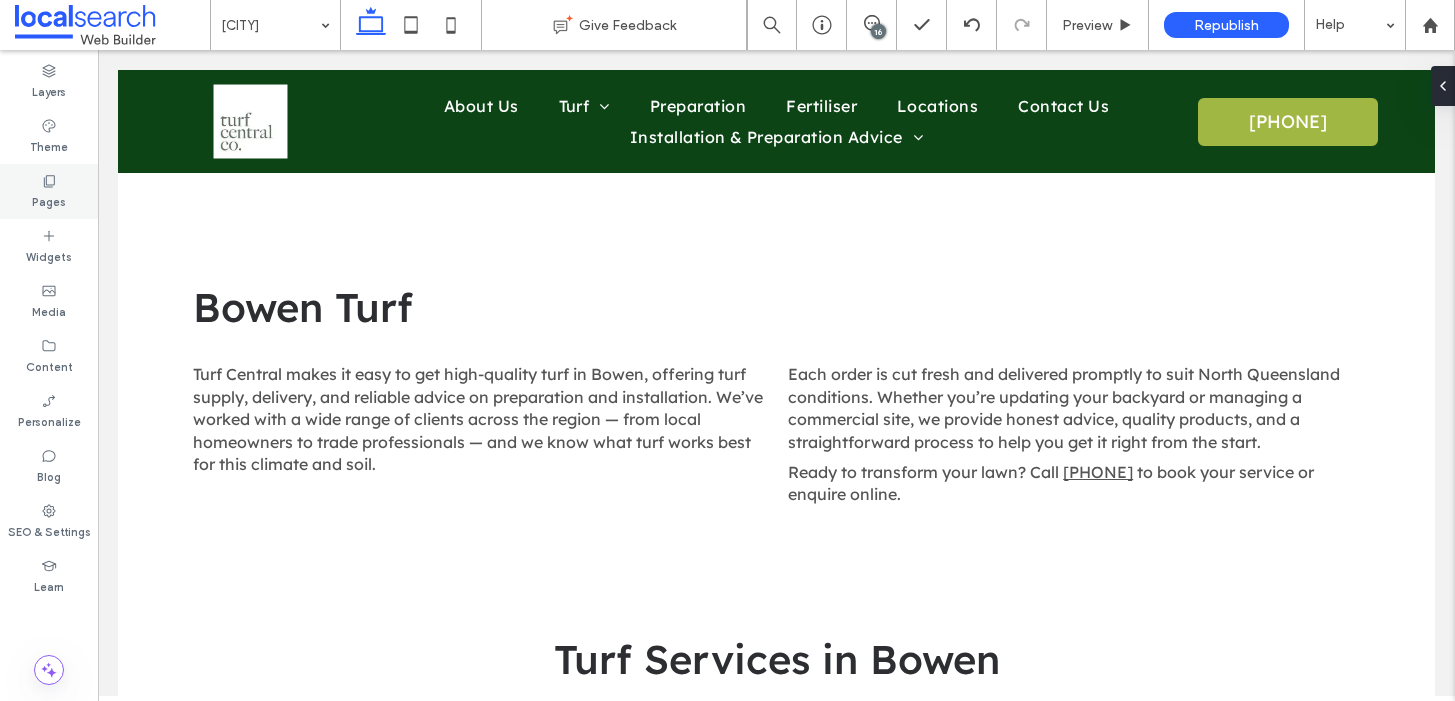 click on "Pages" at bounding box center [49, 200] 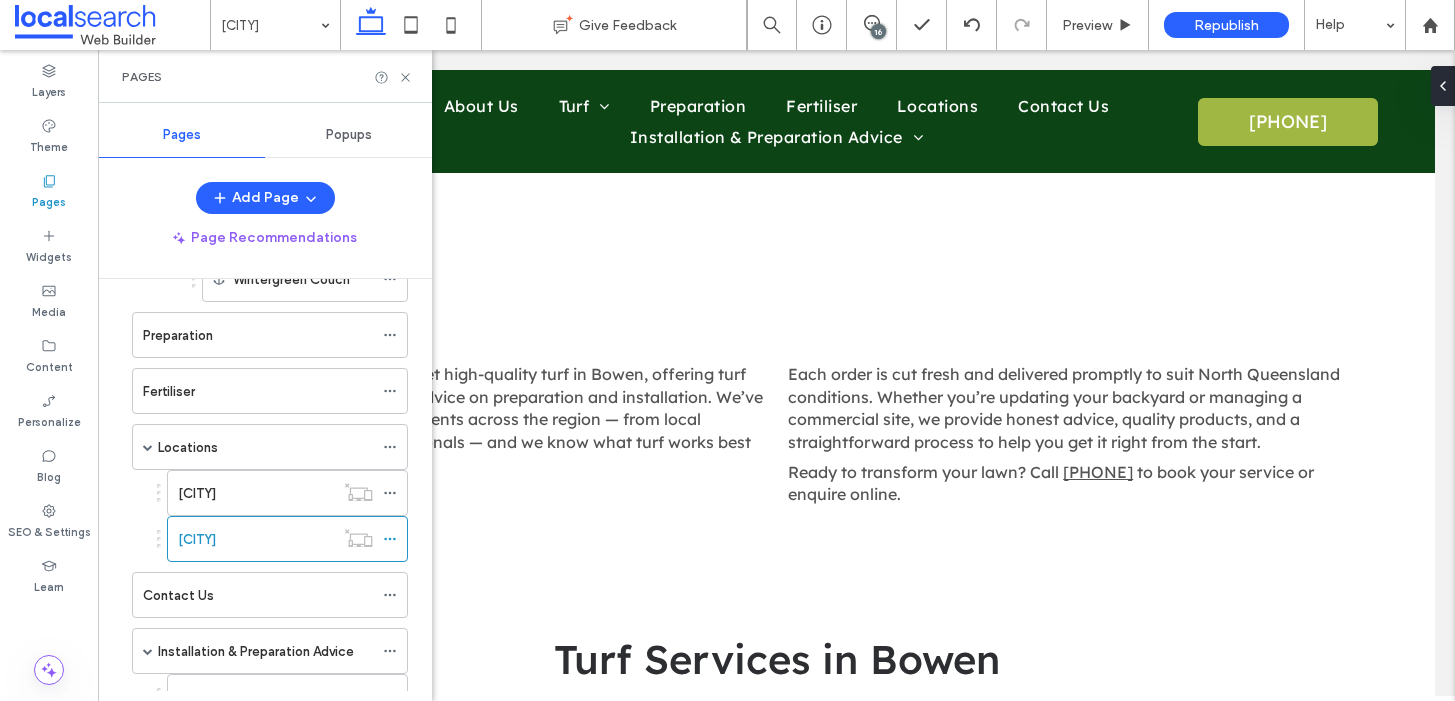 scroll, scrollTop: 570, scrollLeft: 0, axis: vertical 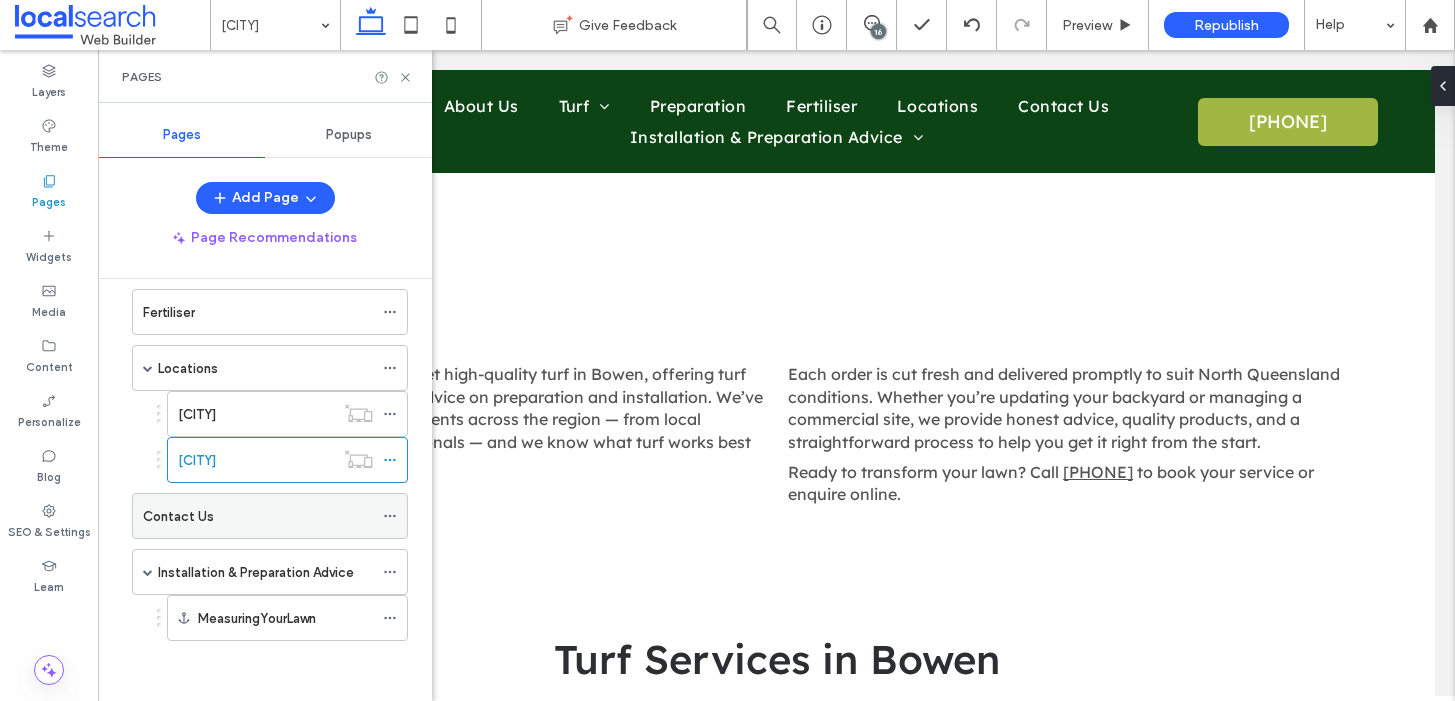 click on "Contact Us" at bounding box center [258, 516] 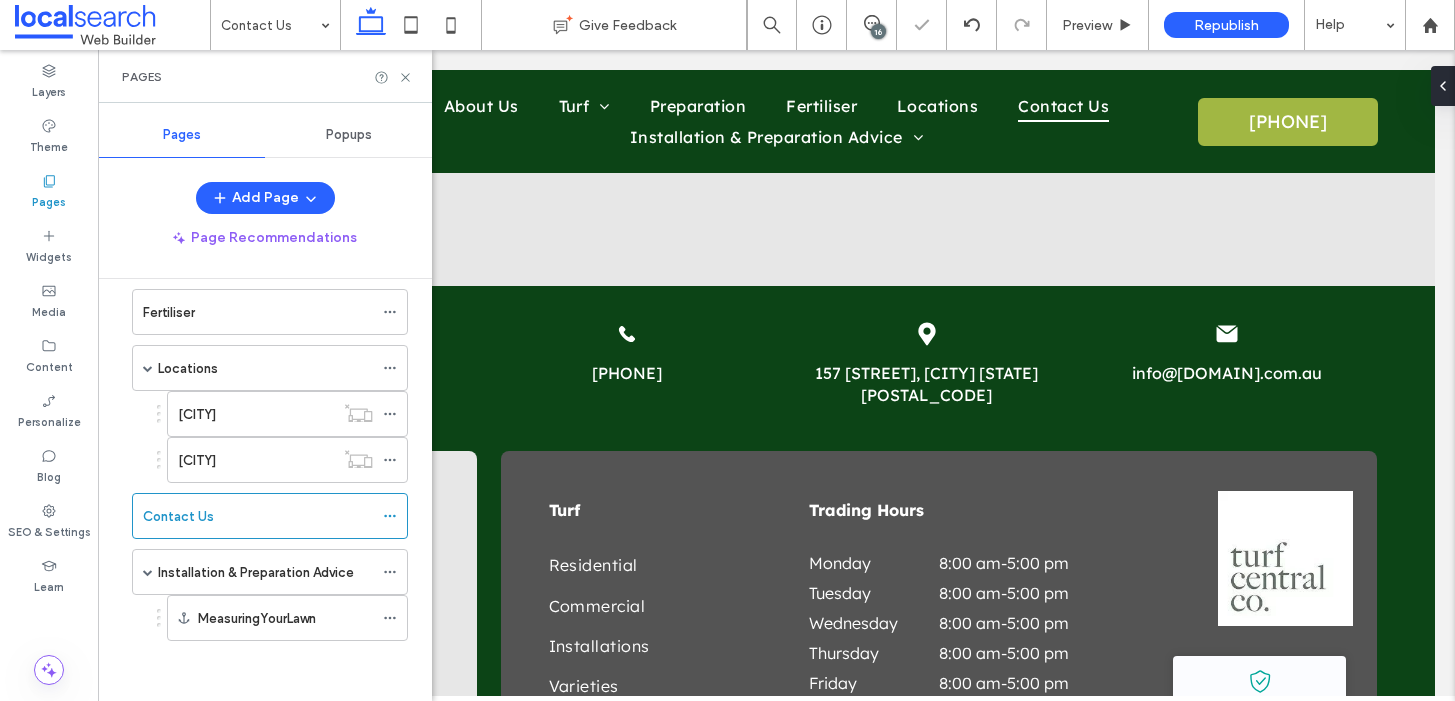 scroll, scrollTop: 0, scrollLeft: 0, axis: both 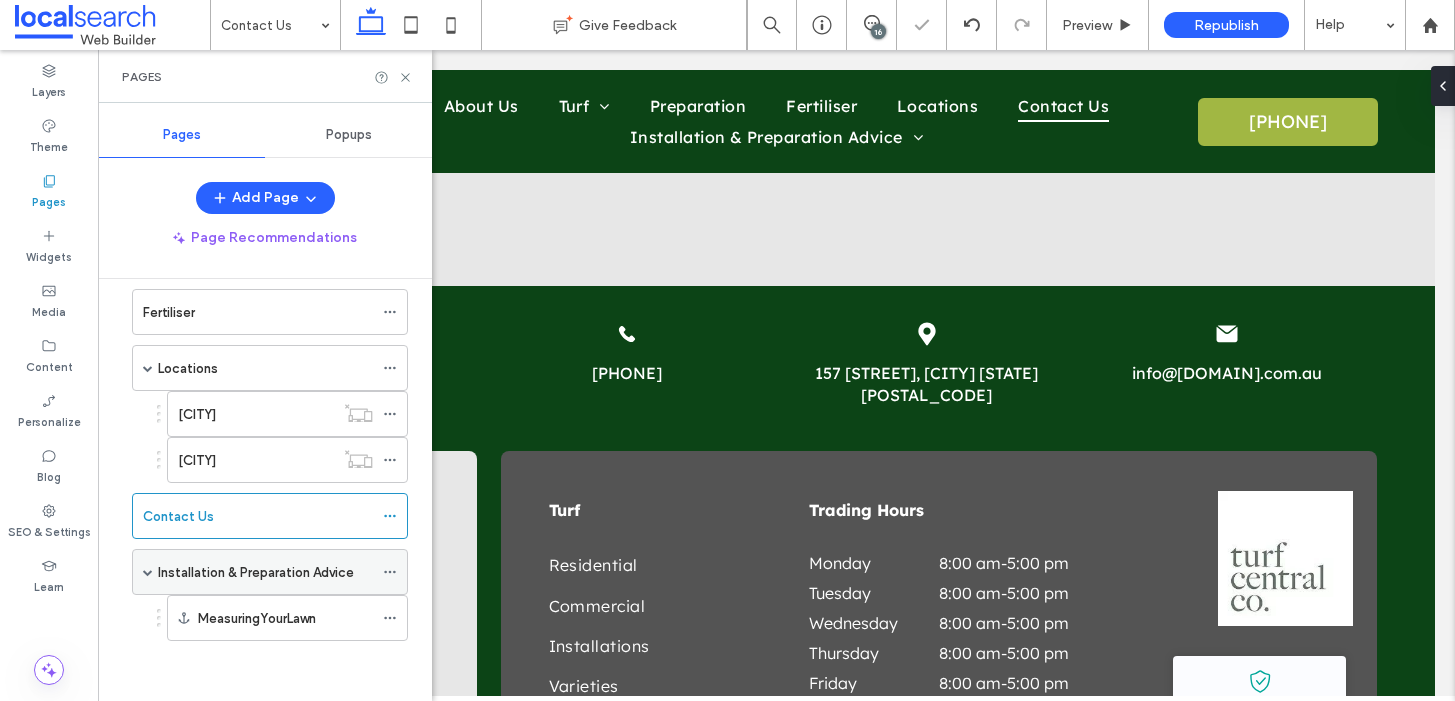 click on "Installation & Preparation Advice" at bounding box center [256, 572] 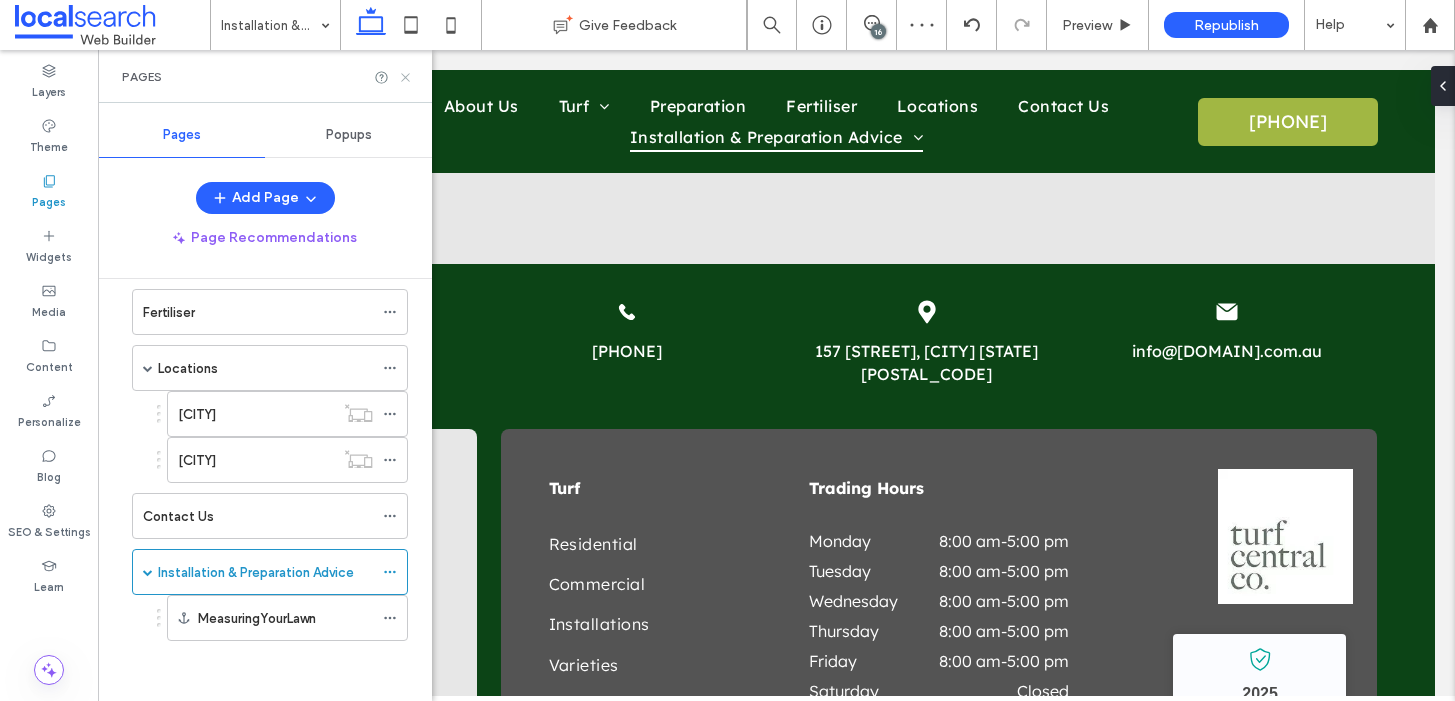click 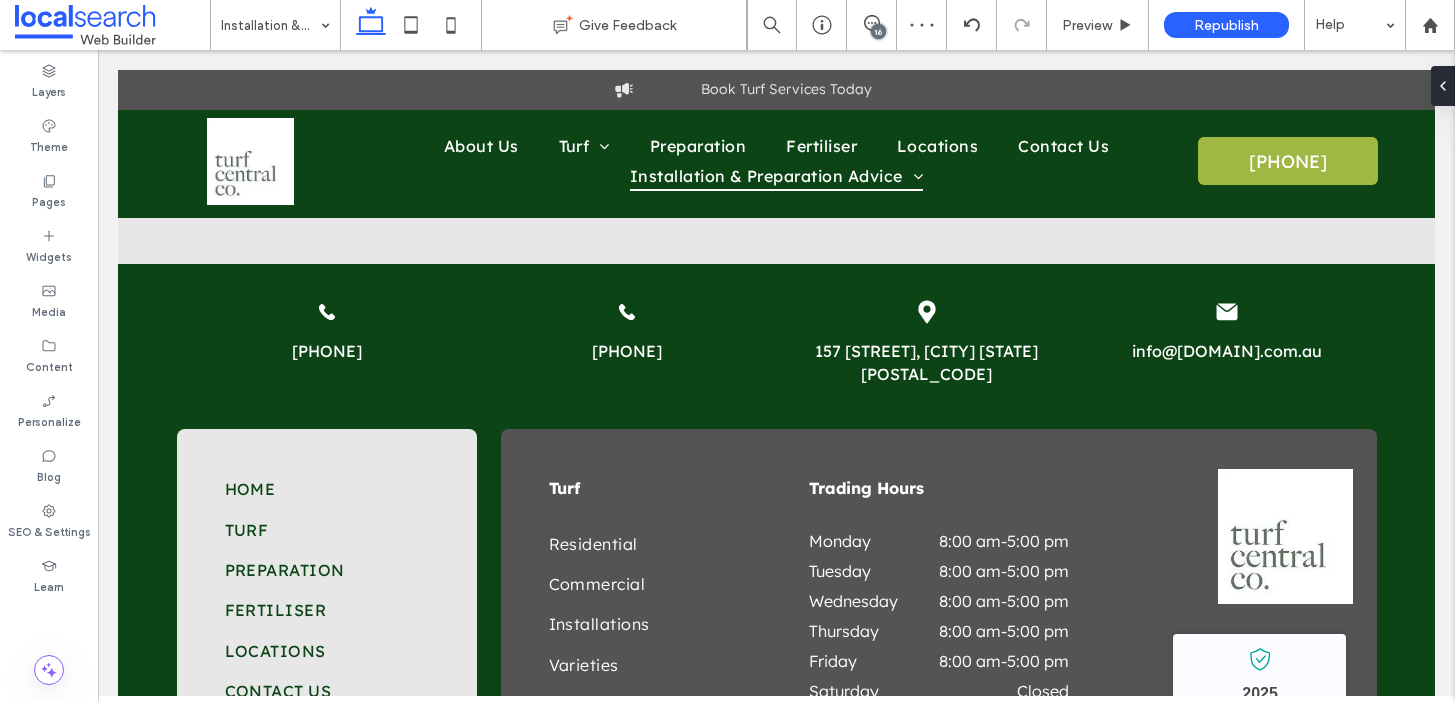 scroll, scrollTop: 4167, scrollLeft: 0, axis: vertical 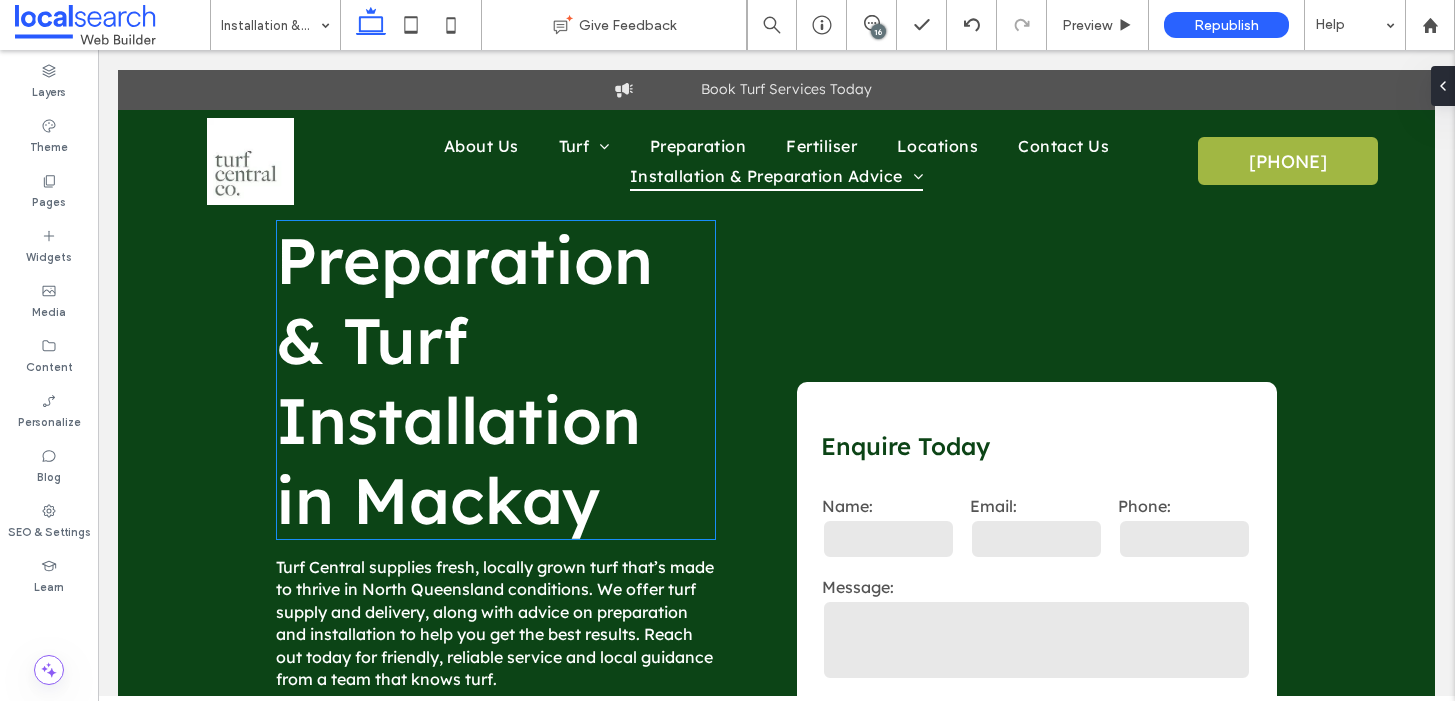 click on "Preparation & Turf Installation in Mackay" at bounding box center (496, 380) 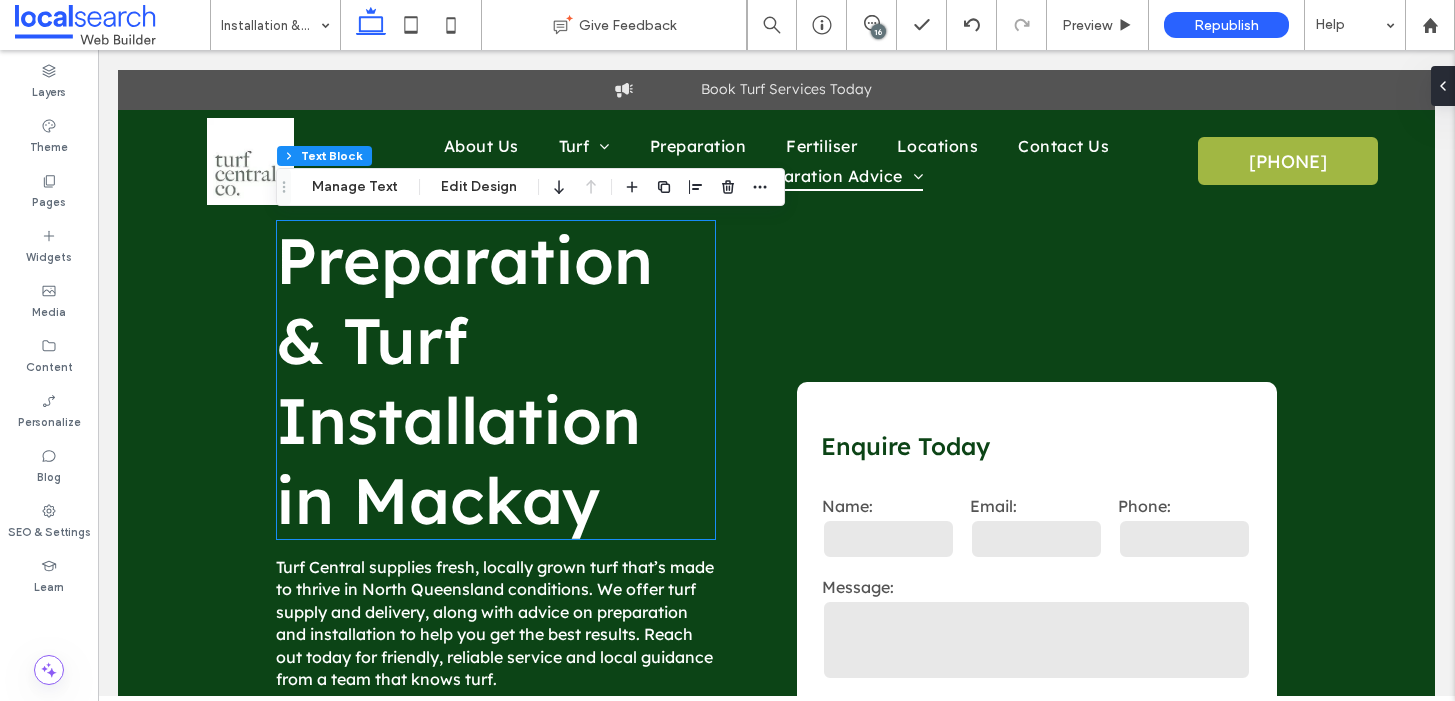 click on "Preparation & Turf Installation in Mackay" at bounding box center [496, 380] 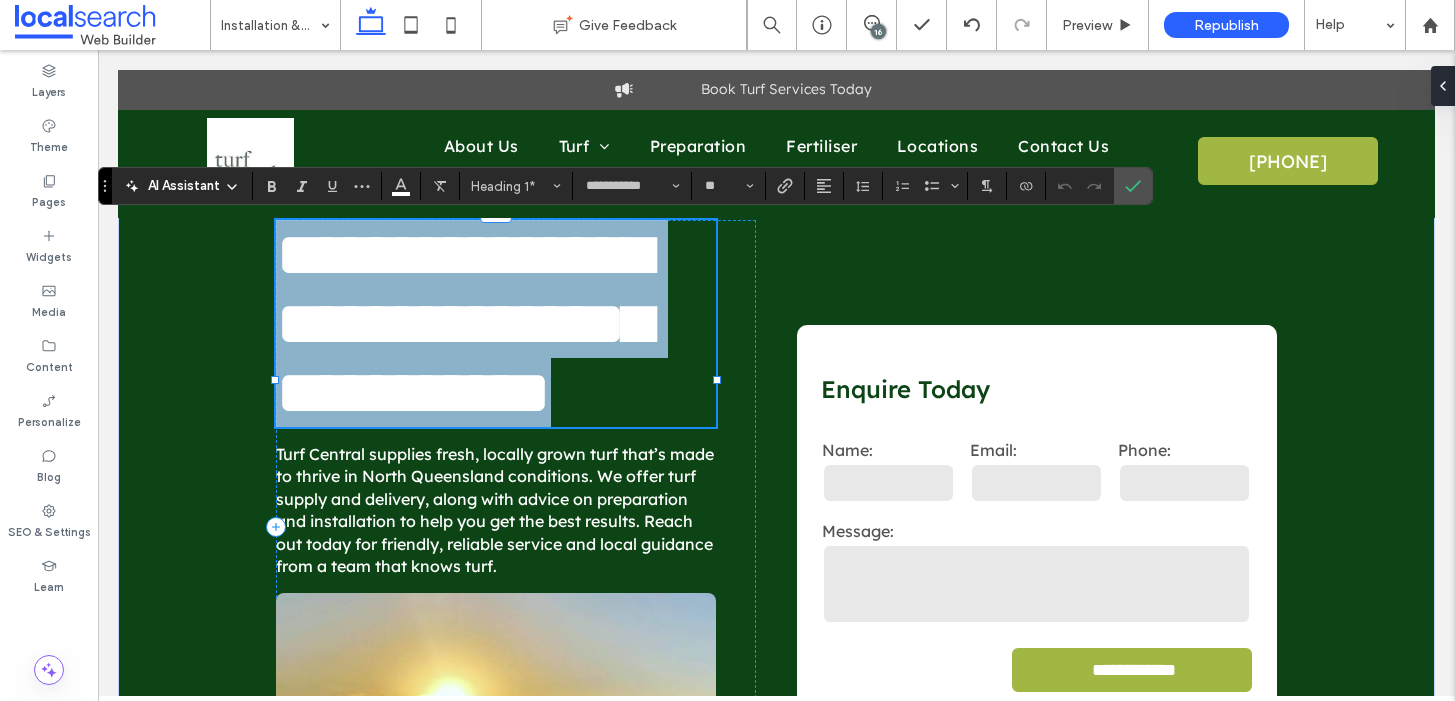 copy on "**********" 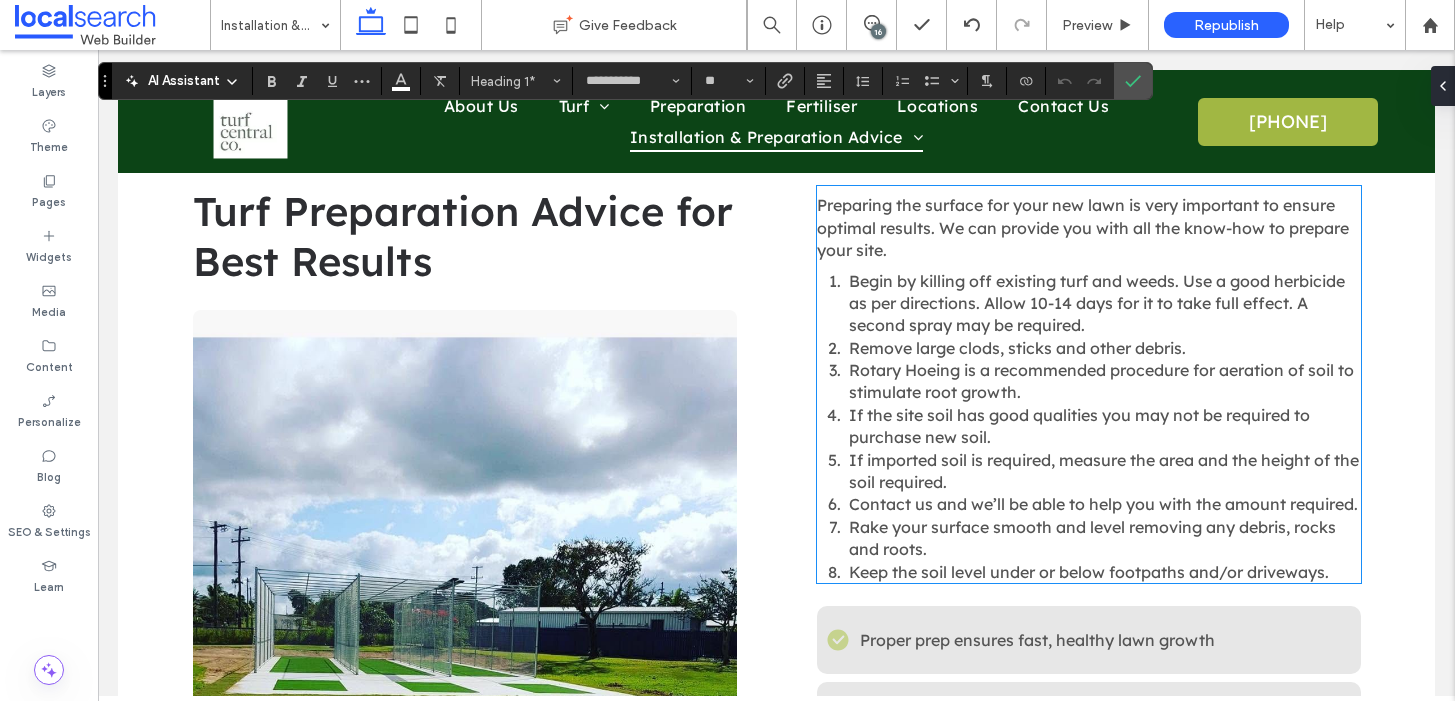 scroll, scrollTop: 842, scrollLeft: 0, axis: vertical 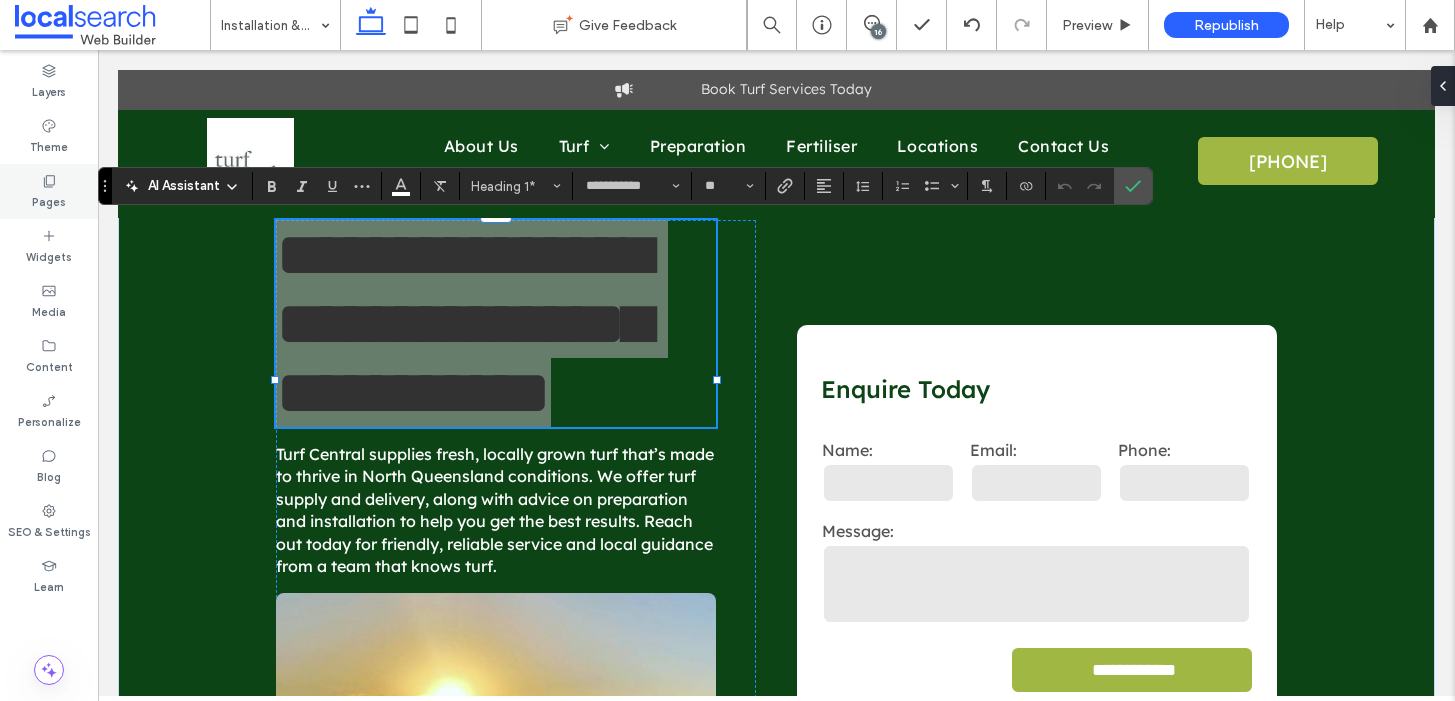 click on "Pages" at bounding box center (49, 200) 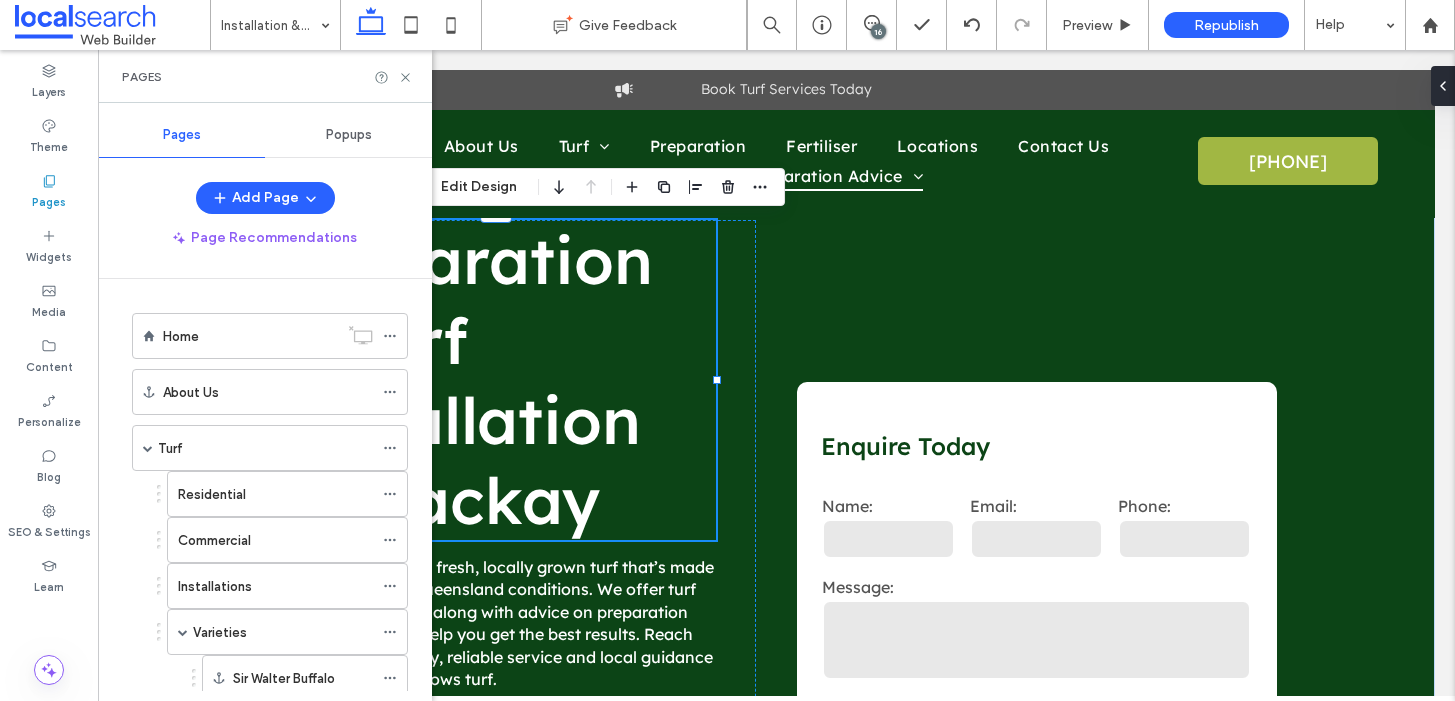 click on "16" at bounding box center (878, 31) 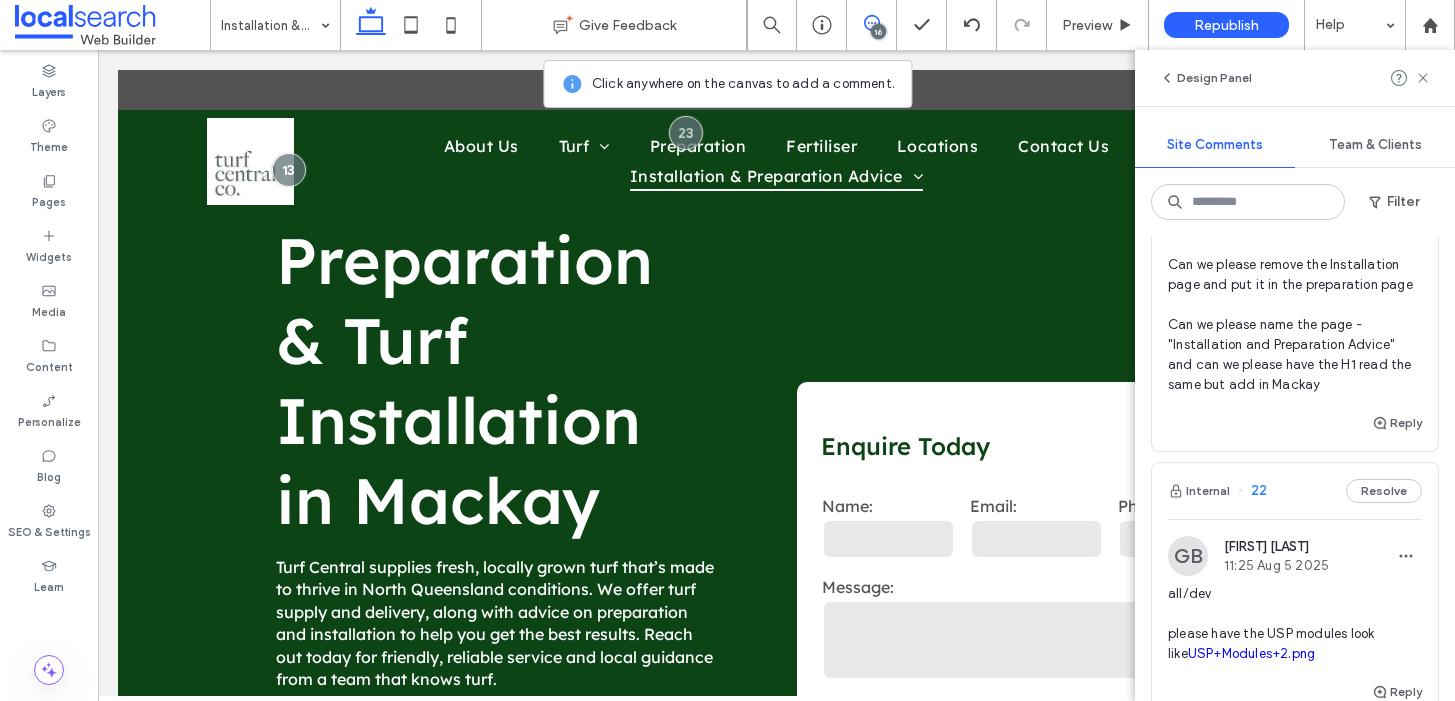 scroll, scrollTop: 3004, scrollLeft: 0, axis: vertical 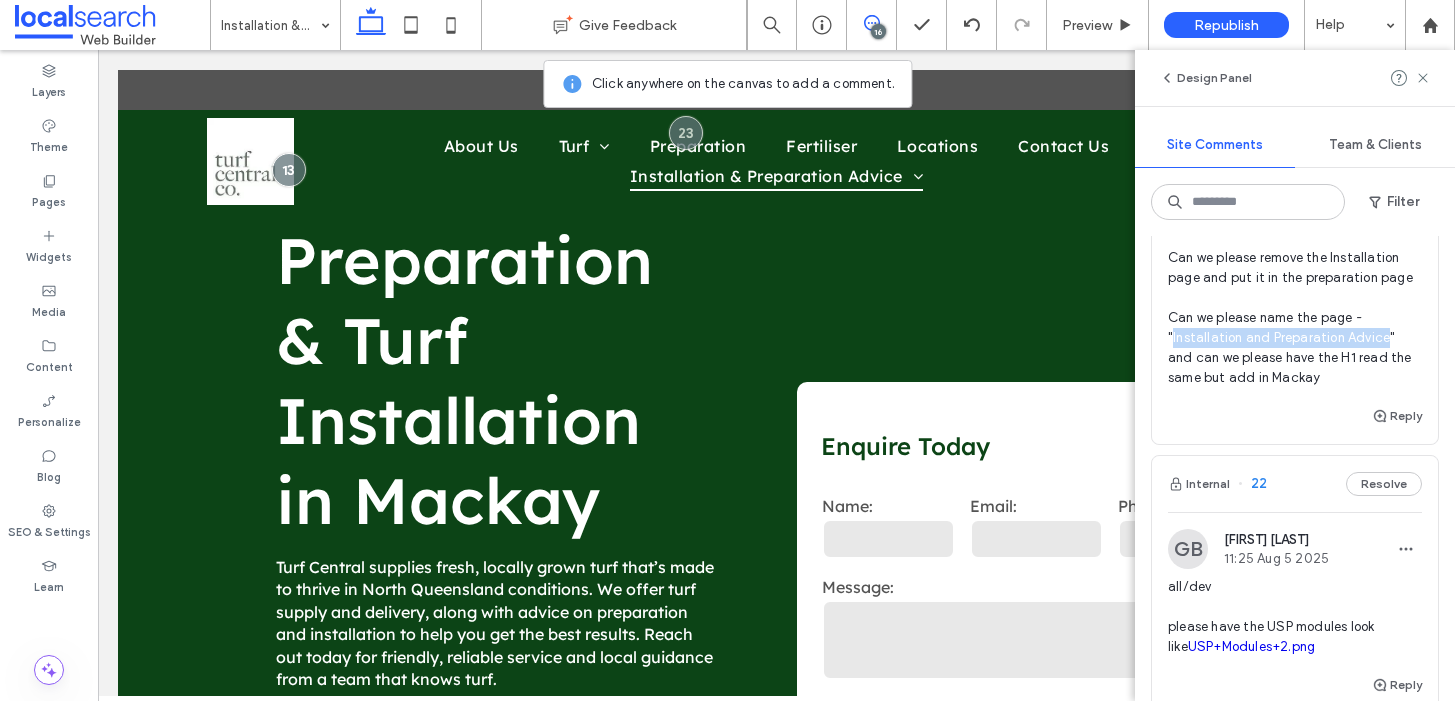 drag, startPoint x: 1384, startPoint y: 400, endPoint x: 1173, endPoint y: 403, distance: 211.02133 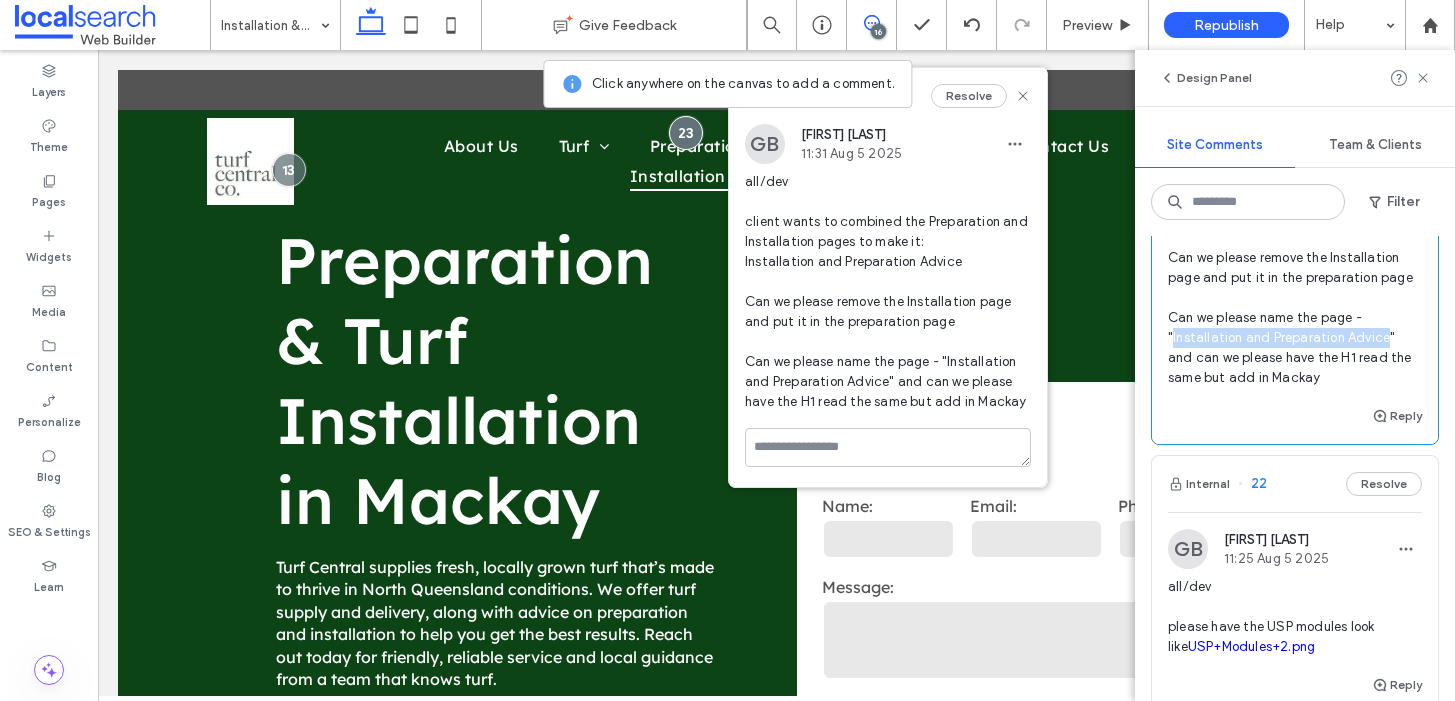 copy on "Installation and Preparation Advice" 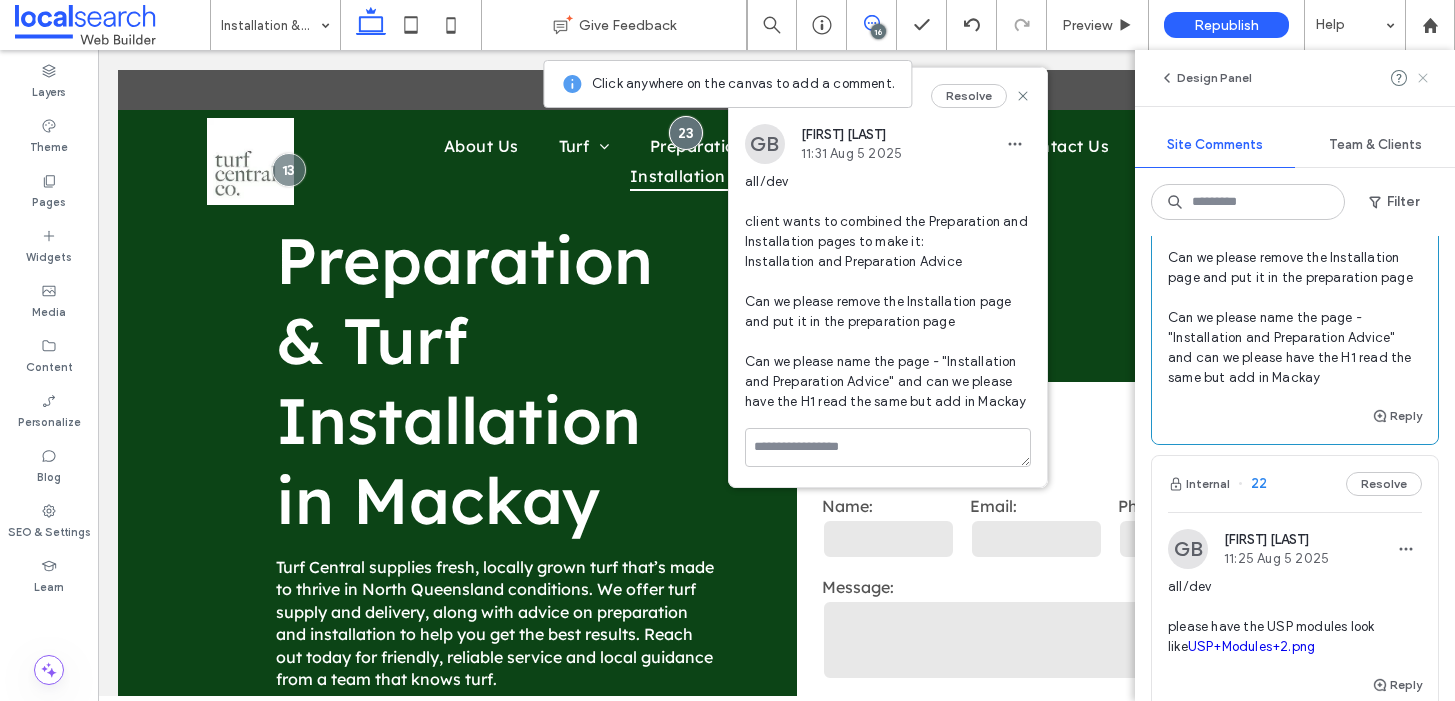 click 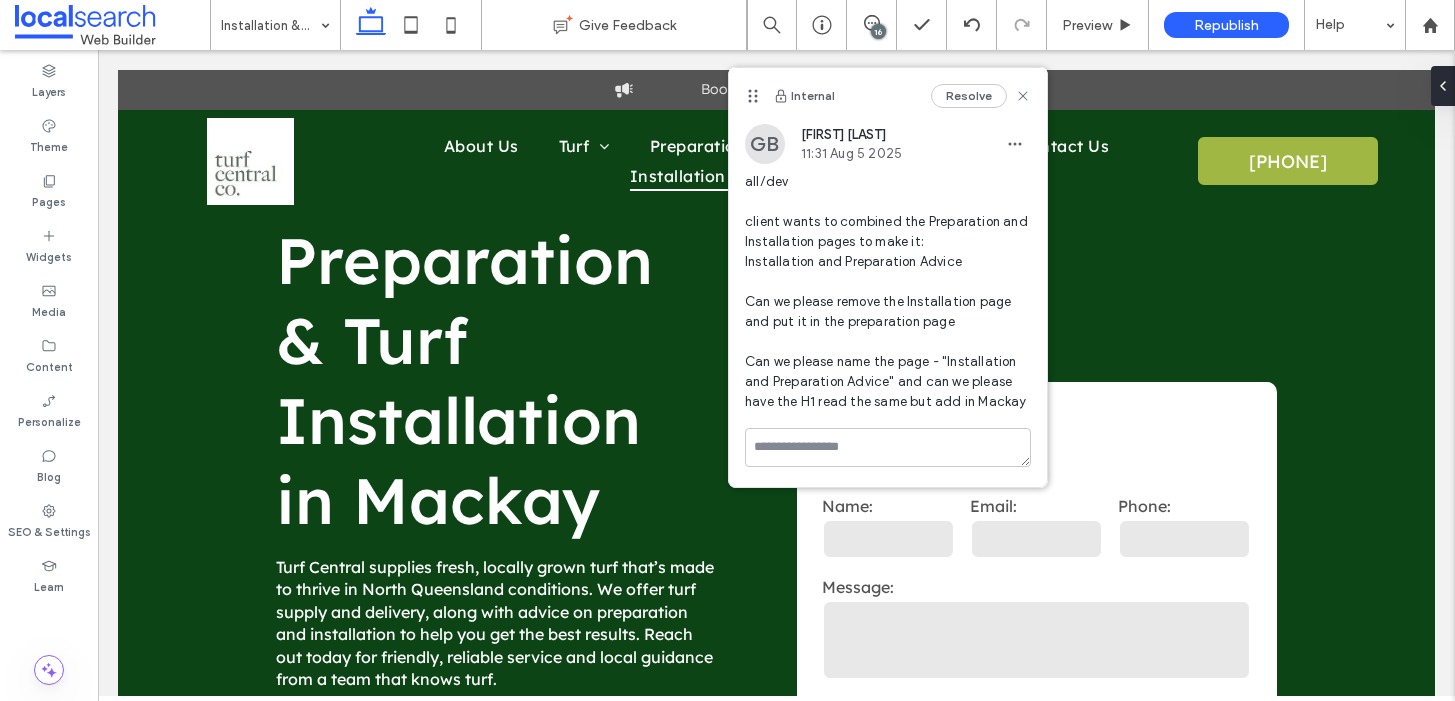 scroll, scrollTop: 0, scrollLeft: 0, axis: both 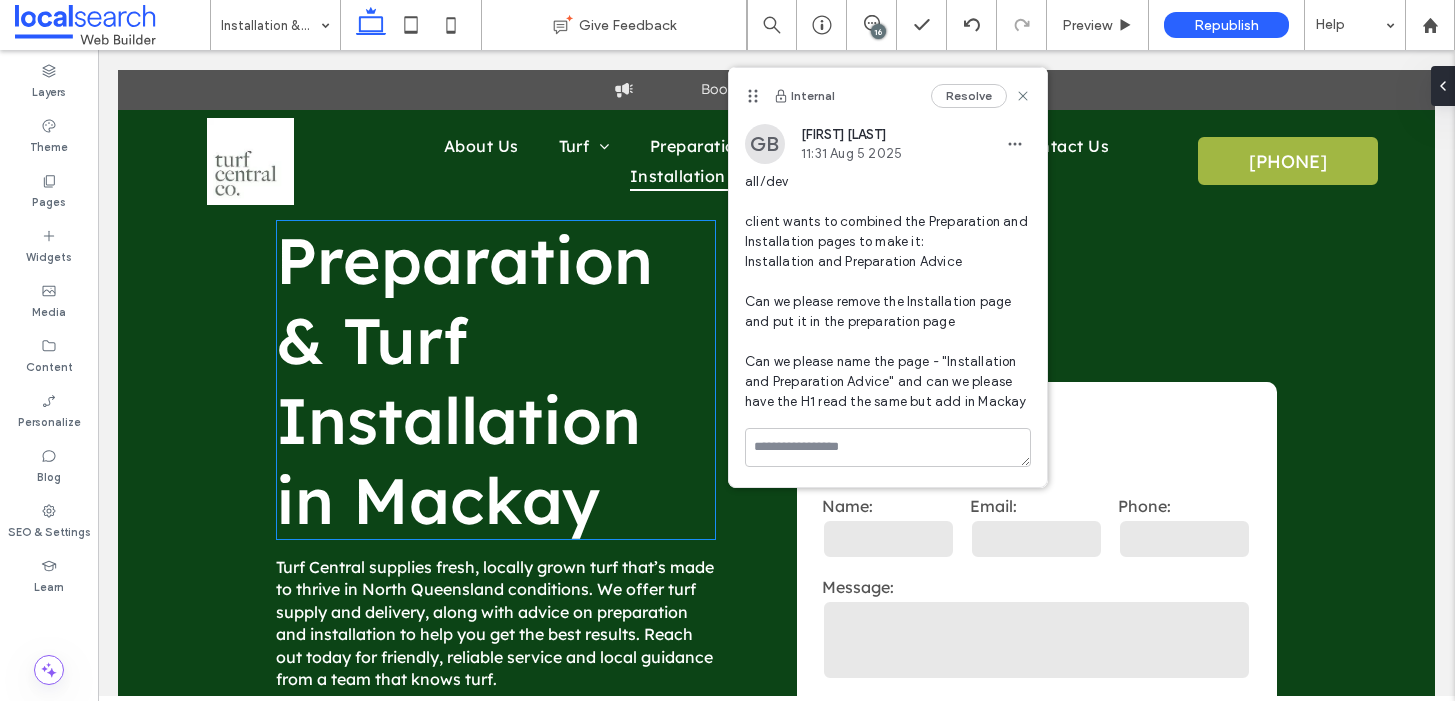 click on "Preparation & Turf Installation in Mackay" at bounding box center [464, 380] 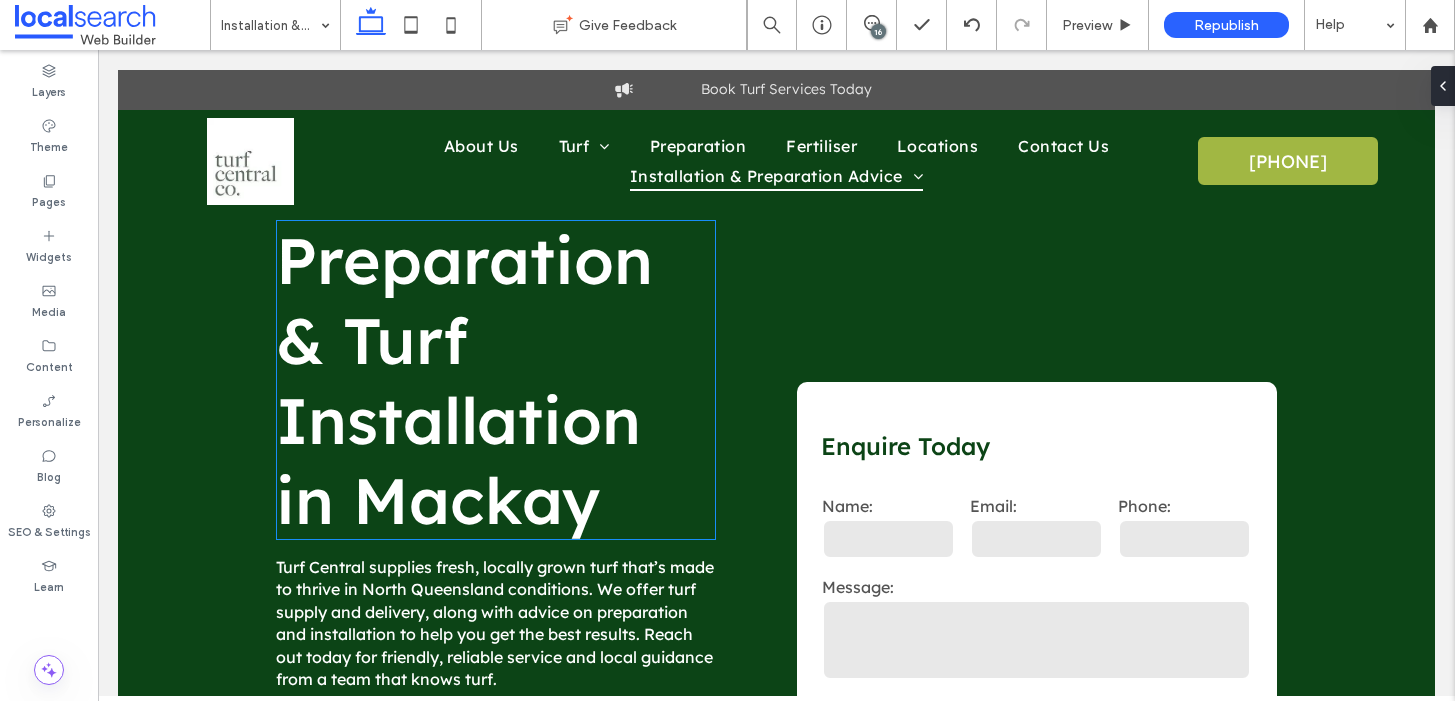 click on "Preparation & Turf Installation in Mackay" at bounding box center (464, 380) 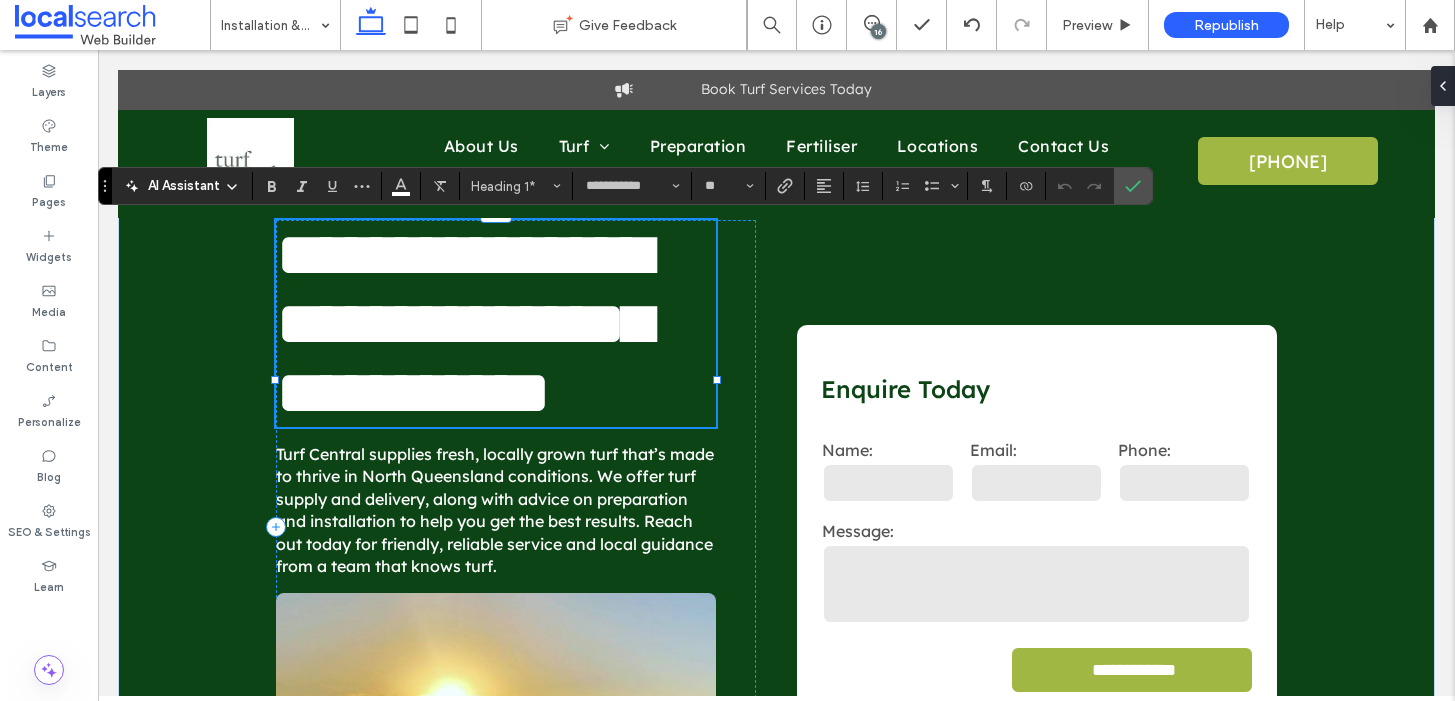 scroll, scrollTop: 0, scrollLeft: 0, axis: both 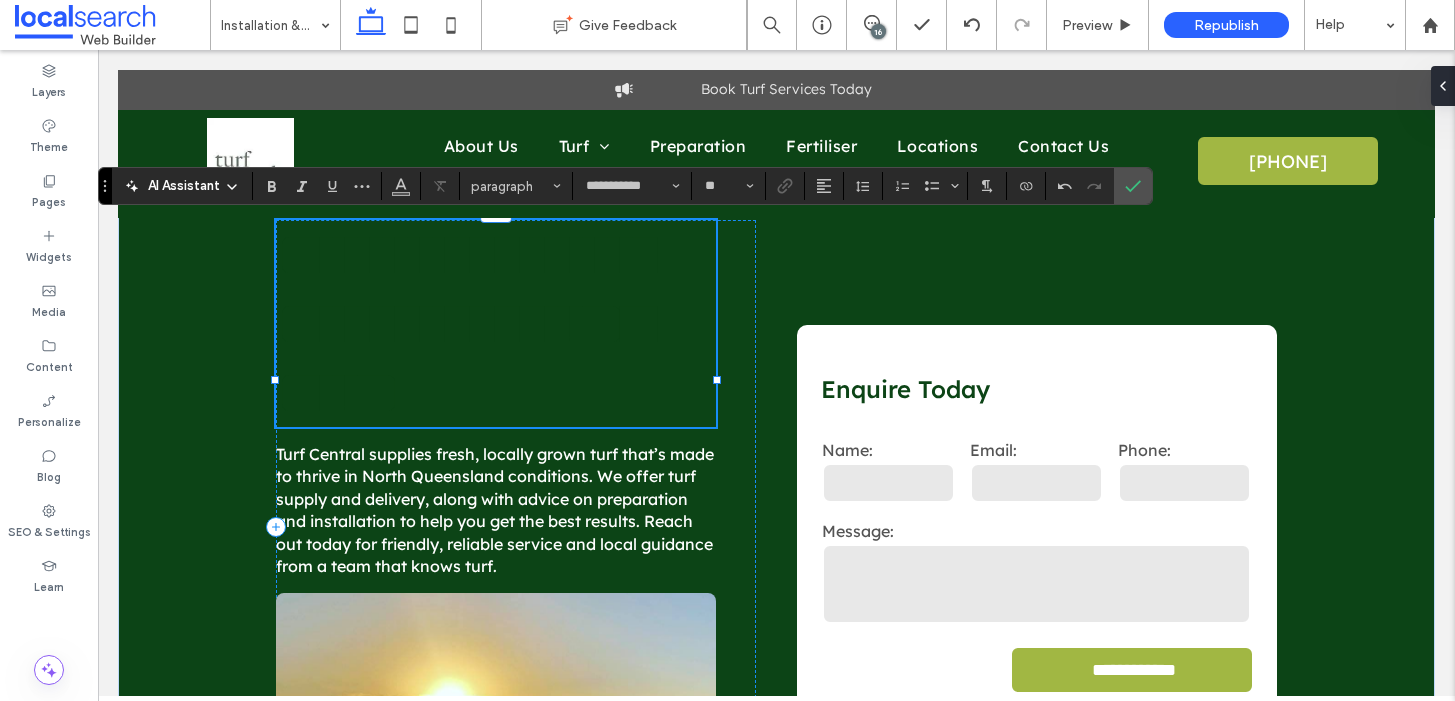 type on "**" 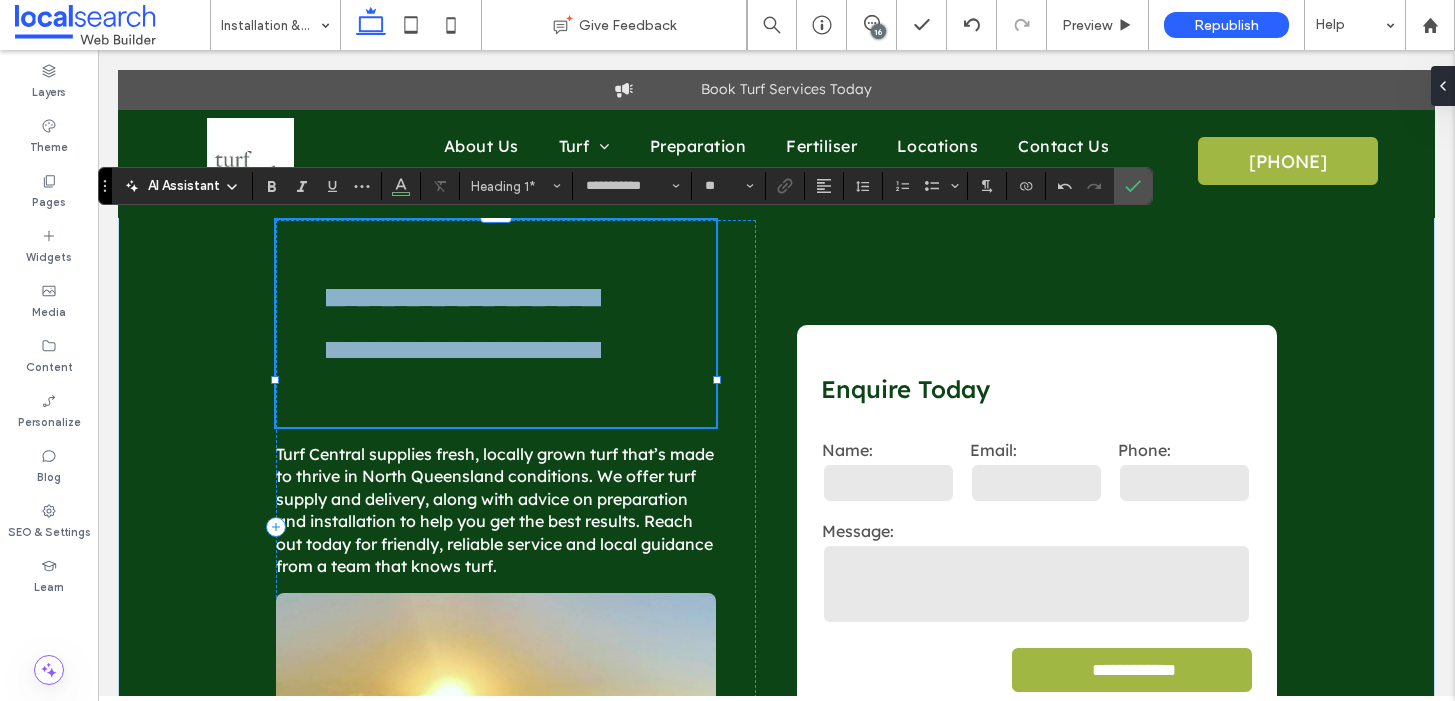 click on "**********" at bounding box center (496, 323) 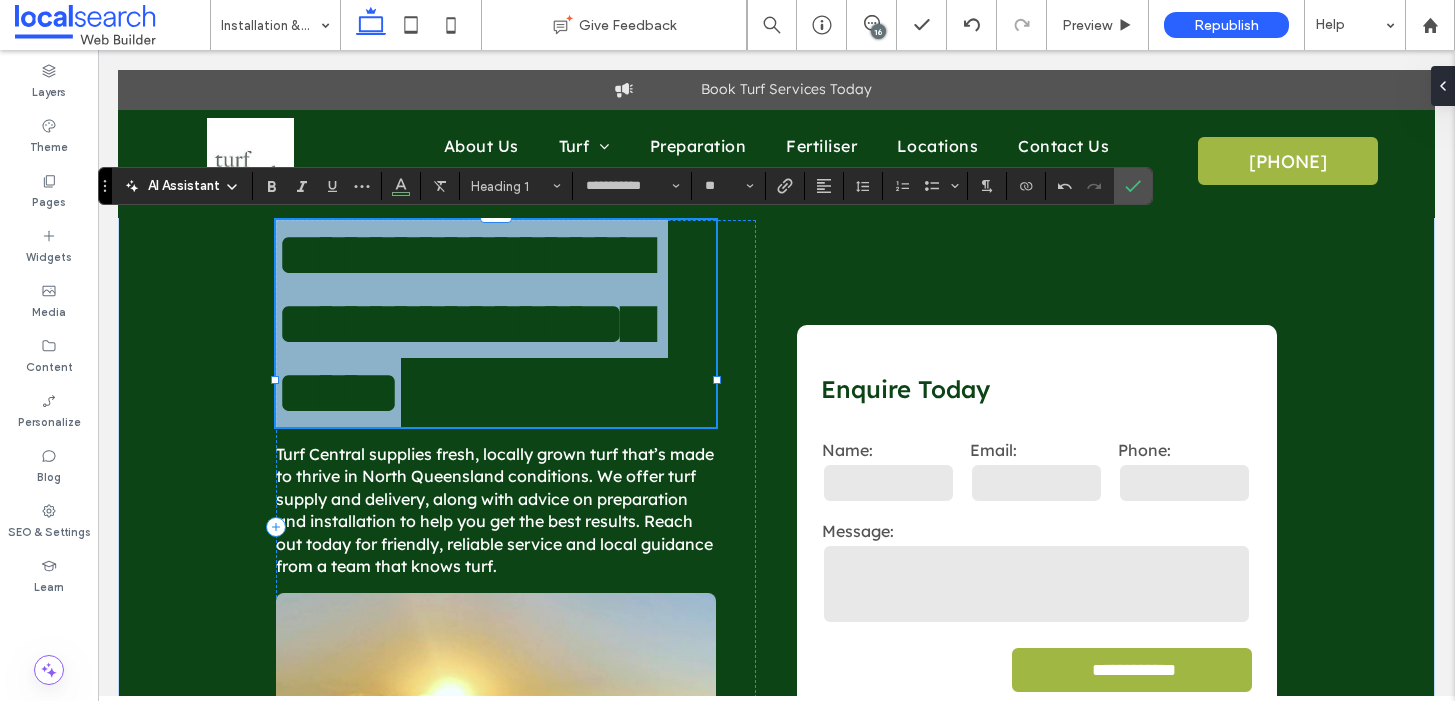 click on "**********" at bounding box center [496, 323] 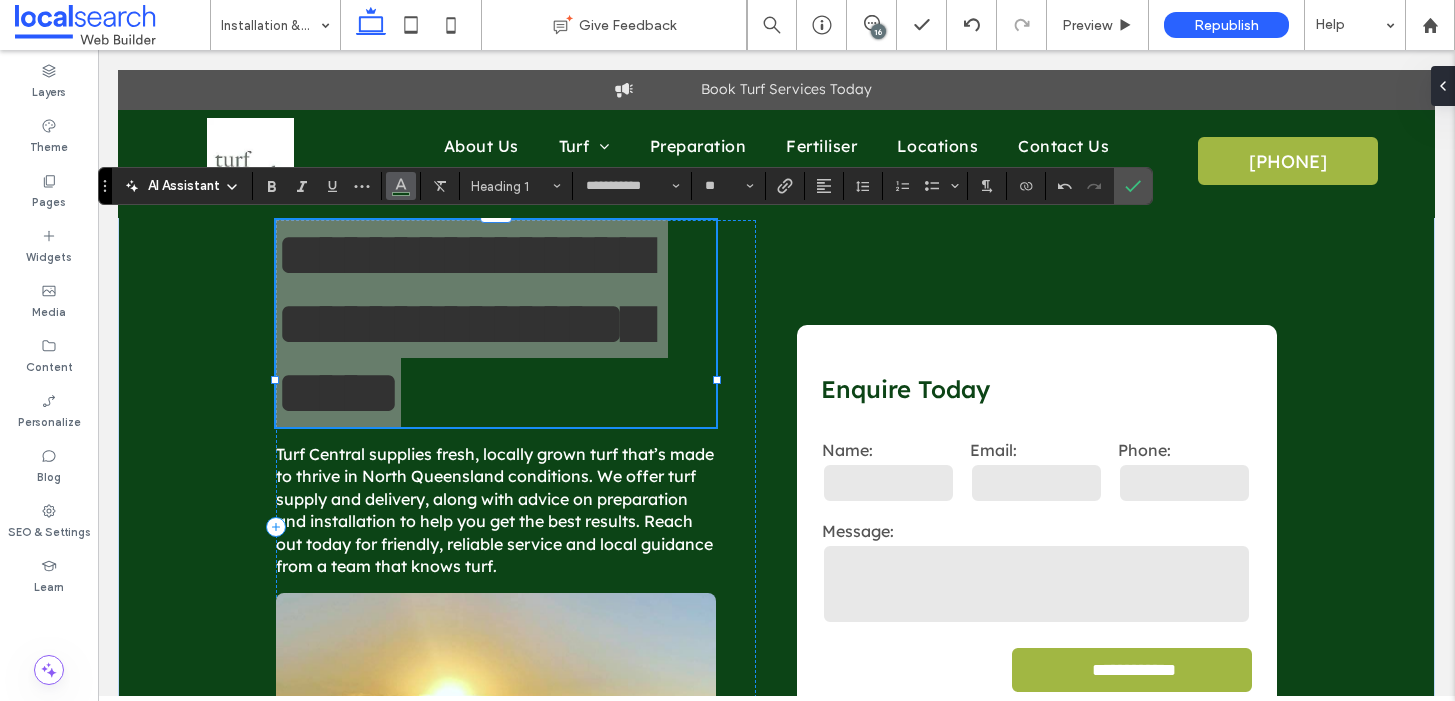 click 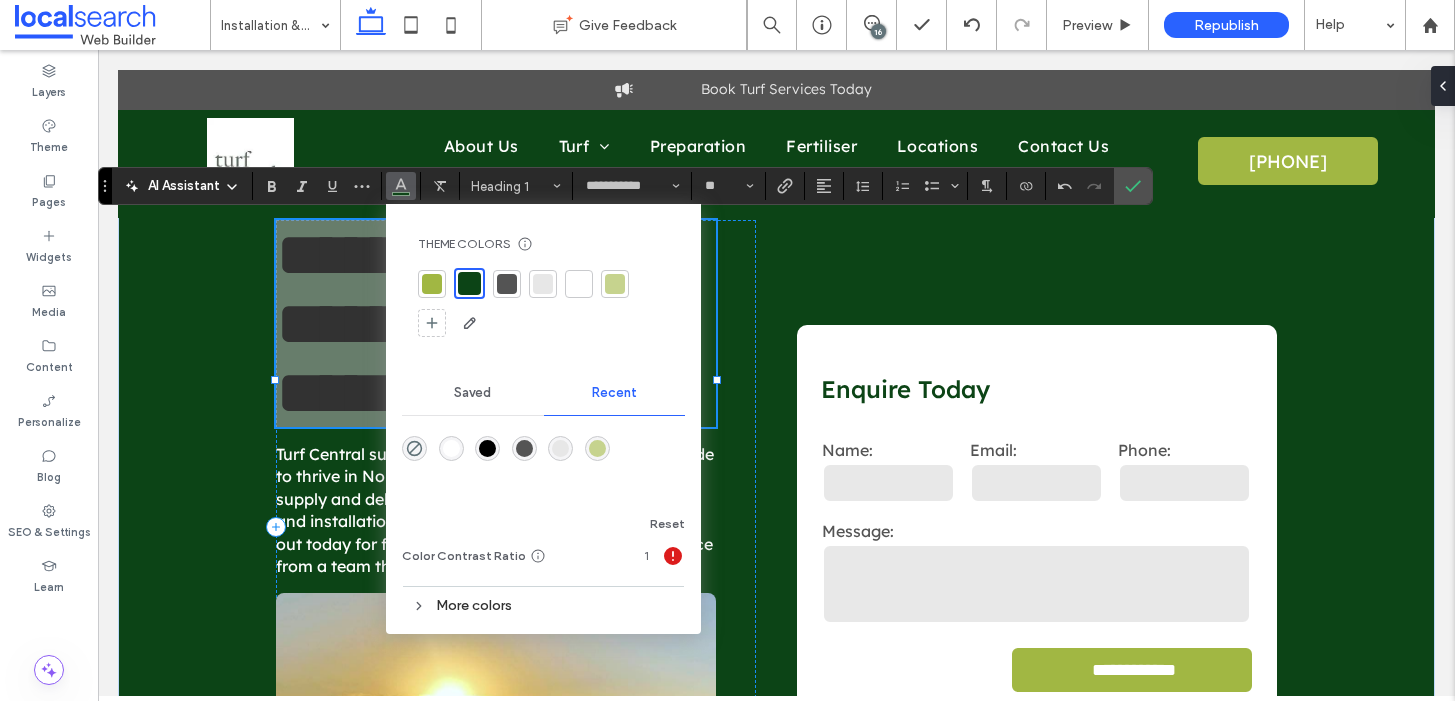 click at bounding box center (579, 284) 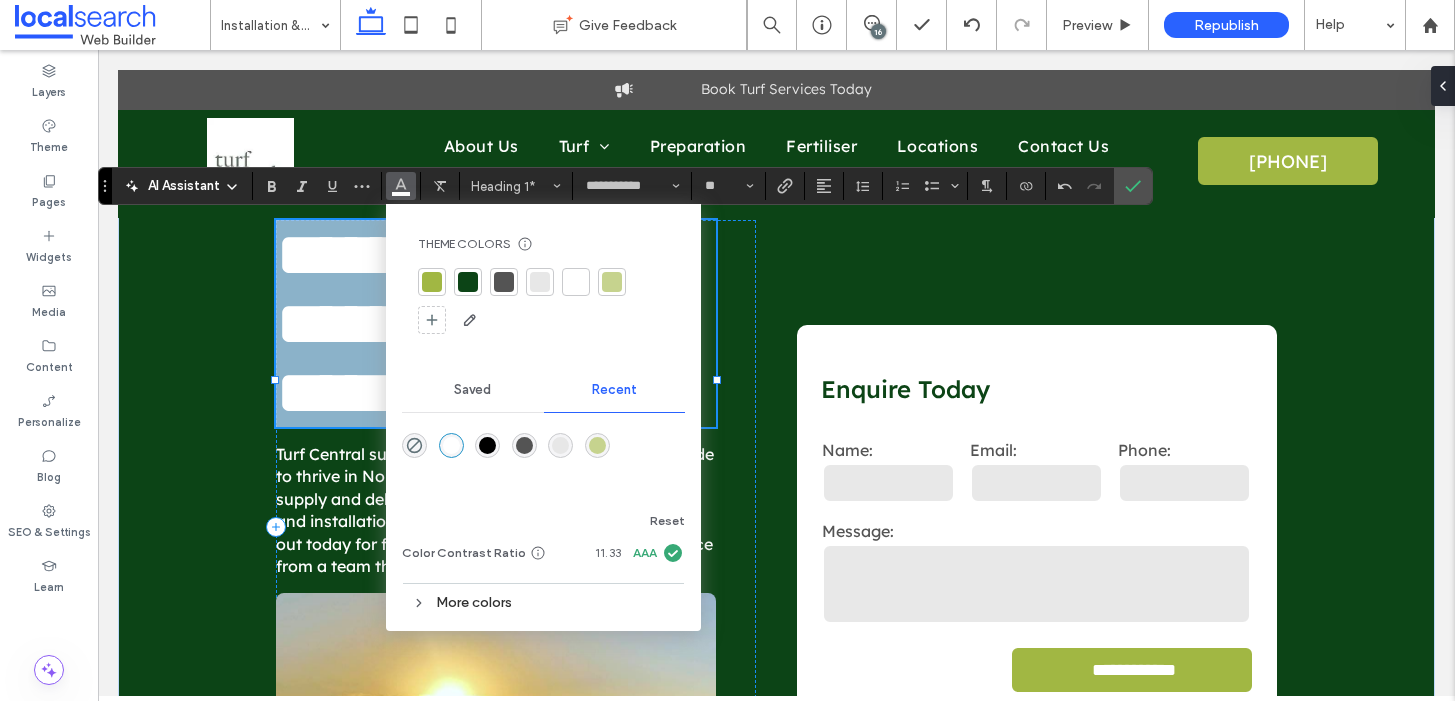 click on "**********" at bounding box center [463, 323] 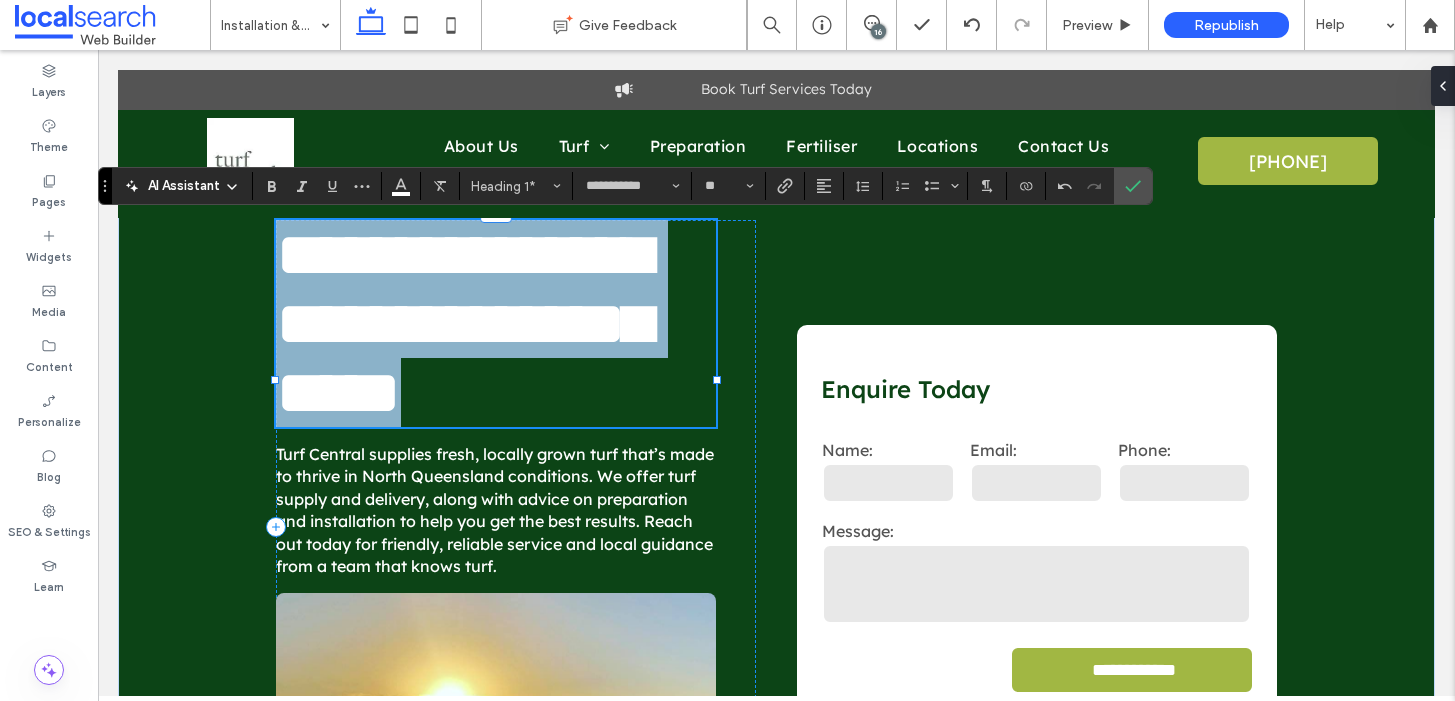 click on "**********" at bounding box center (463, 323) 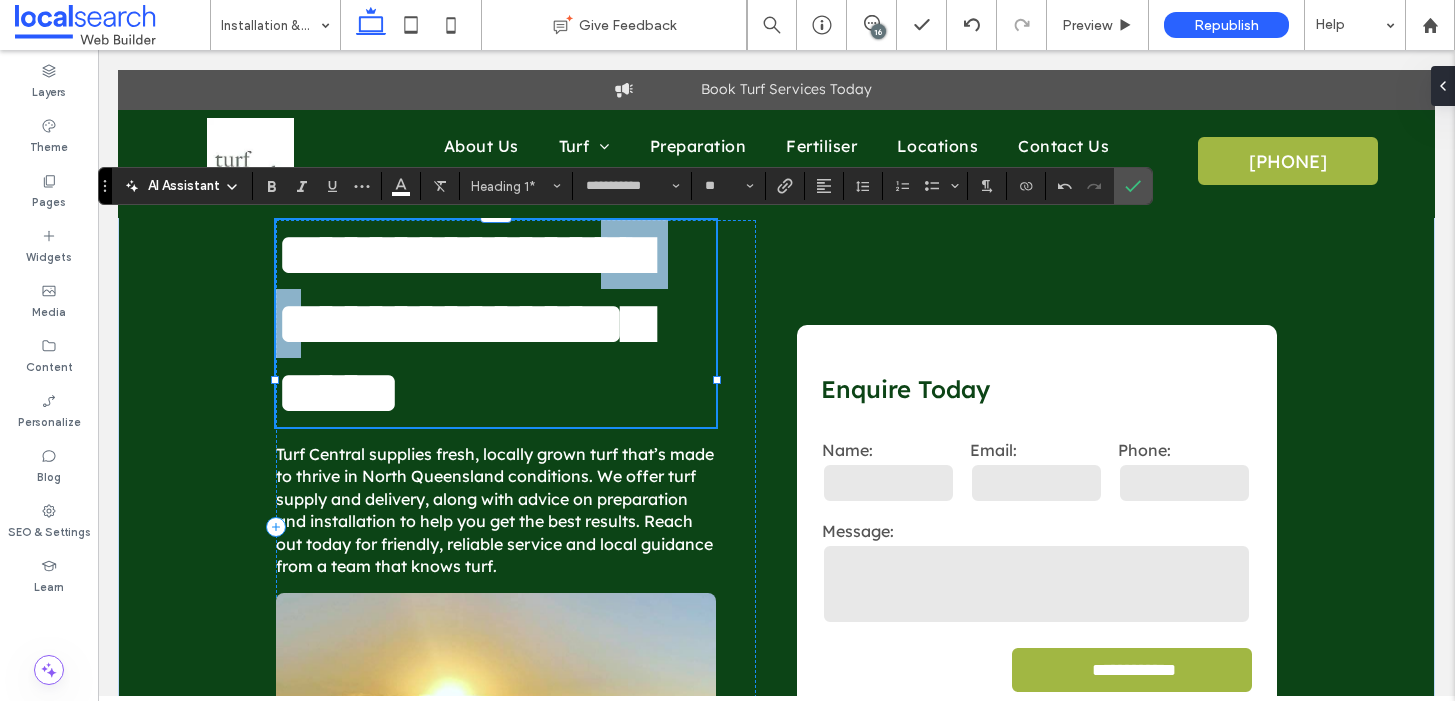 click on "**********" at bounding box center (463, 323) 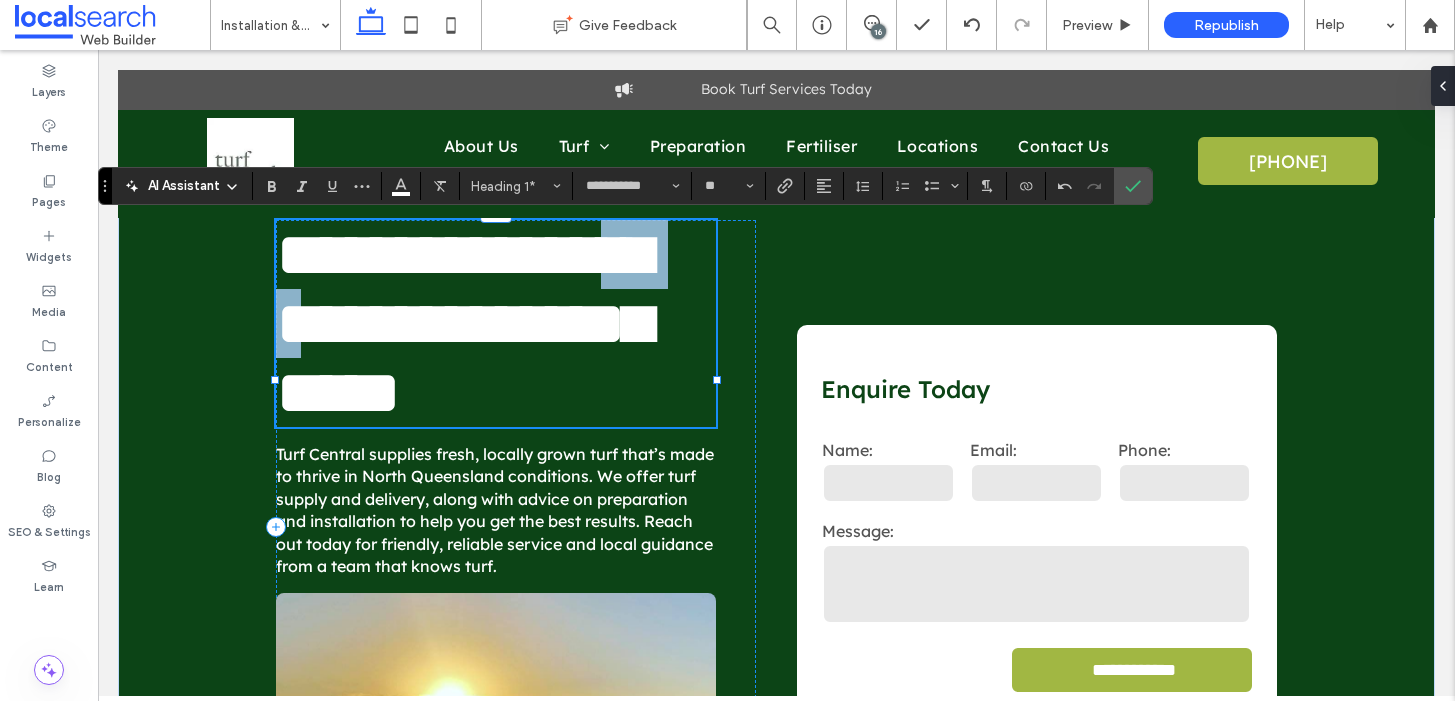 type 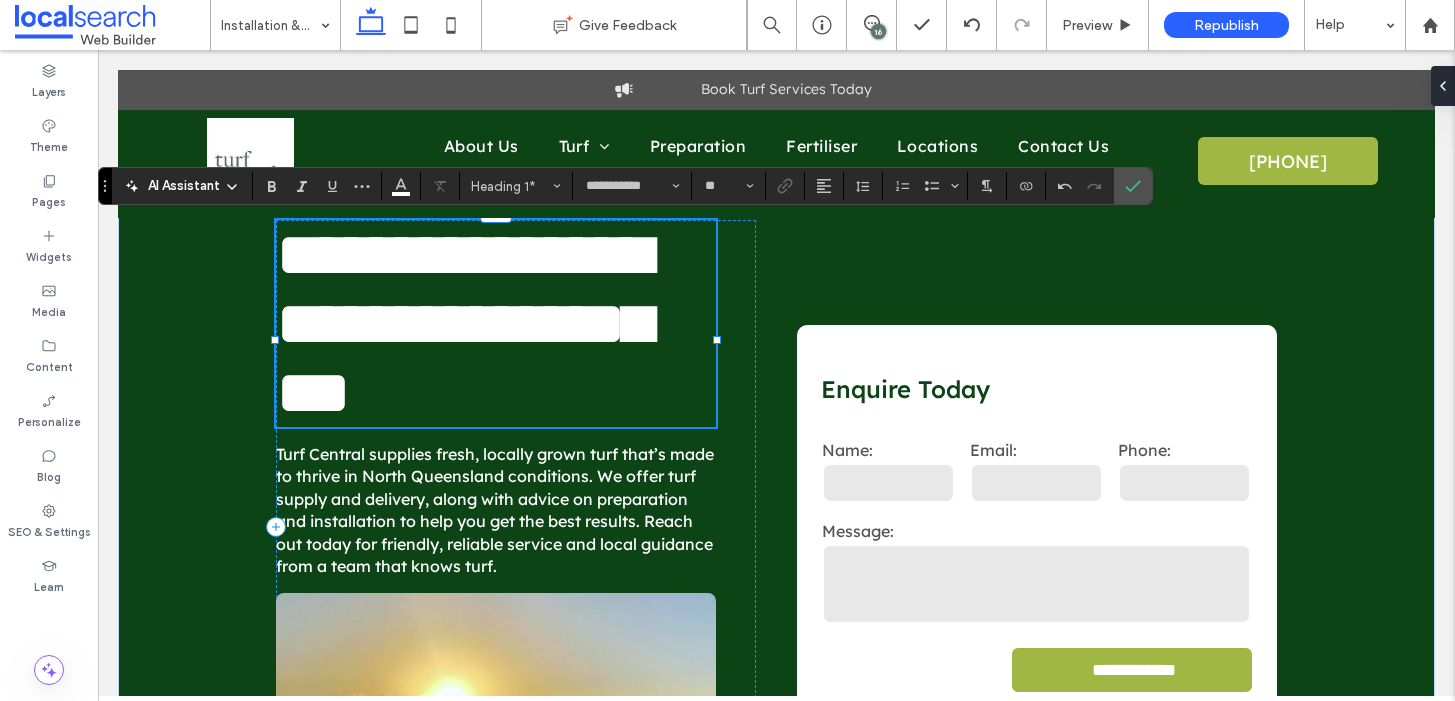 click on "**********" at bounding box center (496, 323) 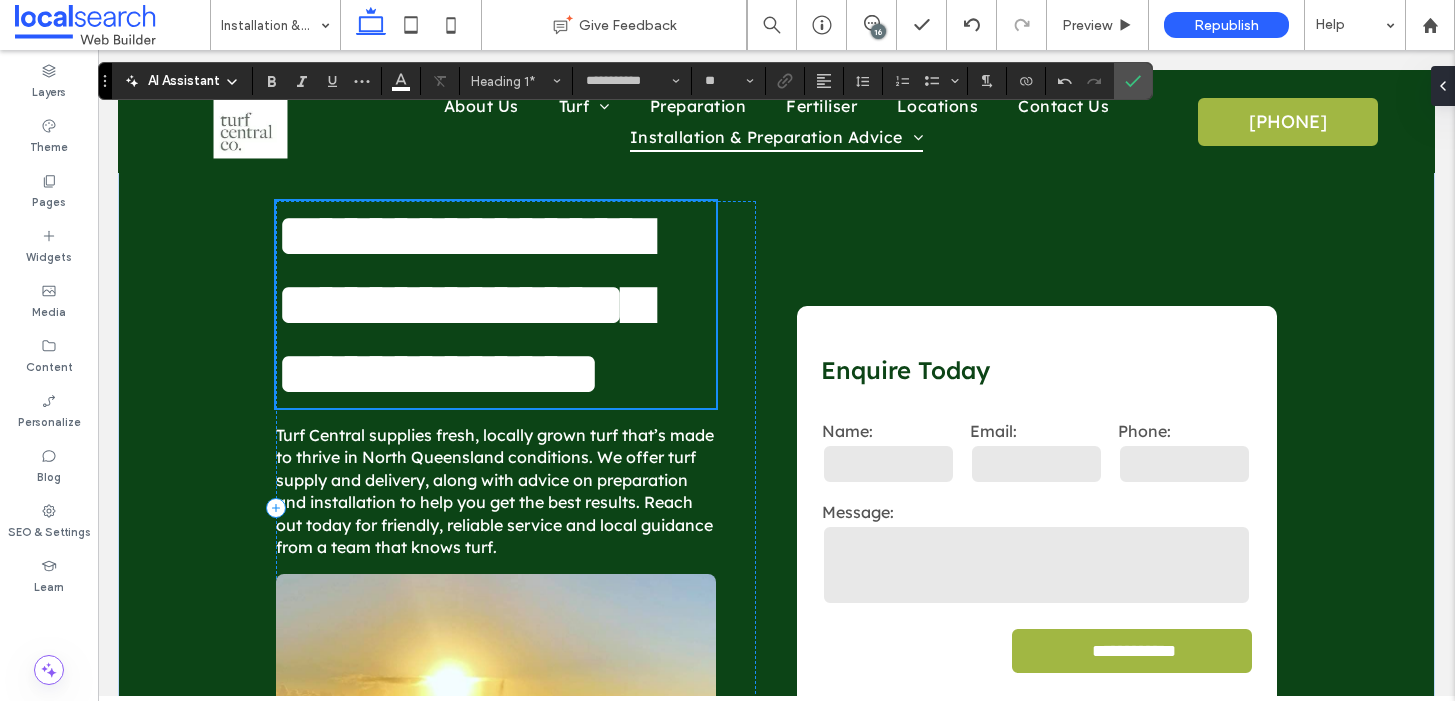 scroll, scrollTop: 0, scrollLeft: 0, axis: both 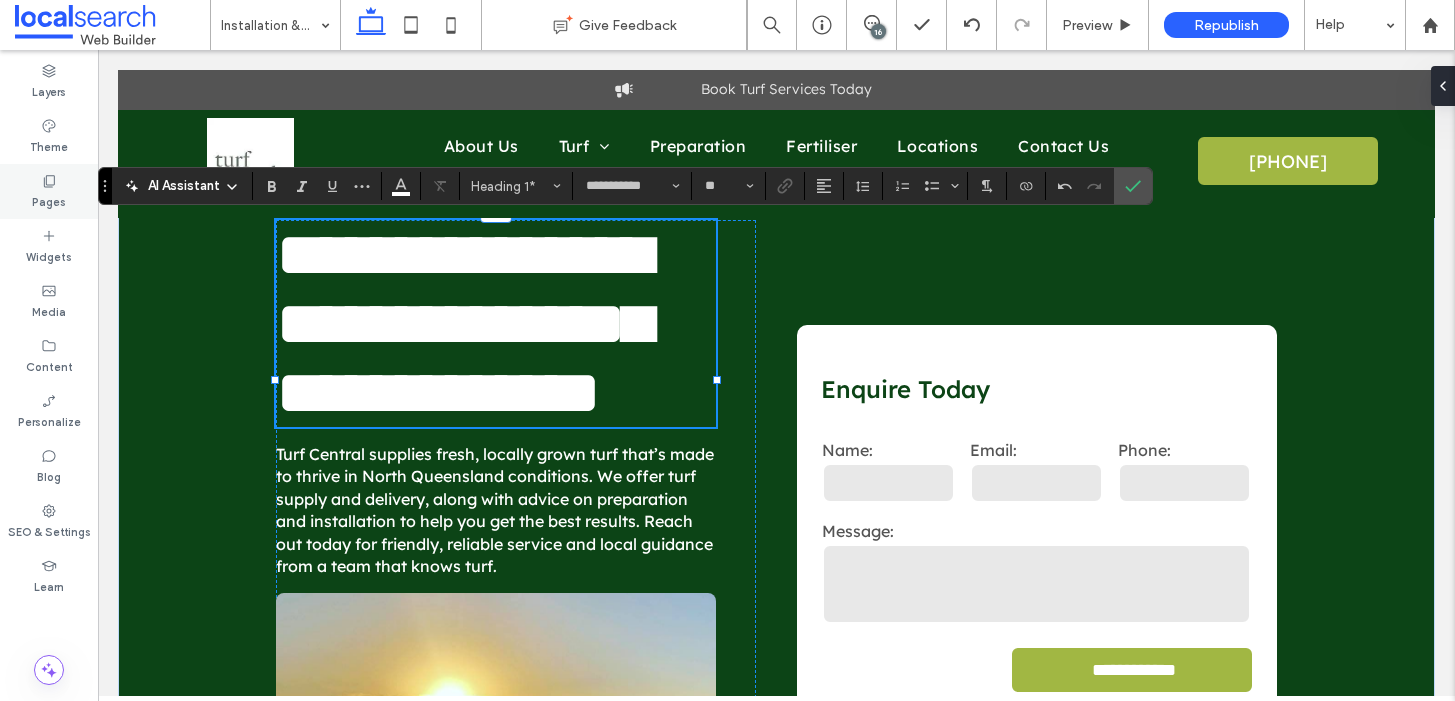 click on "Pages" at bounding box center [49, 200] 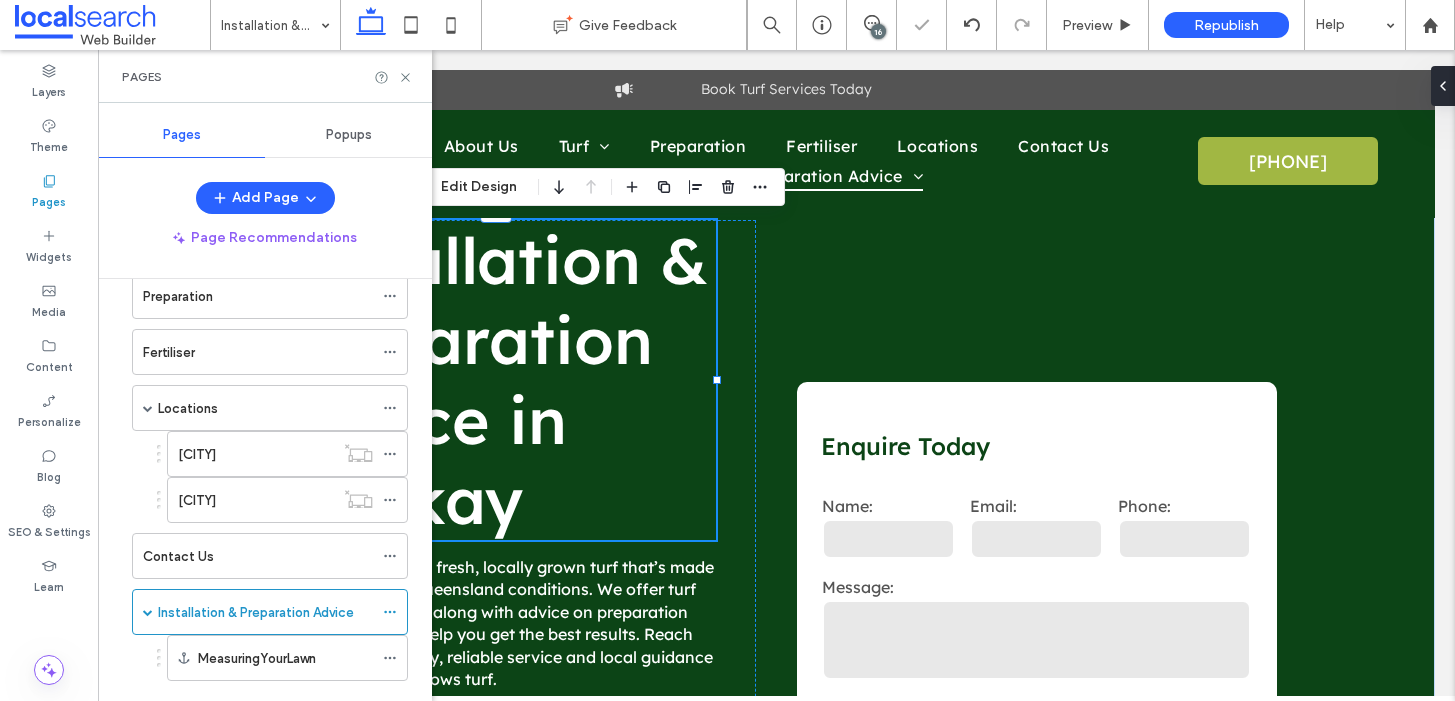 scroll, scrollTop: 570, scrollLeft: 0, axis: vertical 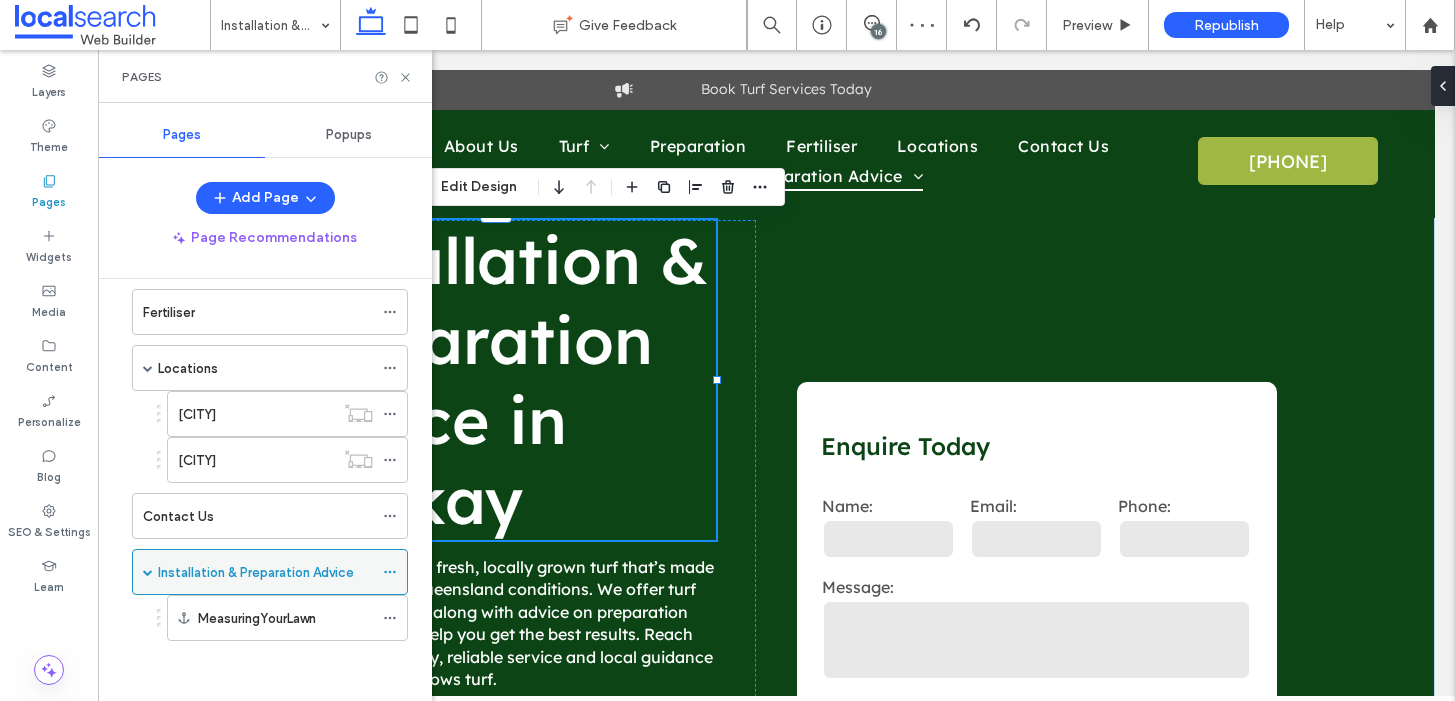 click at bounding box center (390, 572) 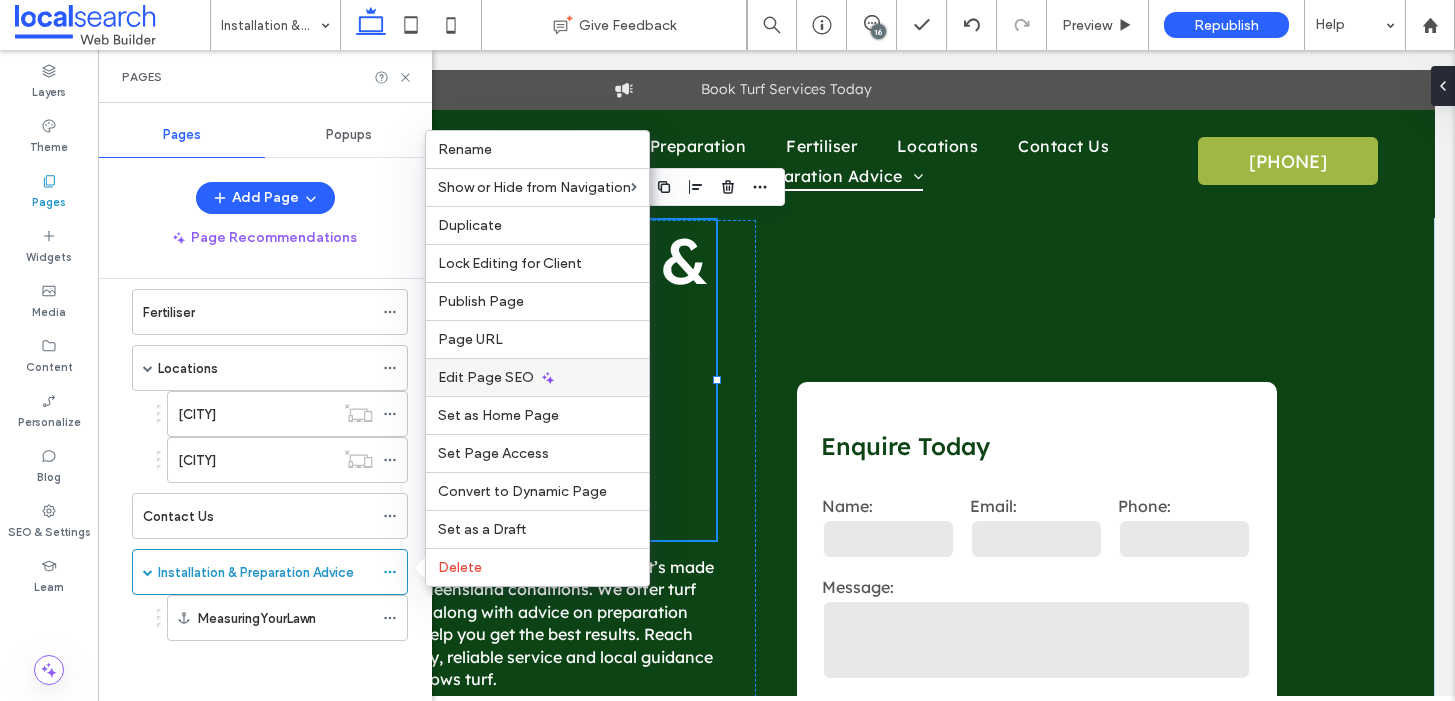 click 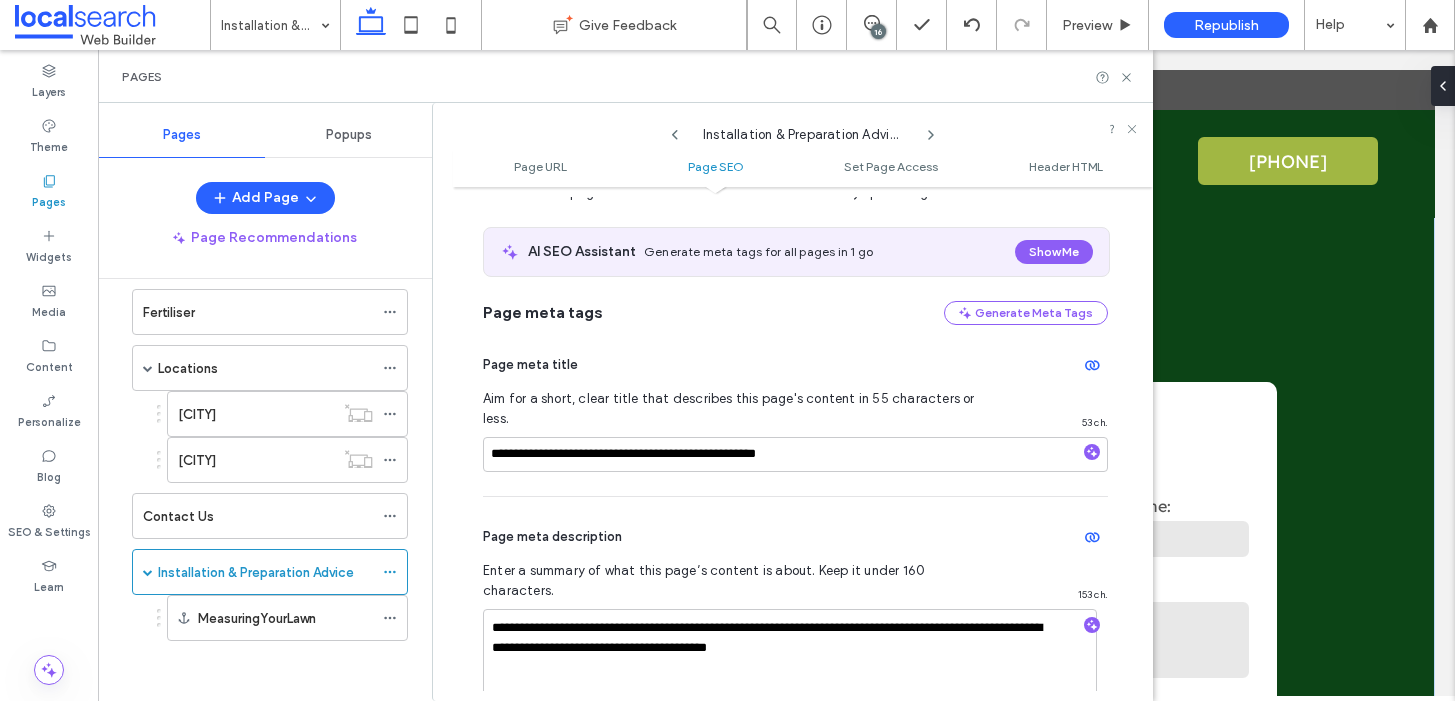 scroll, scrollTop: 356, scrollLeft: 0, axis: vertical 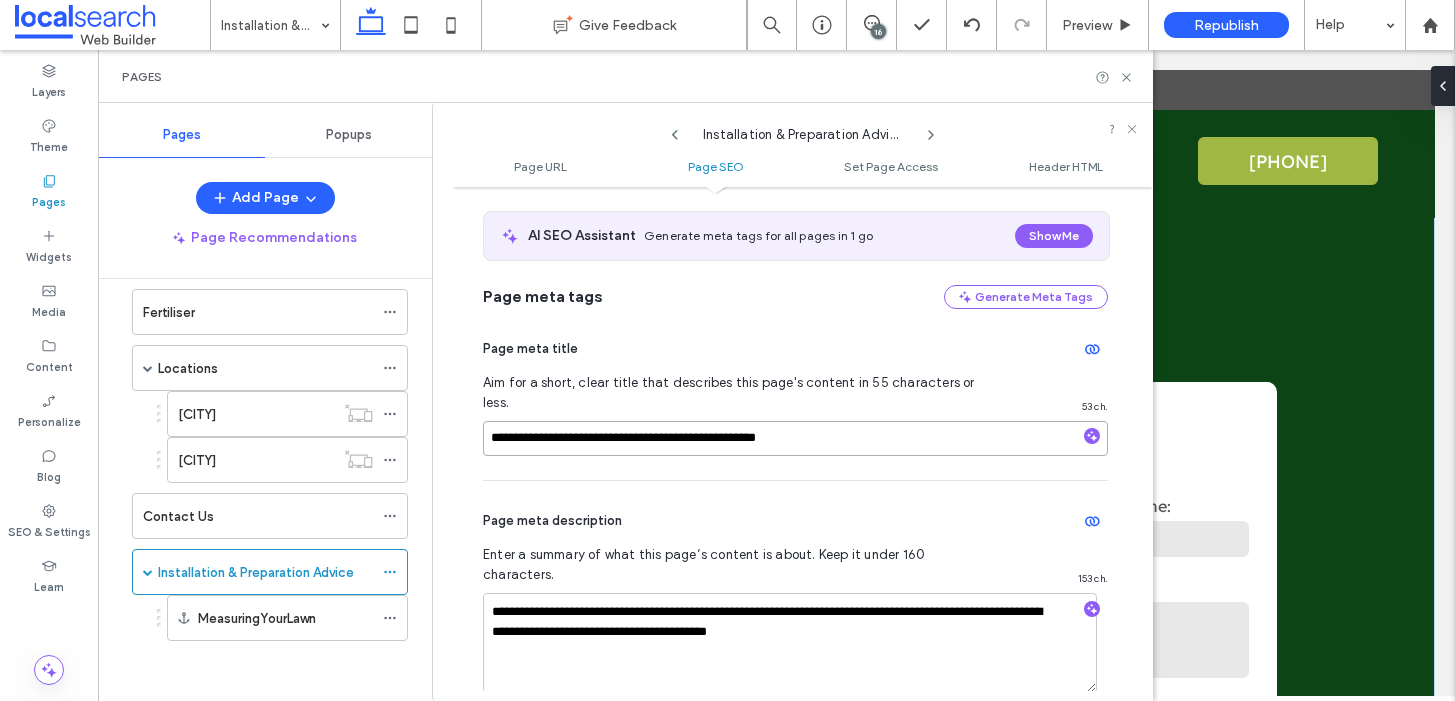 click on "**********" at bounding box center (795, 438) 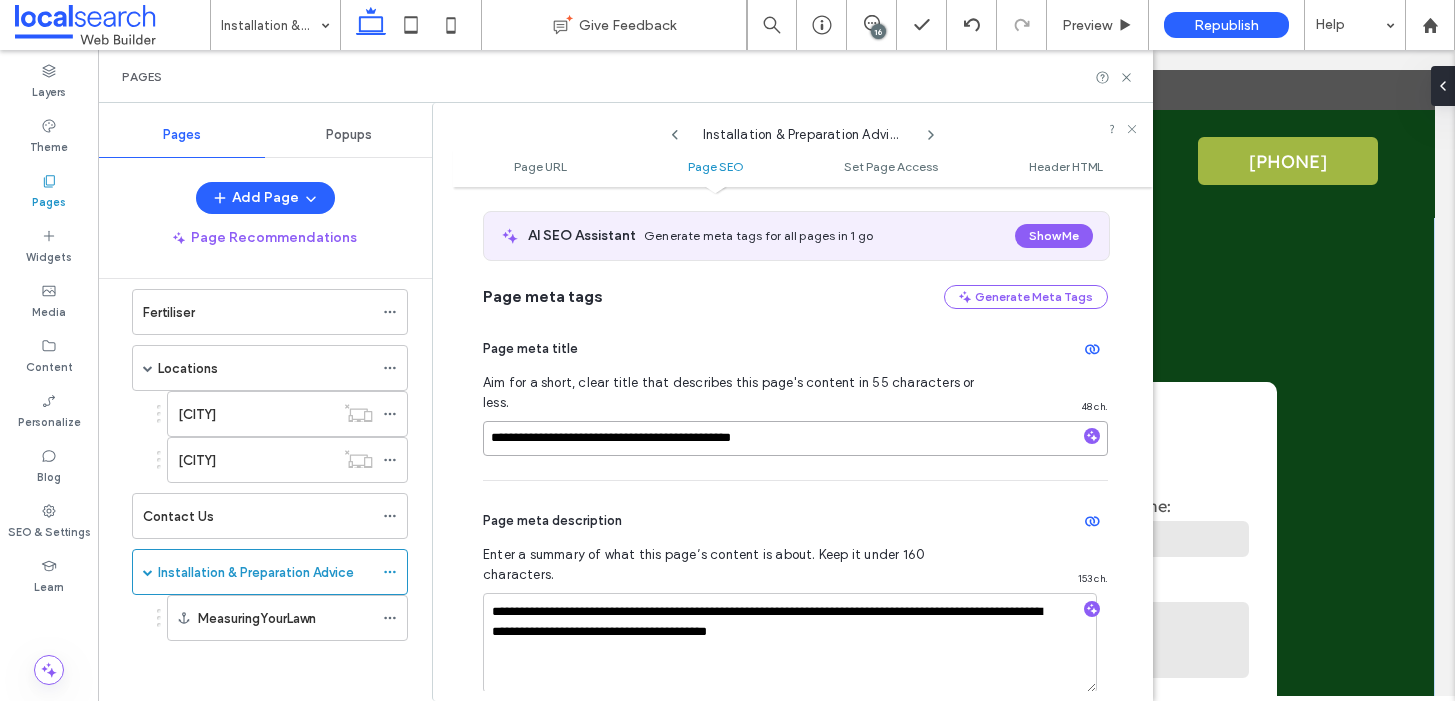click on "**********" at bounding box center (795, 438) 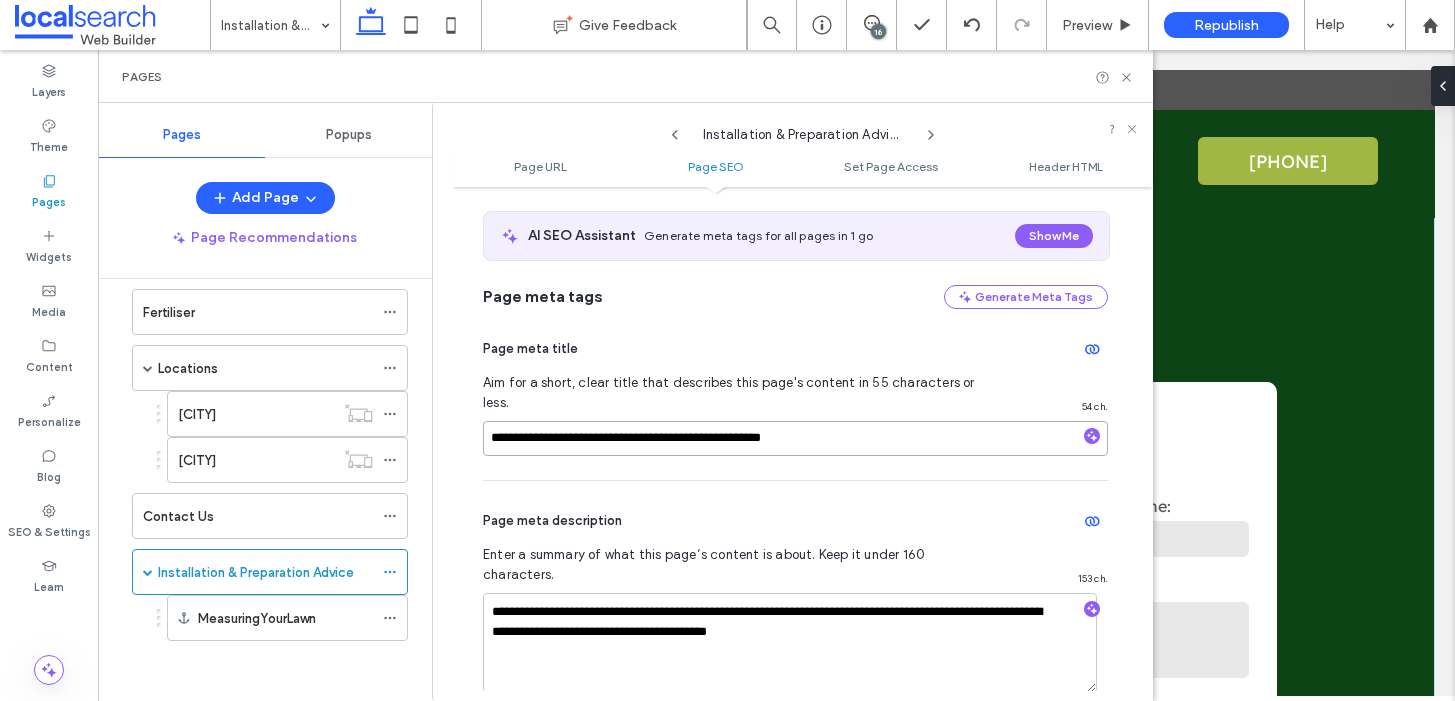 type on "**********" 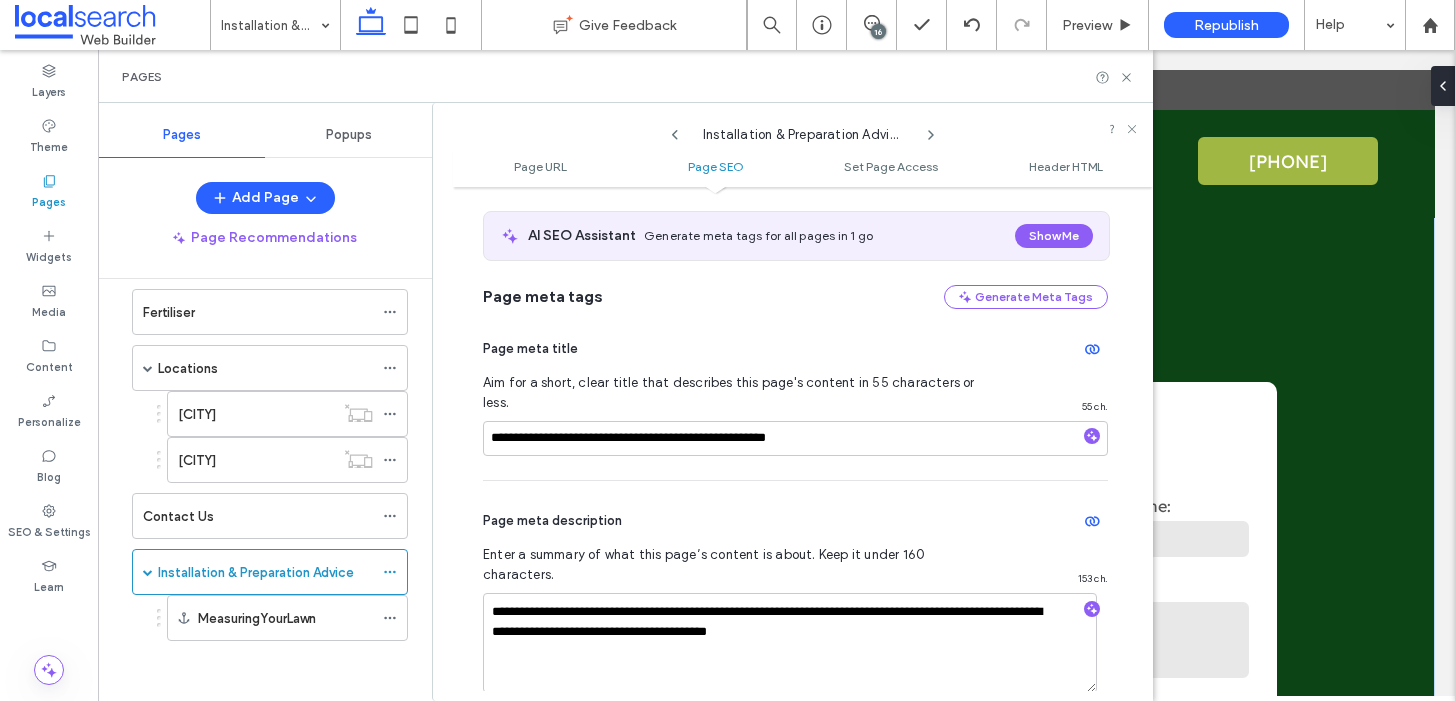 click on "Page meta title" at bounding box center [795, 349] 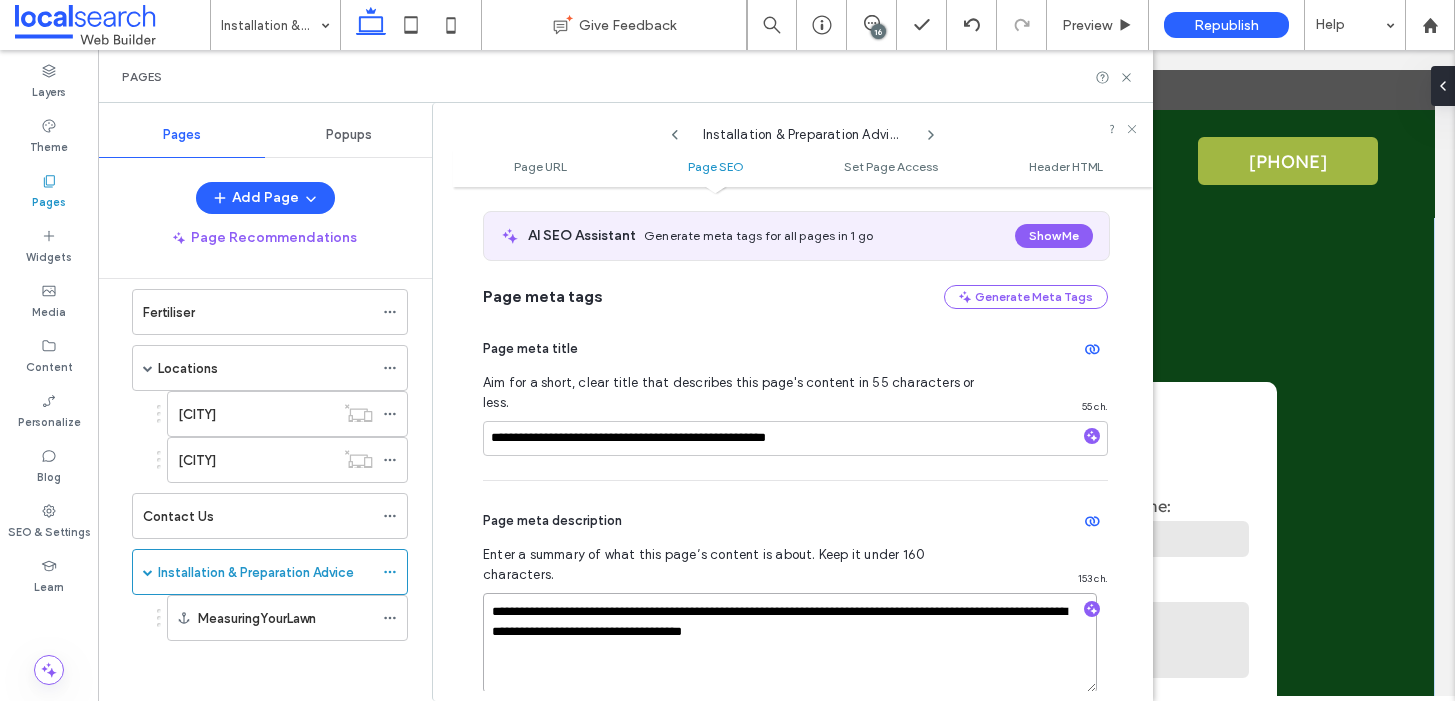 click on "**********" at bounding box center [790, 643] 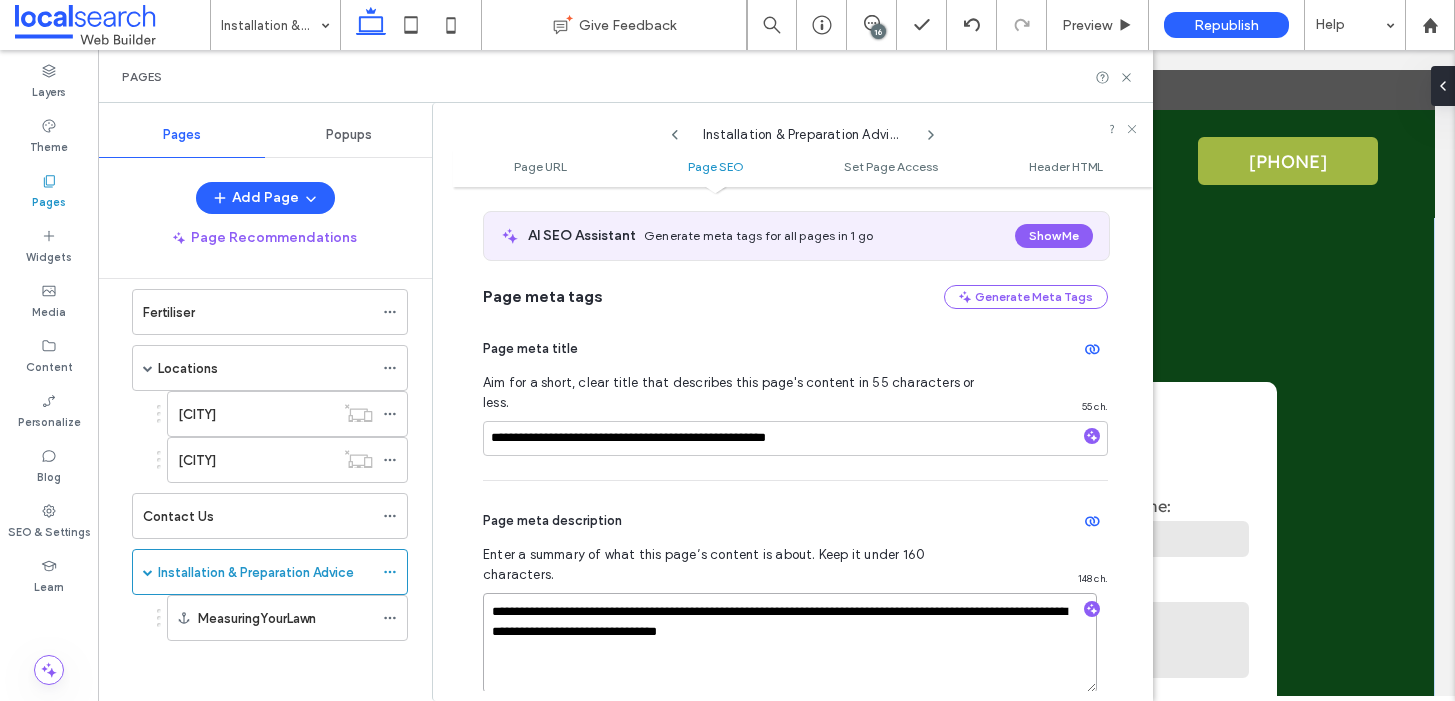 click on "**********" at bounding box center (790, 643) 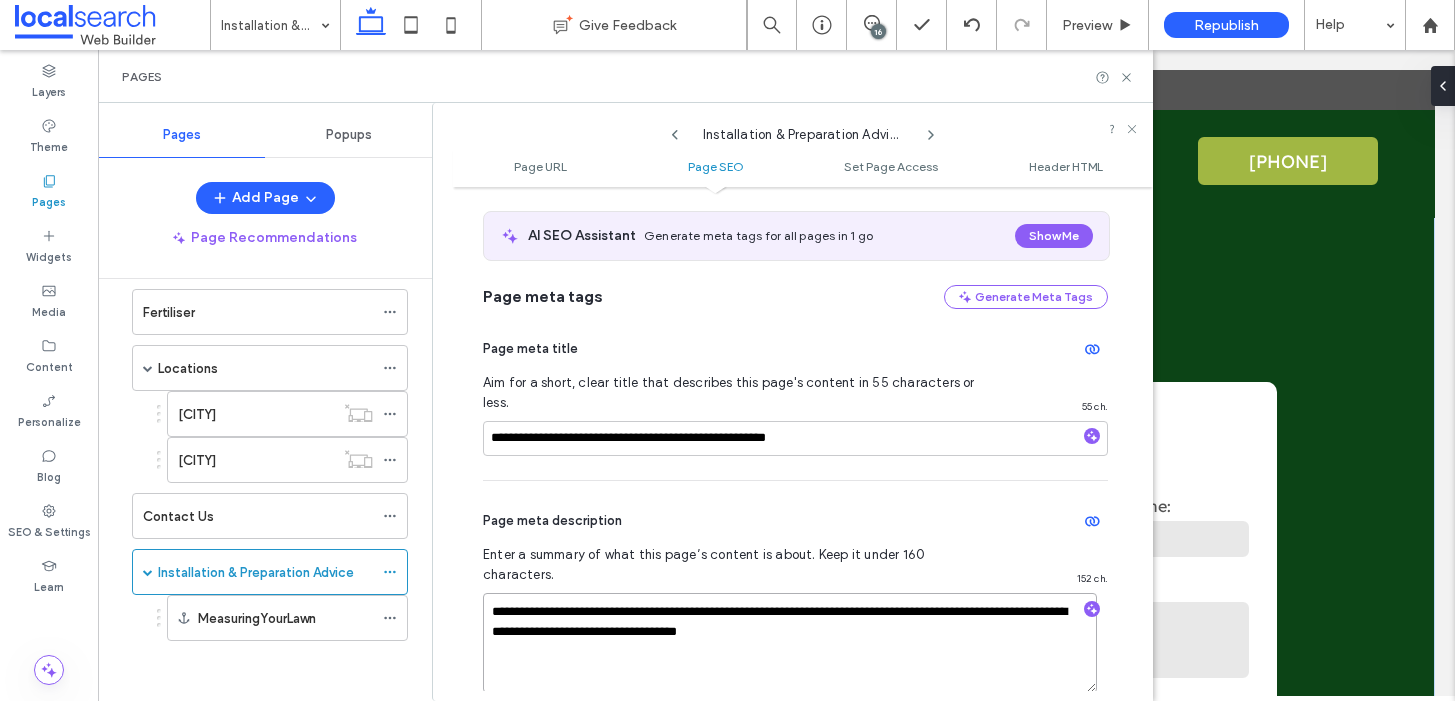 type on "**********" 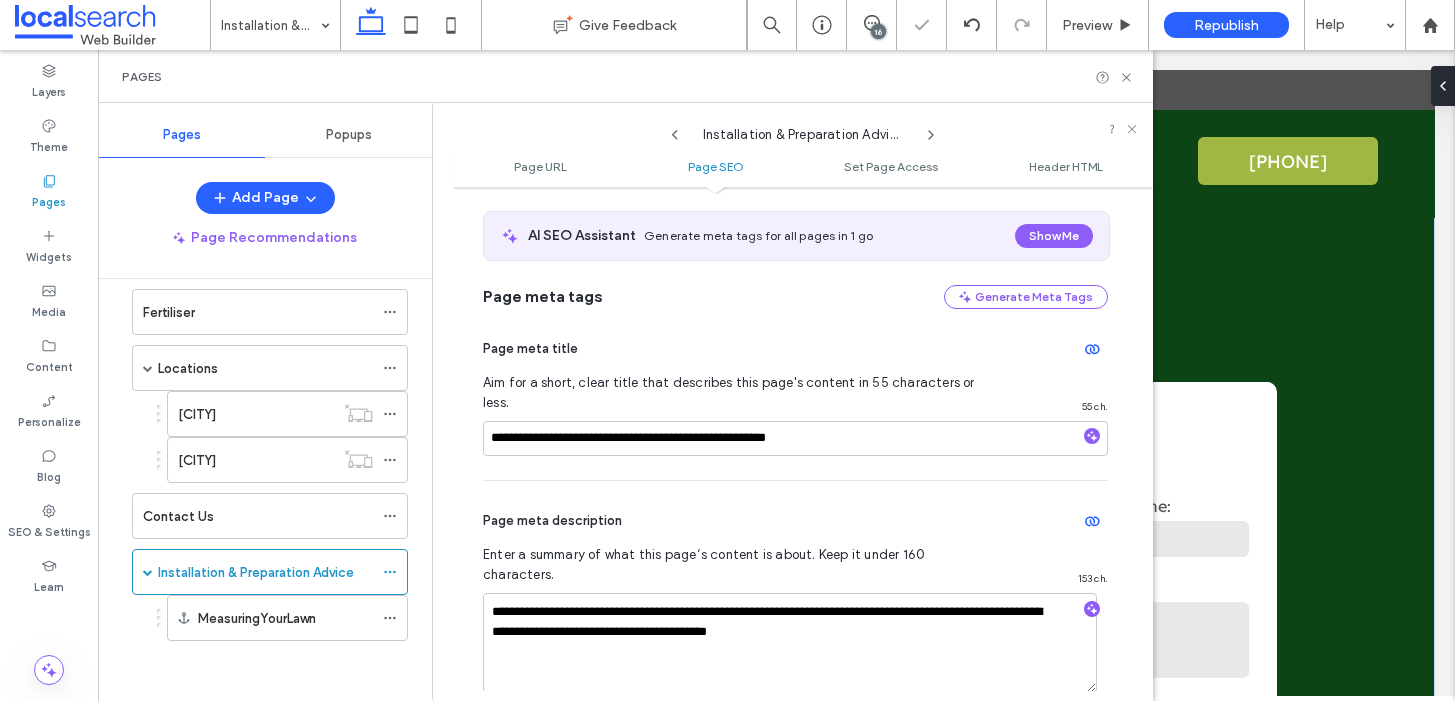 click on "Page meta description" at bounding box center [795, 521] 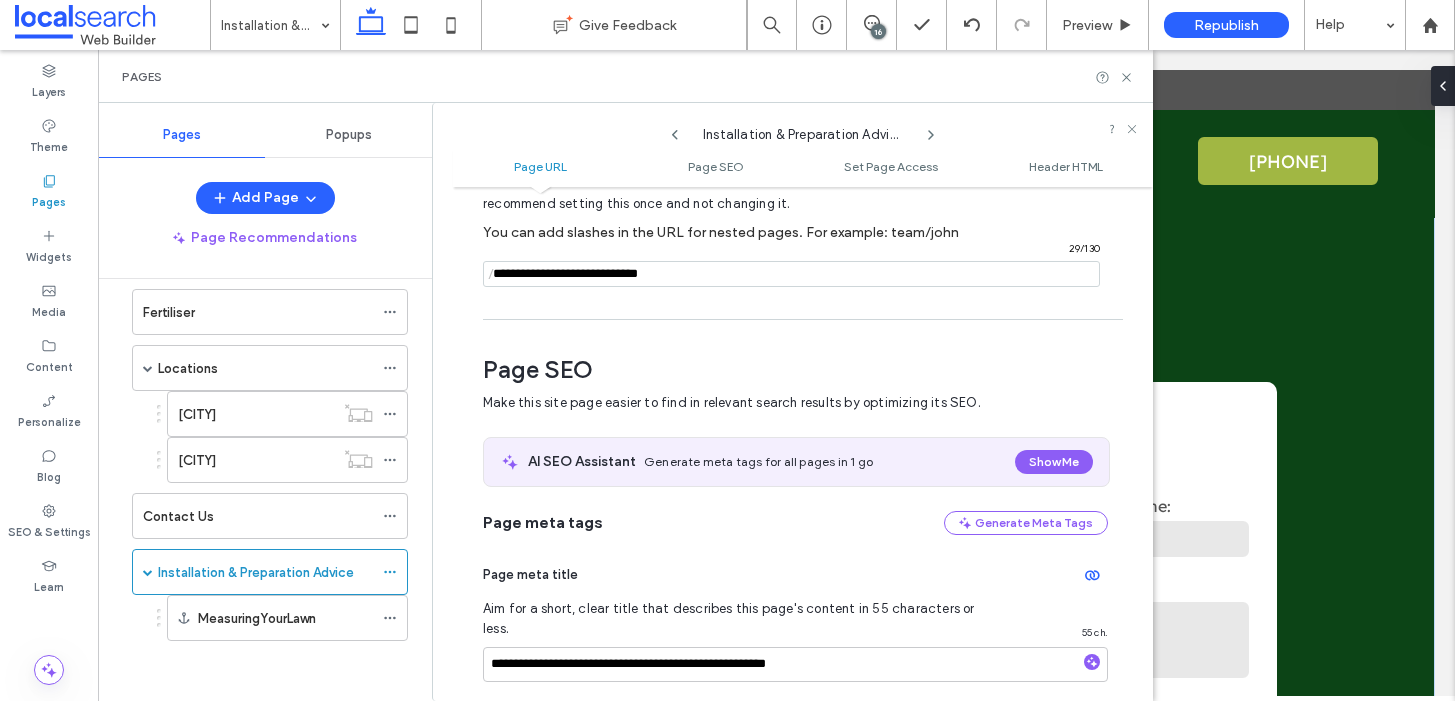 scroll, scrollTop: 126, scrollLeft: 0, axis: vertical 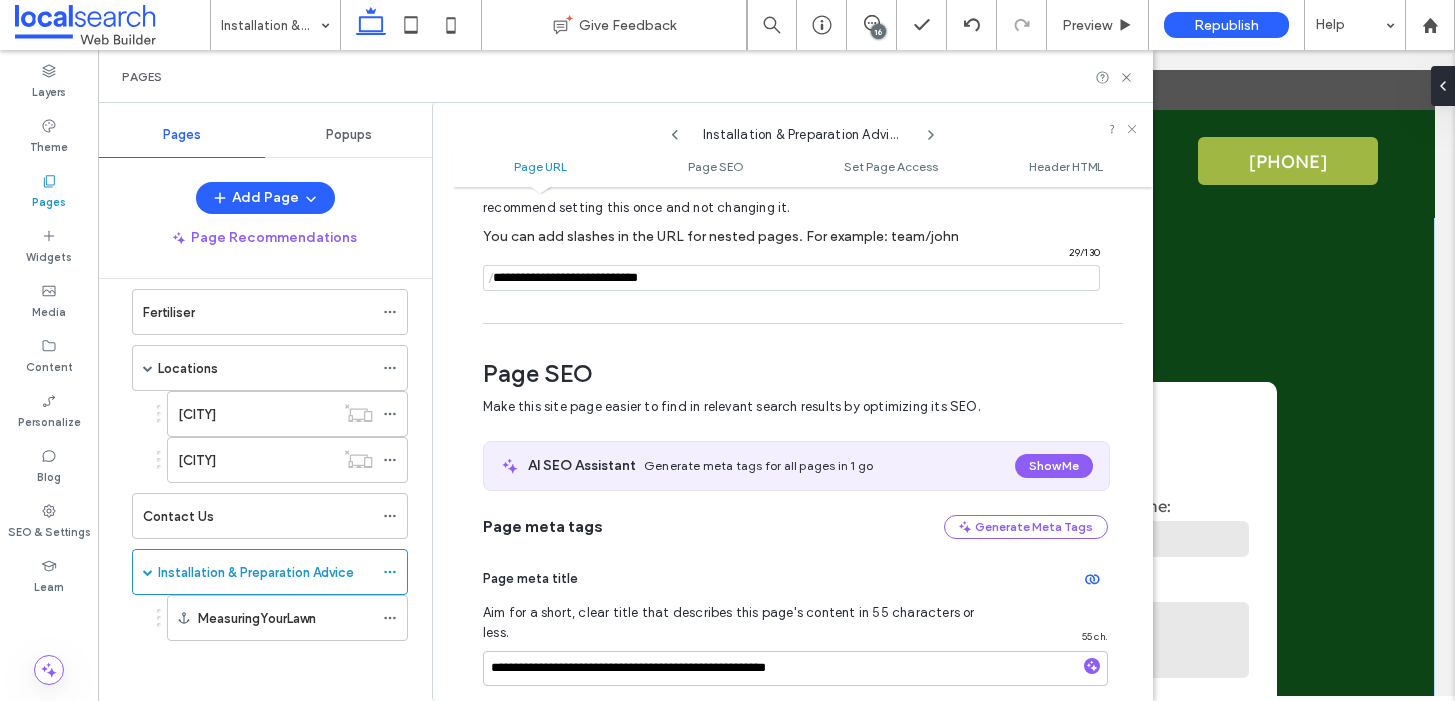 click at bounding box center (791, 278) 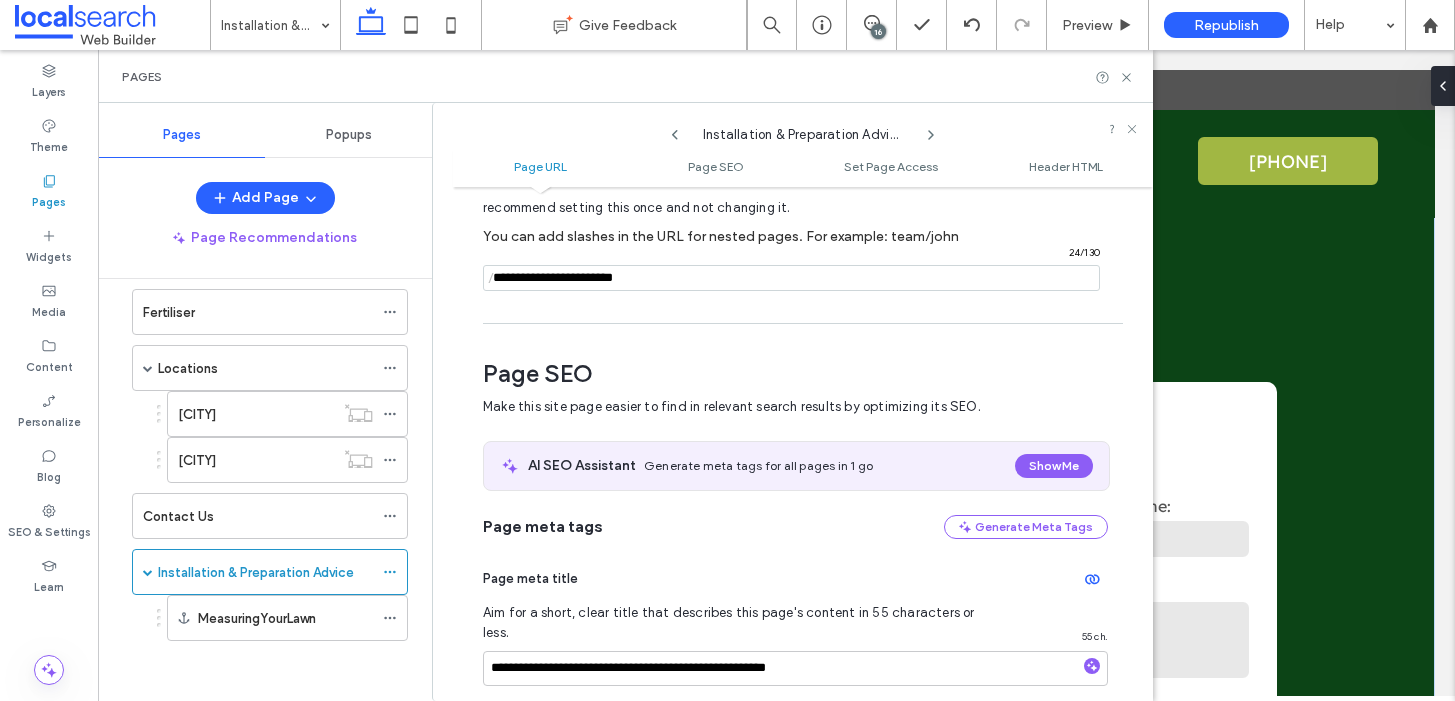 click at bounding box center [791, 278] 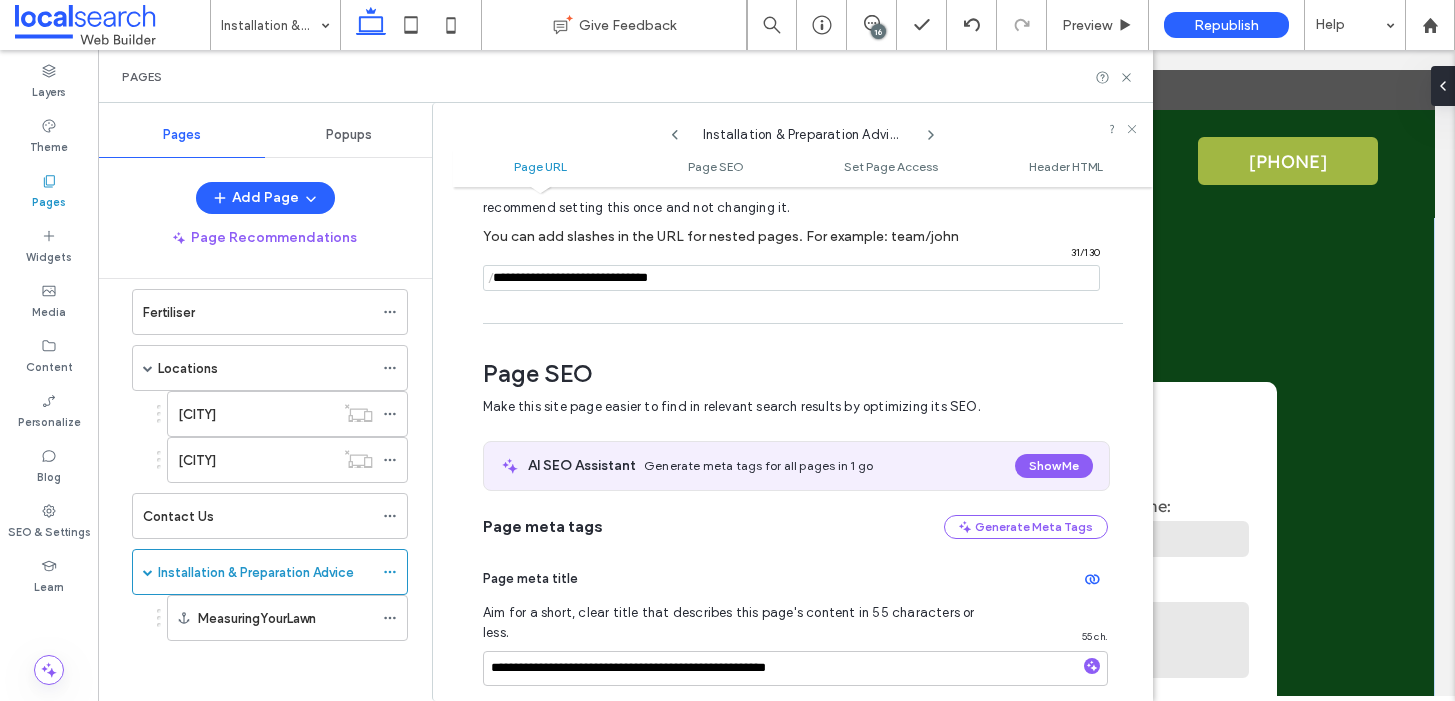 type on "**********" 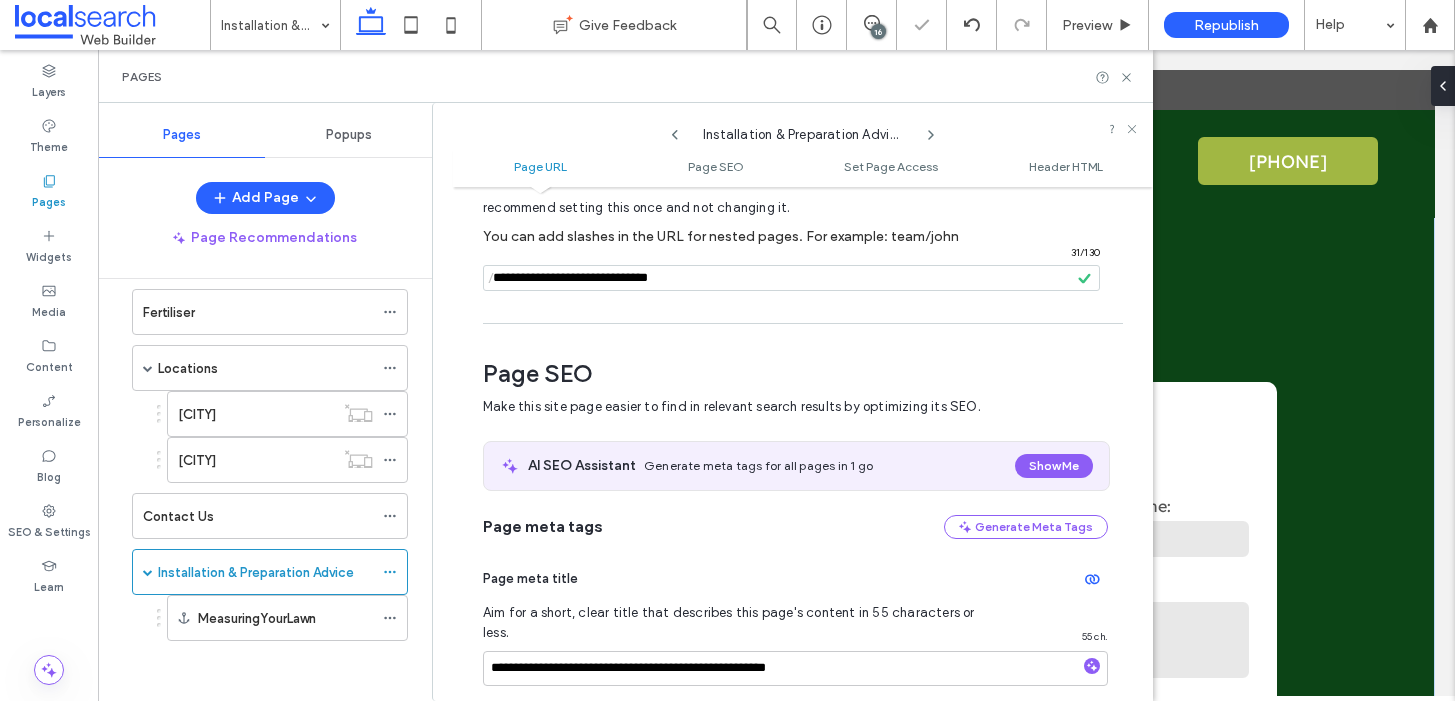 click on "Page SEO" at bounding box center [795, 374] 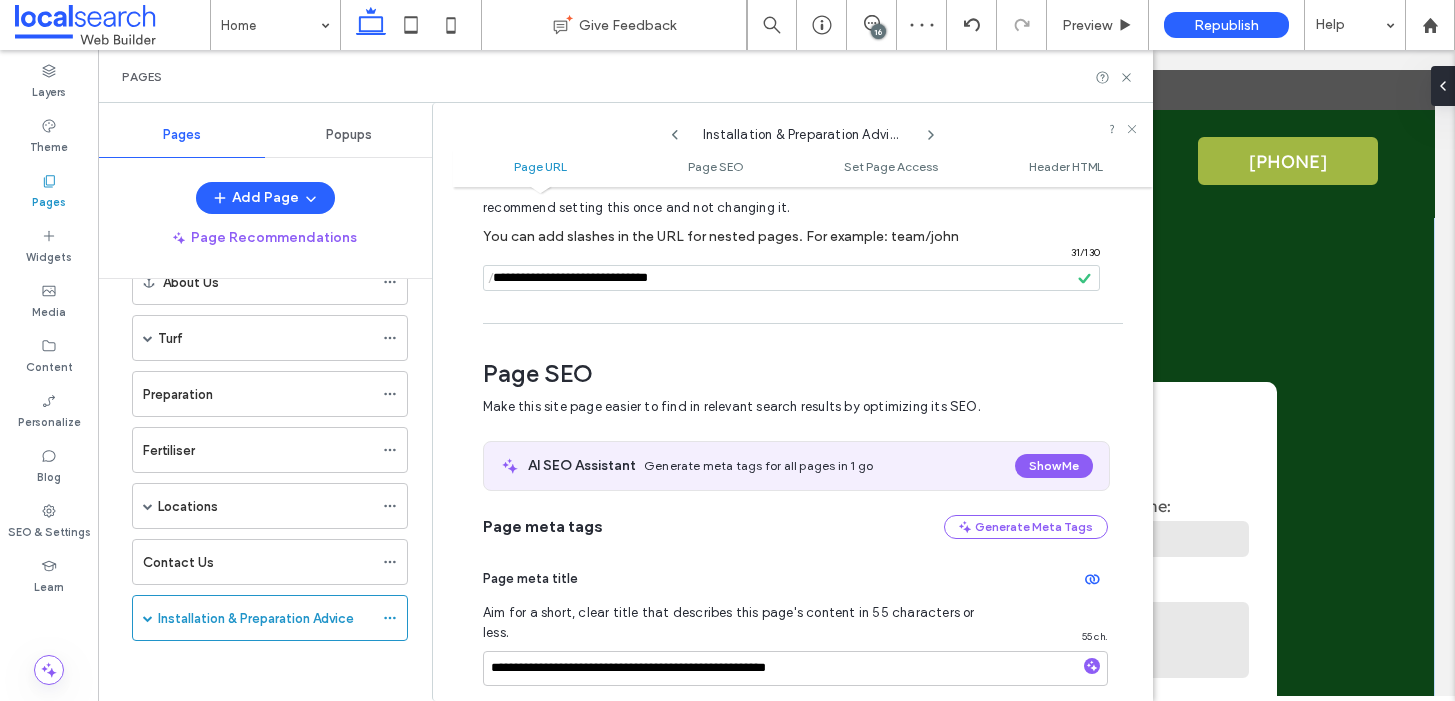 scroll, scrollTop: 156, scrollLeft: 0, axis: vertical 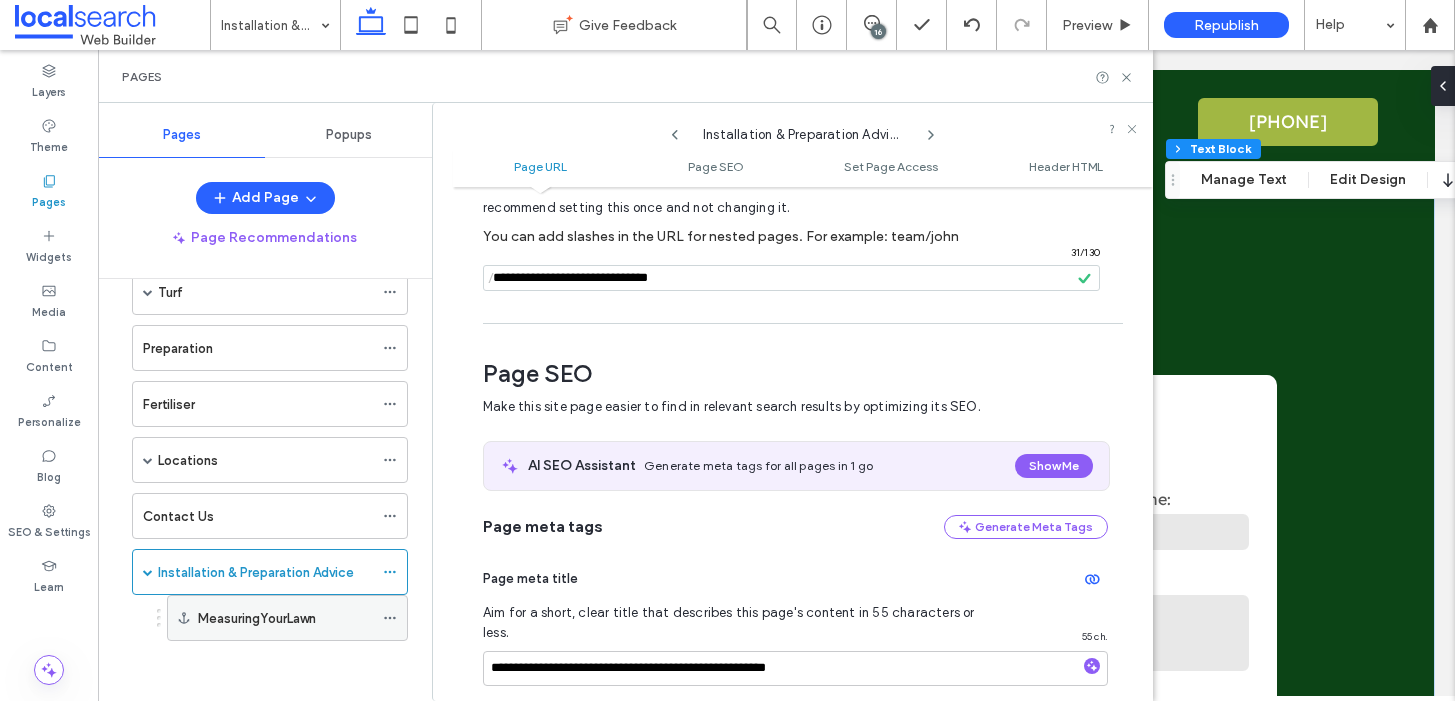 click 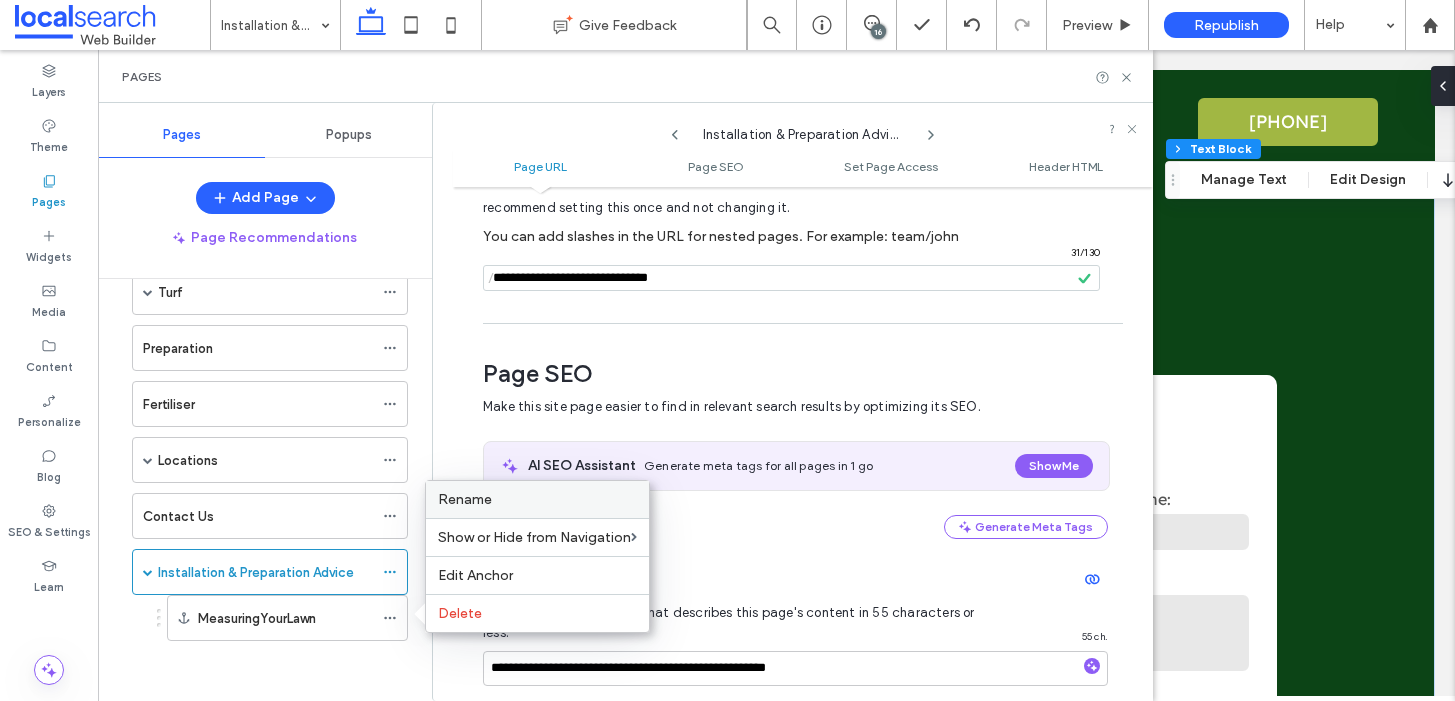 click on "Rename" at bounding box center (465, 499) 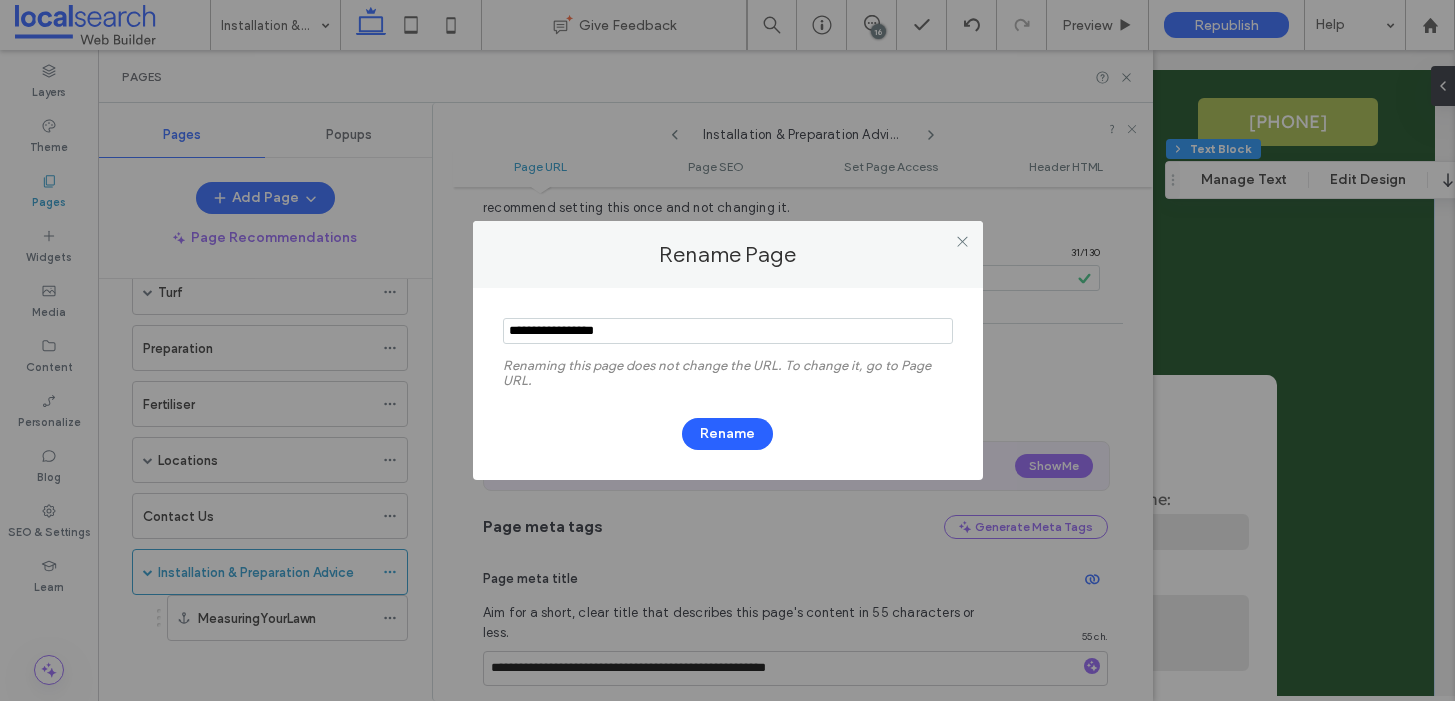 click at bounding box center [728, 331] 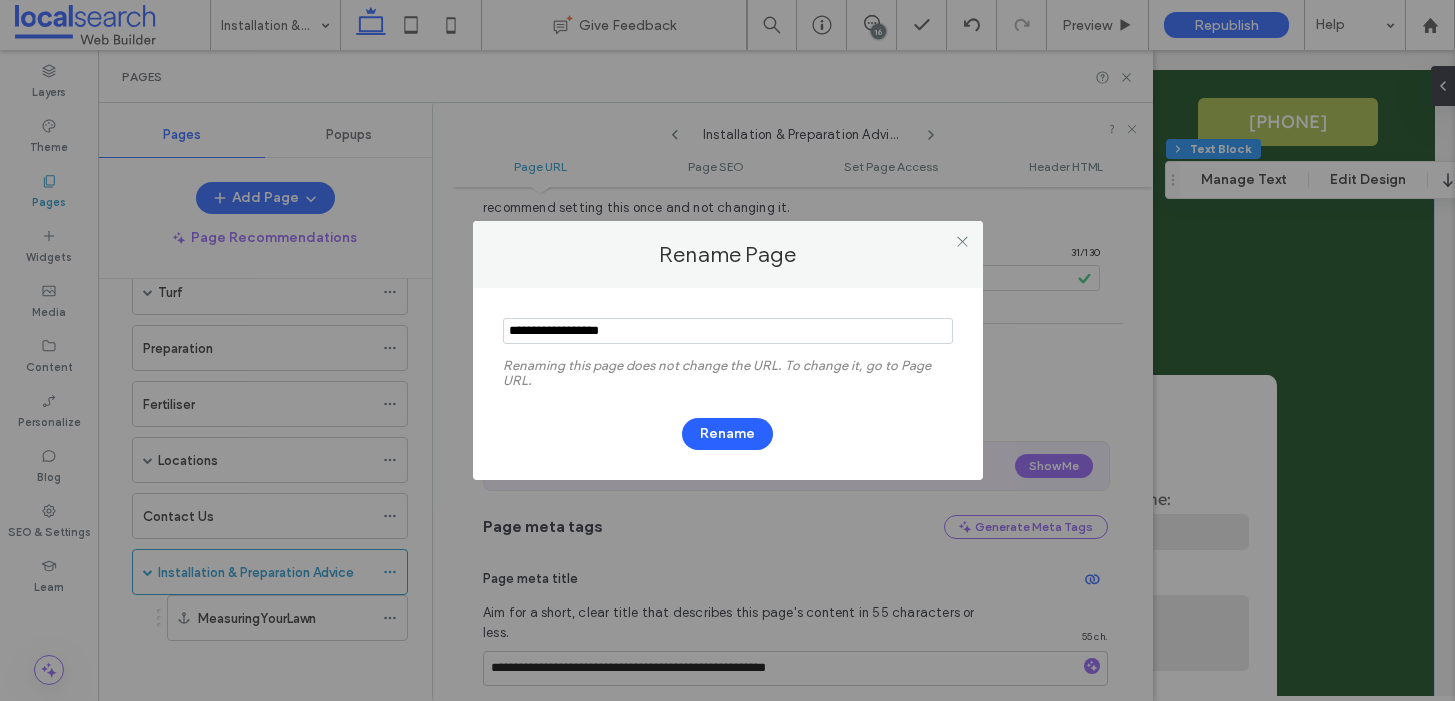 click at bounding box center [728, 331] 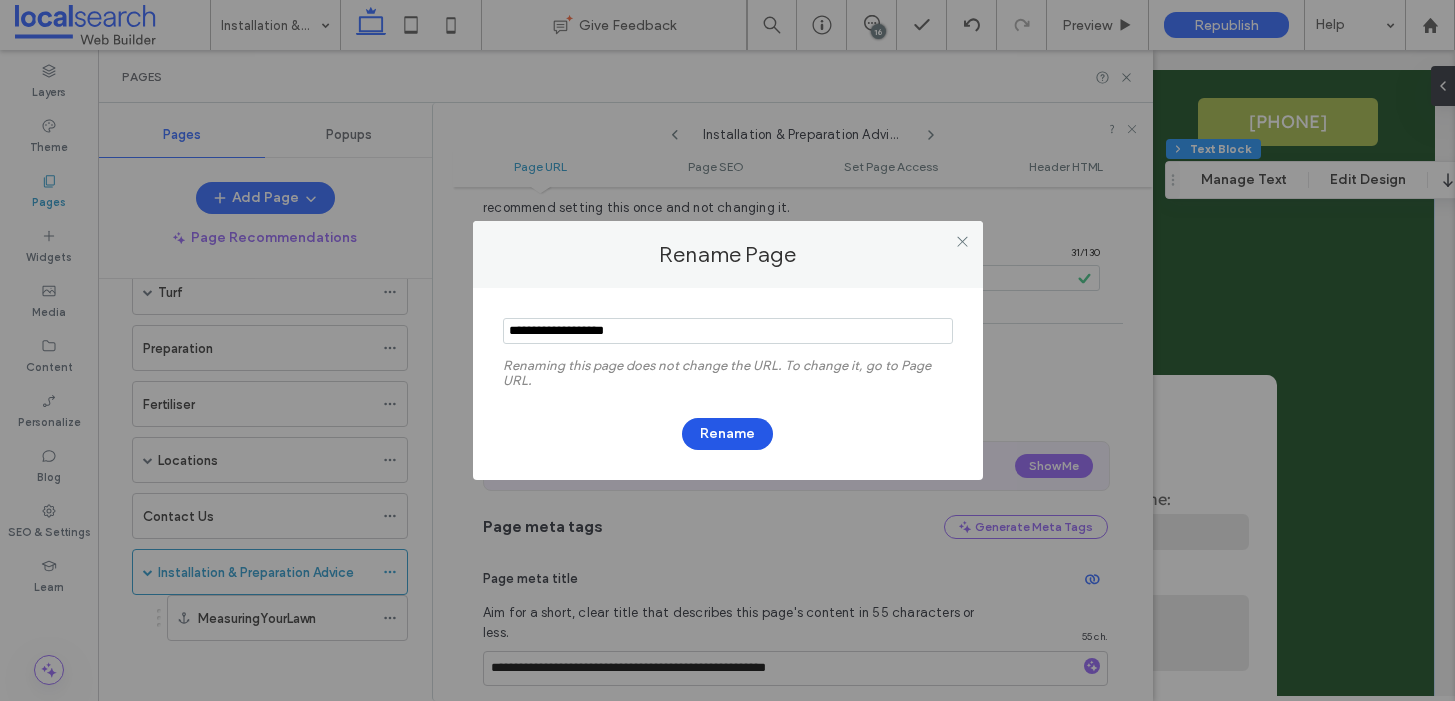 type on "**********" 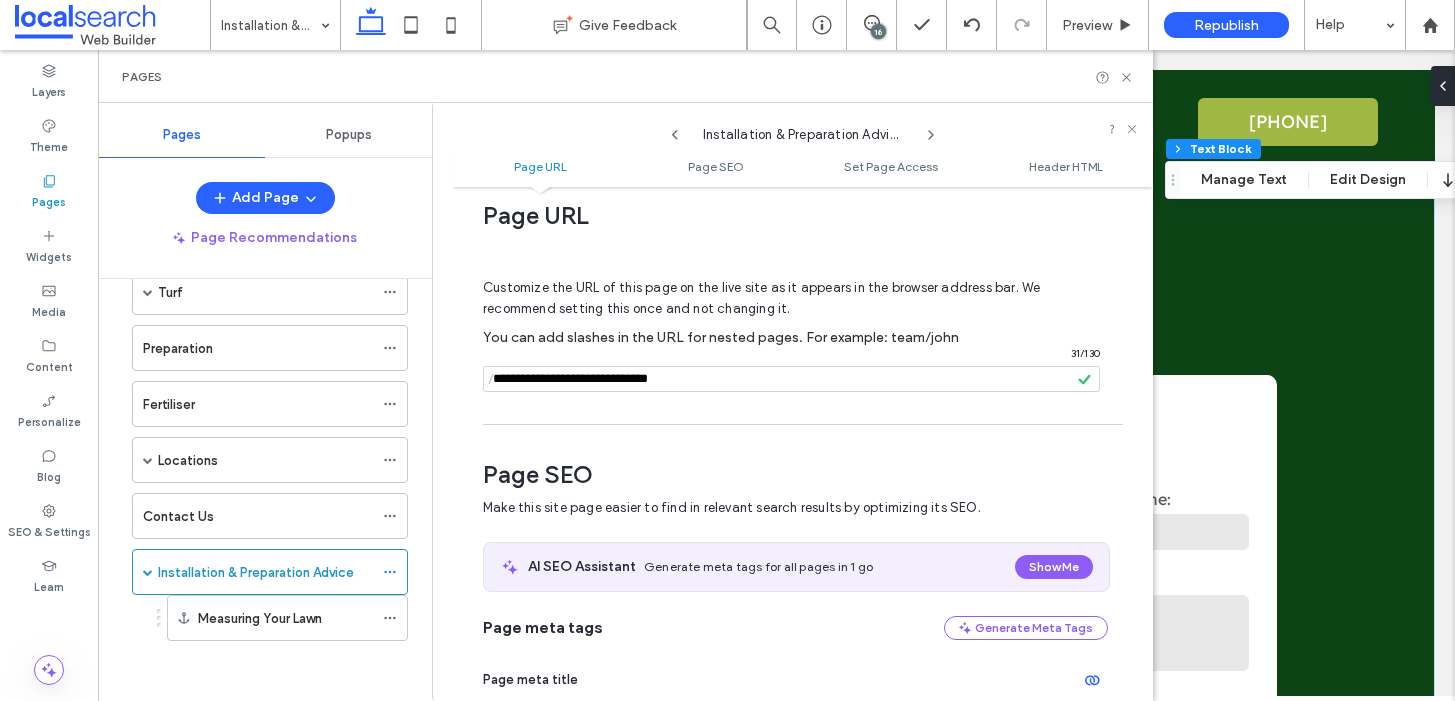 scroll, scrollTop: 0, scrollLeft: 0, axis: both 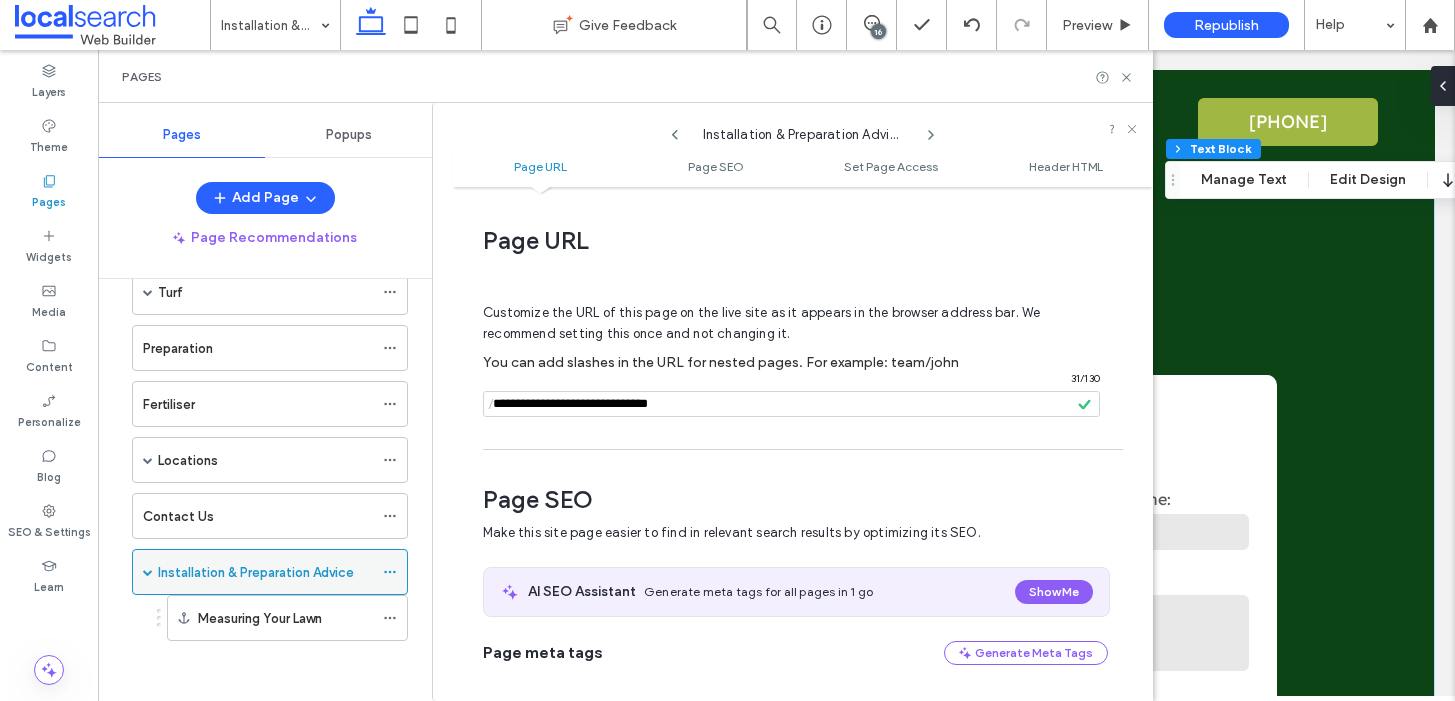 click on "Installation & Preparation Advice" at bounding box center (256, 572) 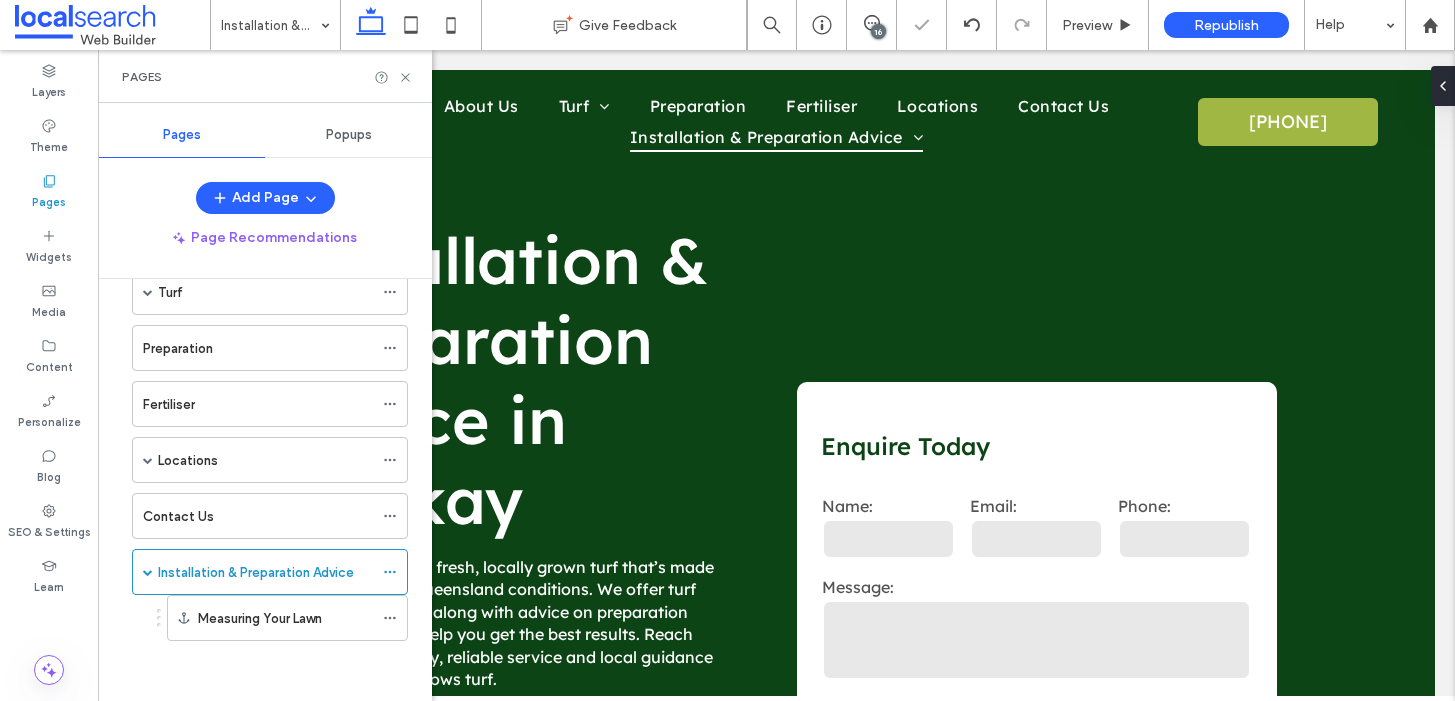 scroll, scrollTop: 4167, scrollLeft: 0, axis: vertical 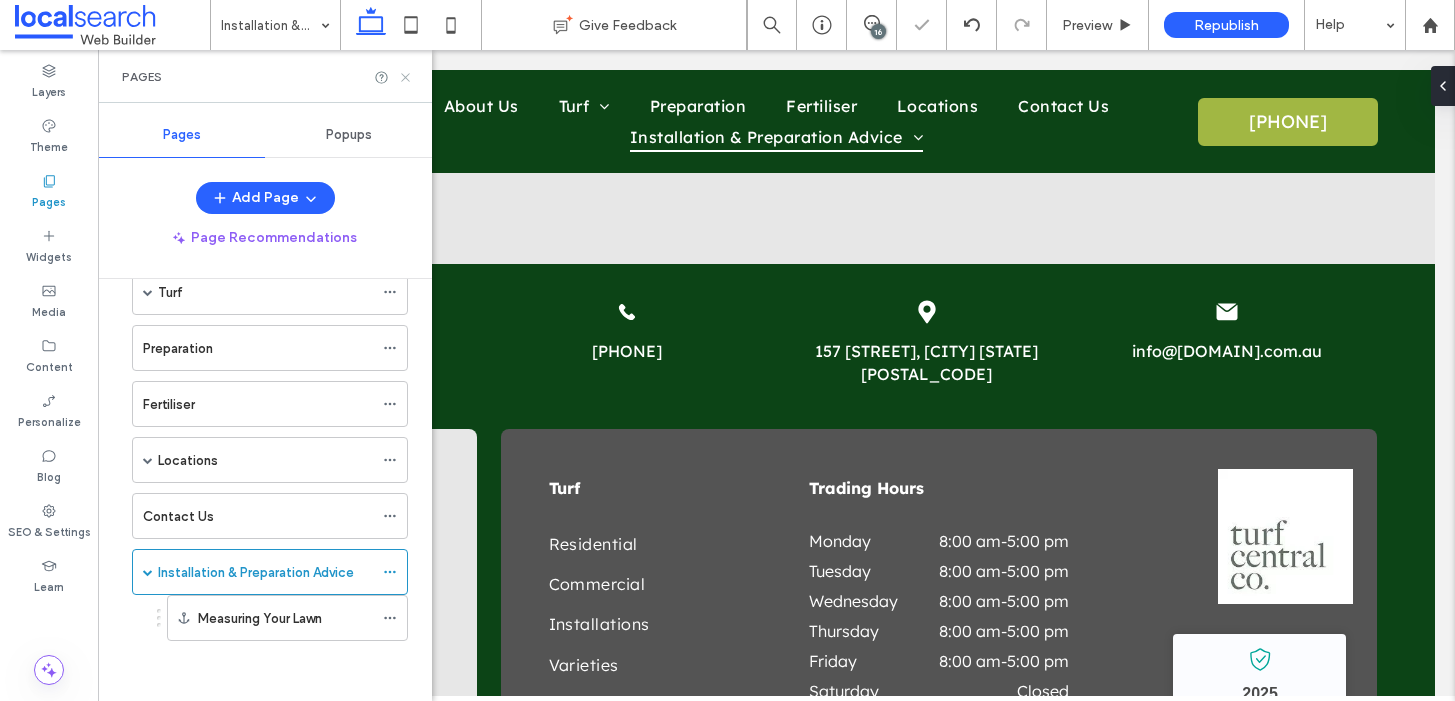 click 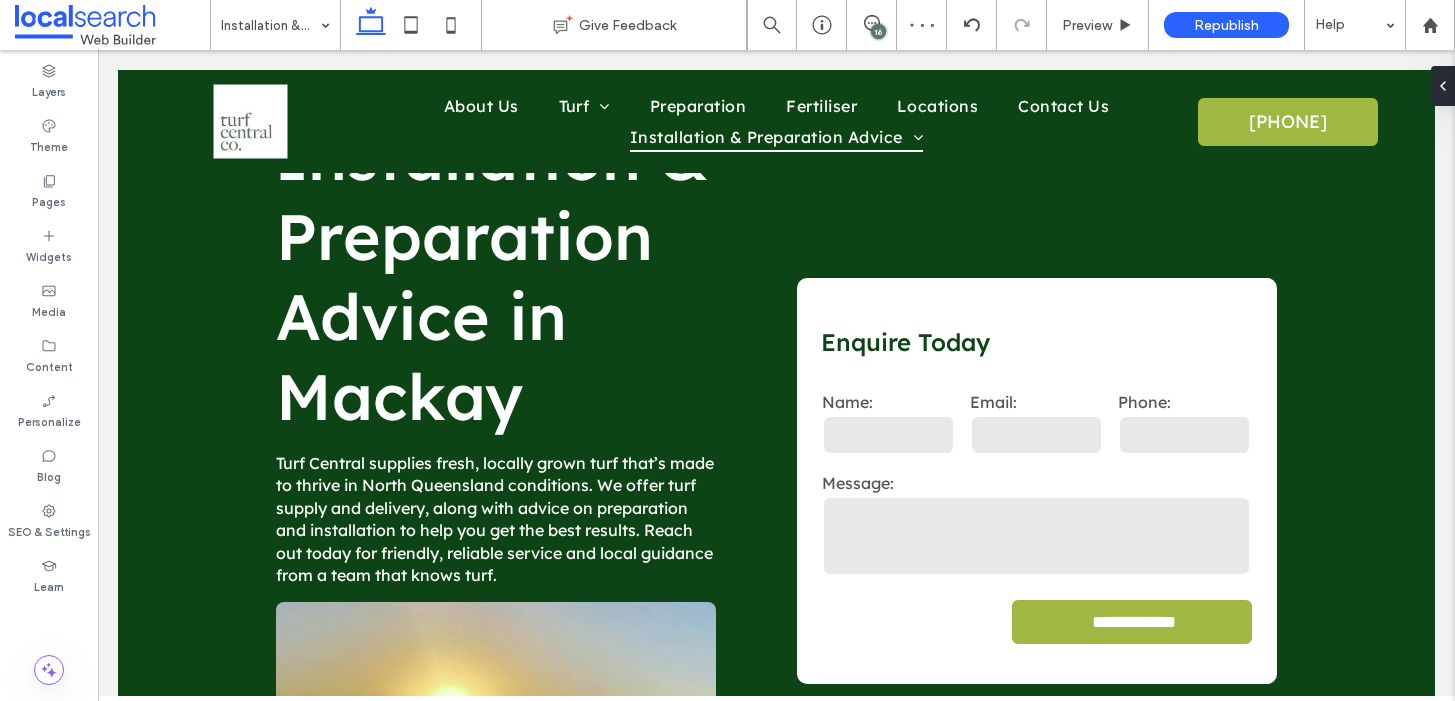 scroll, scrollTop: 0, scrollLeft: 0, axis: both 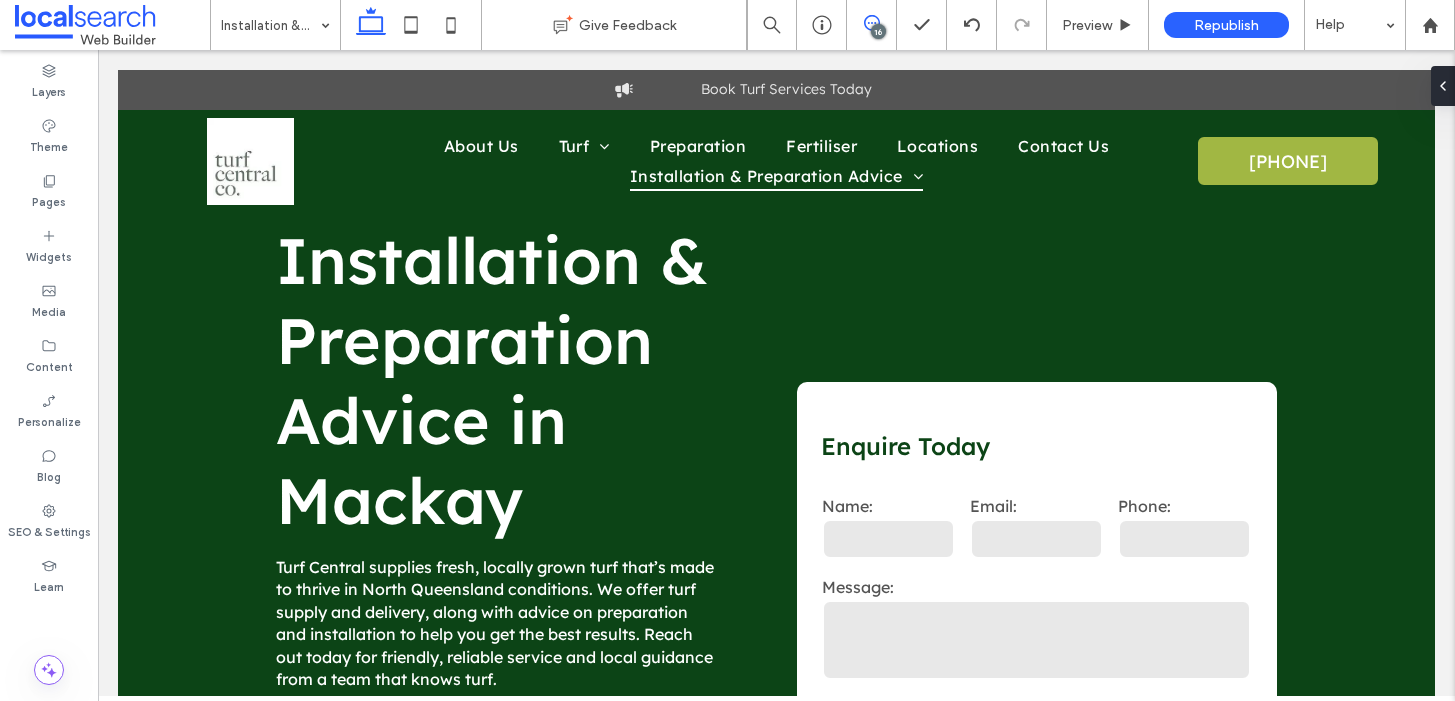 click 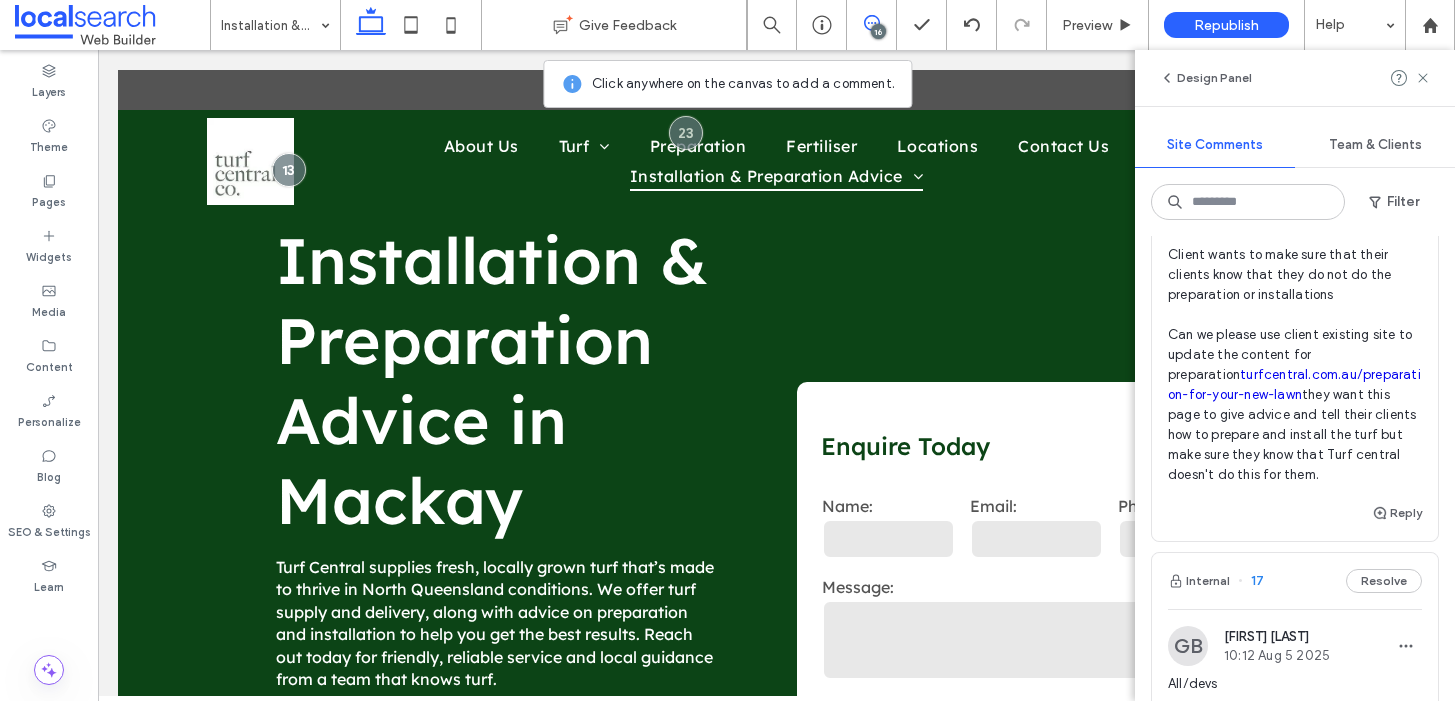 scroll, scrollTop: 4131, scrollLeft: 0, axis: vertical 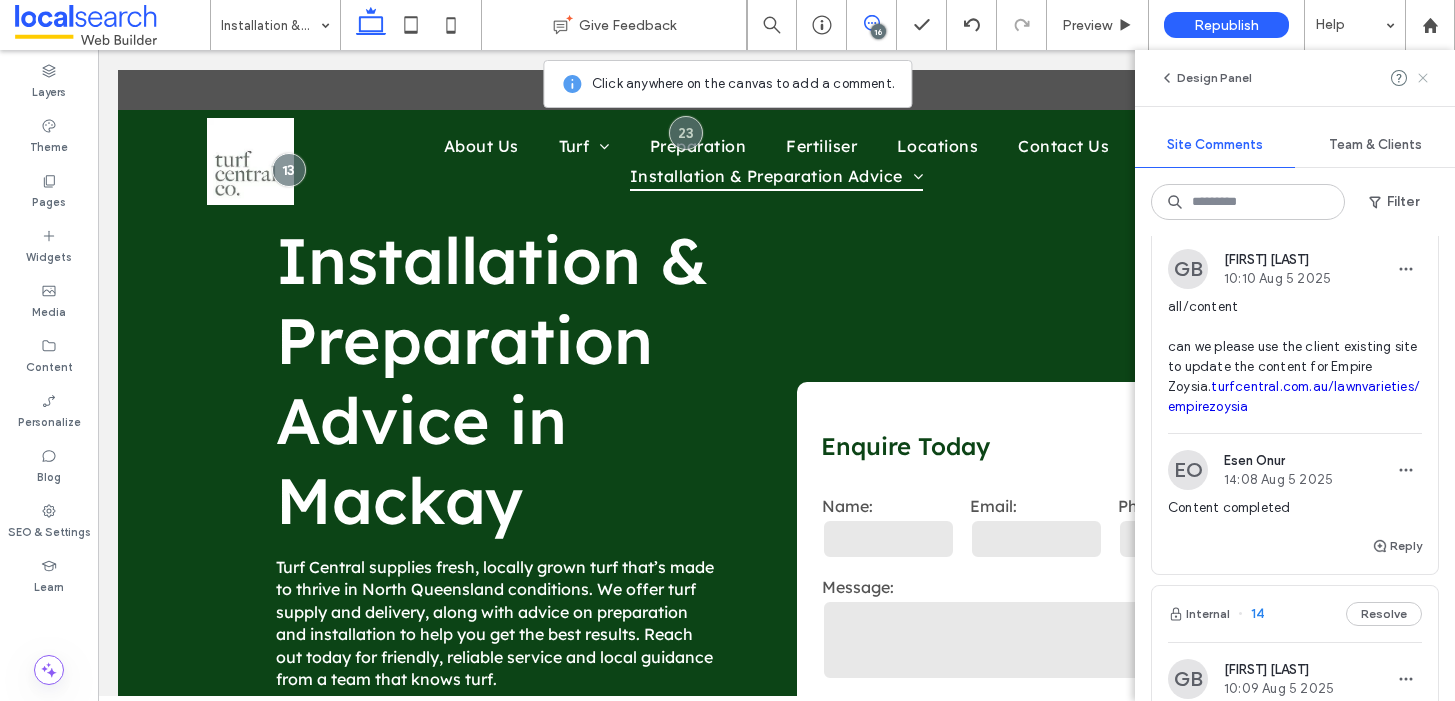 click 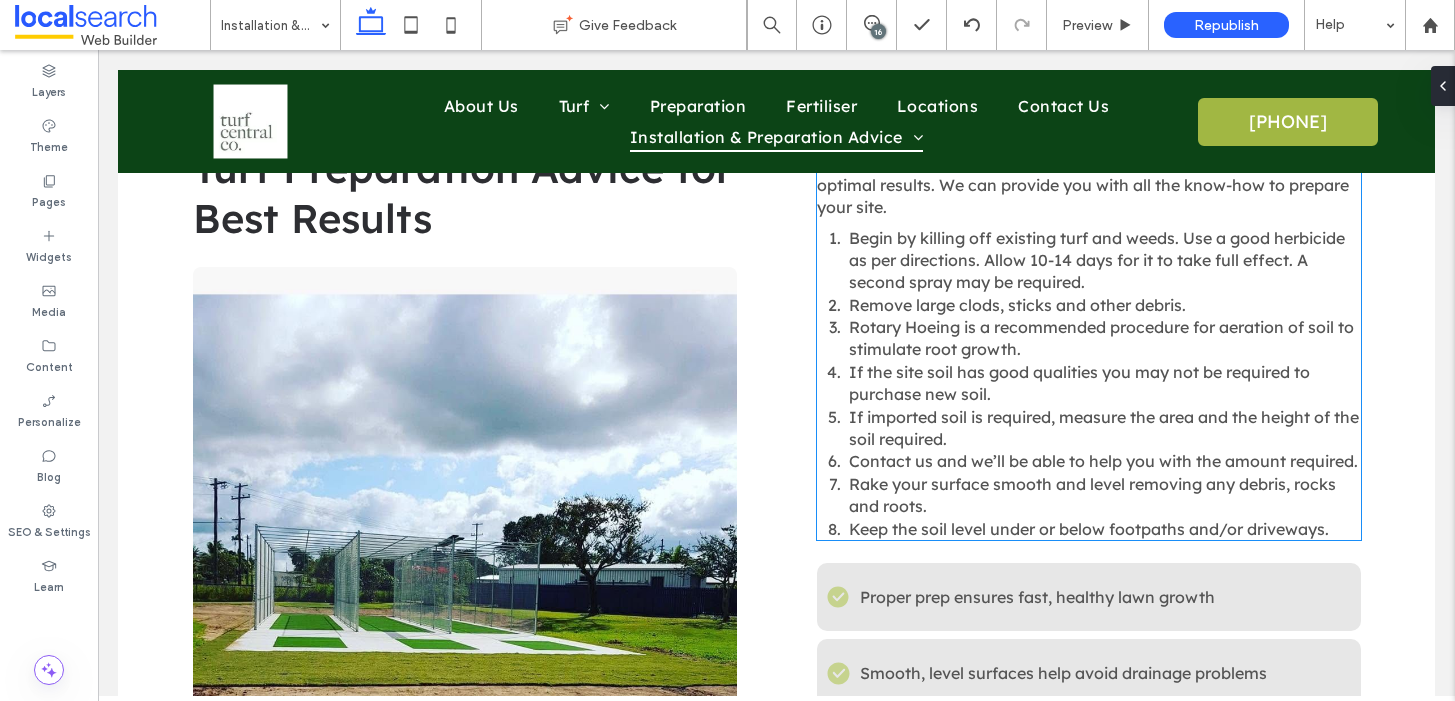 scroll, scrollTop: 0, scrollLeft: 0, axis: both 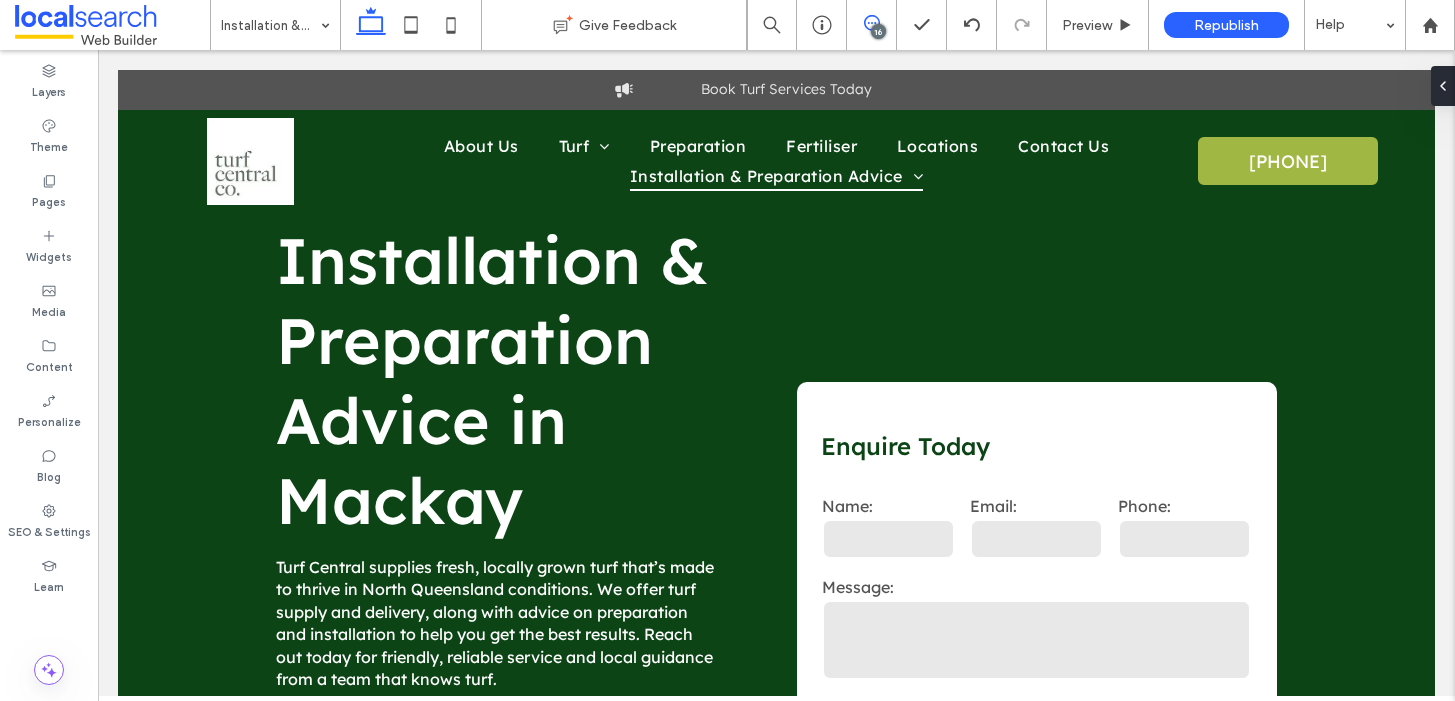 click at bounding box center (871, 23) 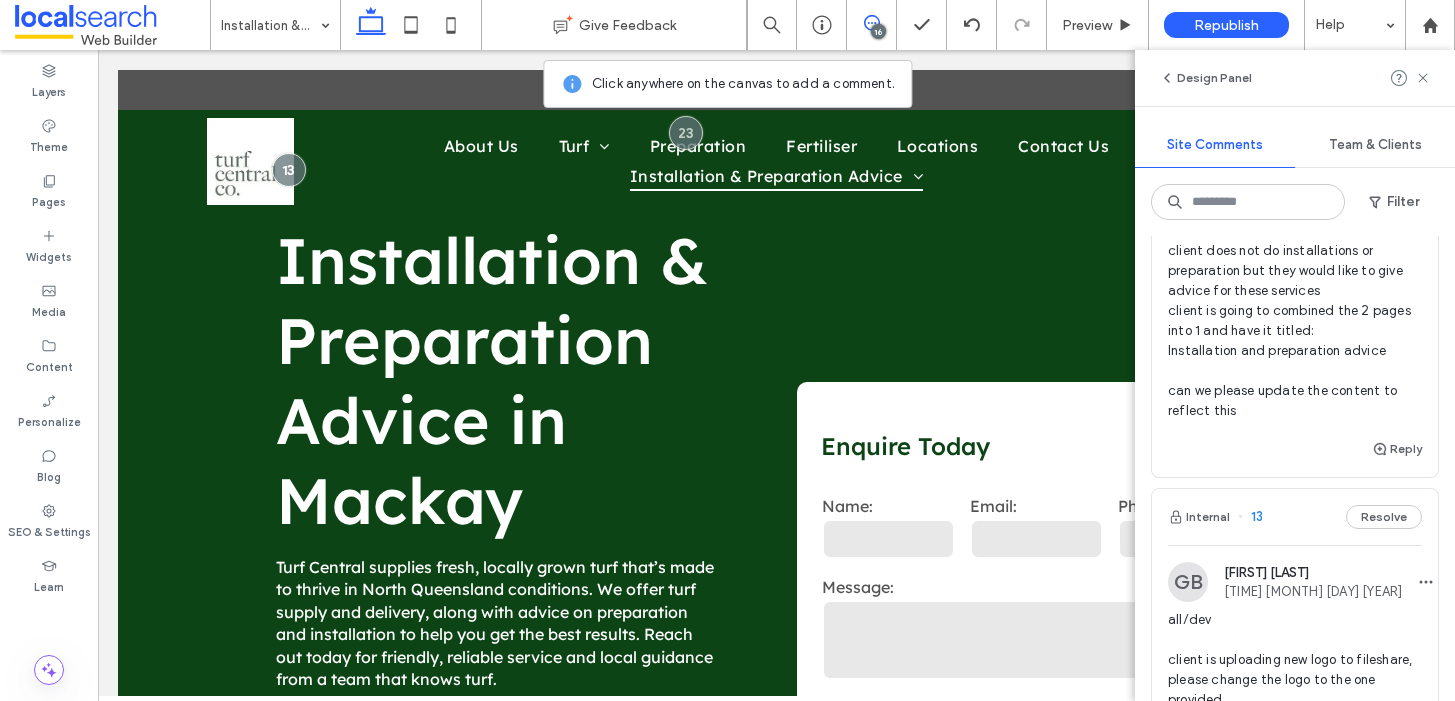 scroll, scrollTop: 5682, scrollLeft: 0, axis: vertical 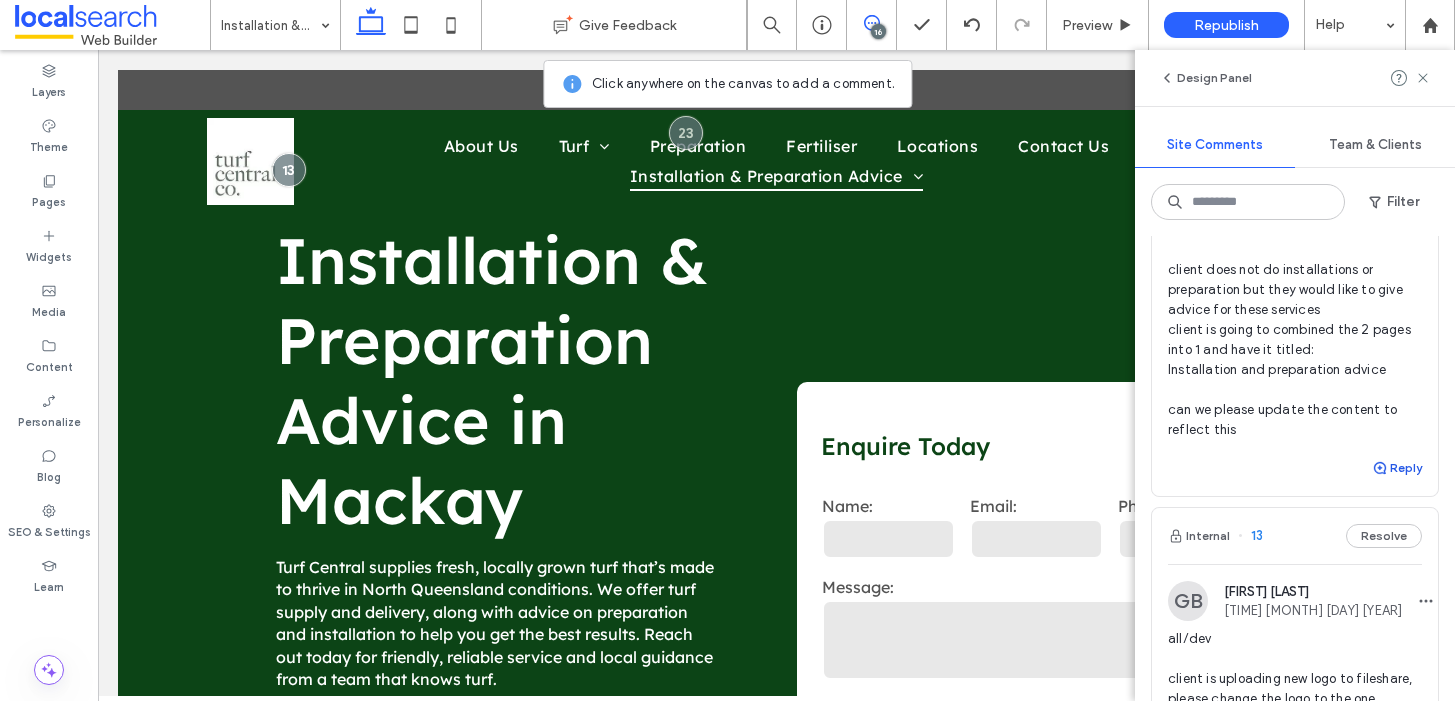 click at bounding box center (1381, 468) 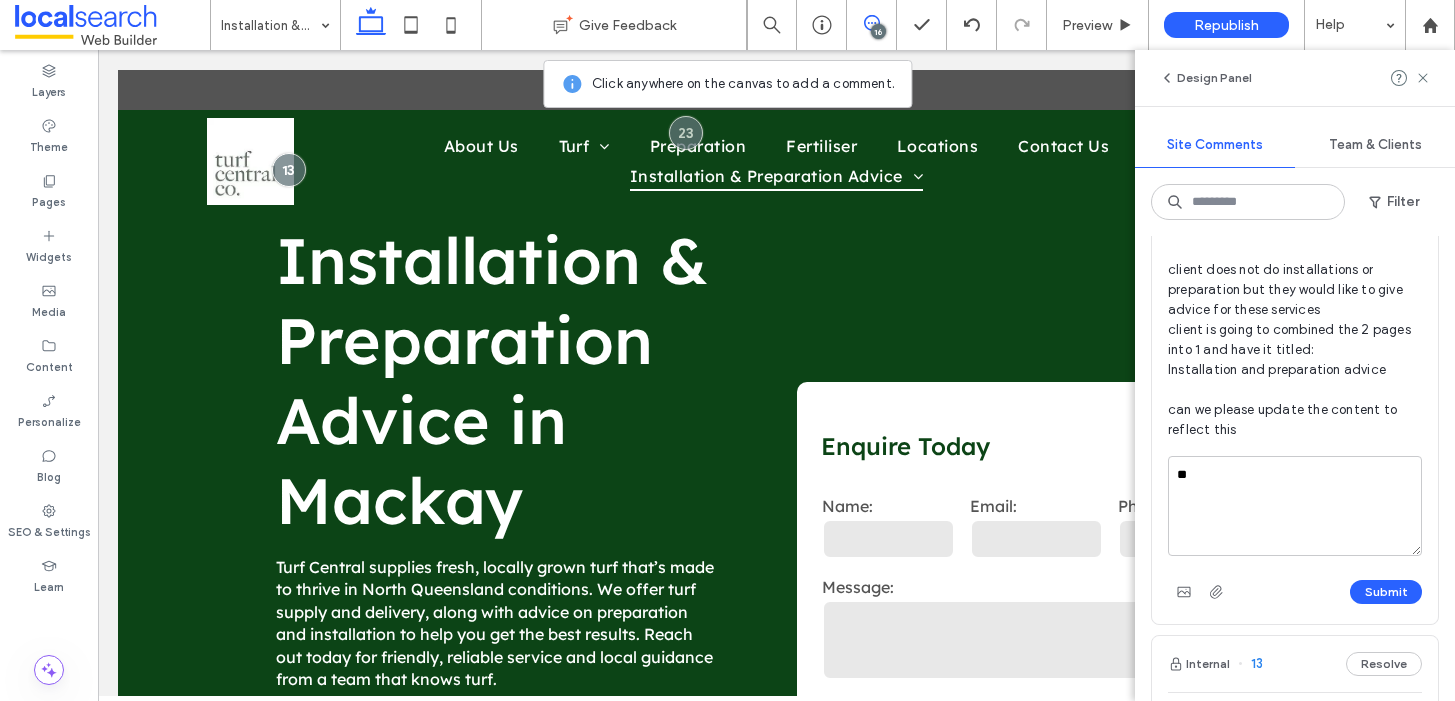 type on "*" 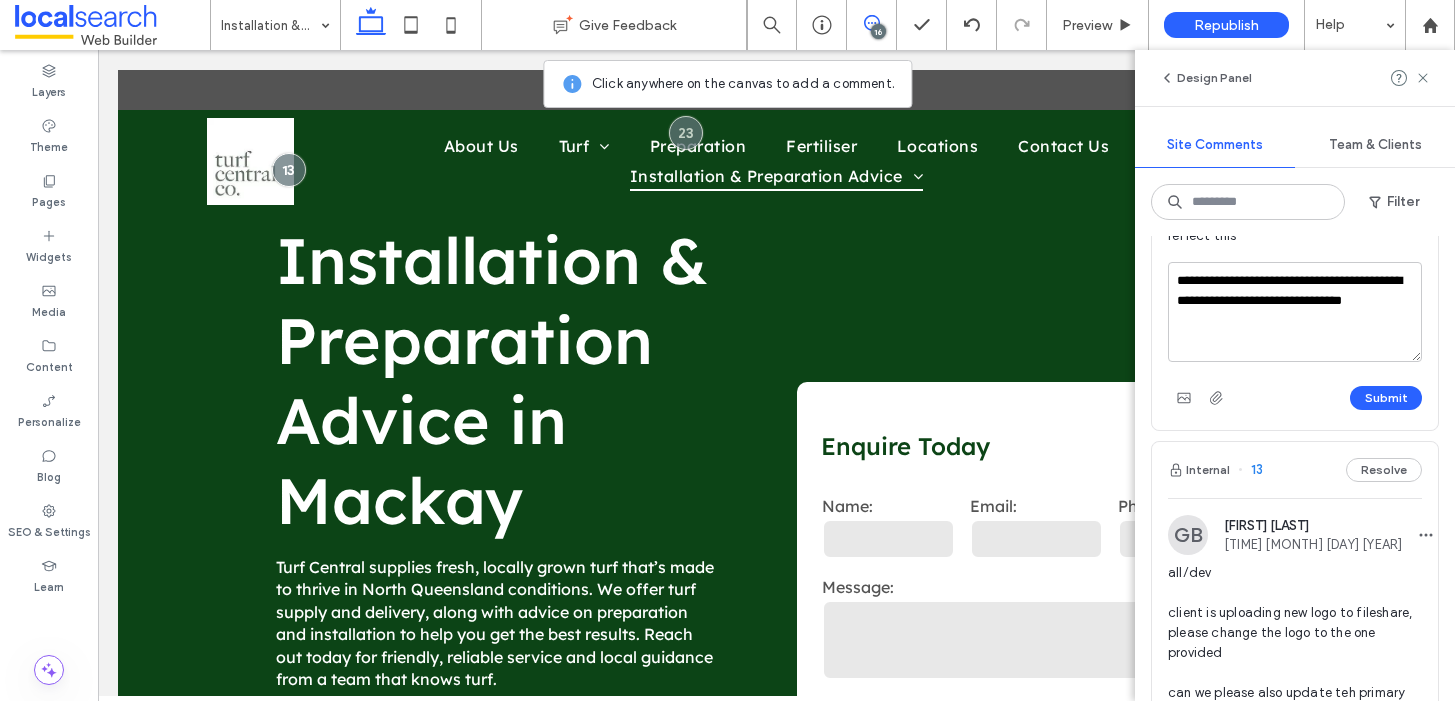 scroll, scrollTop: 5878, scrollLeft: 0, axis: vertical 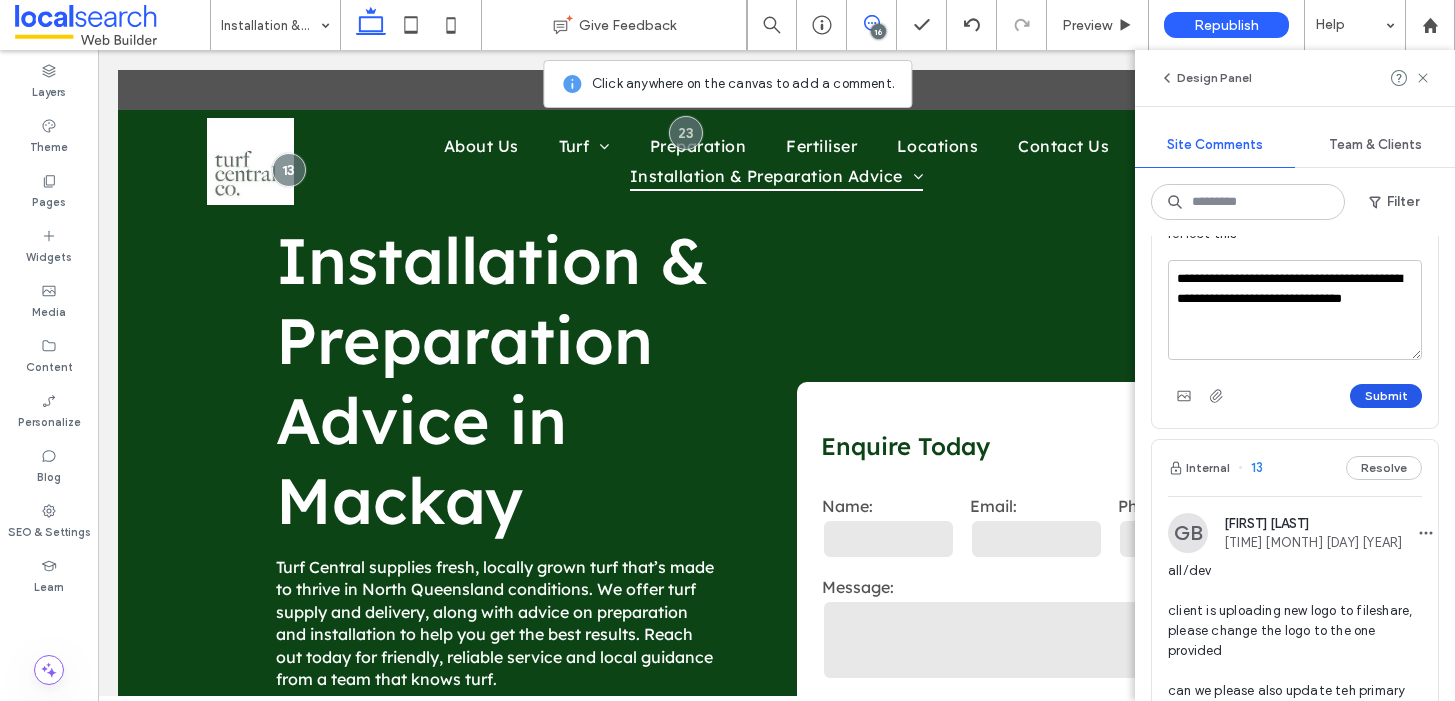 type on "**********" 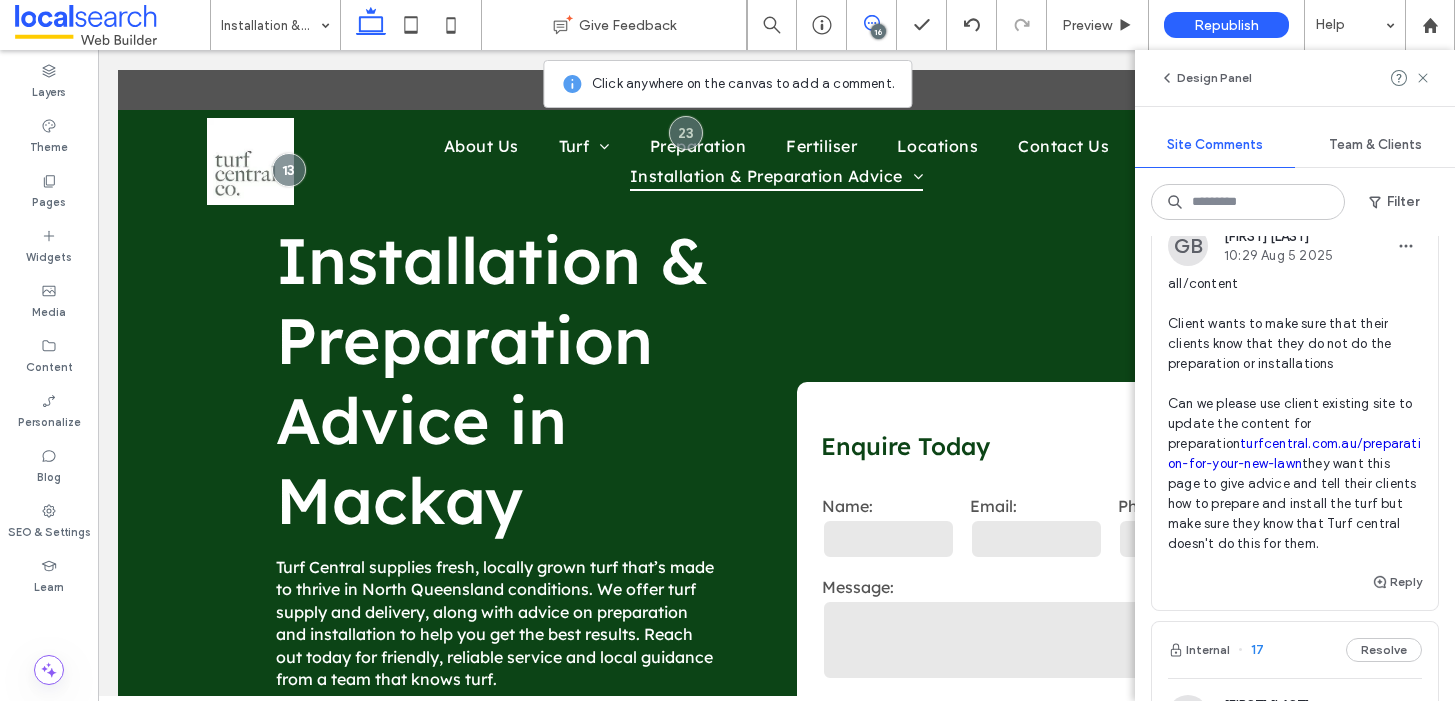 scroll, scrollTop: 4149, scrollLeft: 0, axis: vertical 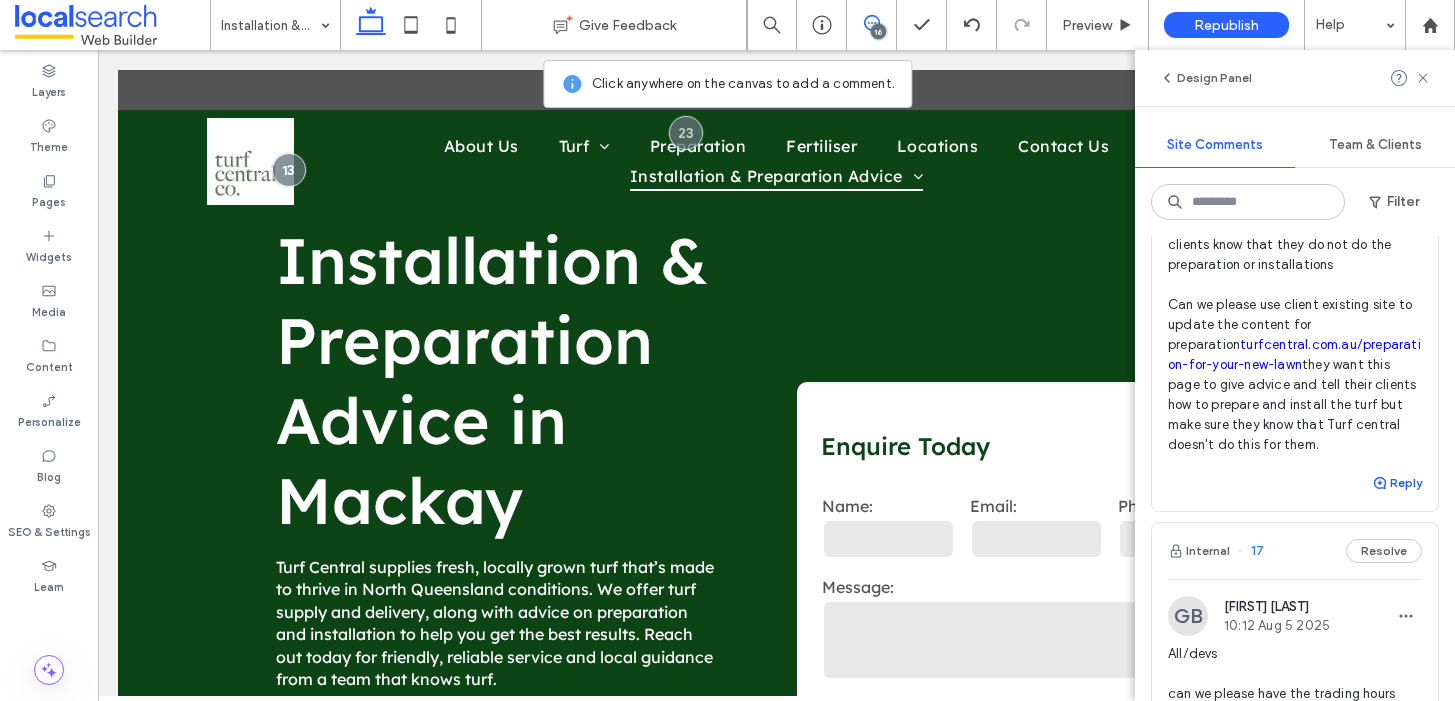 click on "Reply" at bounding box center [1397, 483] 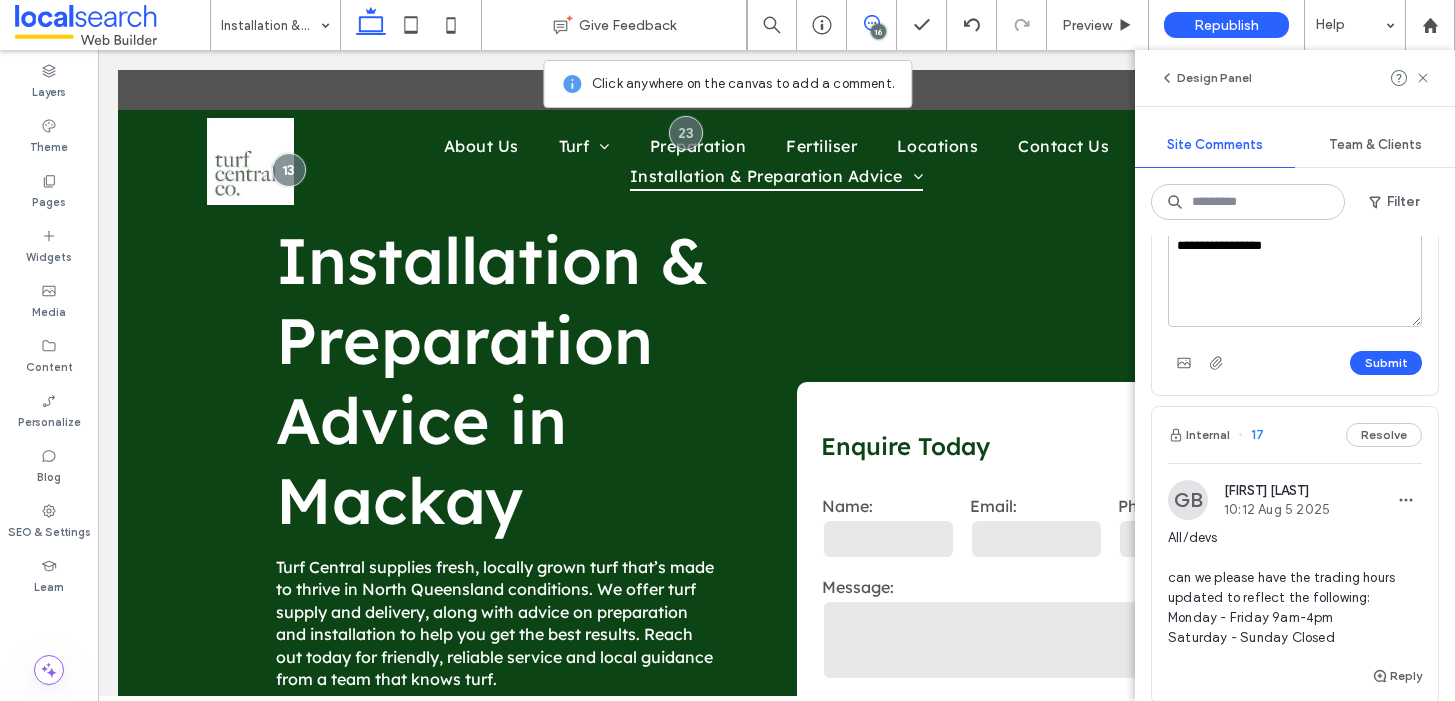 scroll, scrollTop: 4401, scrollLeft: 0, axis: vertical 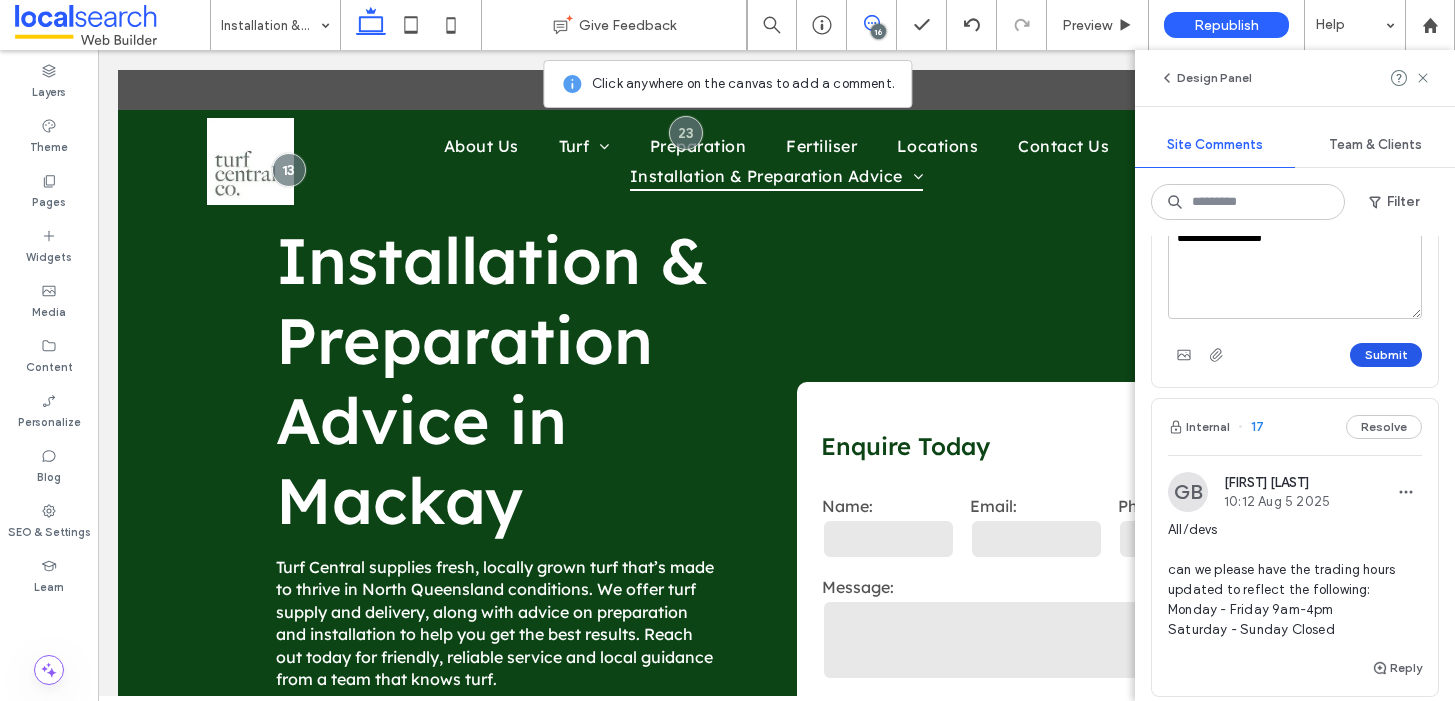 type on "**********" 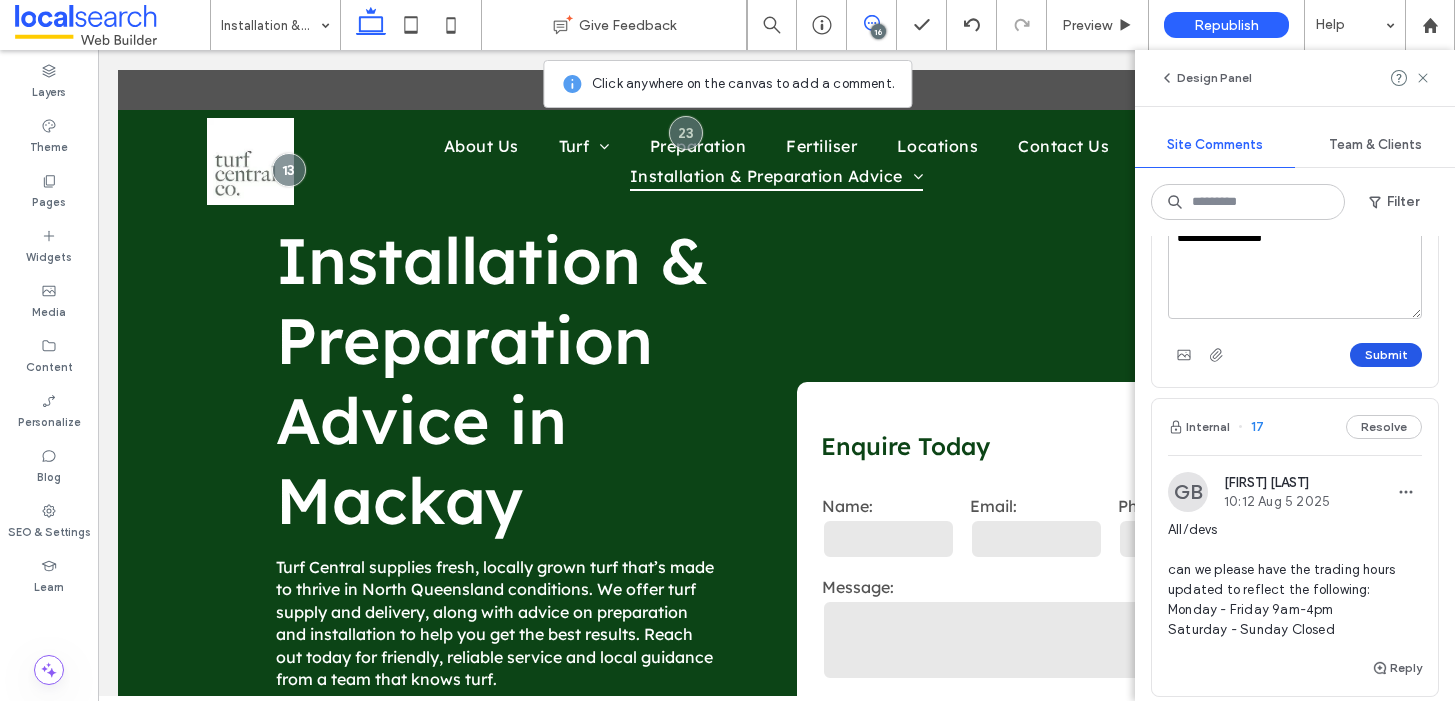 click on "Submit" at bounding box center [1386, 355] 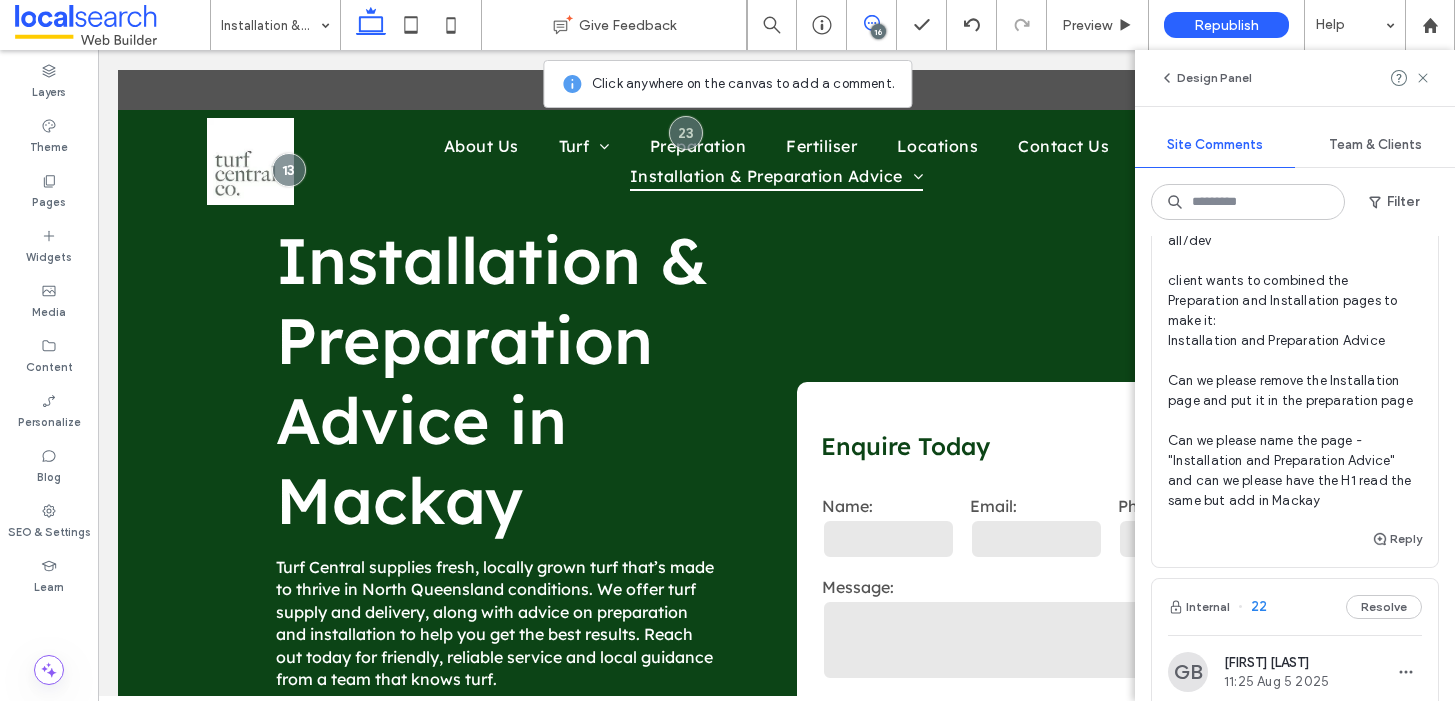 scroll, scrollTop: 2865, scrollLeft: 0, axis: vertical 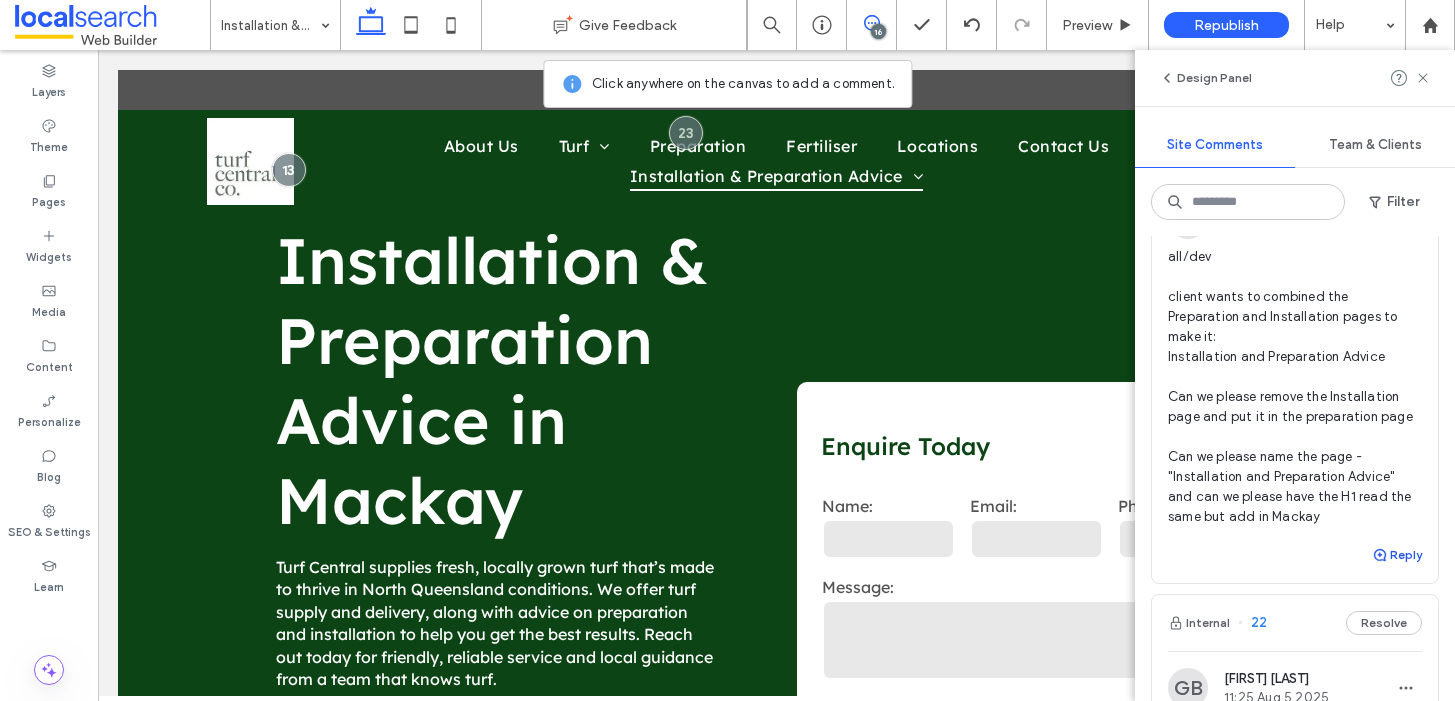 click 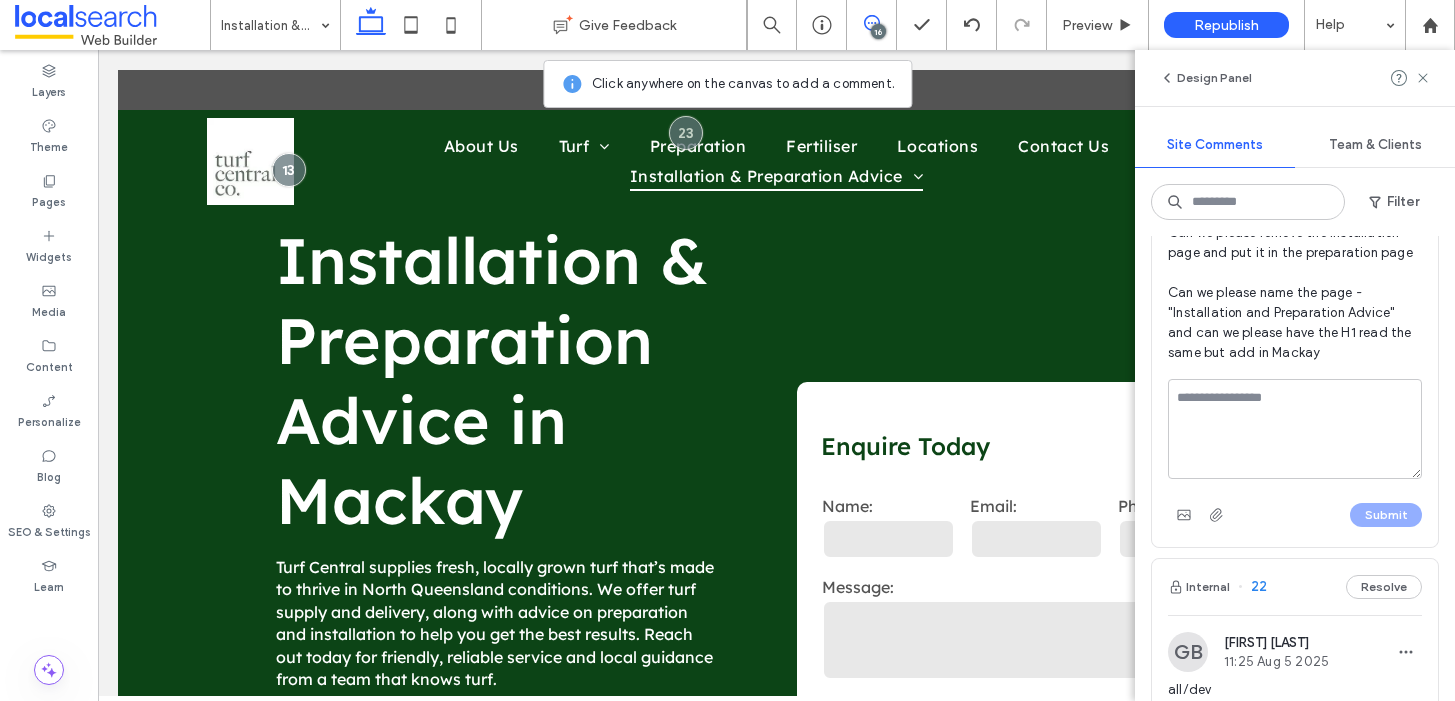 scroll, scrollTop: 3033, scrollLeft: 0, axis: vertical 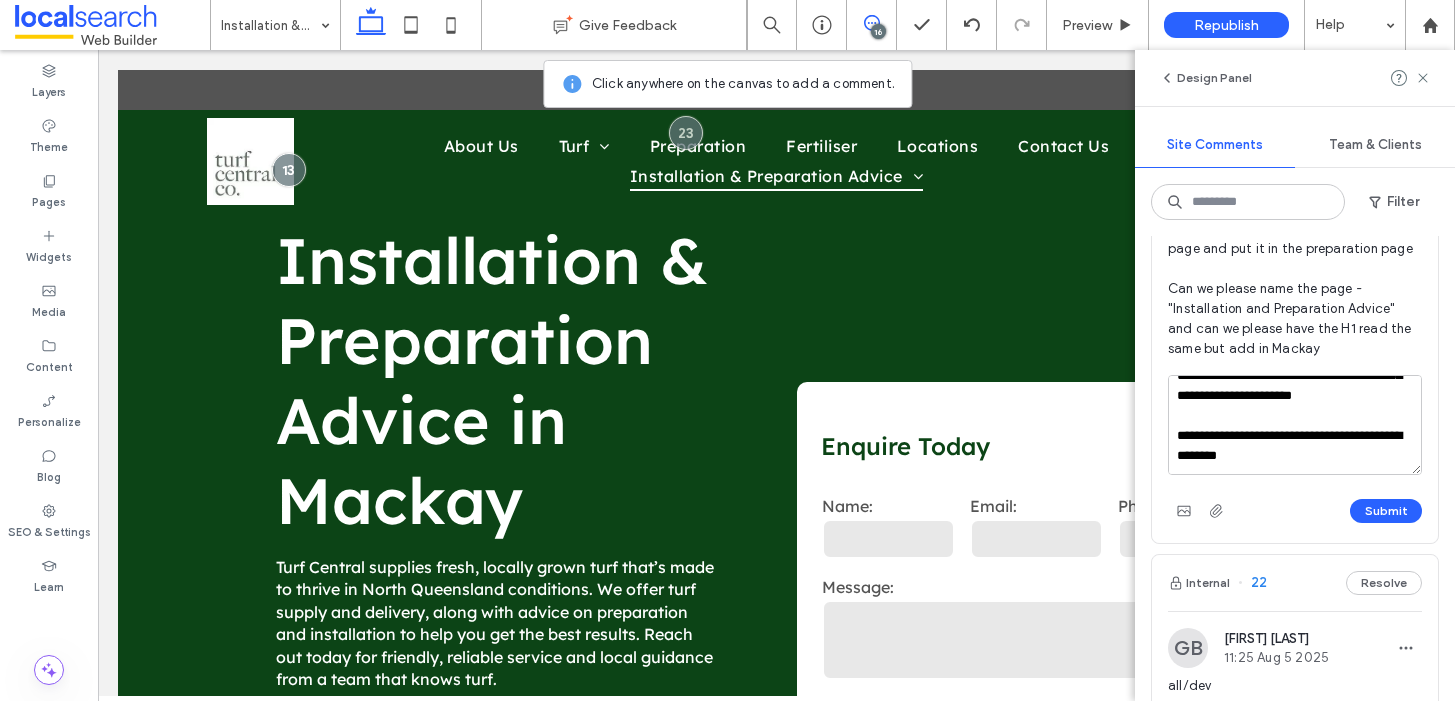 click on "**********" at bounding box center (1295, 425) 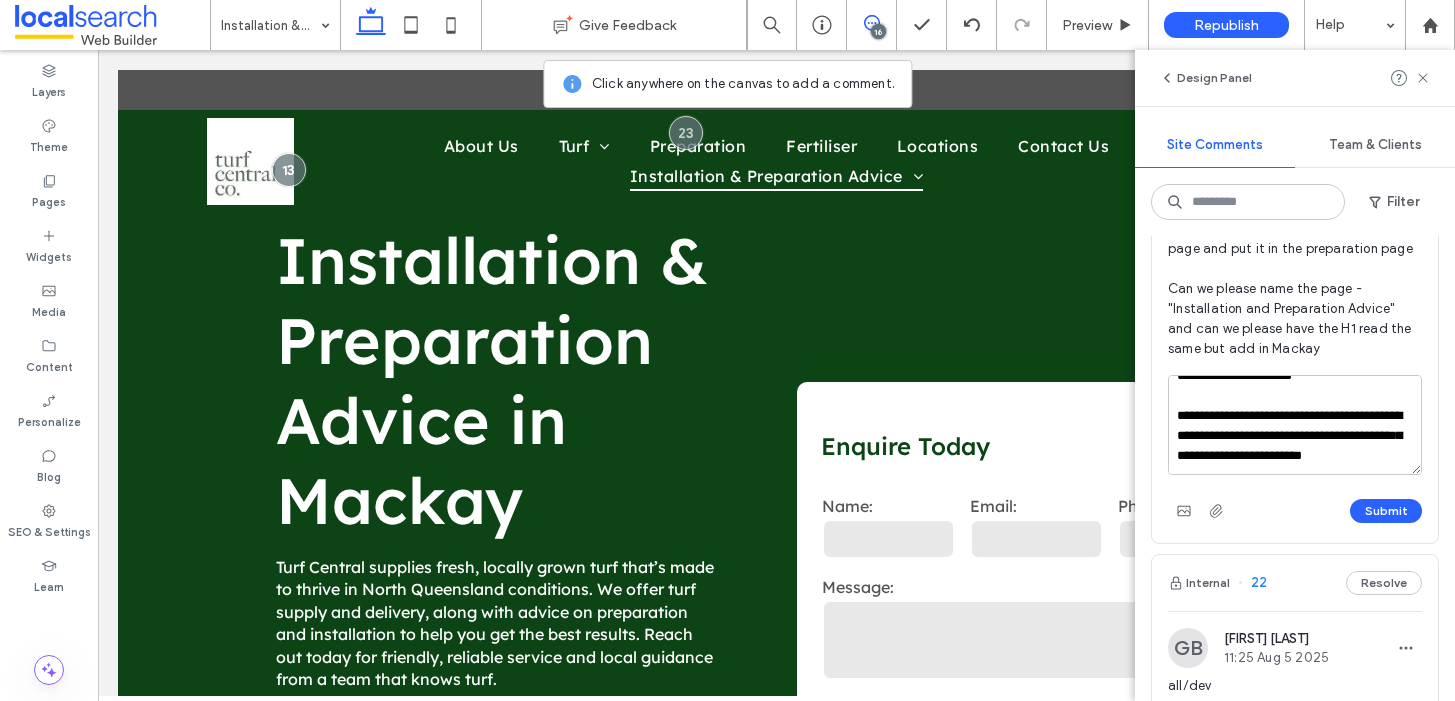 scroll, scrollTop: 108, scrollLeft: 0, axis: vertical 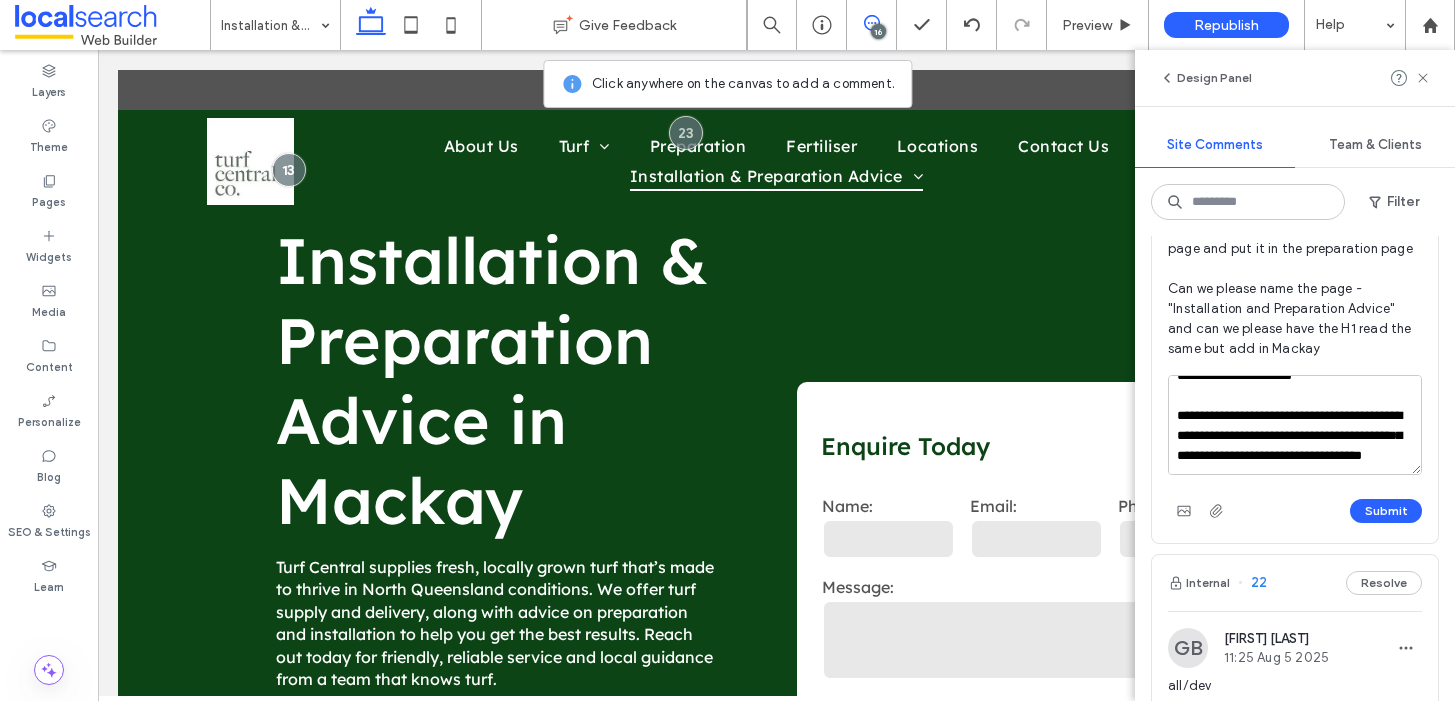 click on "**********" at bounding box center [1295, 451] 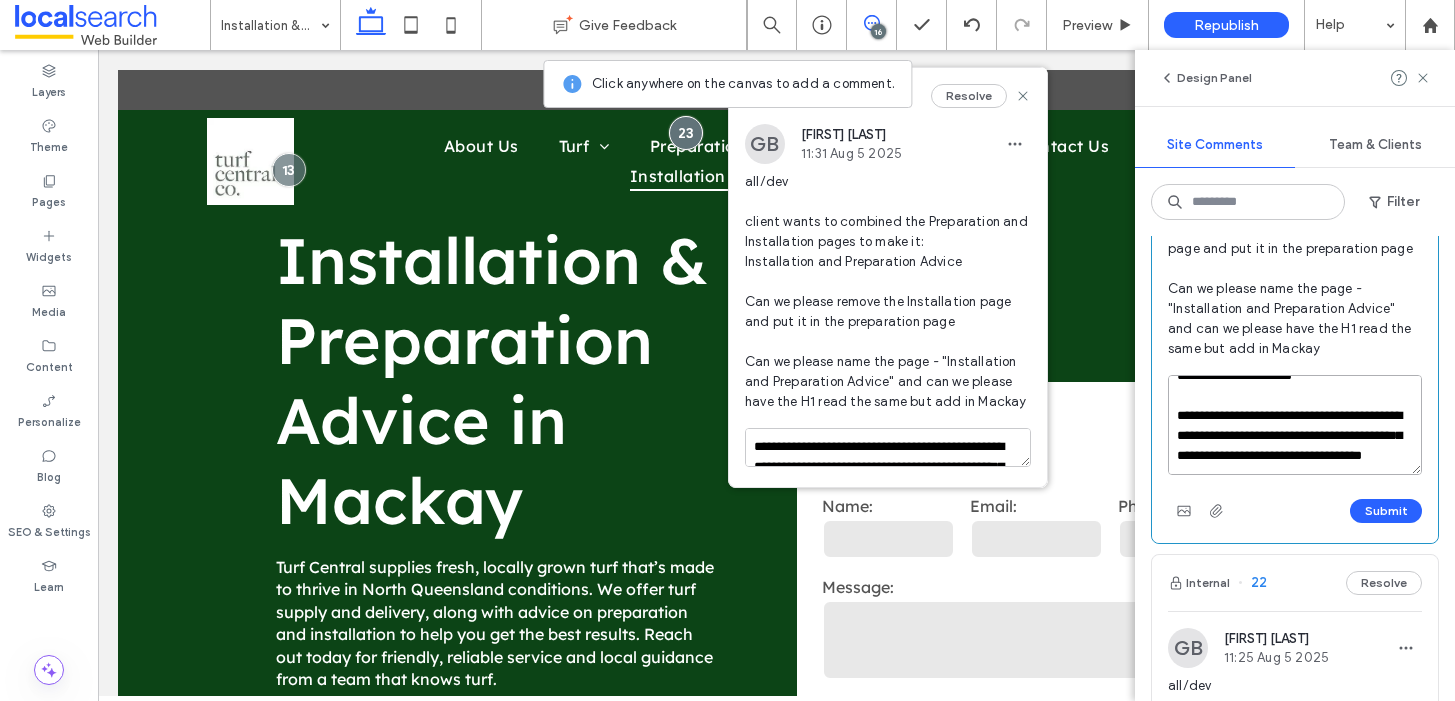 click on "**********" at bounding box center (1295, 425) 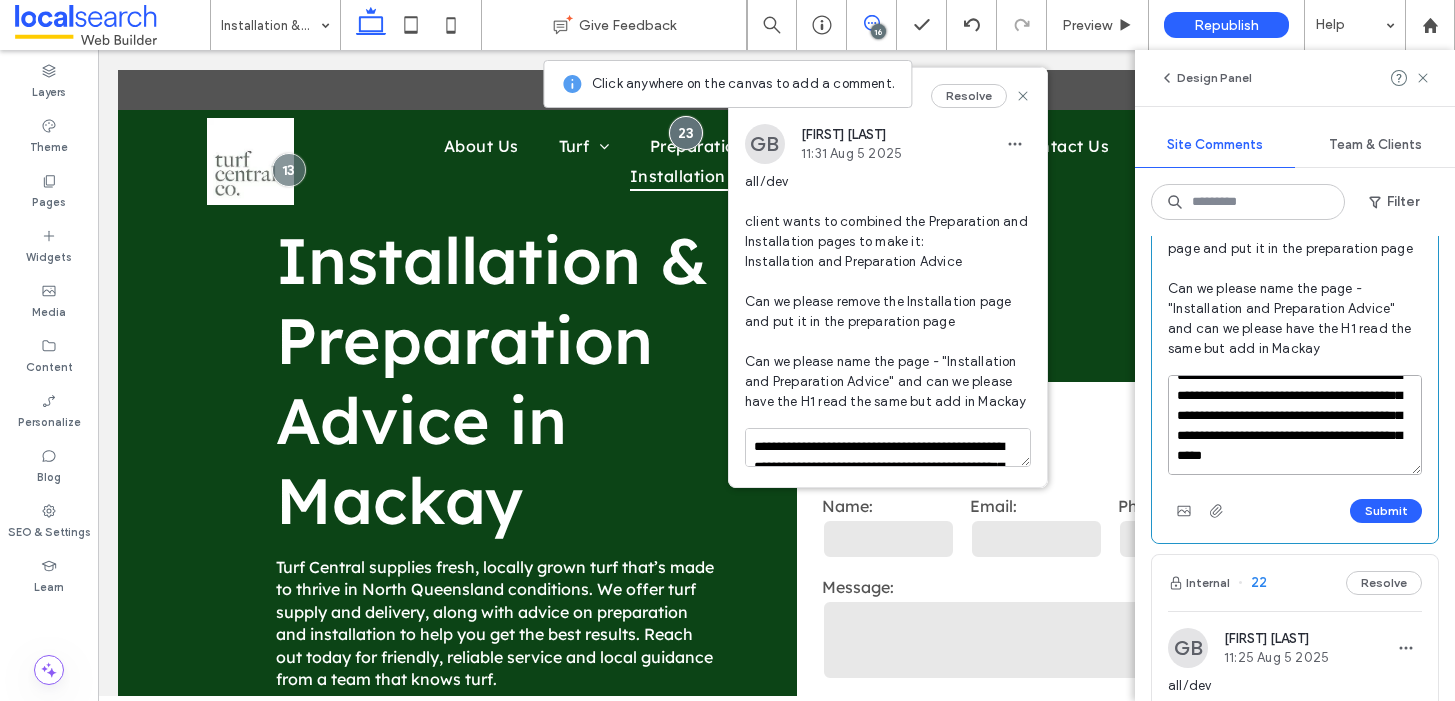 scroll, scrollTop: 148, scrollLeft: 0, axis: vertical 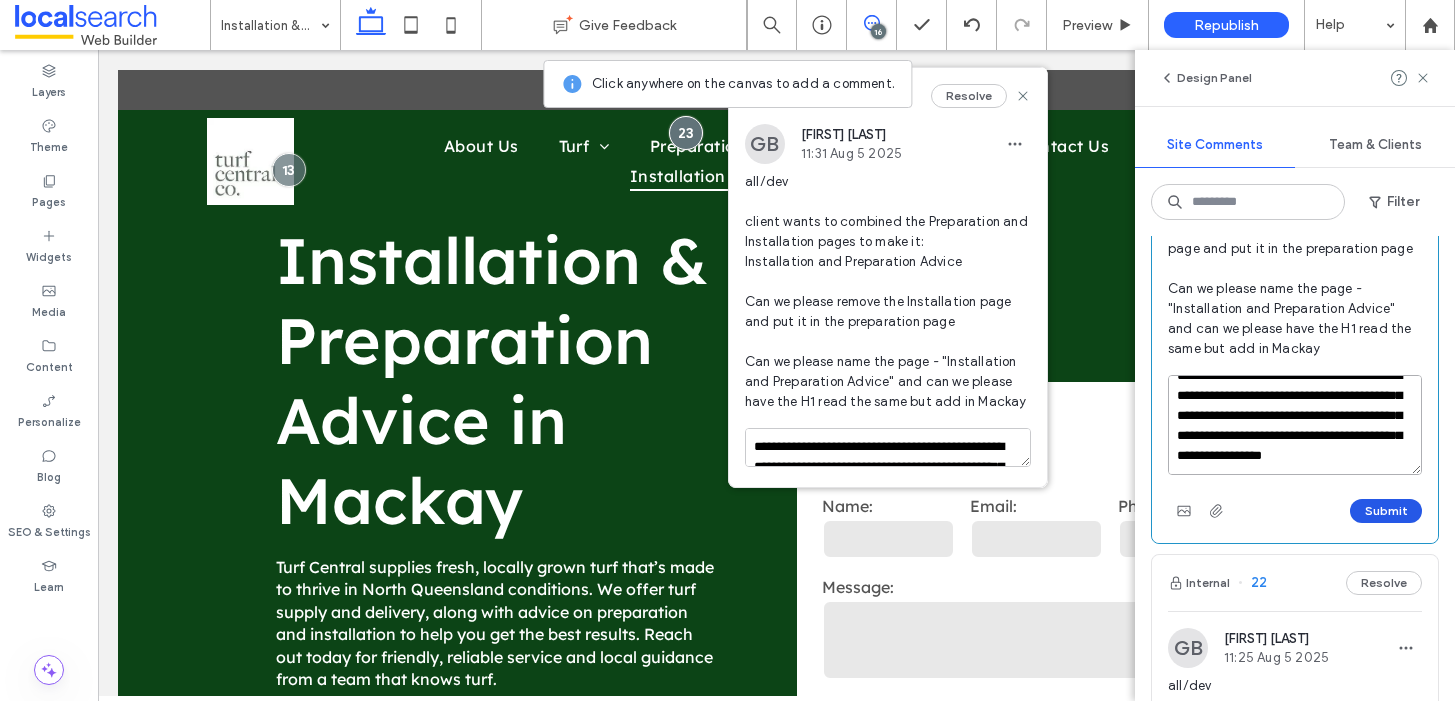 type on "**********" 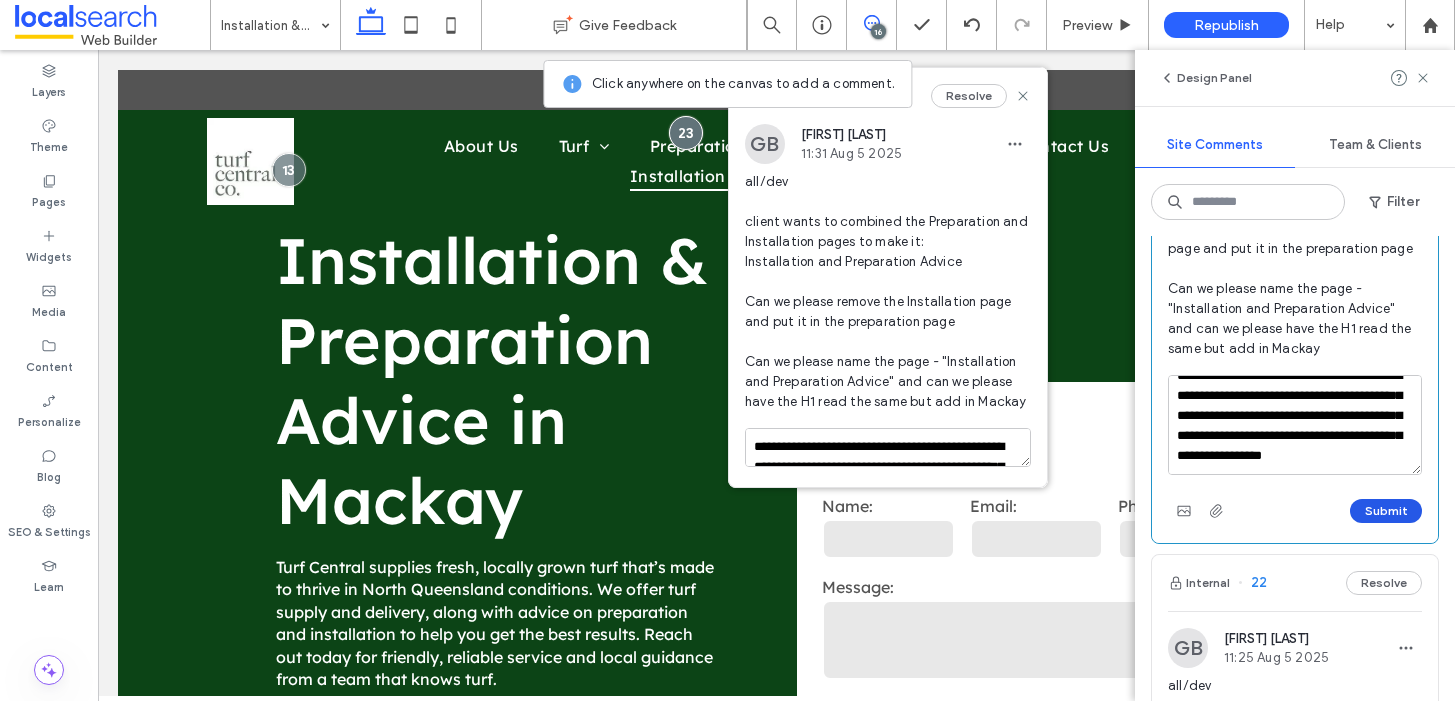 click on "Submit" at bounding box center [1386, 511] 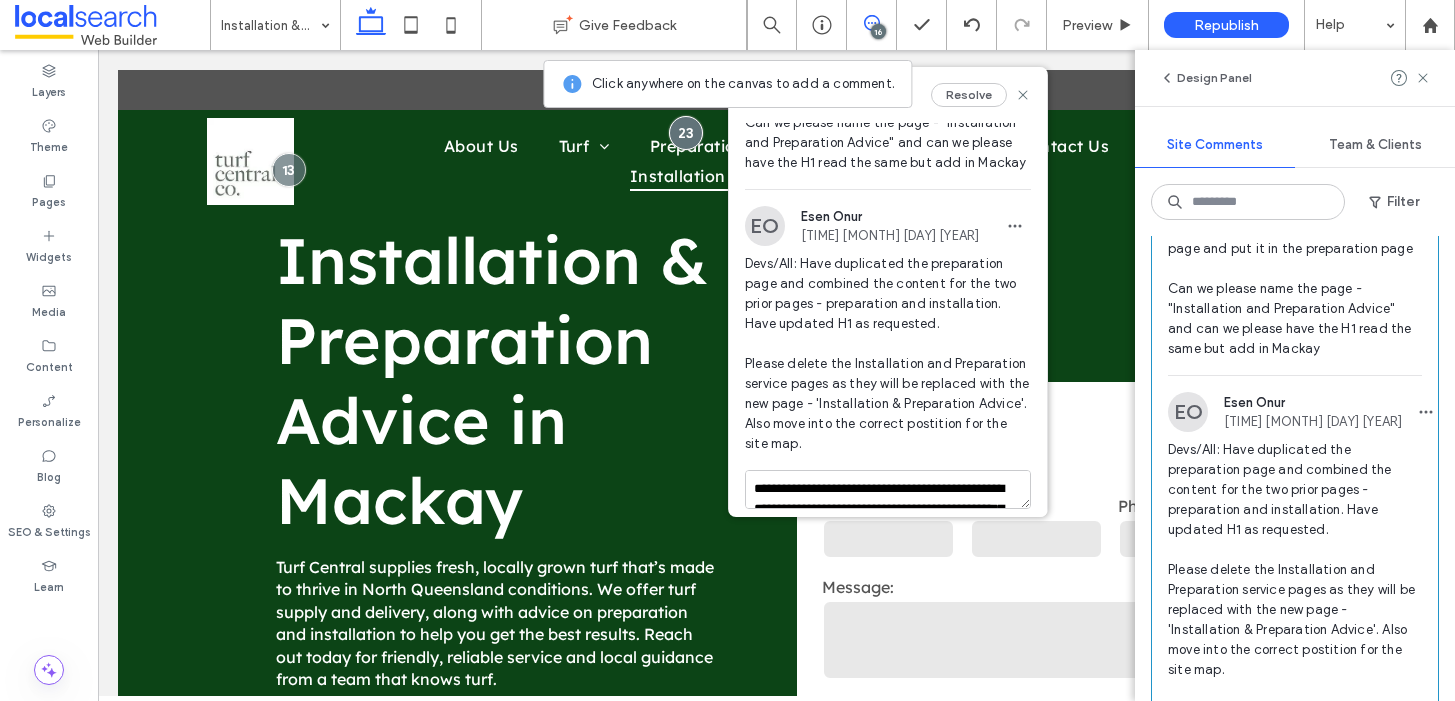 scroll, scrollTop: 251, scrollLeft: 0, axis: vertical 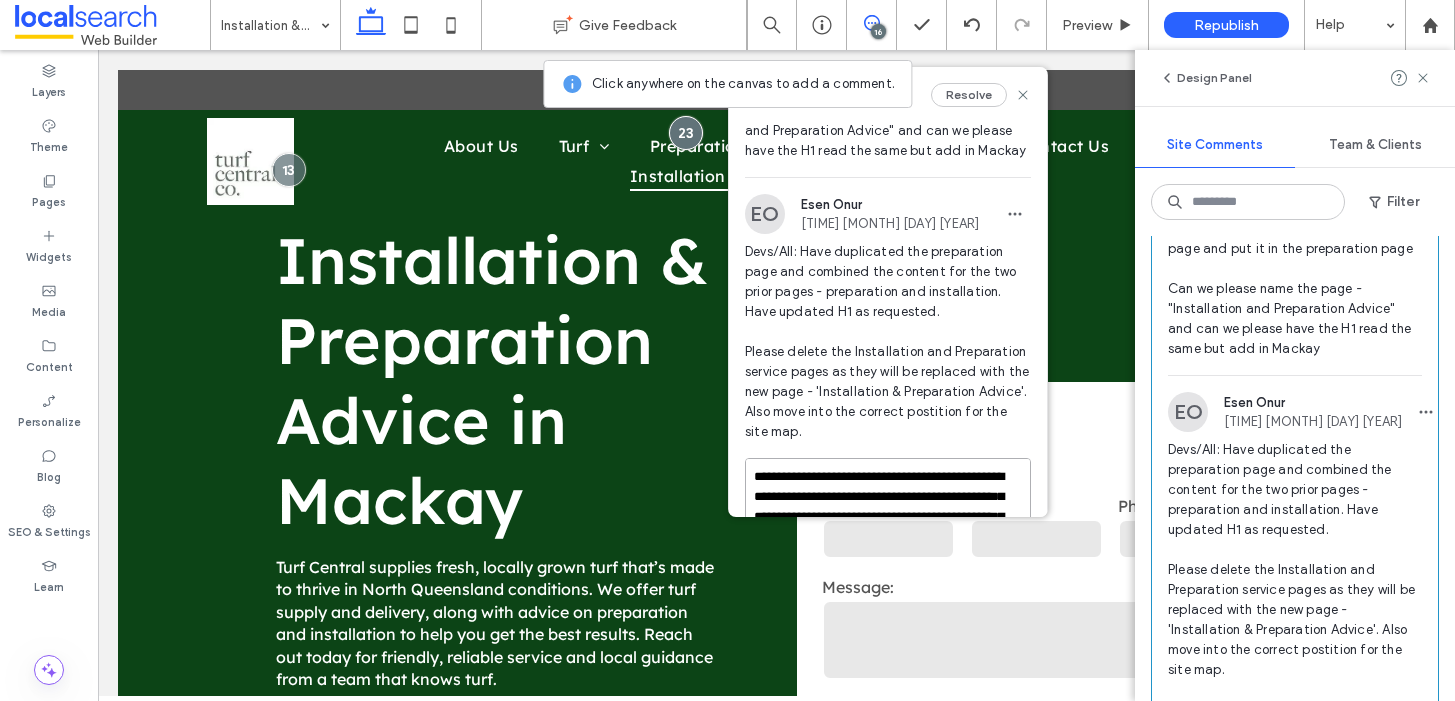 drag, startPoint x: 904, startPoint y: 481, endPoint x: 806, endPoint y: 452, distance: 102.20078 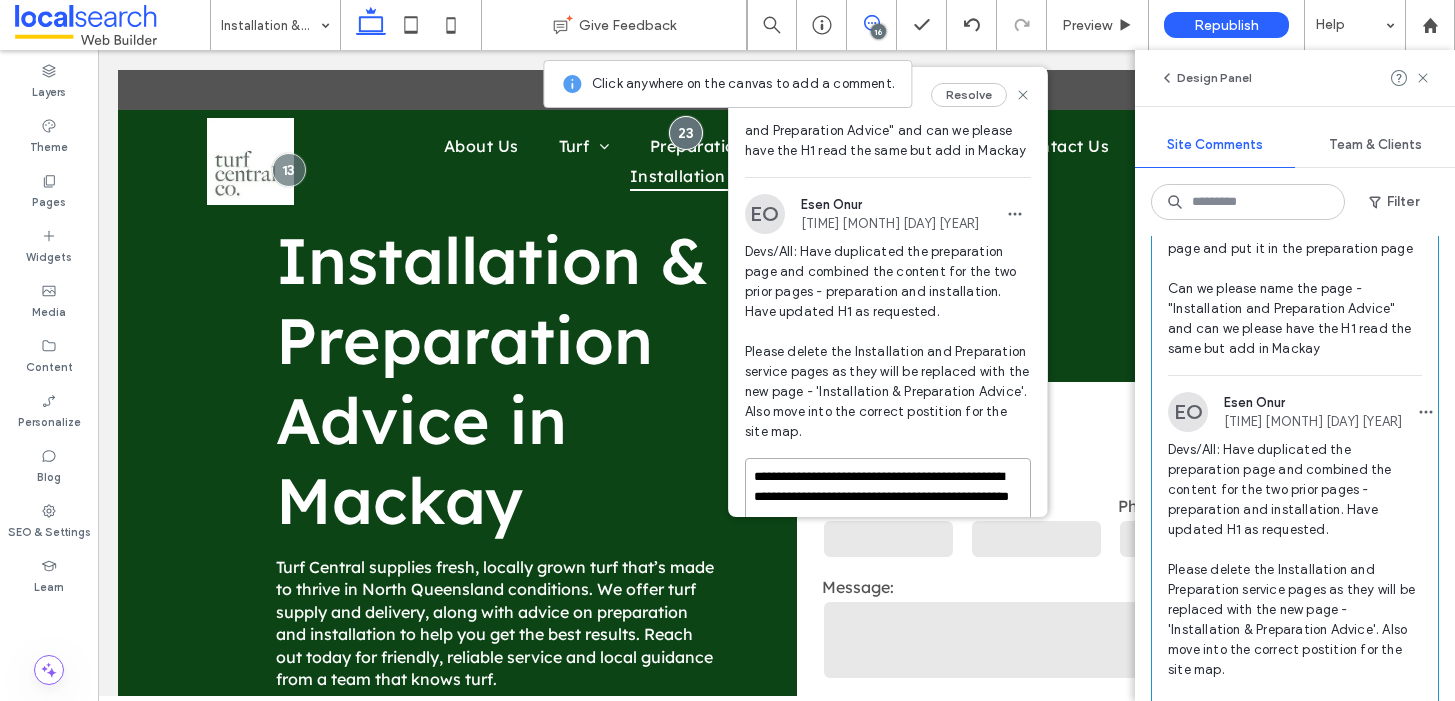 click on "**********" at bounding box center [888, 508] 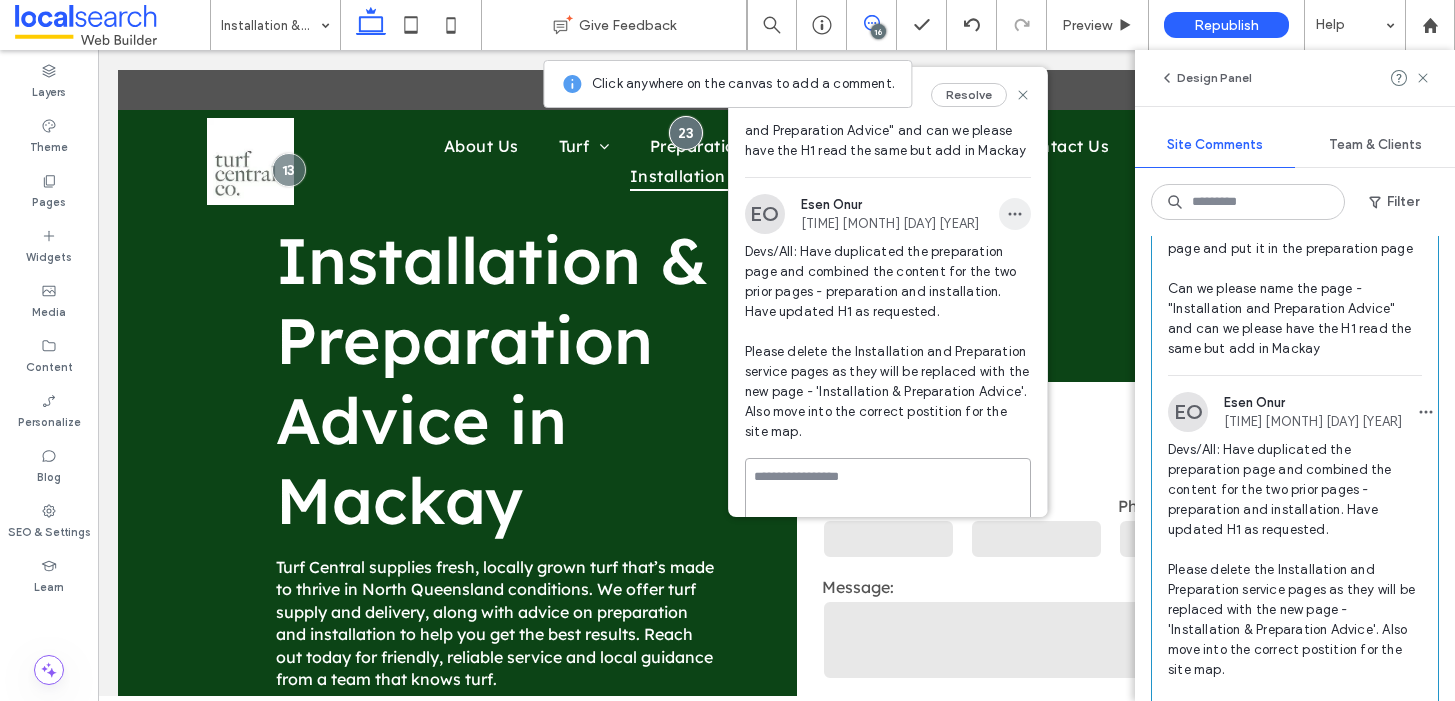 type 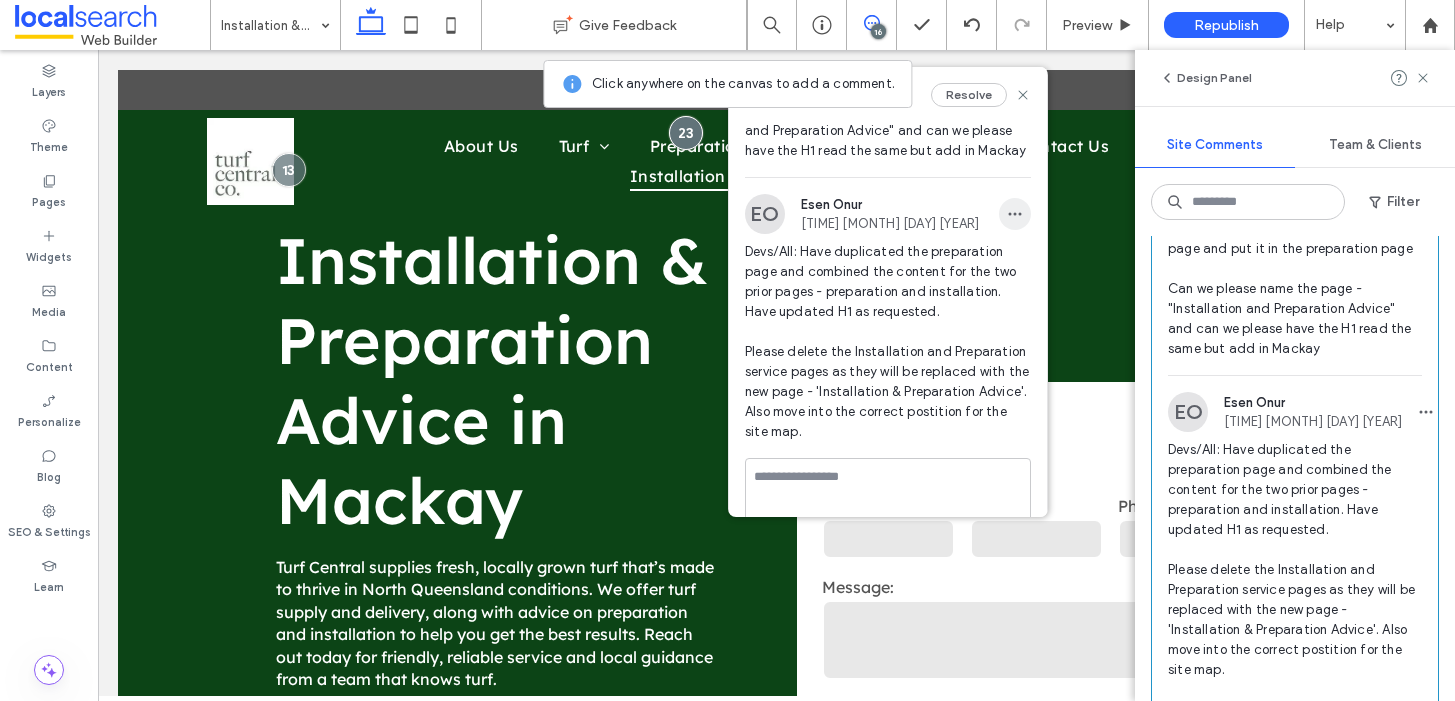 click 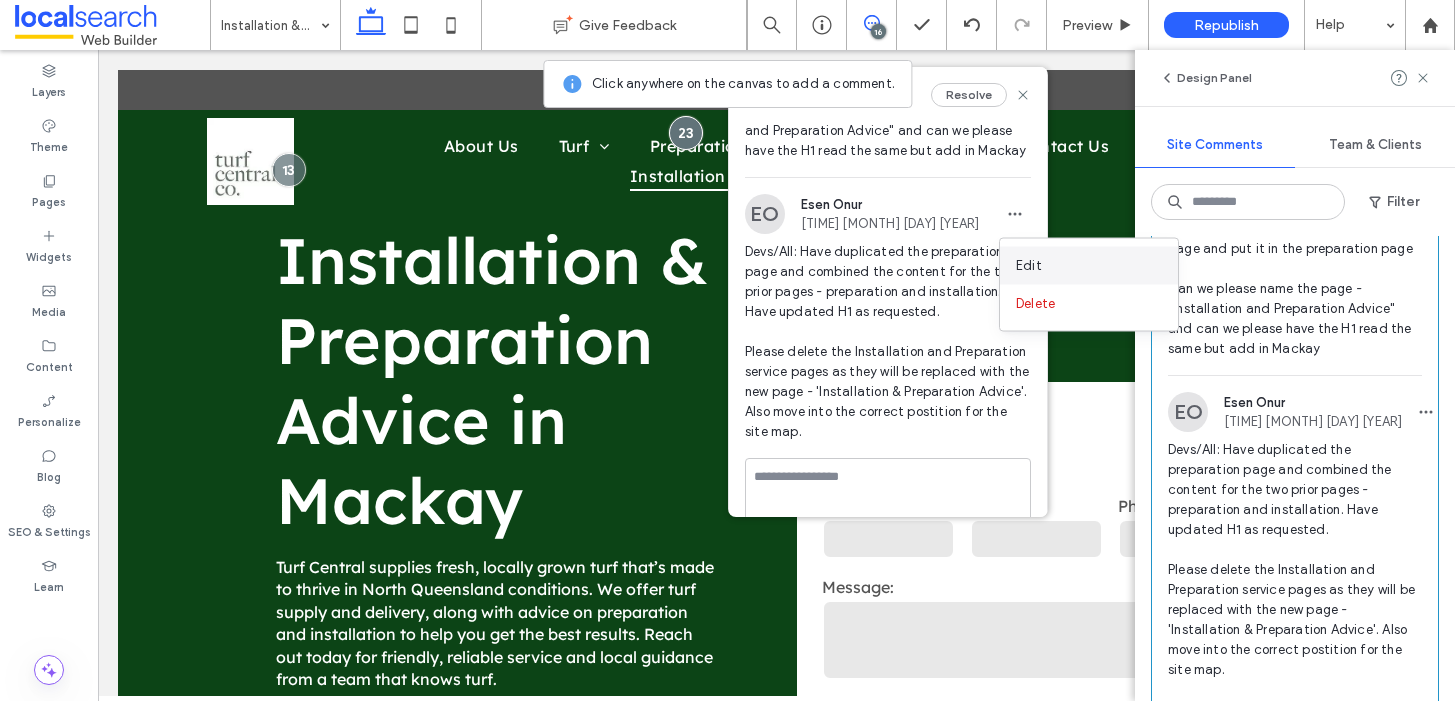 click on "Edit" at bounding box center (1089, 266) 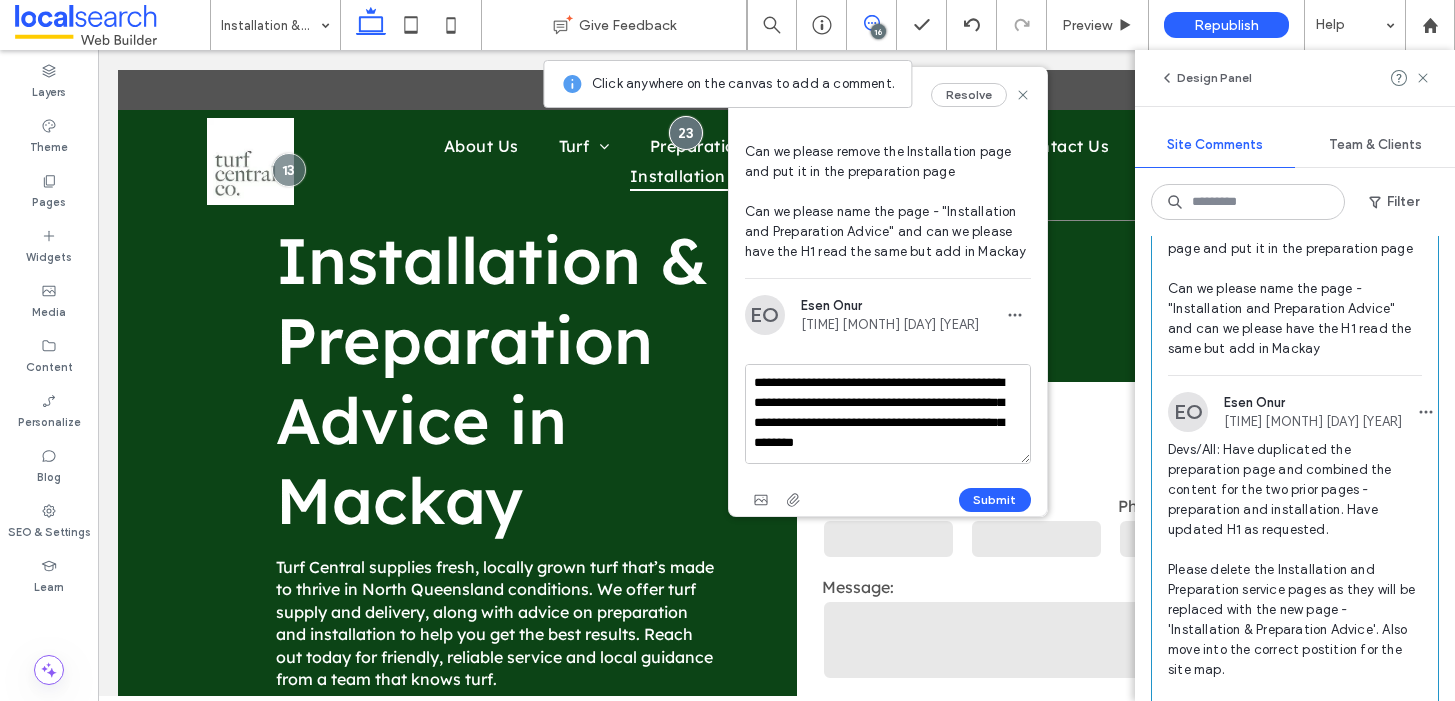 scroll, scrollTop: 149, scrollLeft: 0, axis: vertical 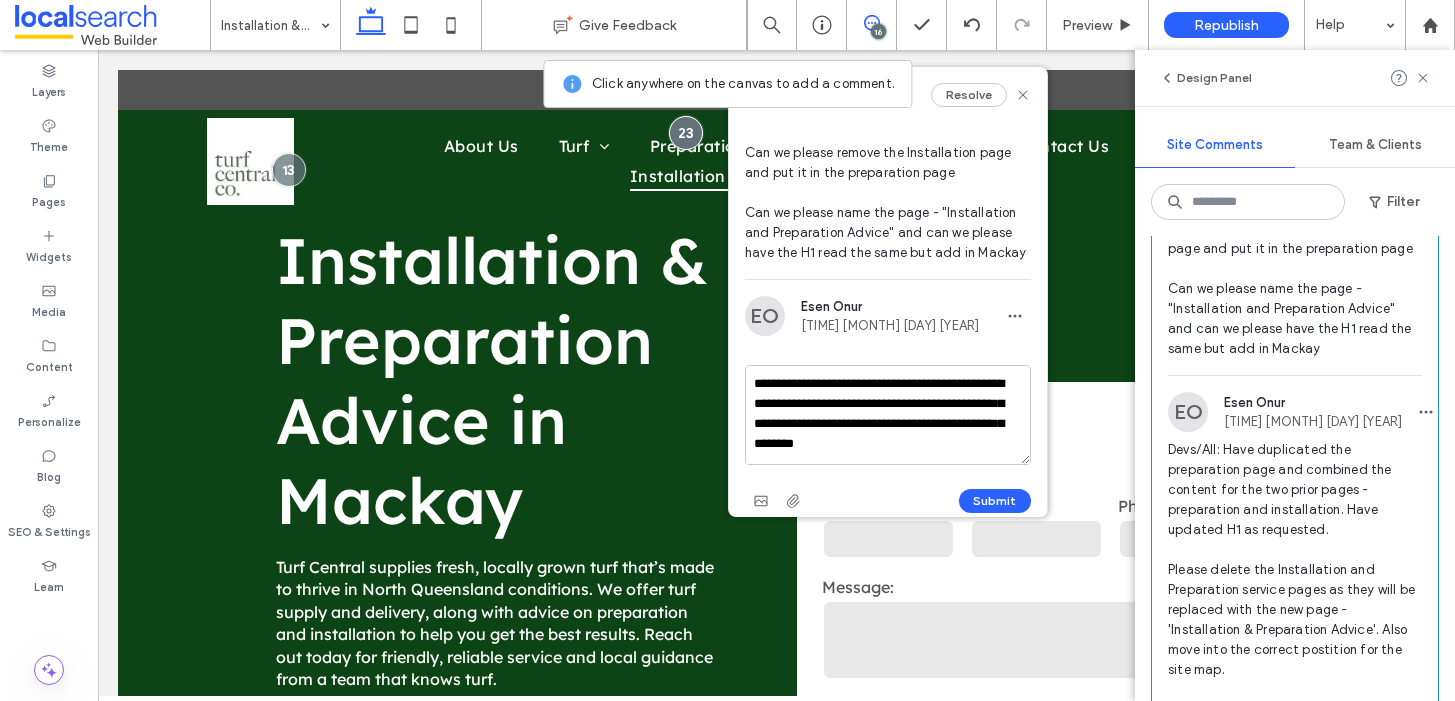 click on "**********" at bounding box center [888, 415] 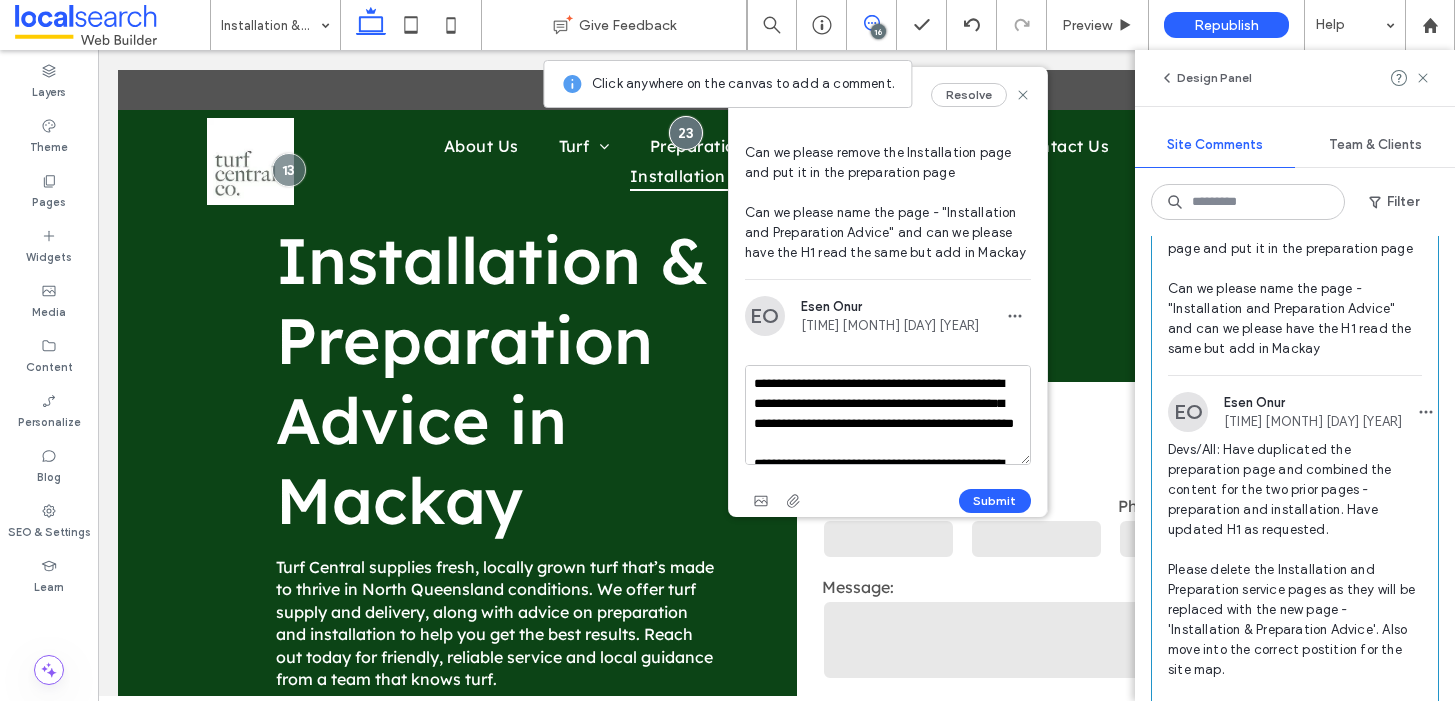 drag, startPoint x: 971, startPoint y: 426, endPoint x: 800, endPoint y: 422, distance: 171.04678 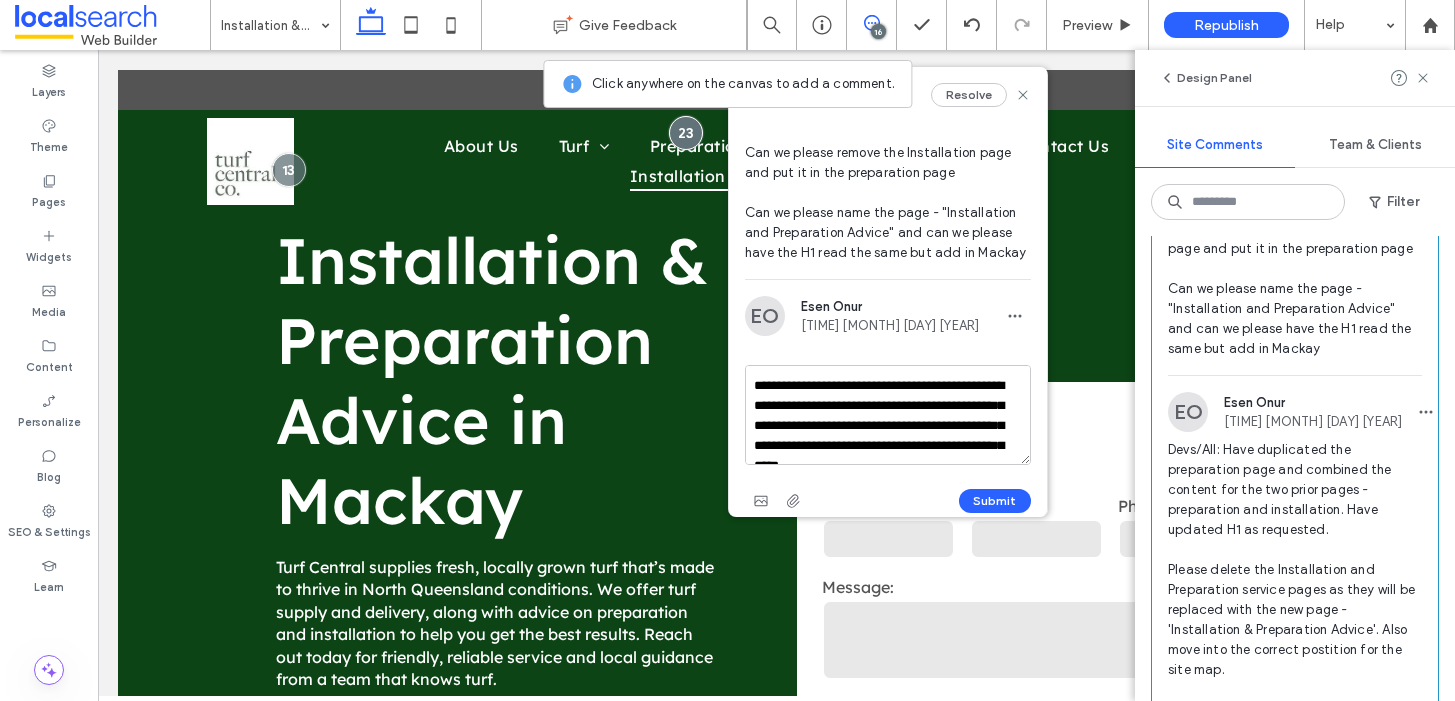 scroll, scrollTop: 72, scrollLeft: 0, axis: vertical 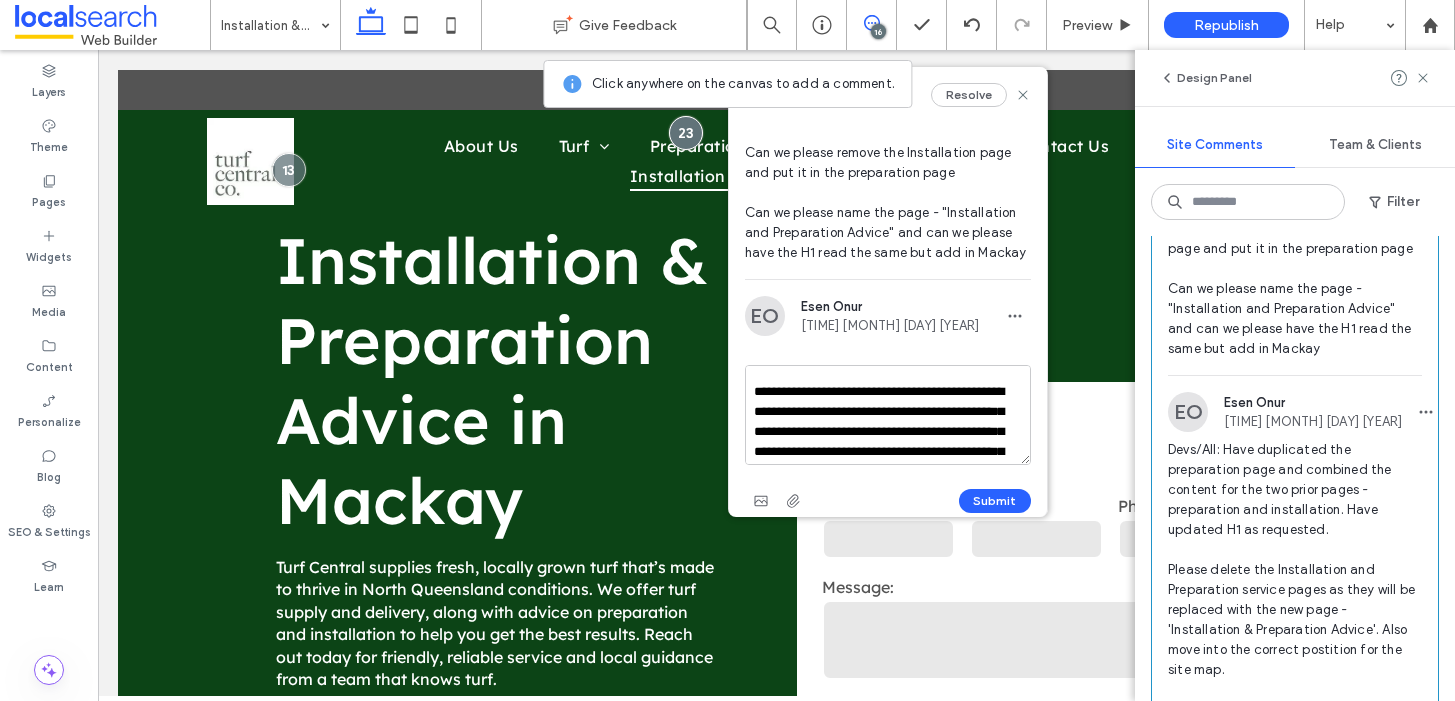 click on "**********" at bounding box center [888, 415] 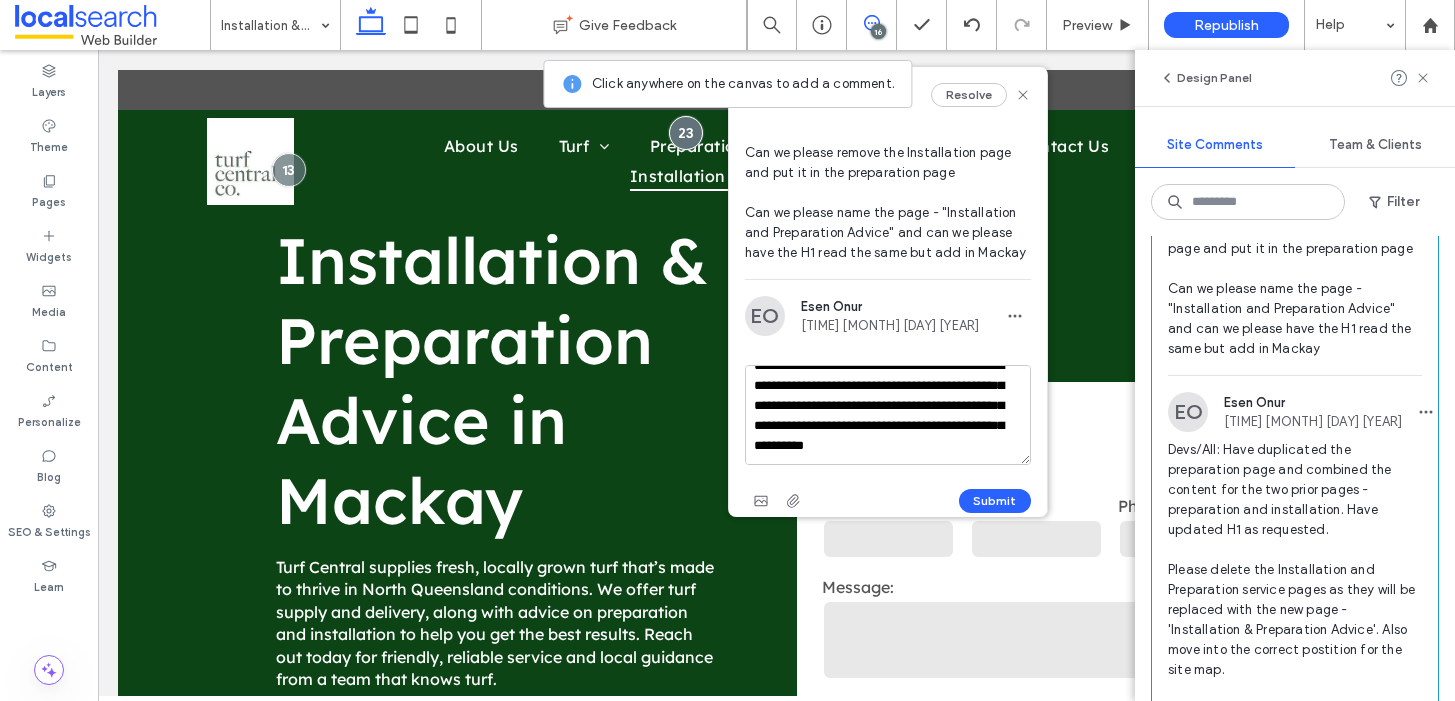 scroll, scrollTop: 118, scrollLeft: 0, axis: vertical 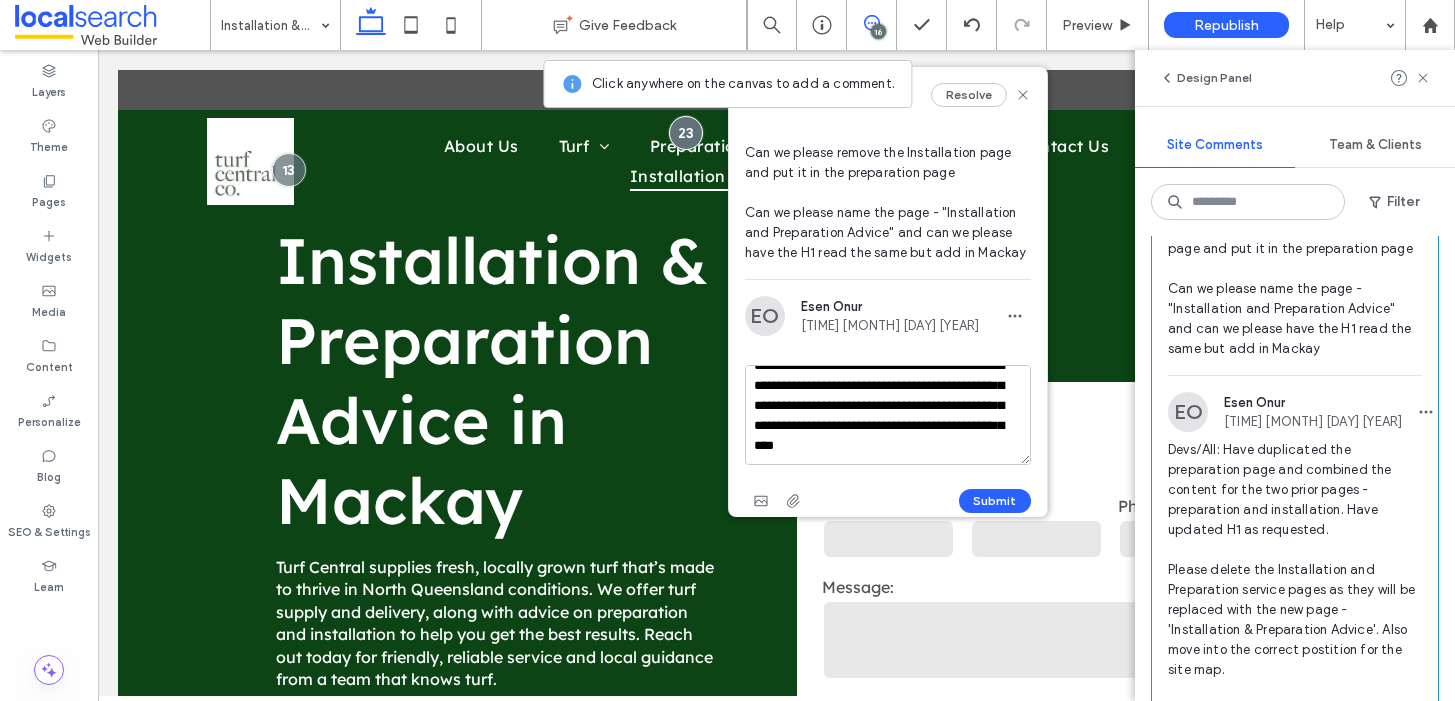click on "**********" at bounding box center [888, 415] 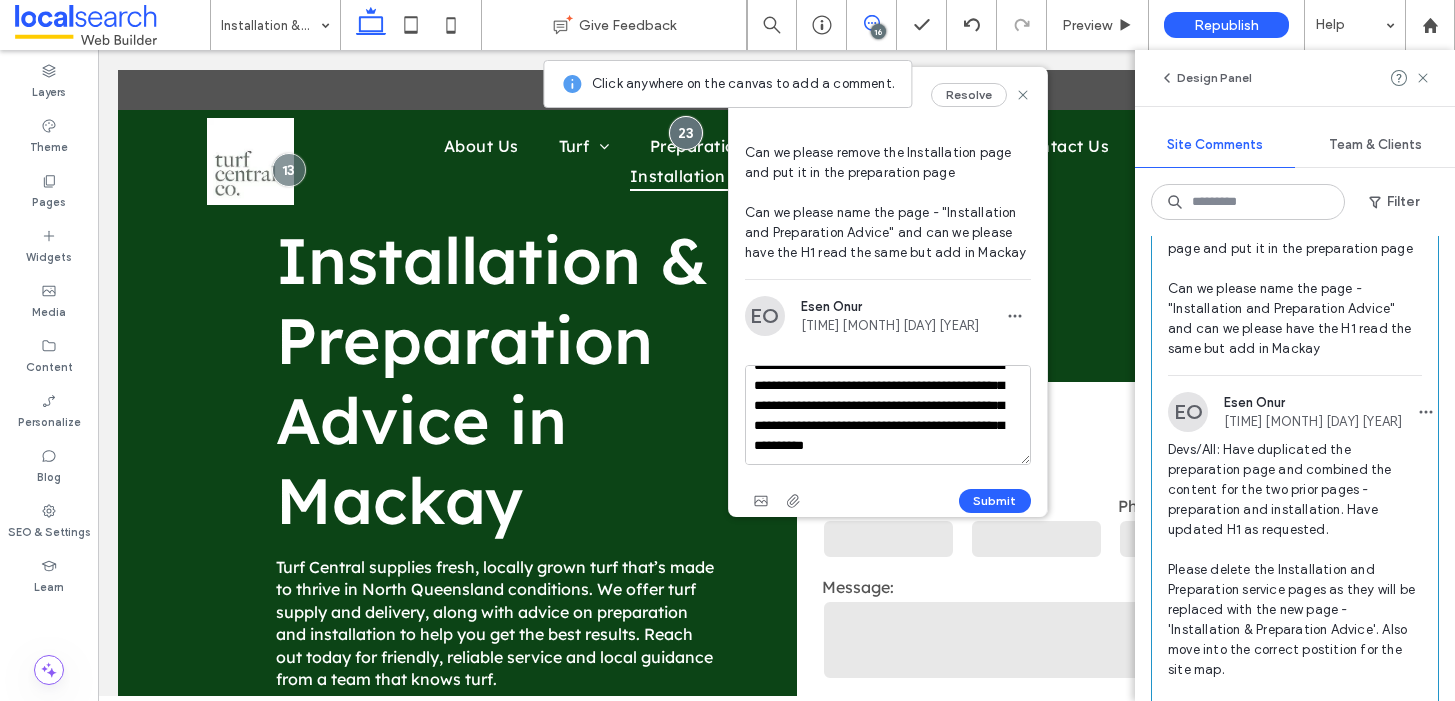 scroll, scrollTop: 98, scrollLeft: 0, axis: vertical 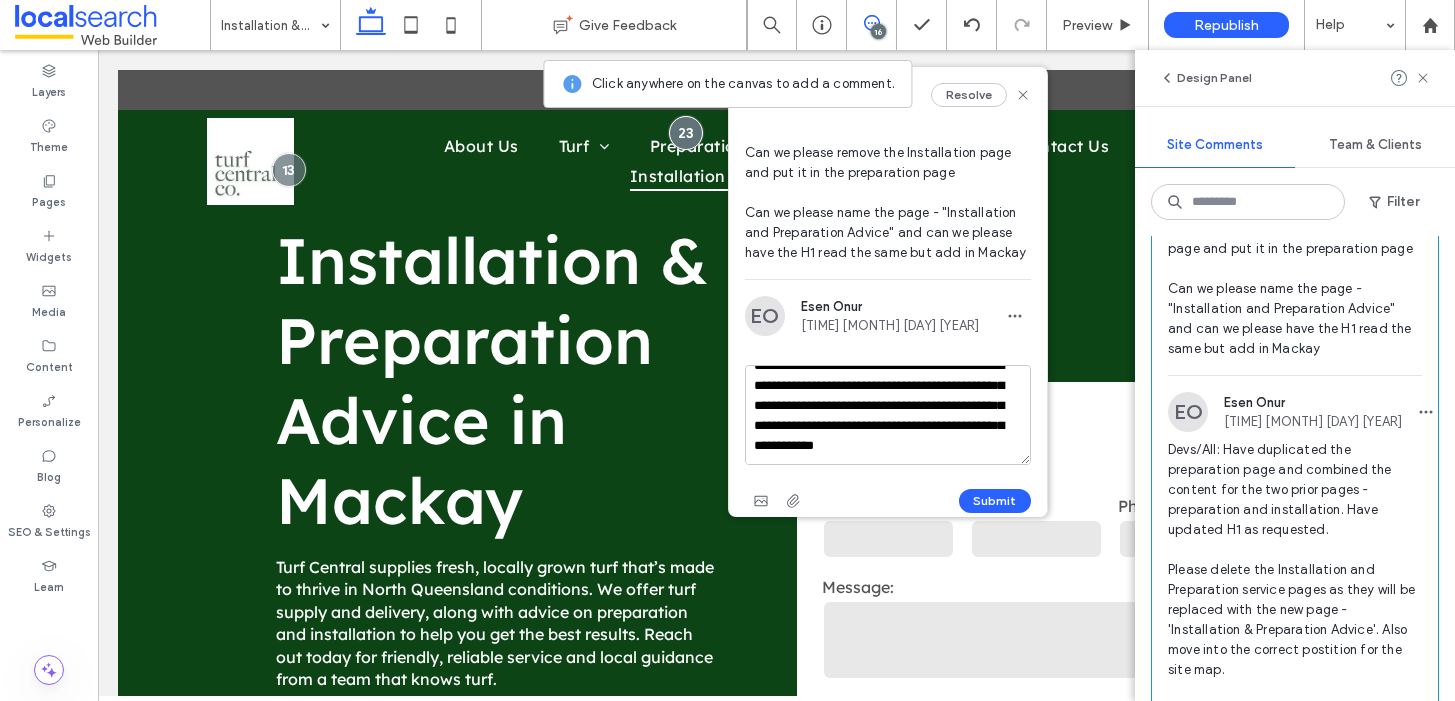 click on "**********" at bounding box center (888, 415) 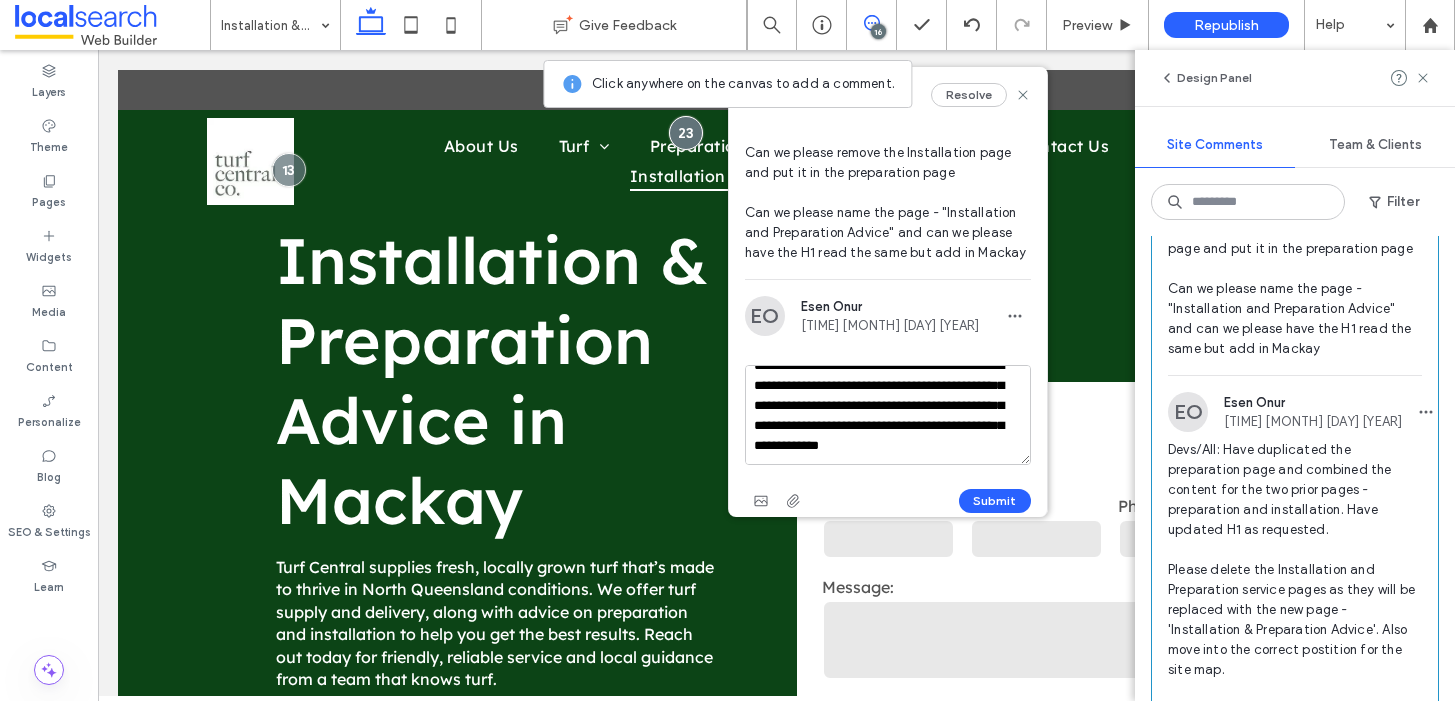 click on "**********" at bounding box center [888, 415] 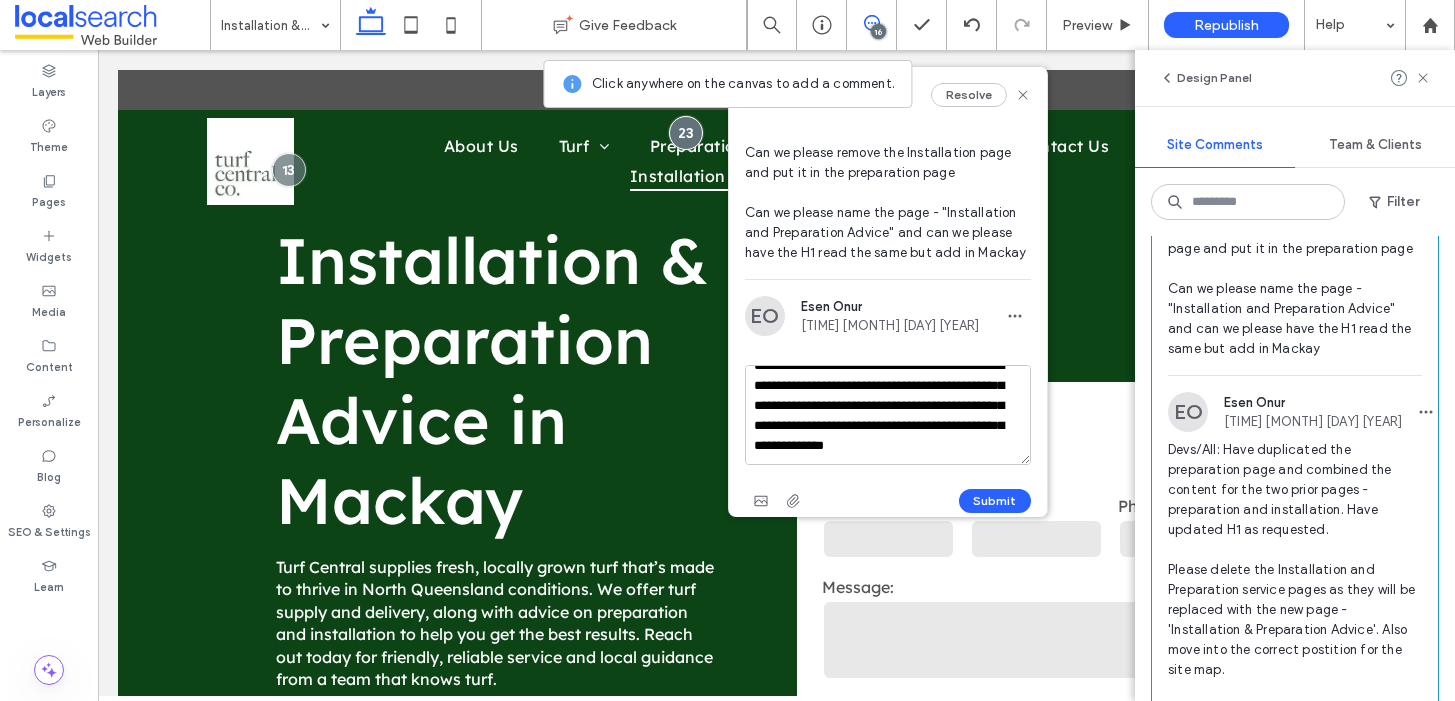 scroll, scrollTop: 118, scrollLeft: 0, axis: vertical 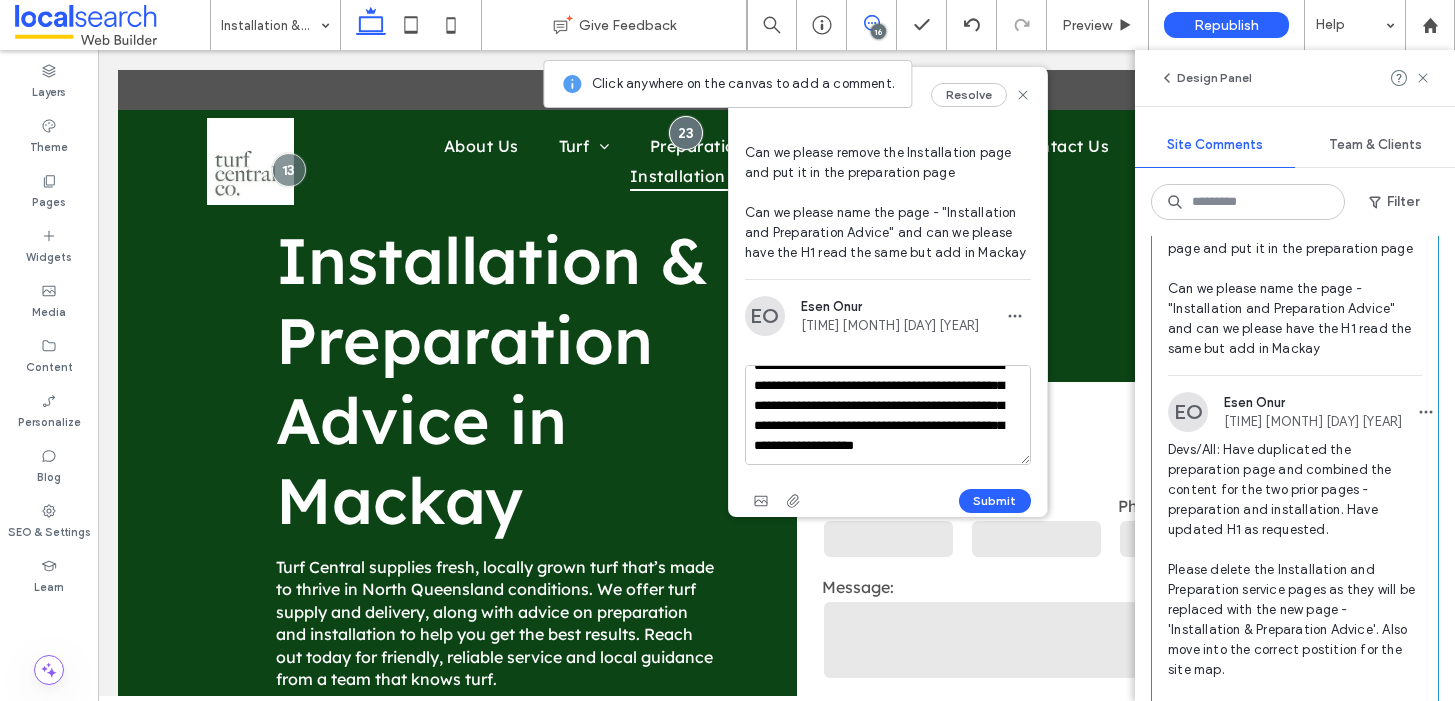 click on "**********" at bounding box center (888, 415) 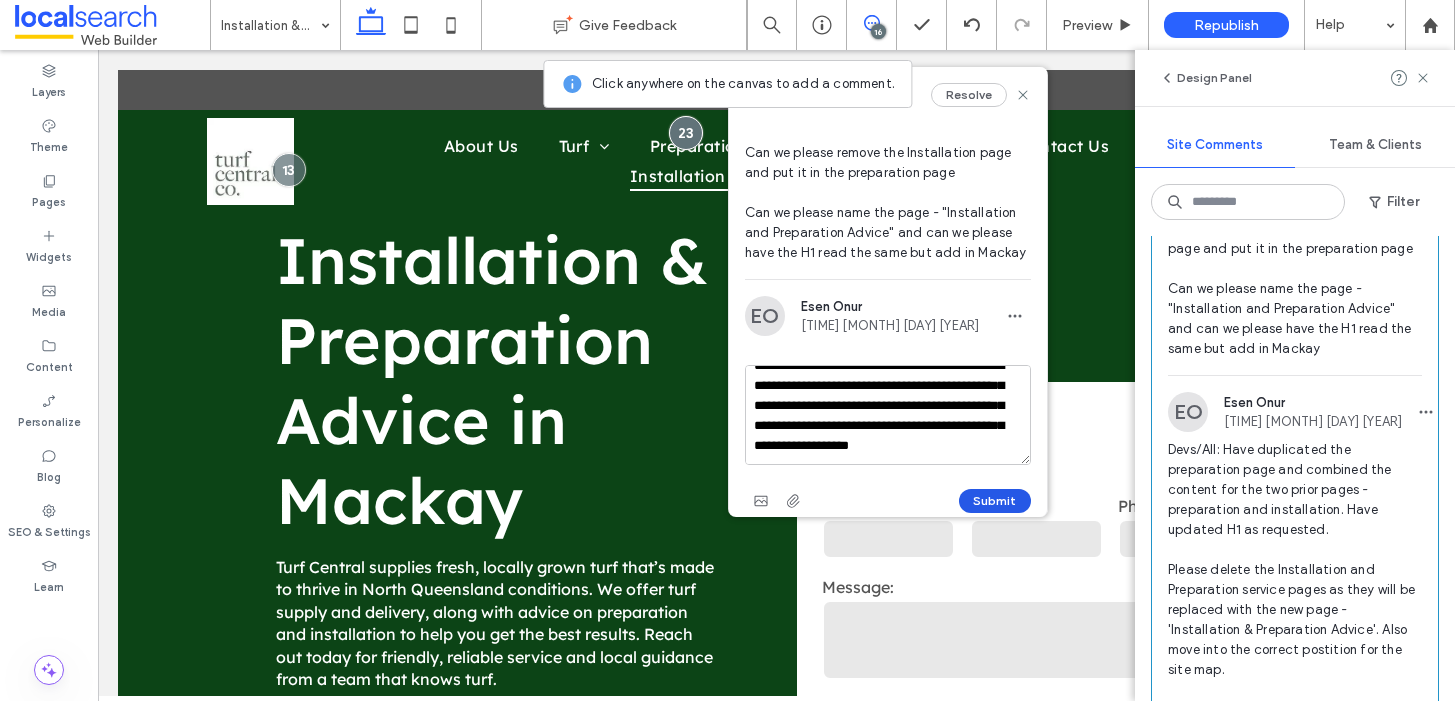 type on "**********" 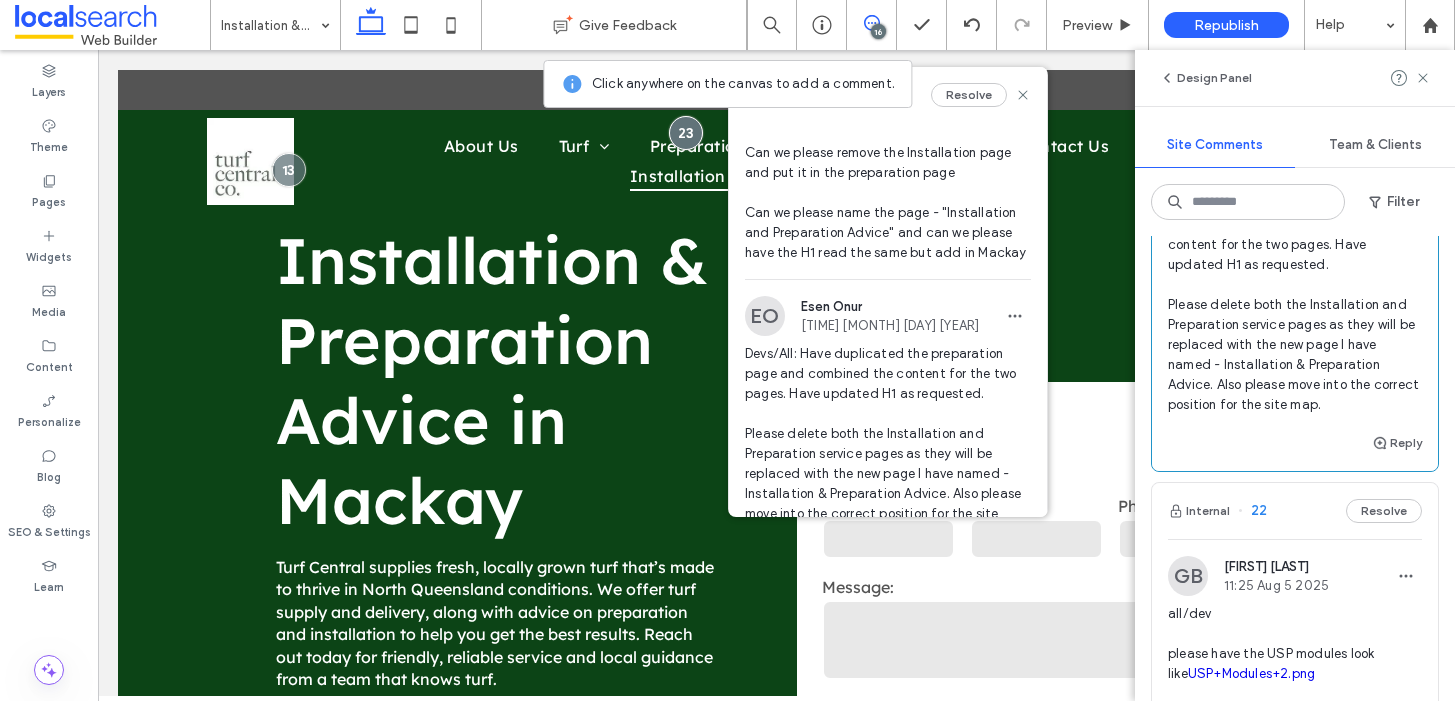 scroll, scrollTop: 3280, scrollLeft: 0, axis: vertical 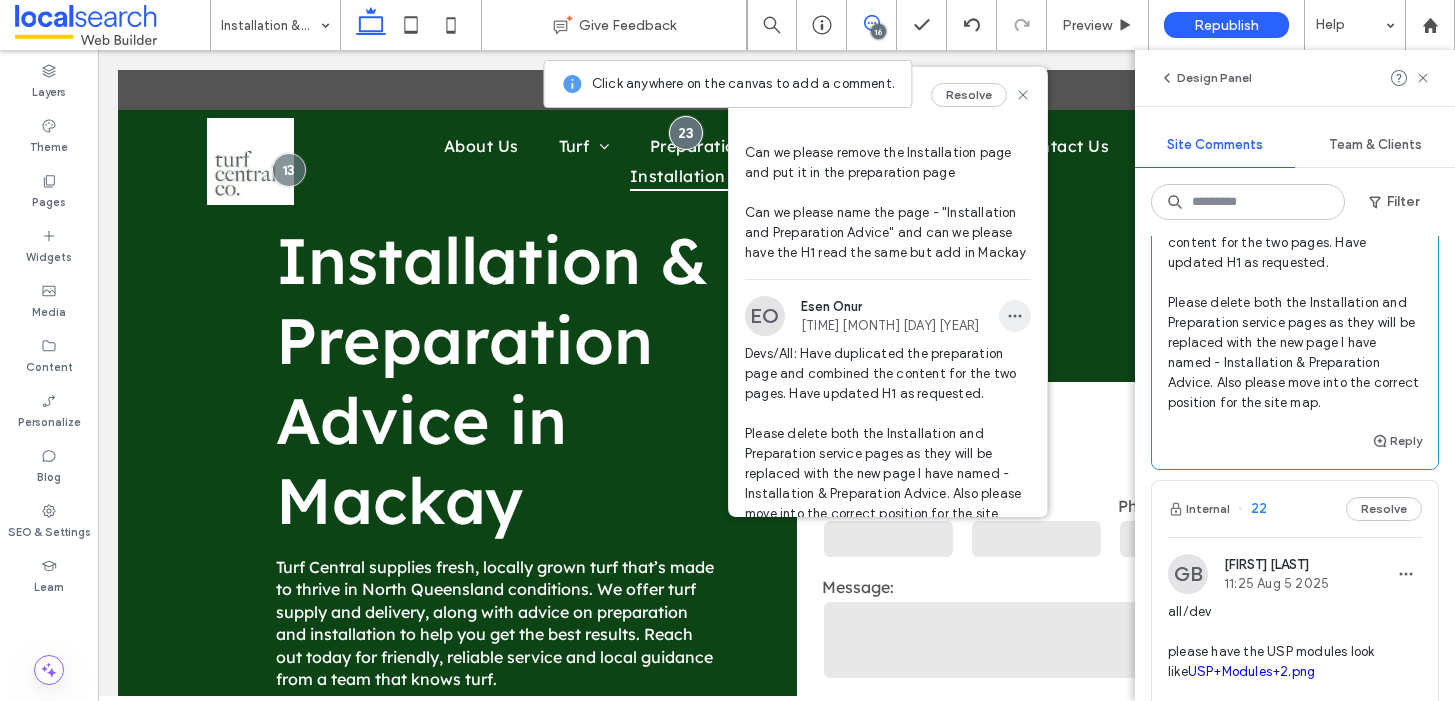 click at bounding box center [1015, 316] 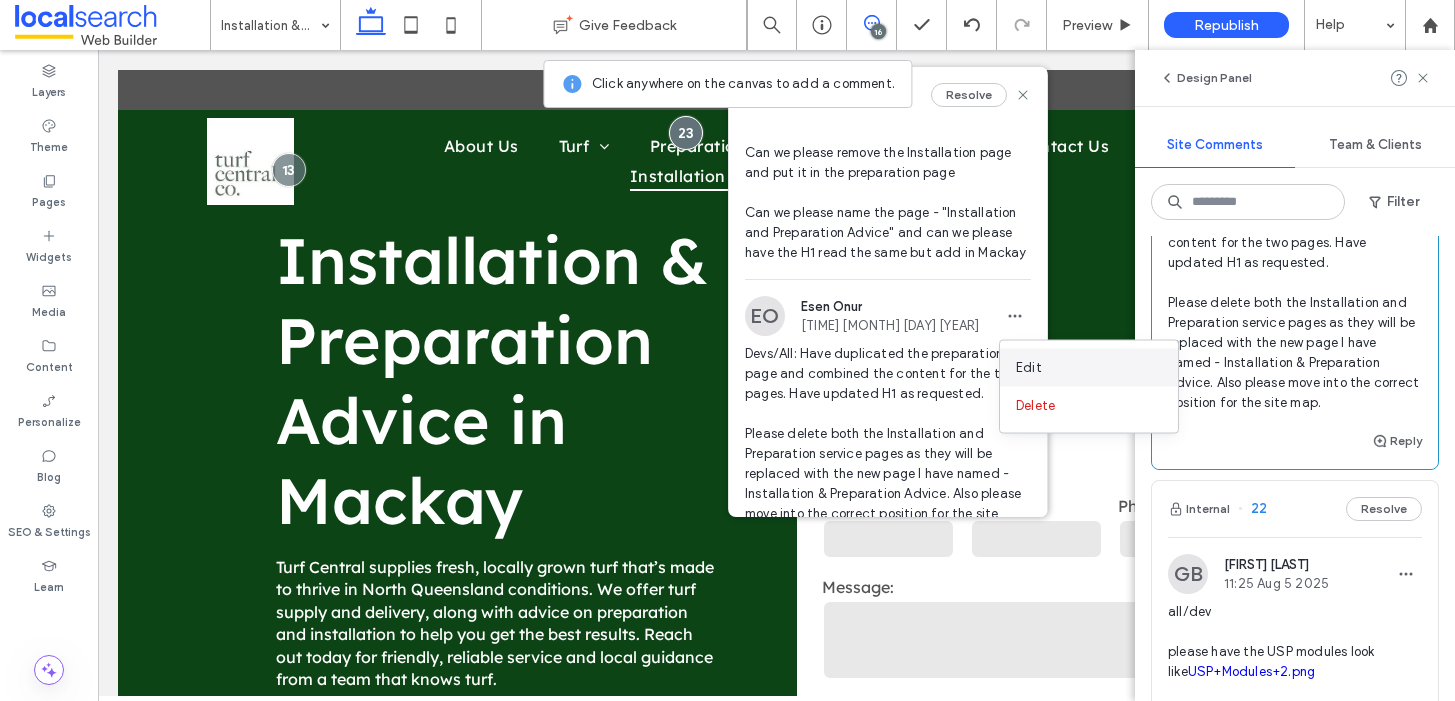 click on "Edit" at bounding box center (1029, 368) 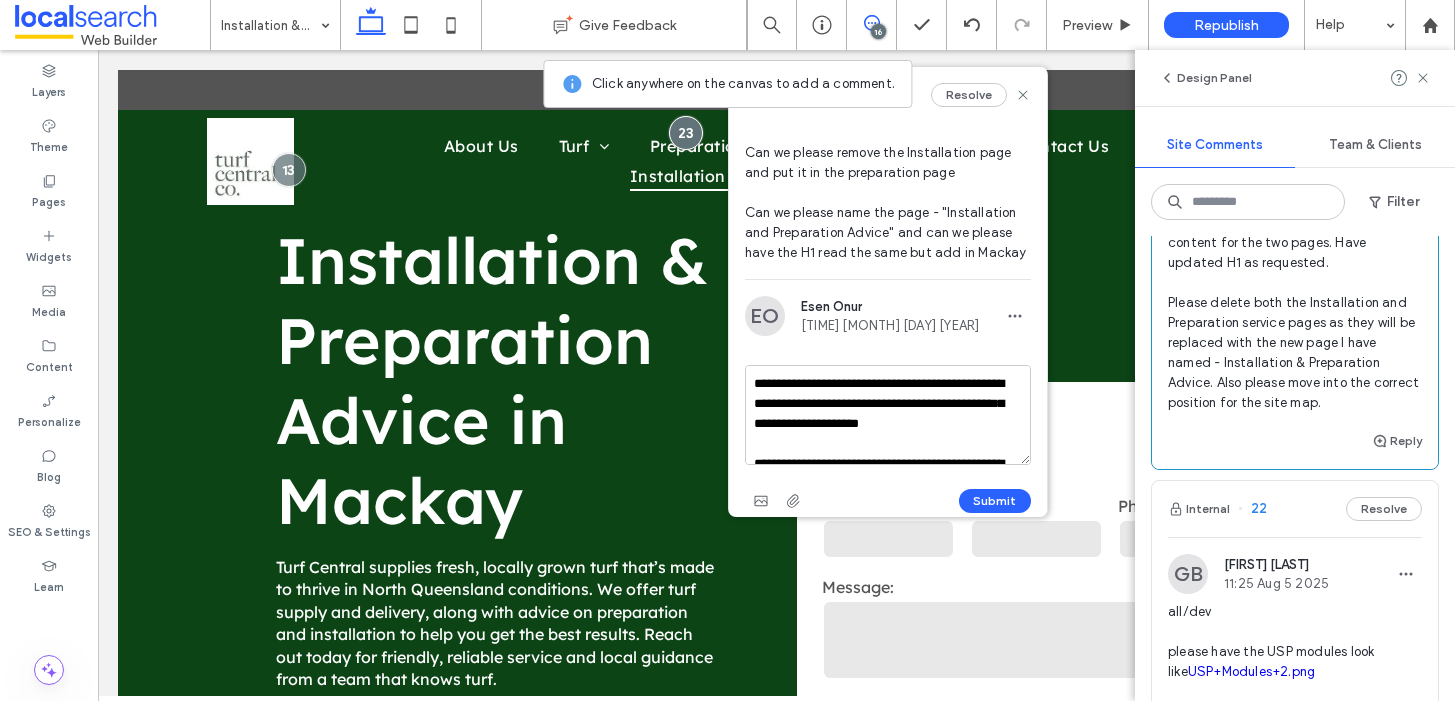scroll, scrollTop: 118, scrollLeft: 0, axis: vertical 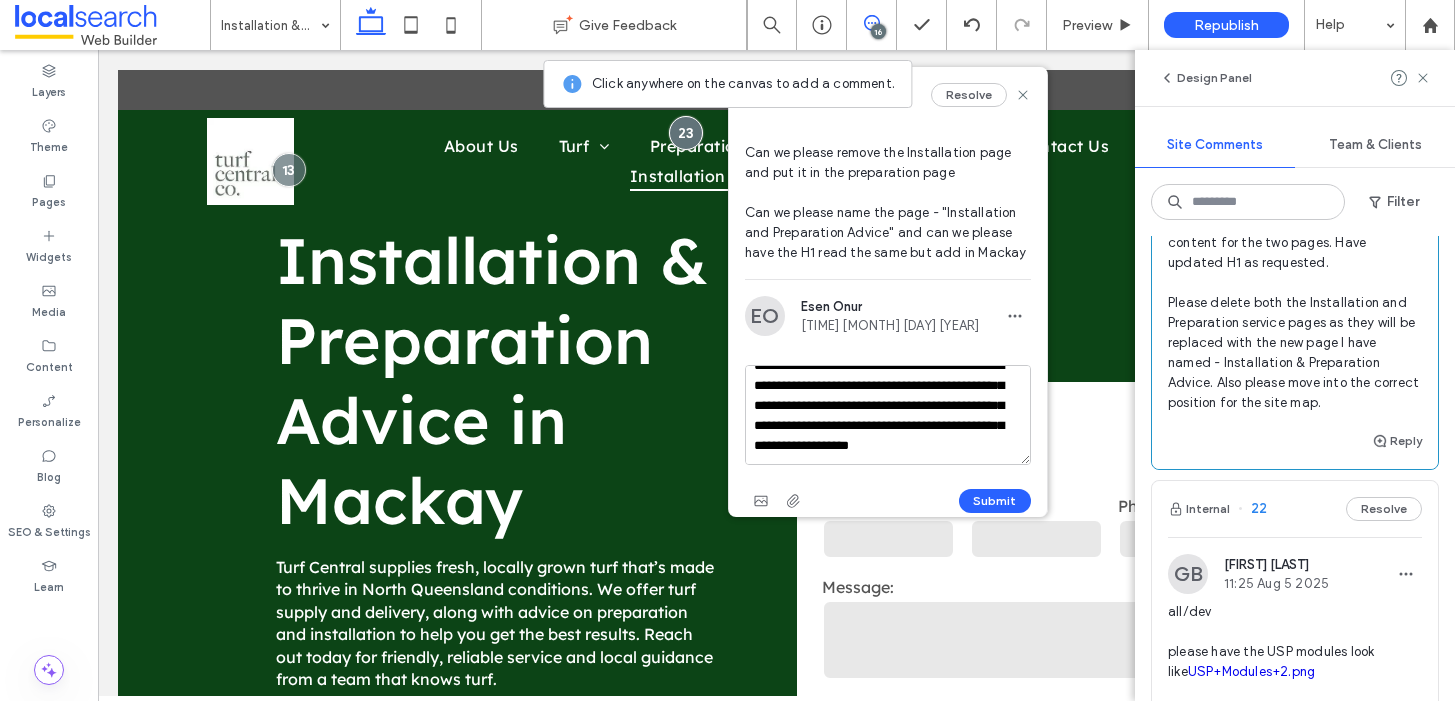 click on "**********" at bounding box center (888, 415) 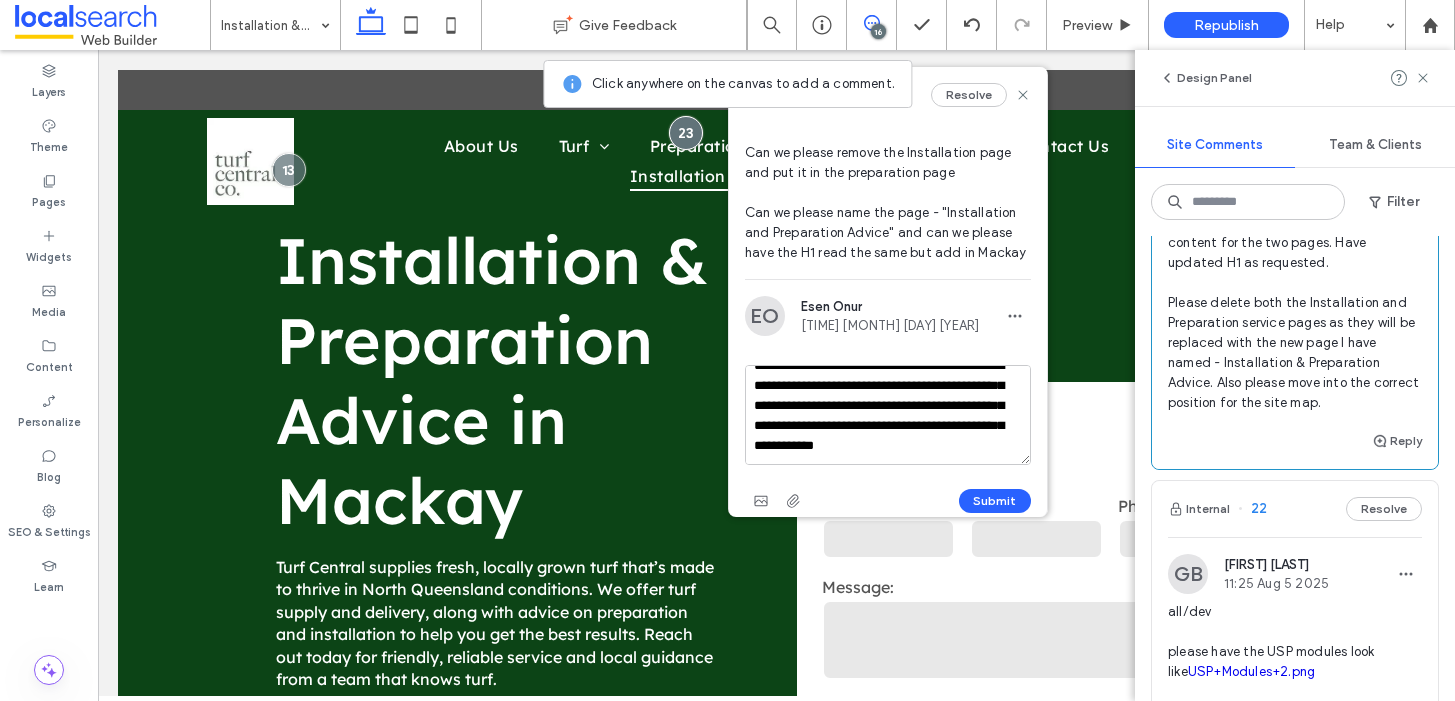 scroll, scrollTop: 98, scrollLeft: 0, axis: vertical 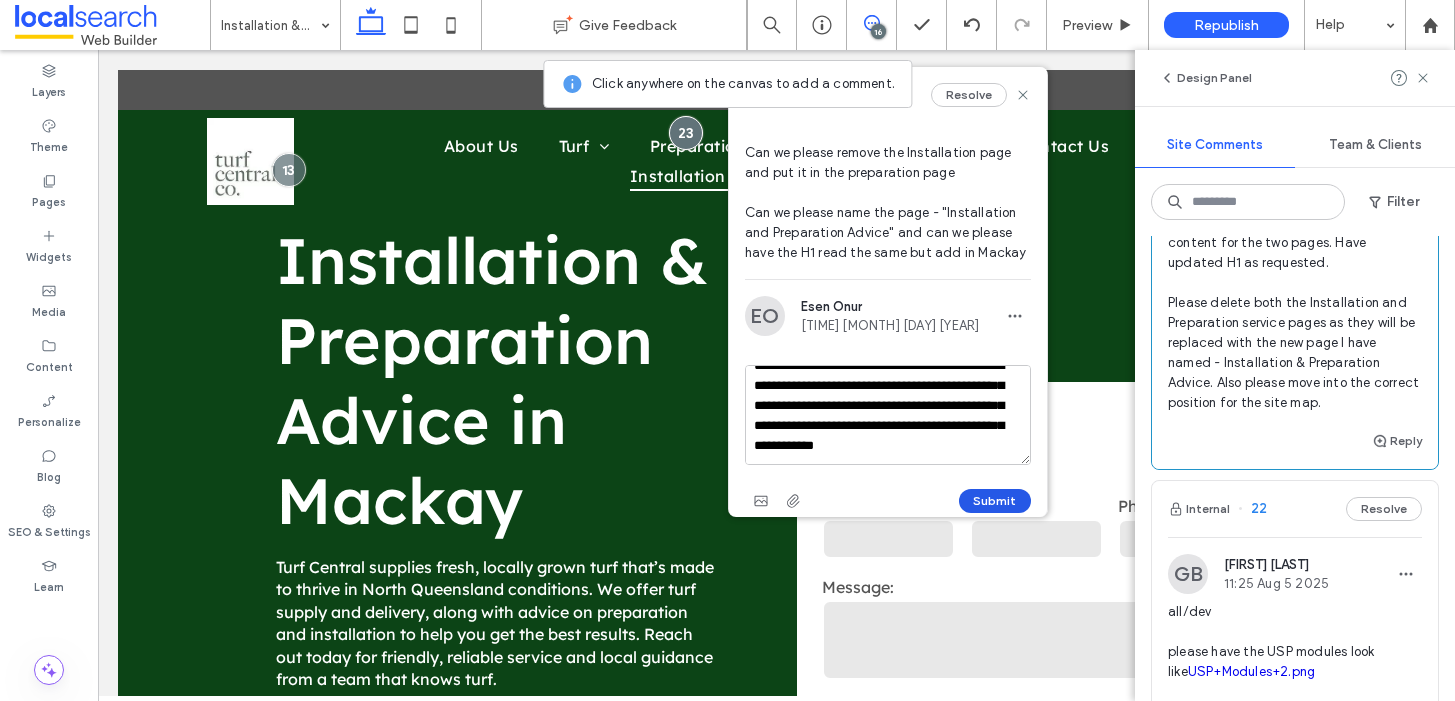 type on "**********" 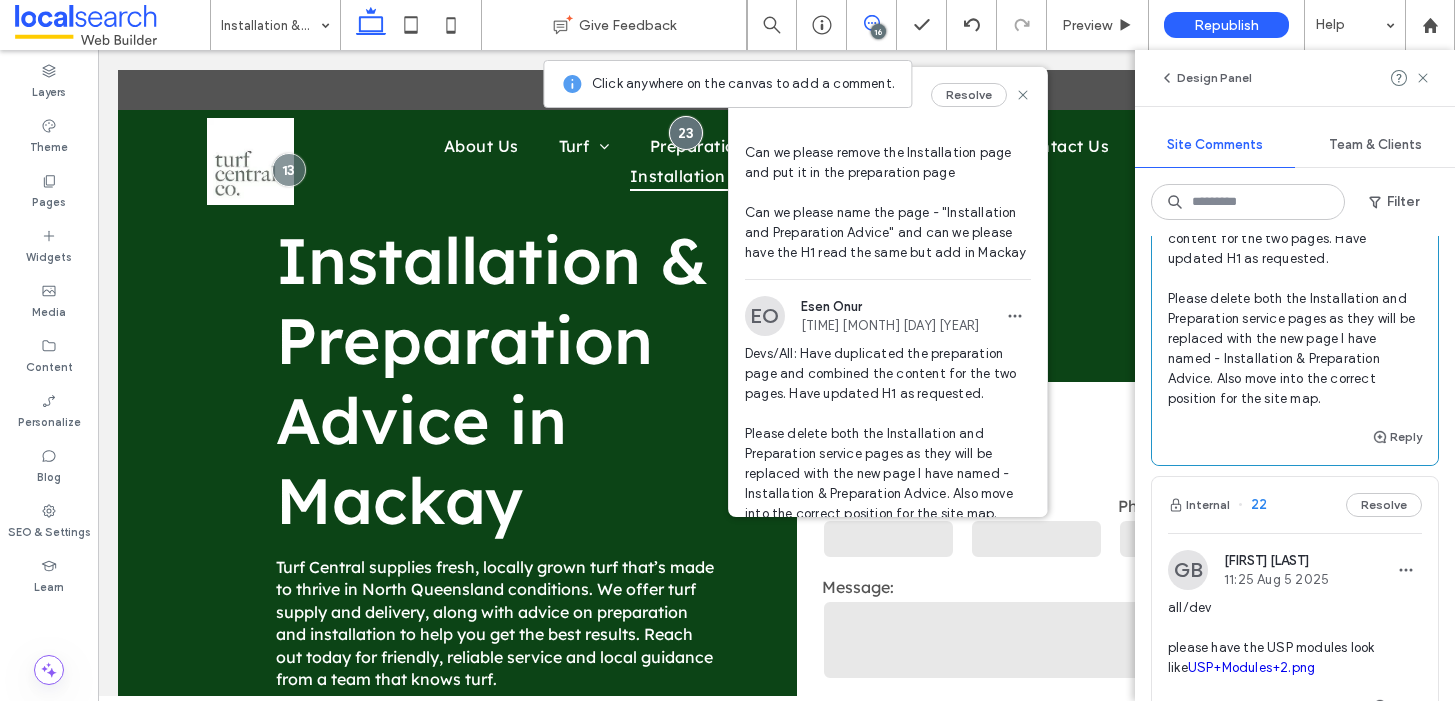 scroll, scrollTop: 3237, scrollLeft: 0, axis: vertical 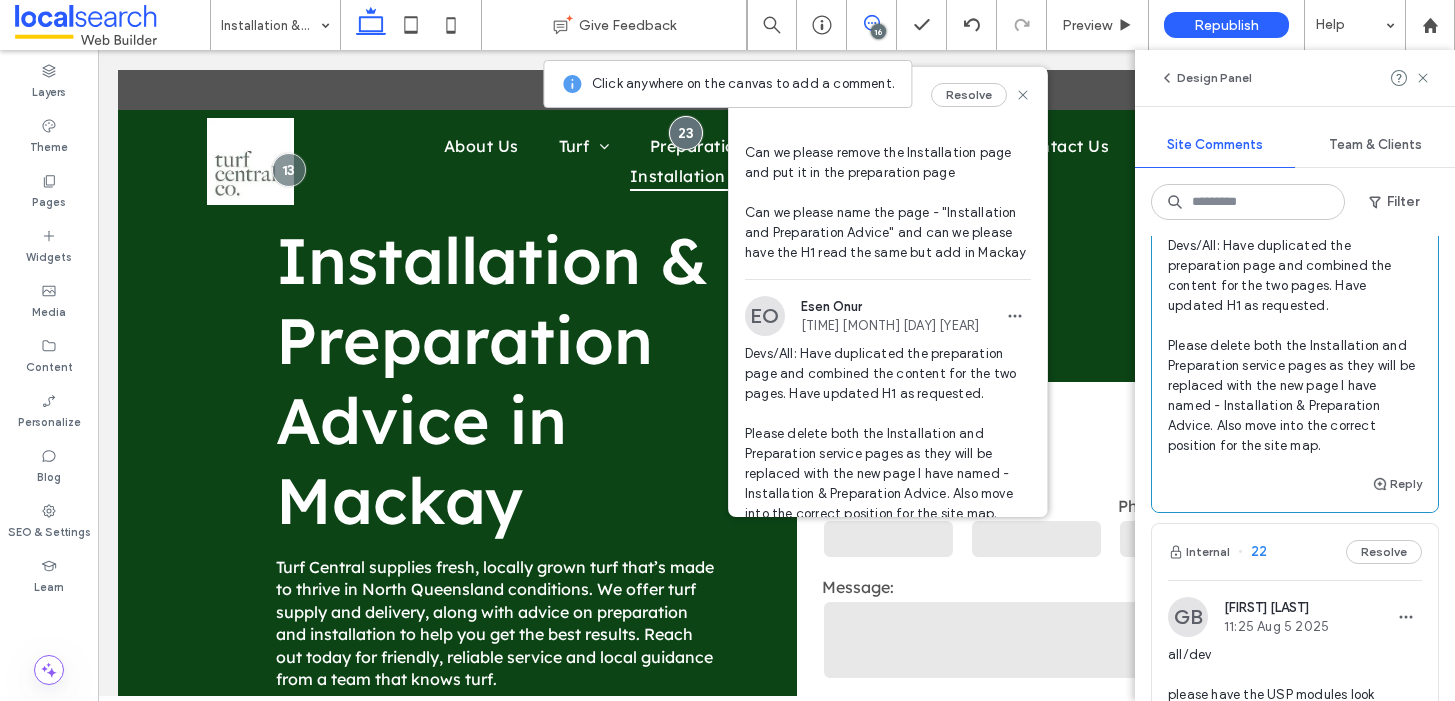 click 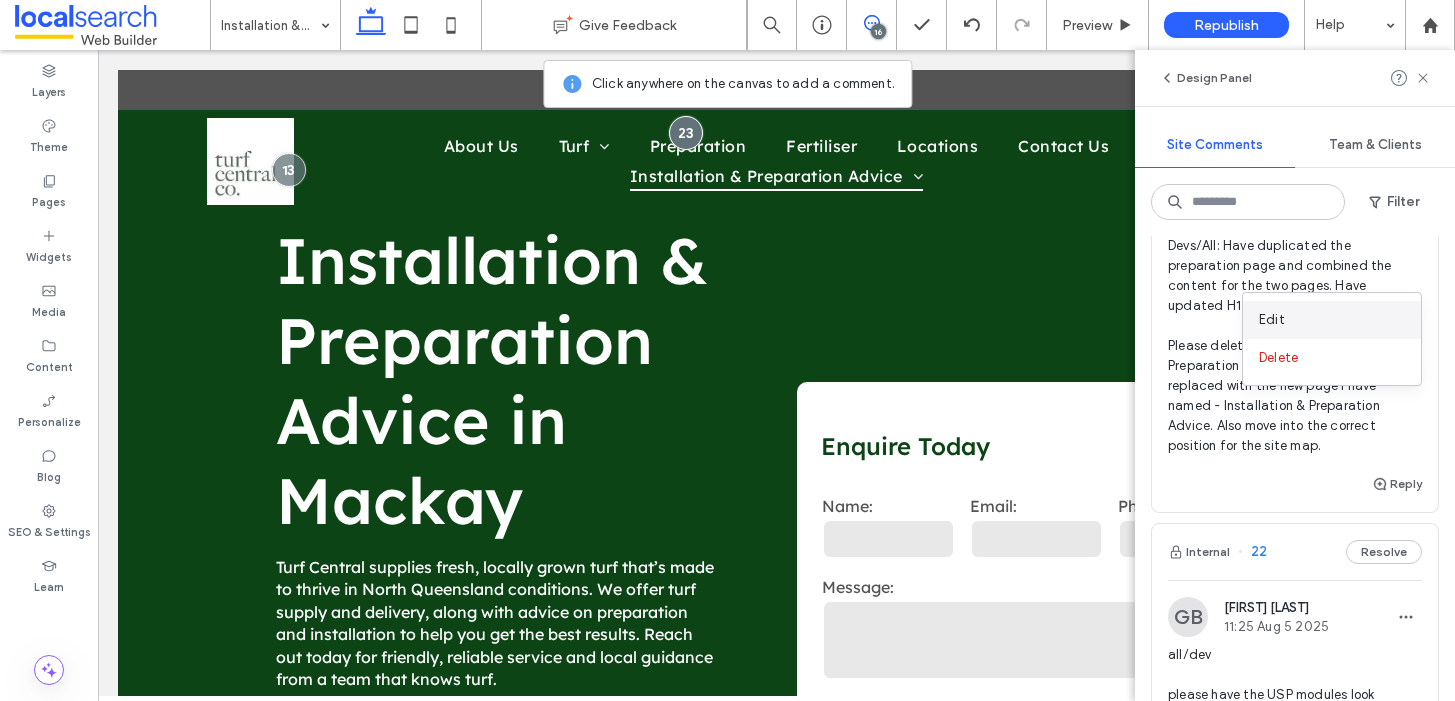 click on "Edit" at bounding box center [1332, 320] 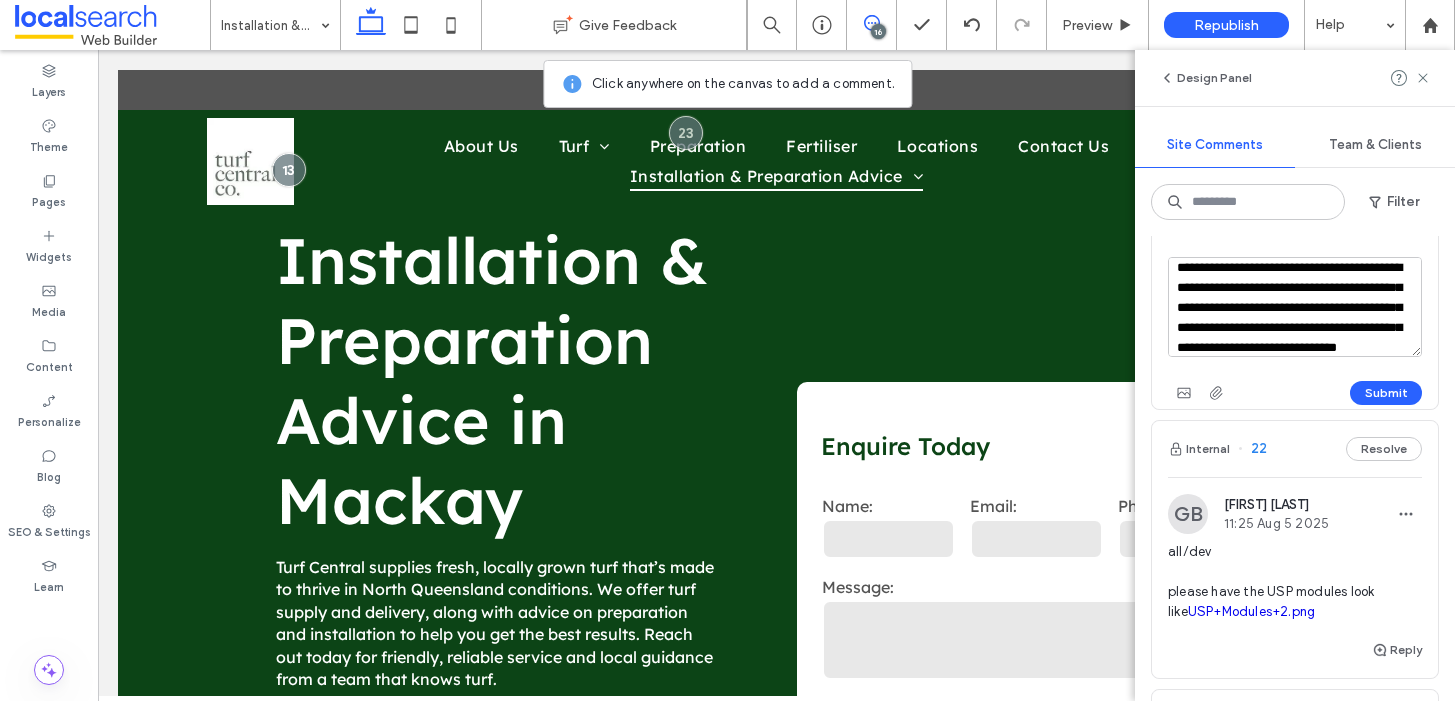scroll, scrollTop: 138, scrollLeft: 0, axis: vertical 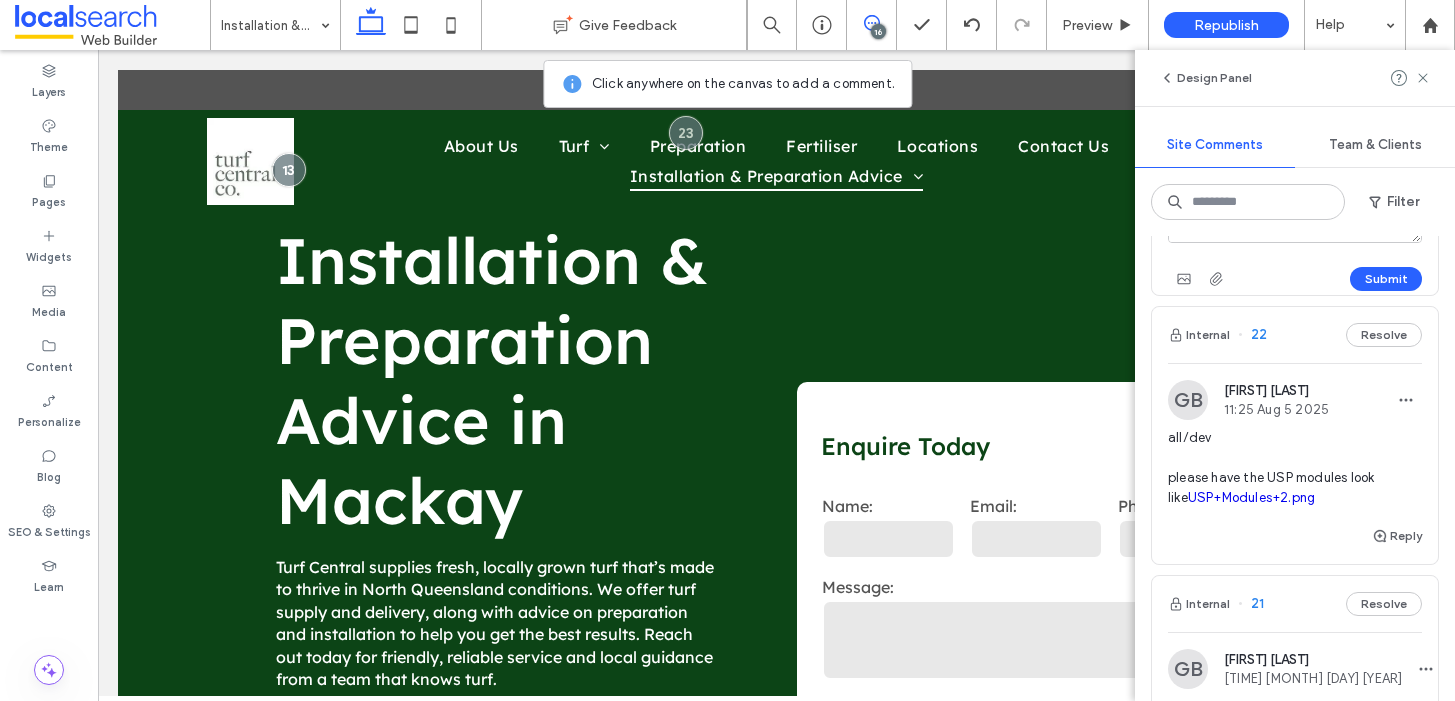 click on "**********" at bounding box center (1295, 193) 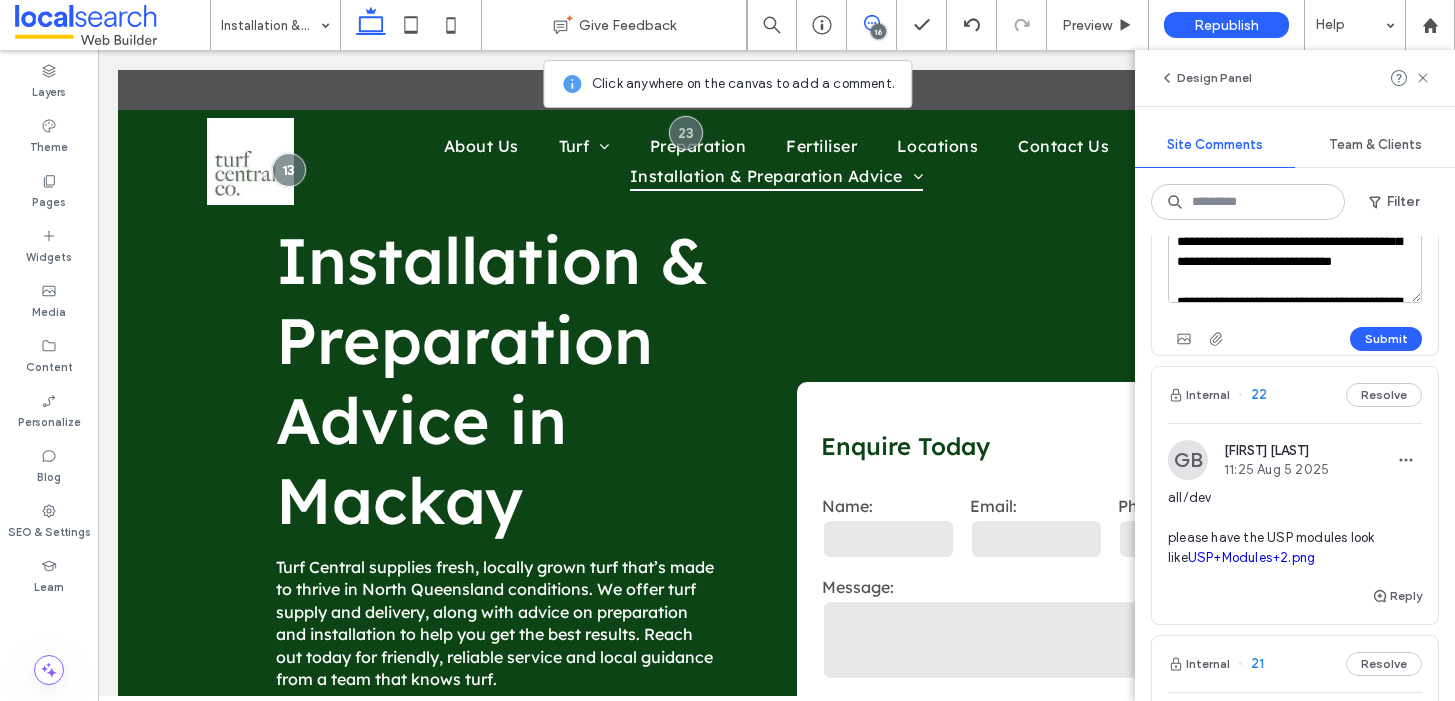 scroll, scrollTop: 3287, scrollLeft: 0, axis: vertical 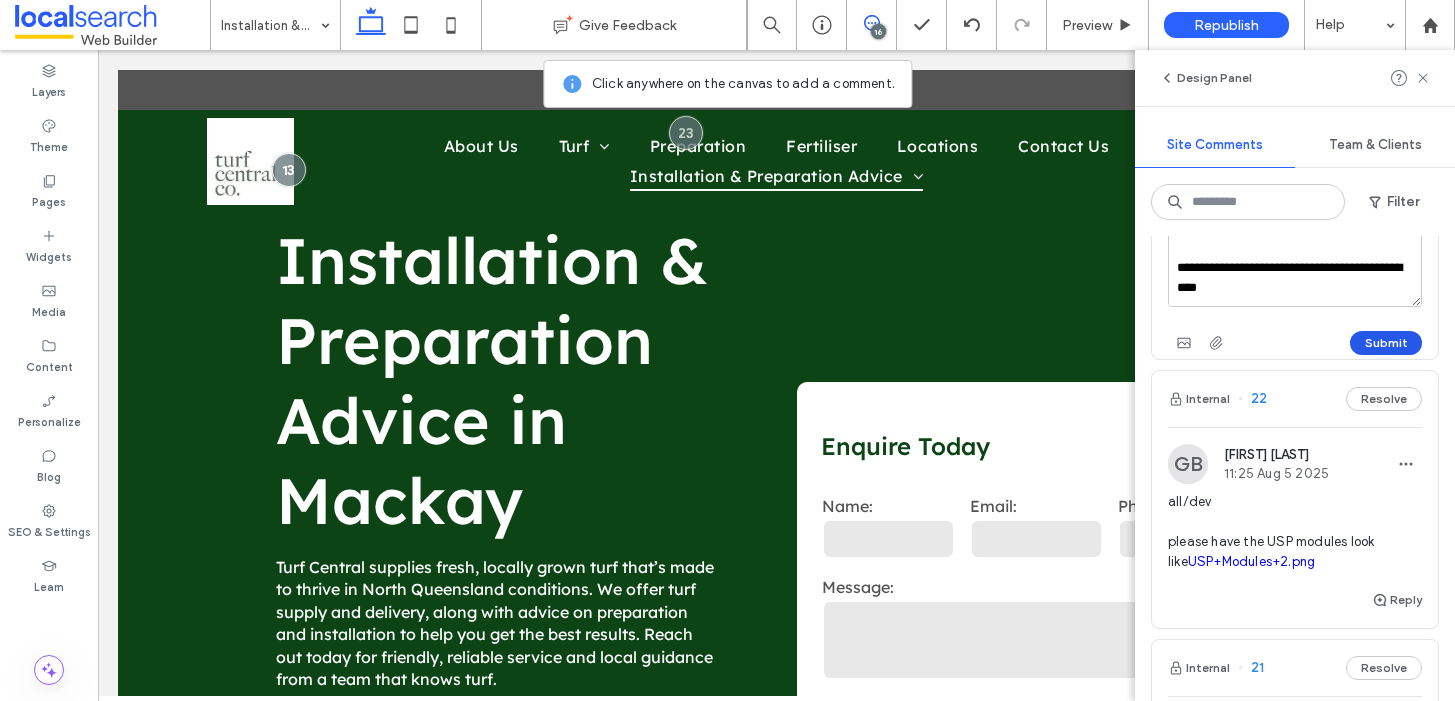 type on "**********" 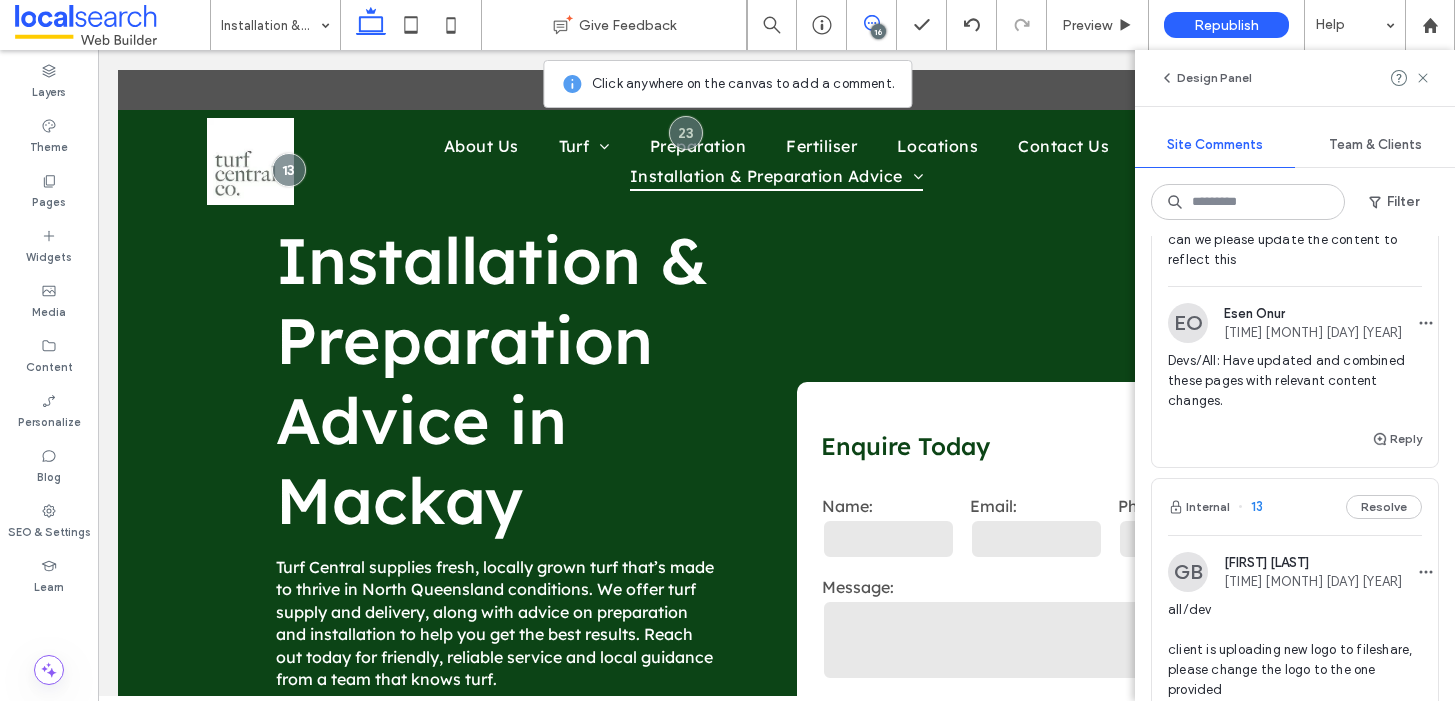 scroll, scrollTop: 6327, scrollLeft: 0, axis: vertical 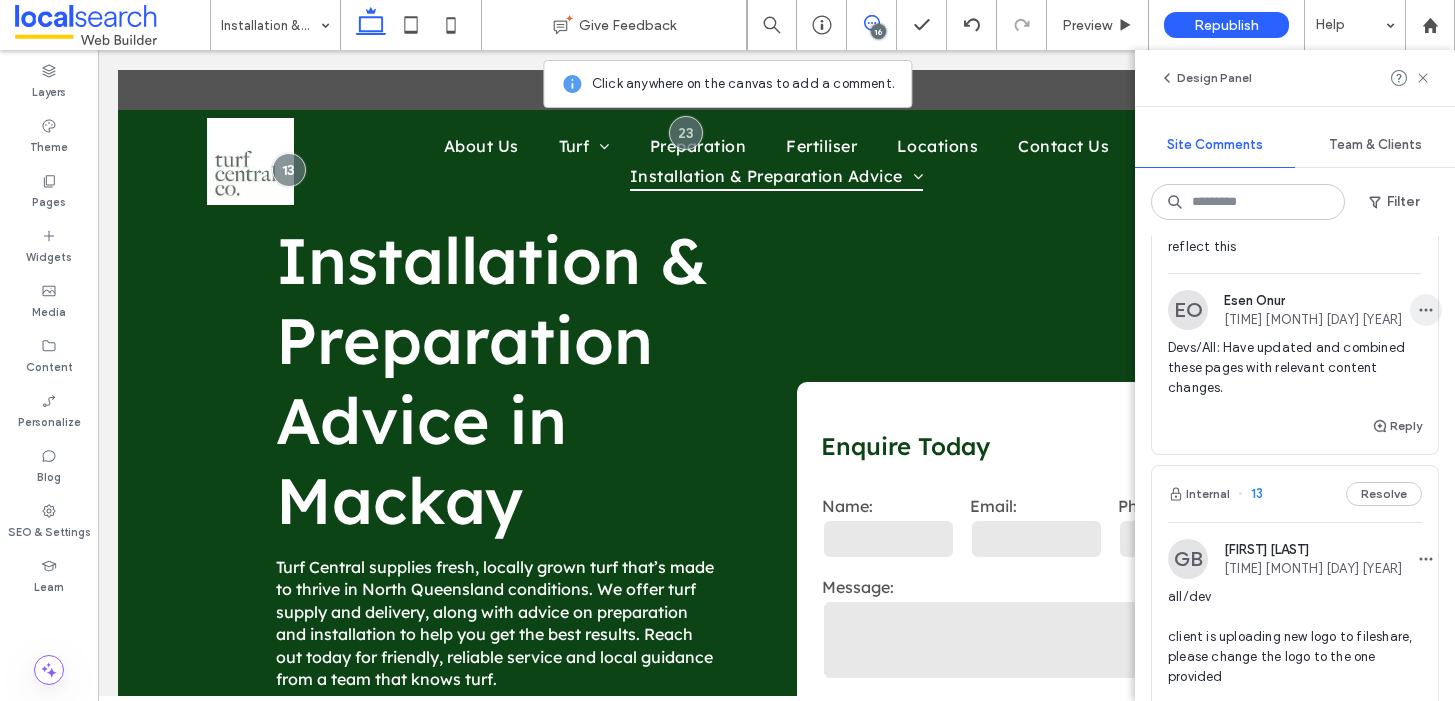 click 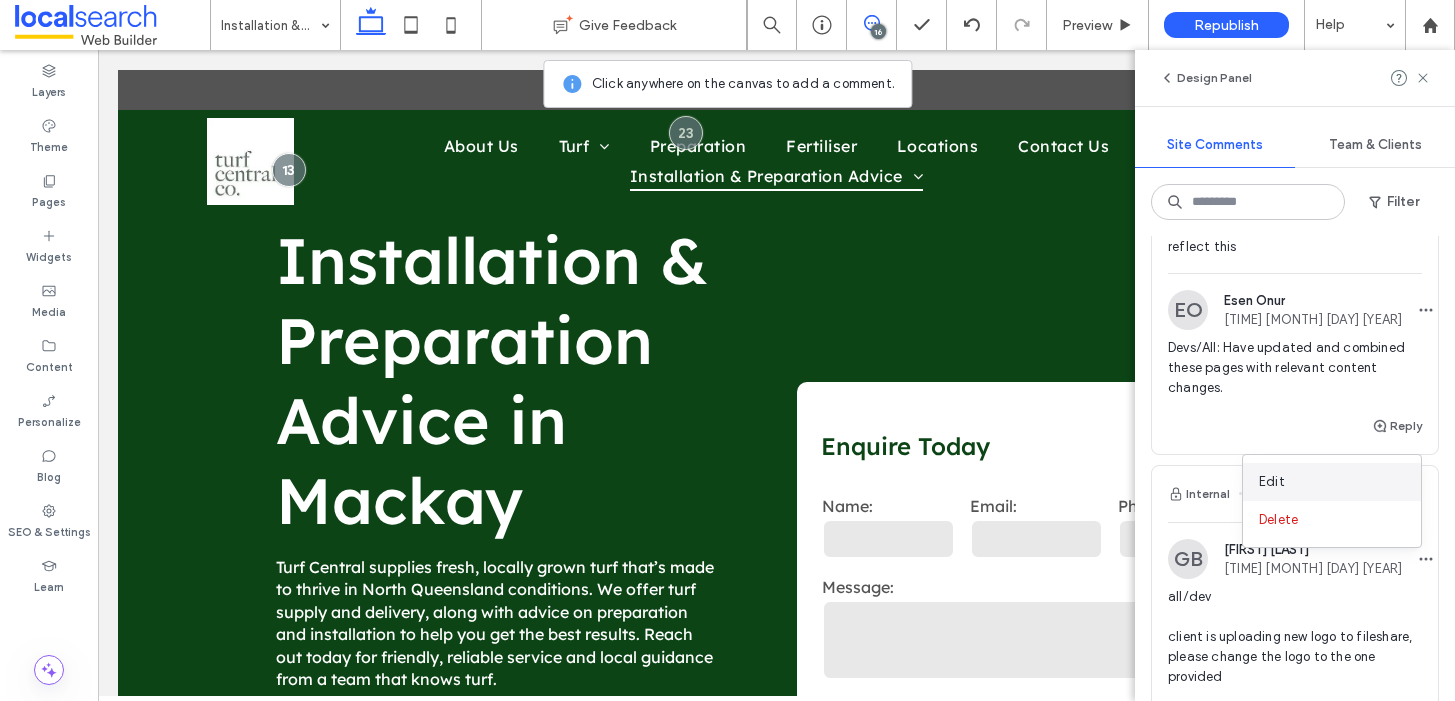 click on "Edit" at bounding box center [1332, 482] 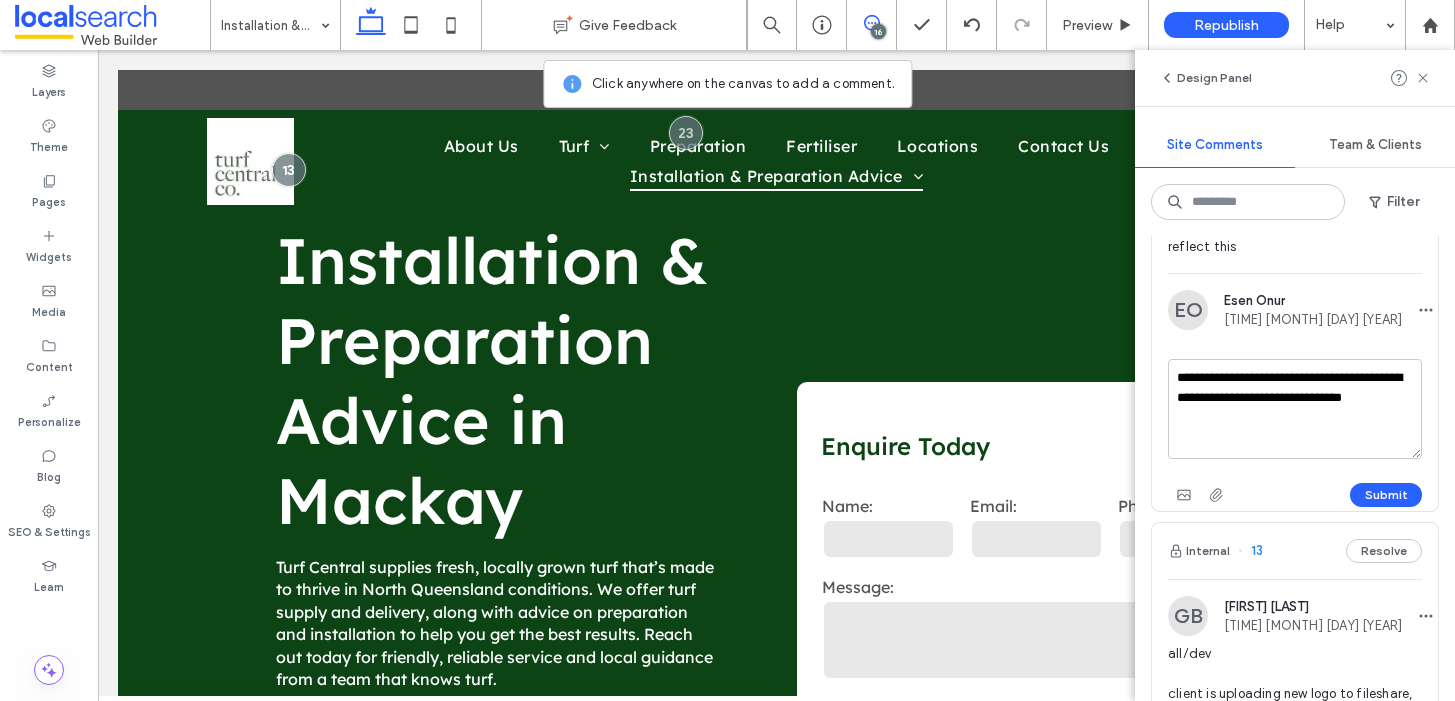 click on "**********" at bounding box center (1295, 409) 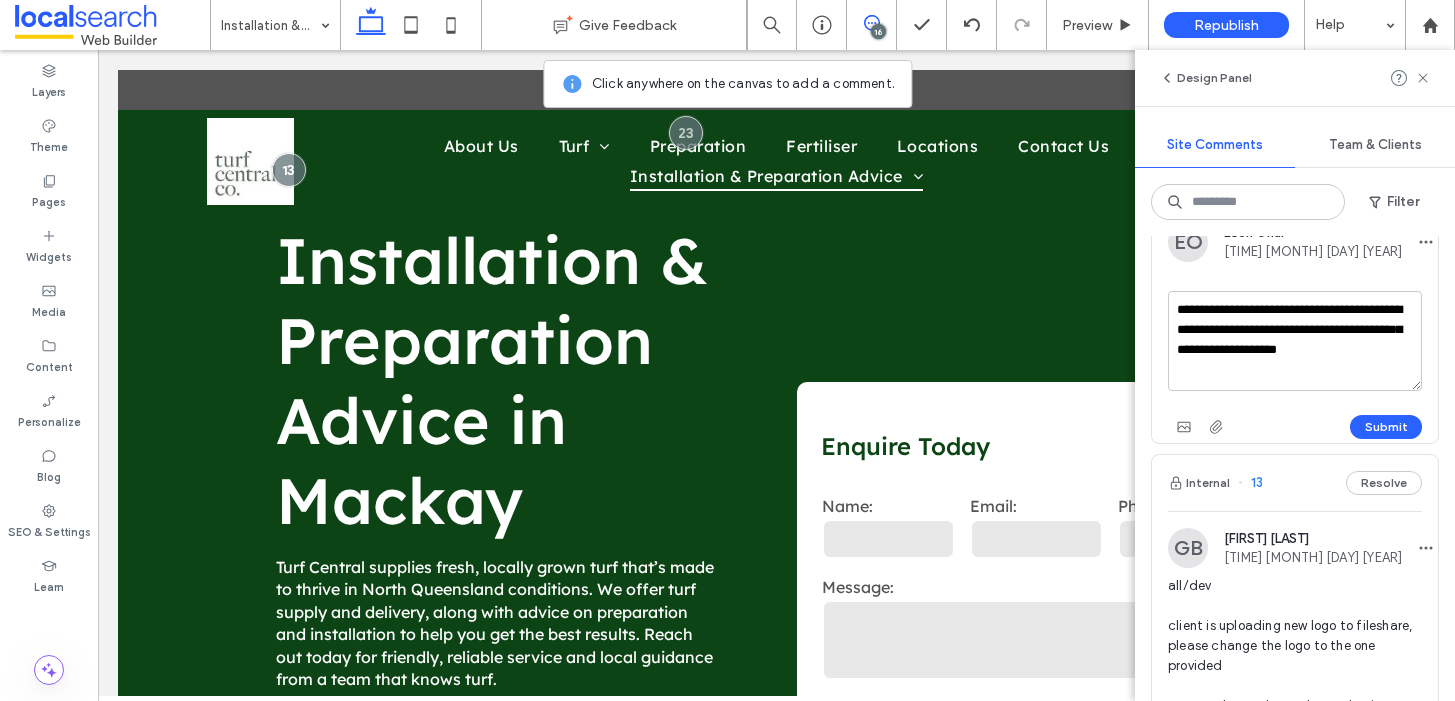 scroll, scrollTop: 6419, scrollLeft: 0, axis: vertical 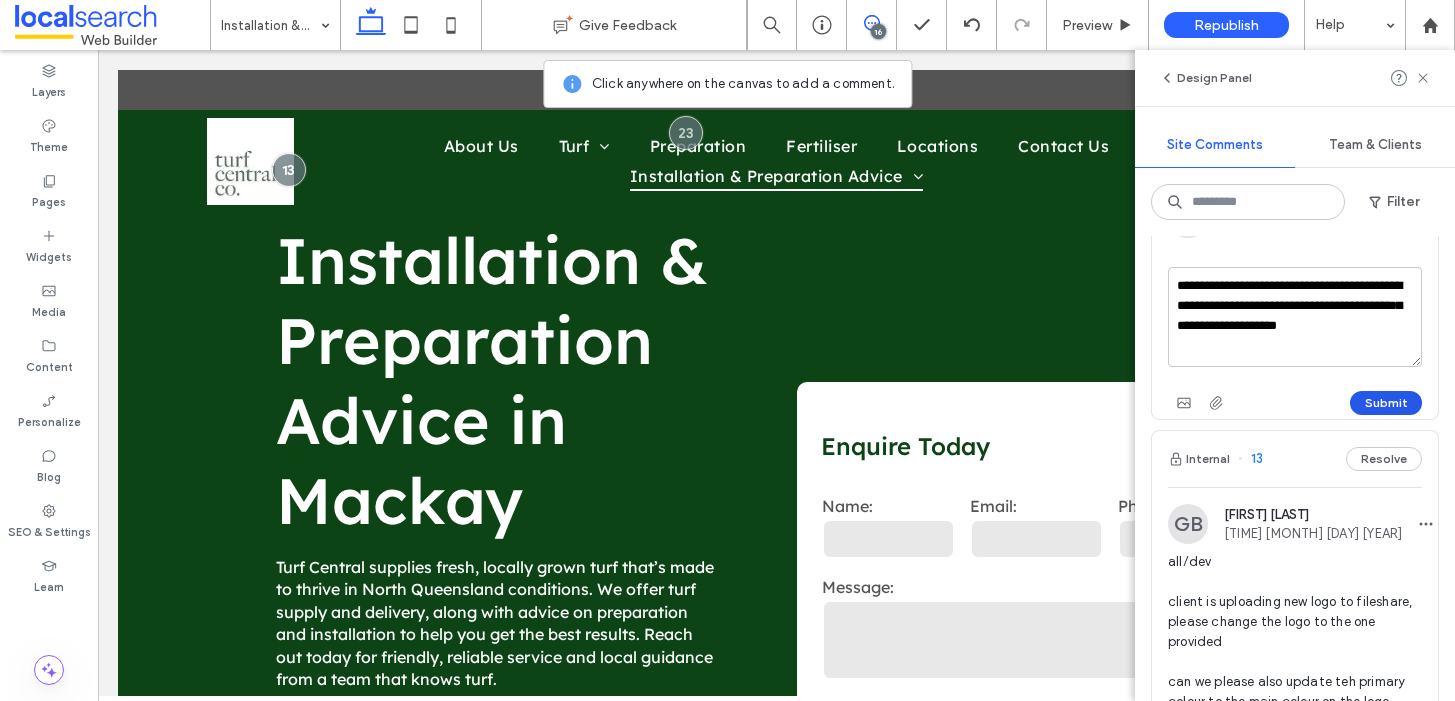 type on "**********" 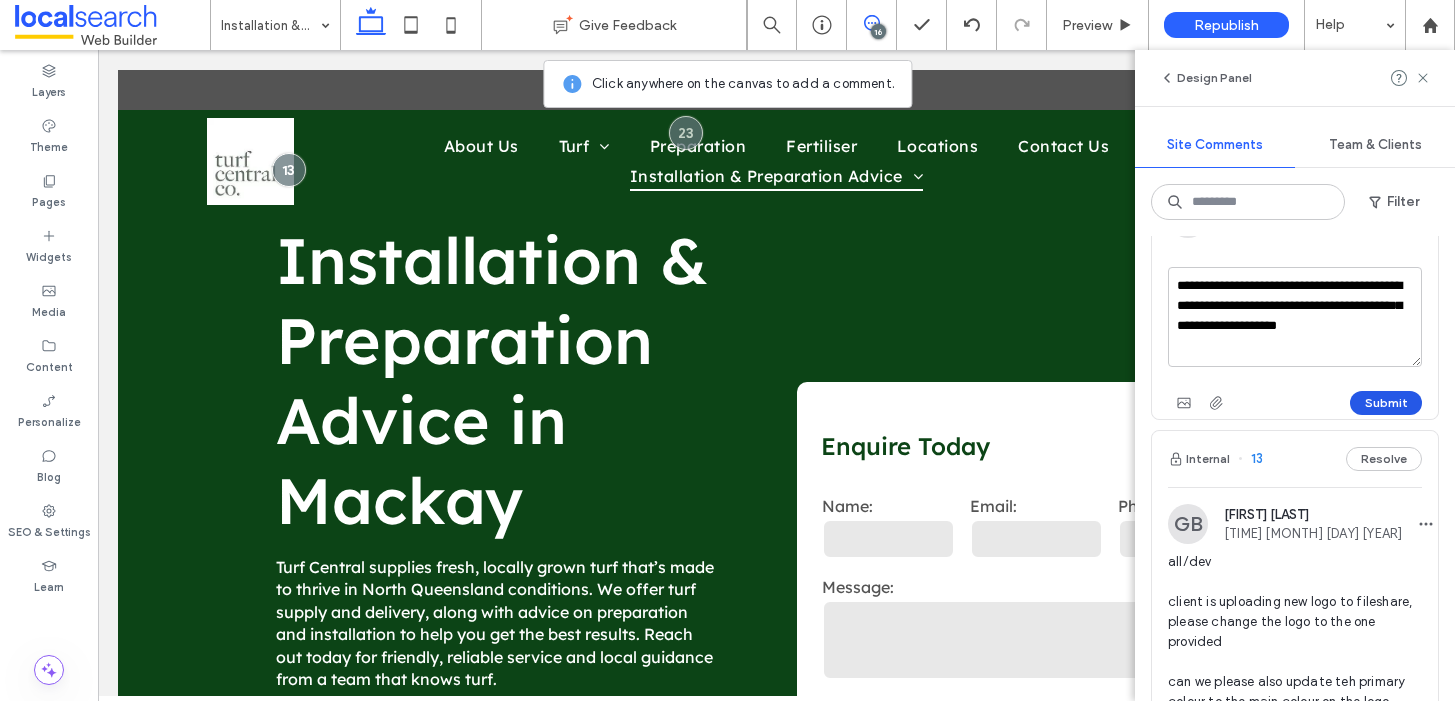 click on "Submit" at bounding box center [1386, 403] 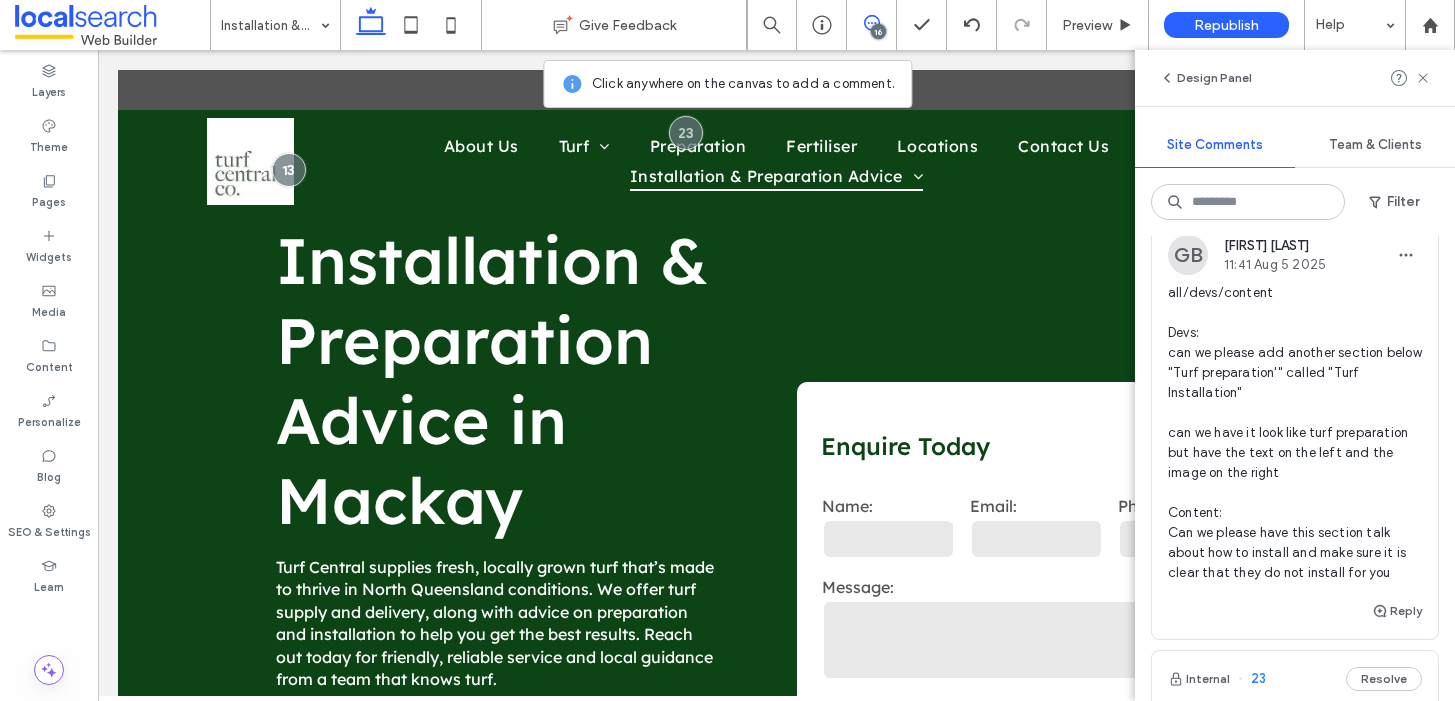 scroll, scrollTop: 2320, scrollLeft: 0, axis: vertical 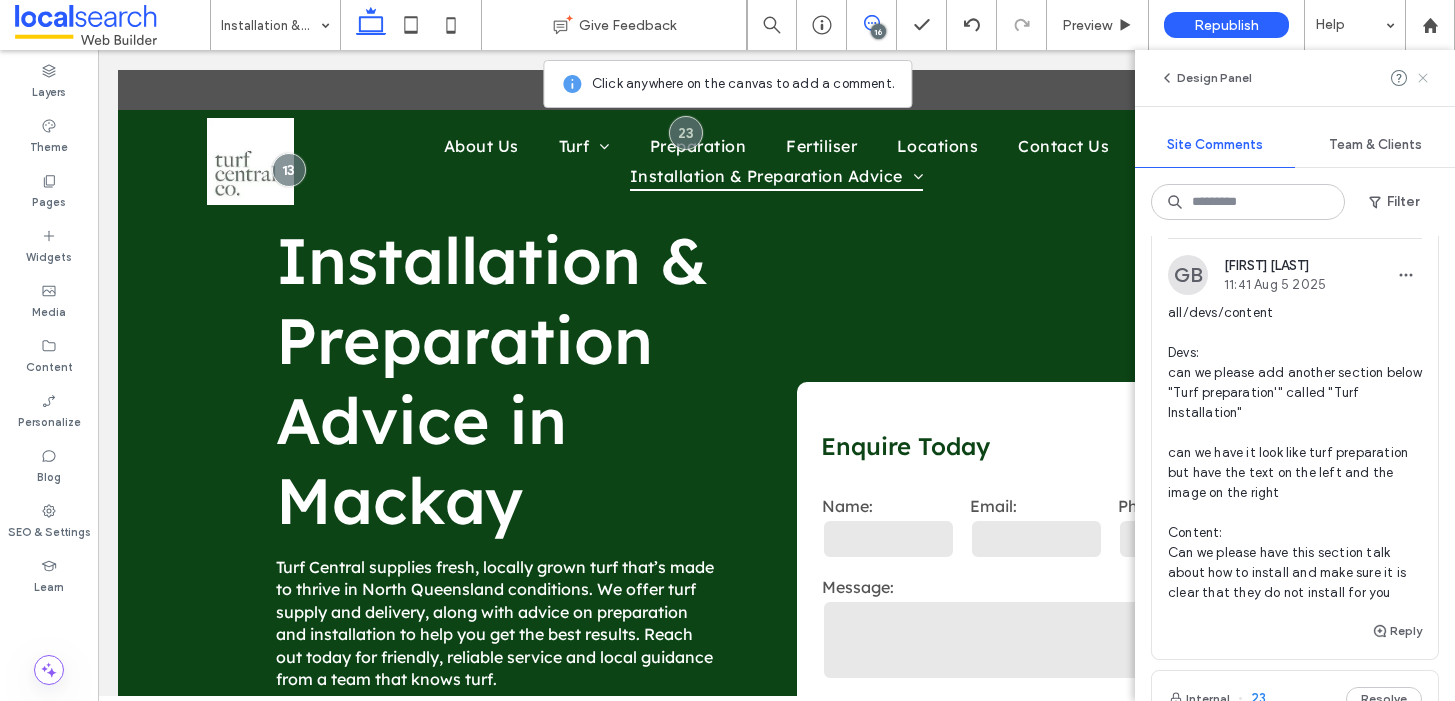 click 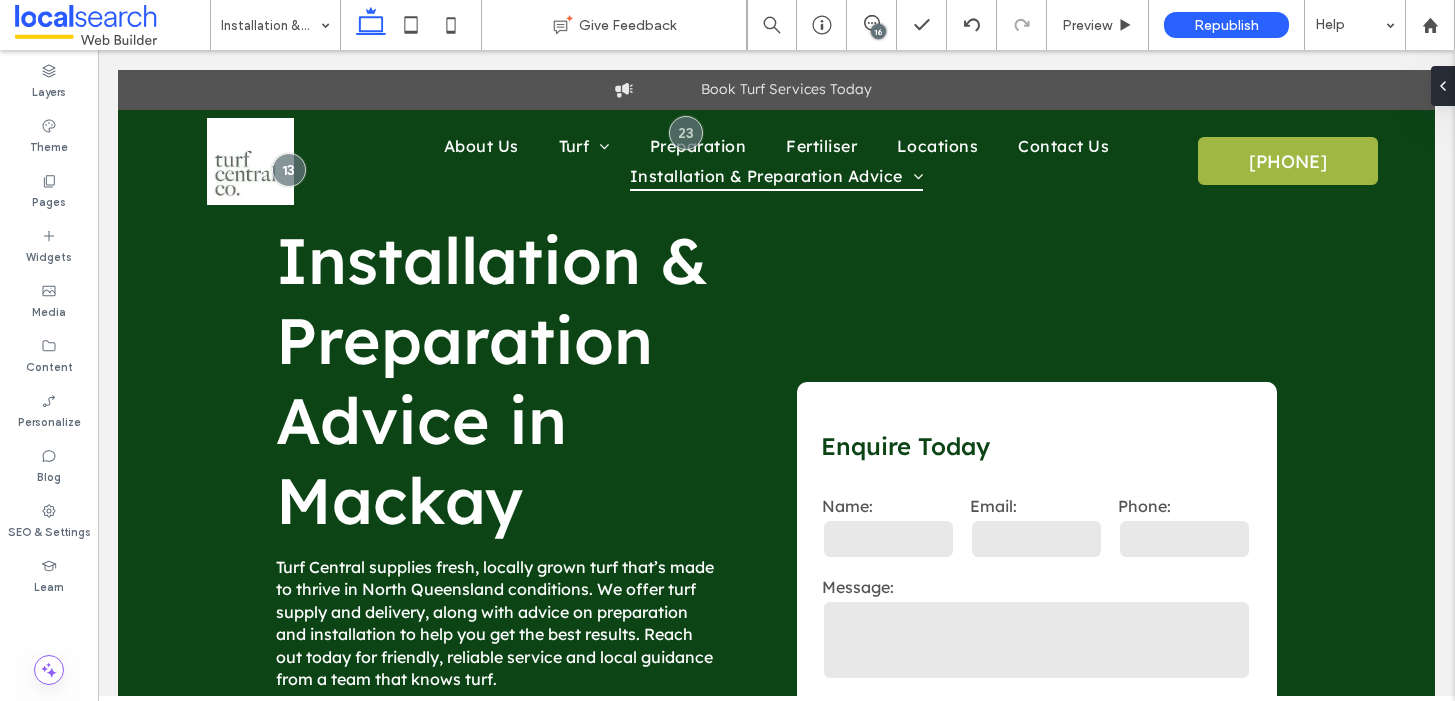scroll, scrollTop: 0, scrollLeft: 0, axis: both 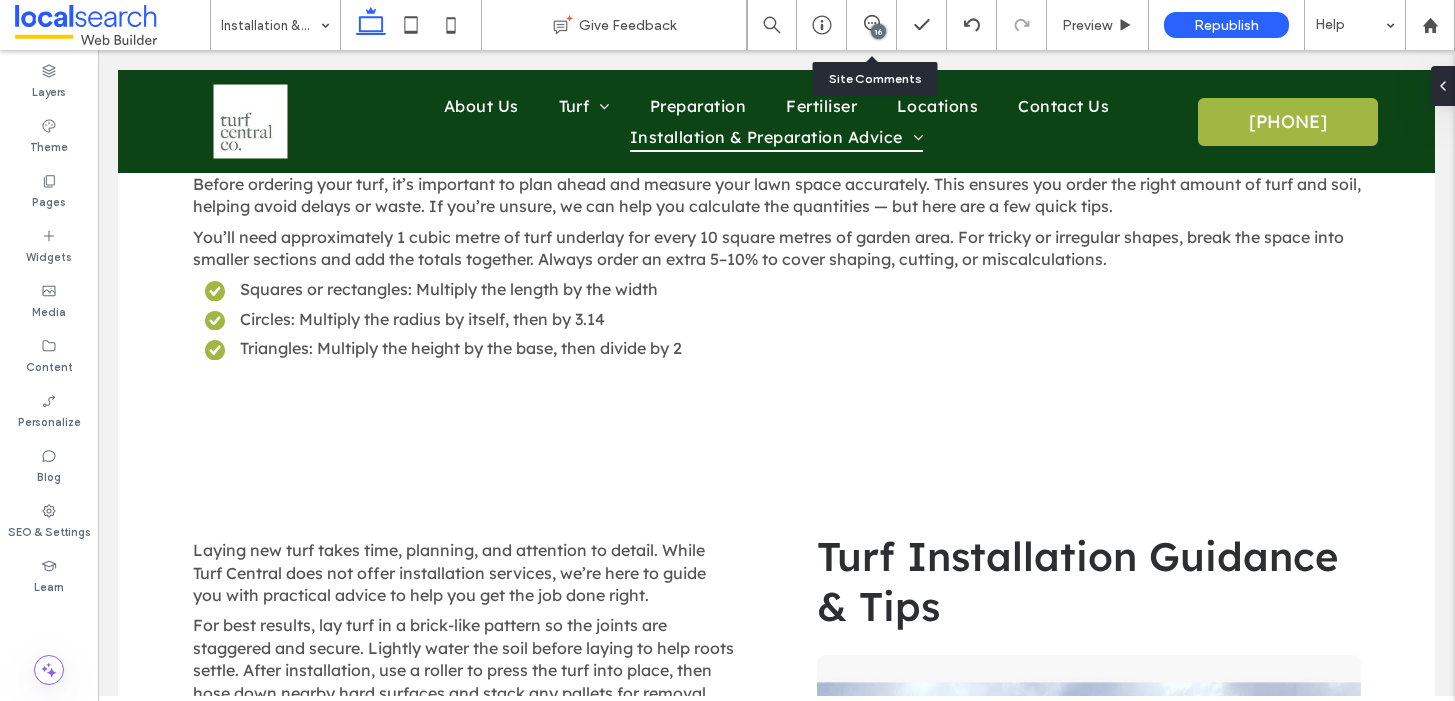 click on "16" at bounding box center [872, 25] 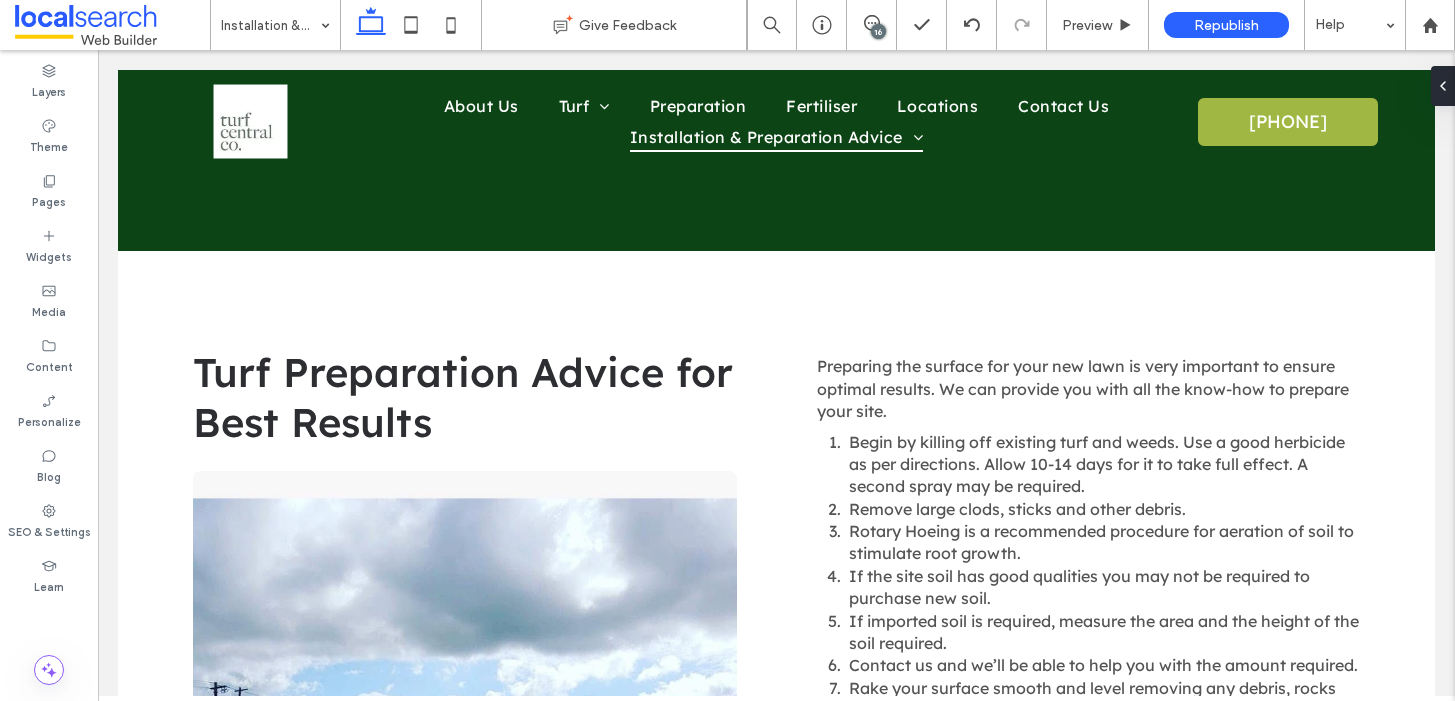 scroll, scrollTop: 771, scrollLeft: 0, axis: vertical 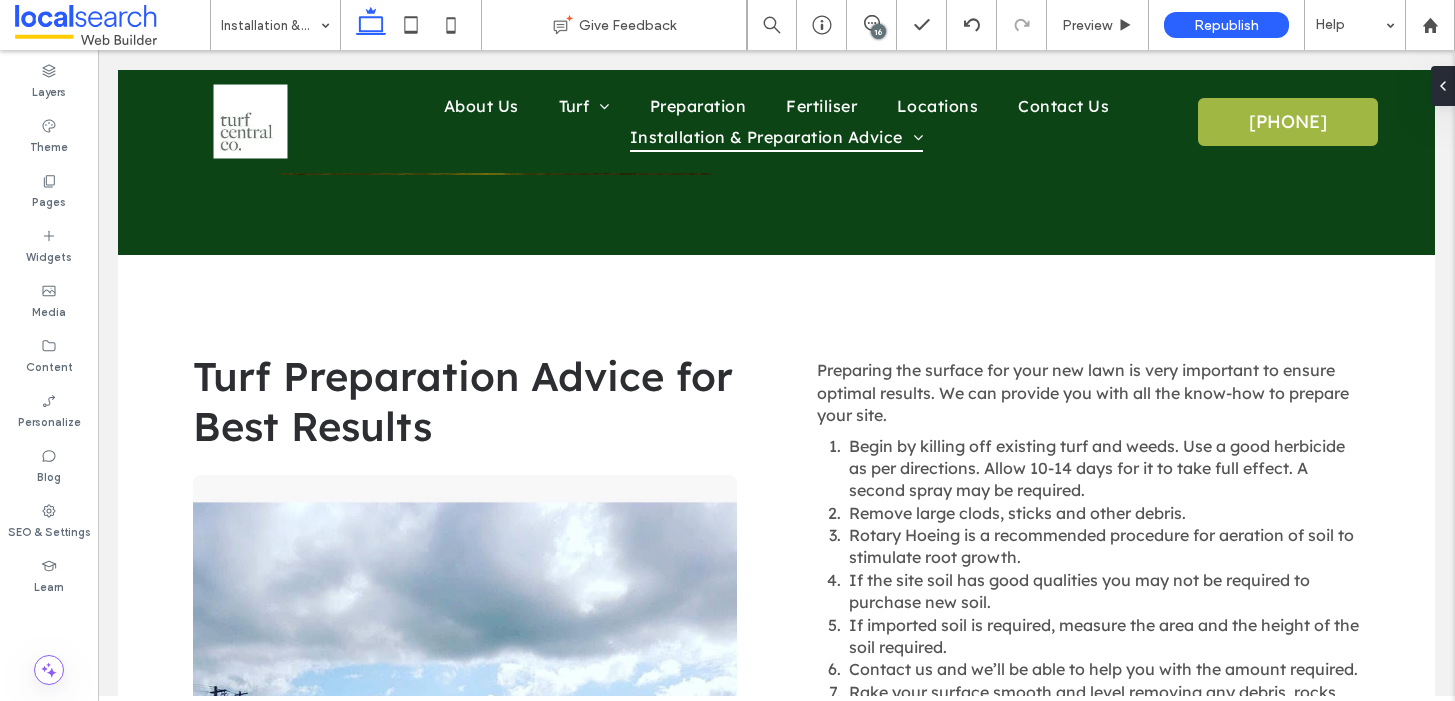 click on "16" at bounding box center (878, 31) 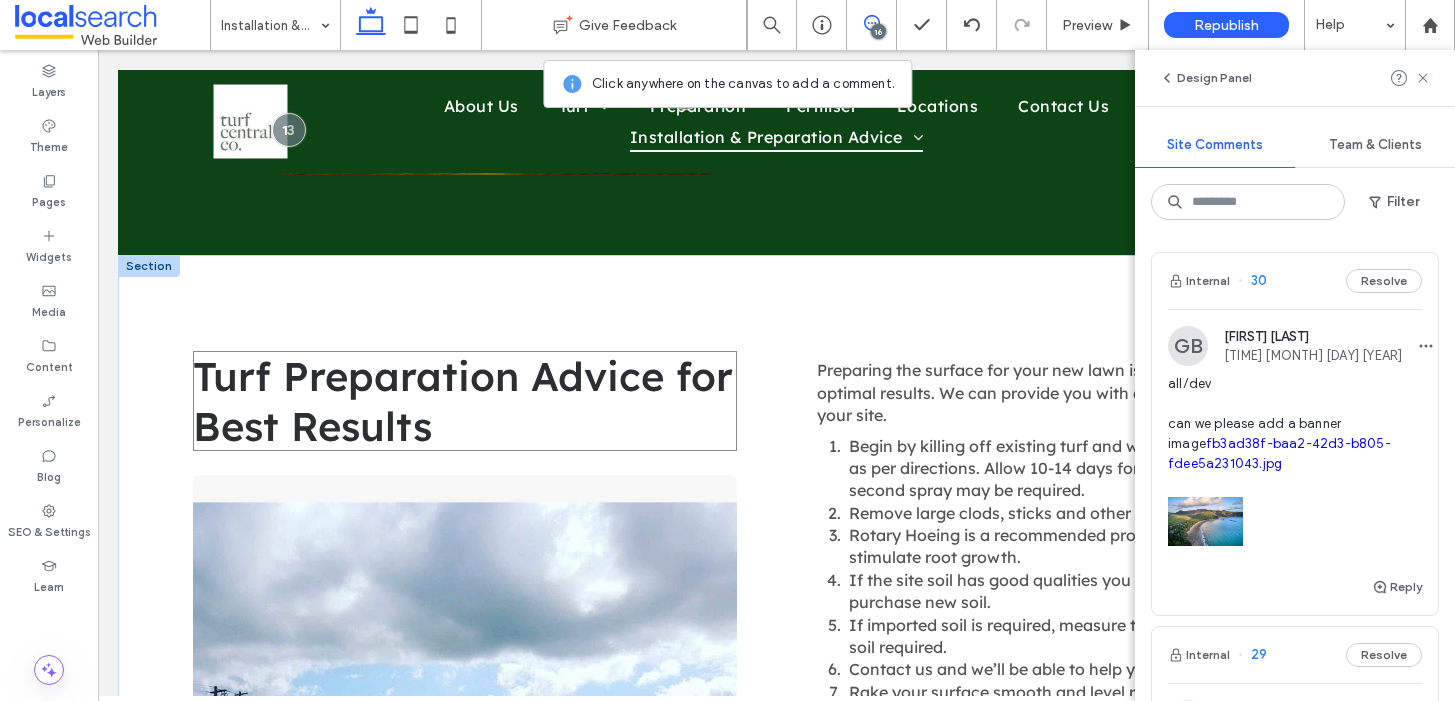 click on "Turf Preparation Advice for Best Results" at bounding box center [463, 401] 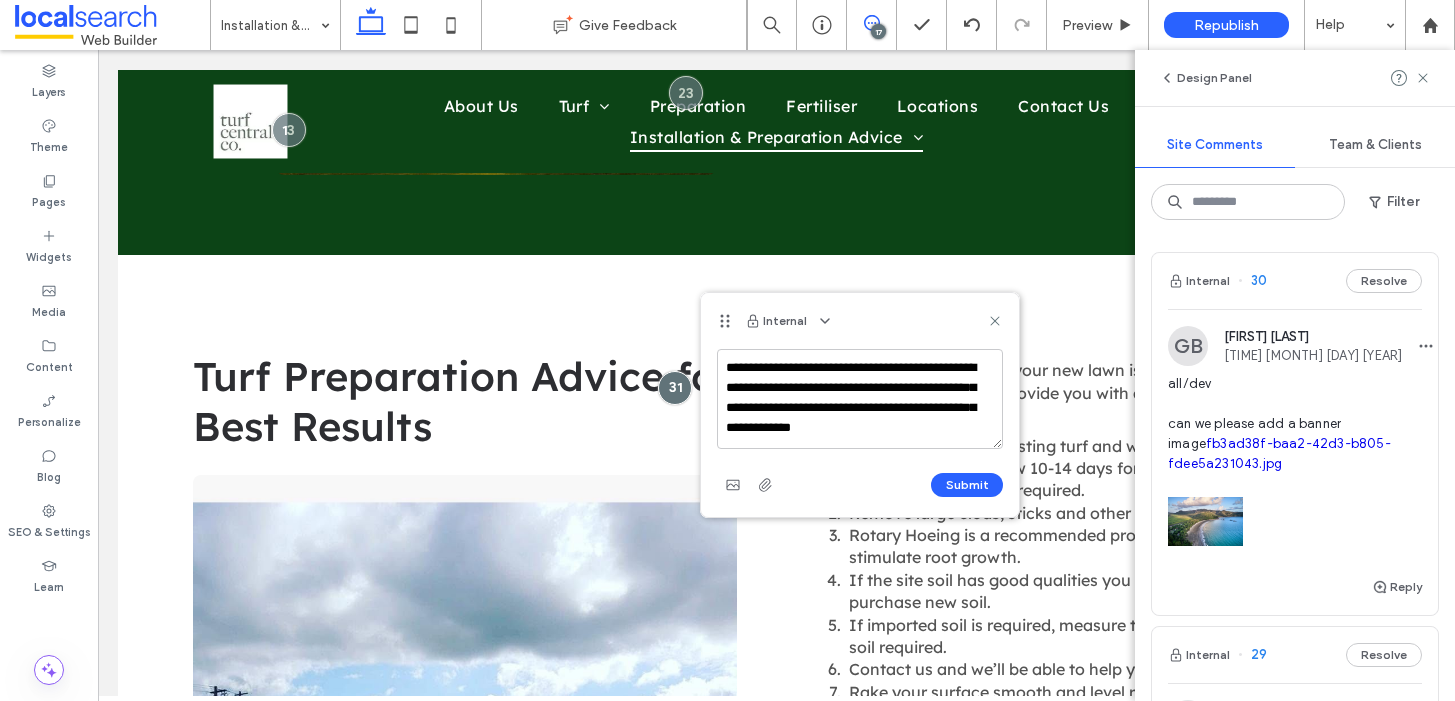 click on "**********" at bounding box center [860, 399] 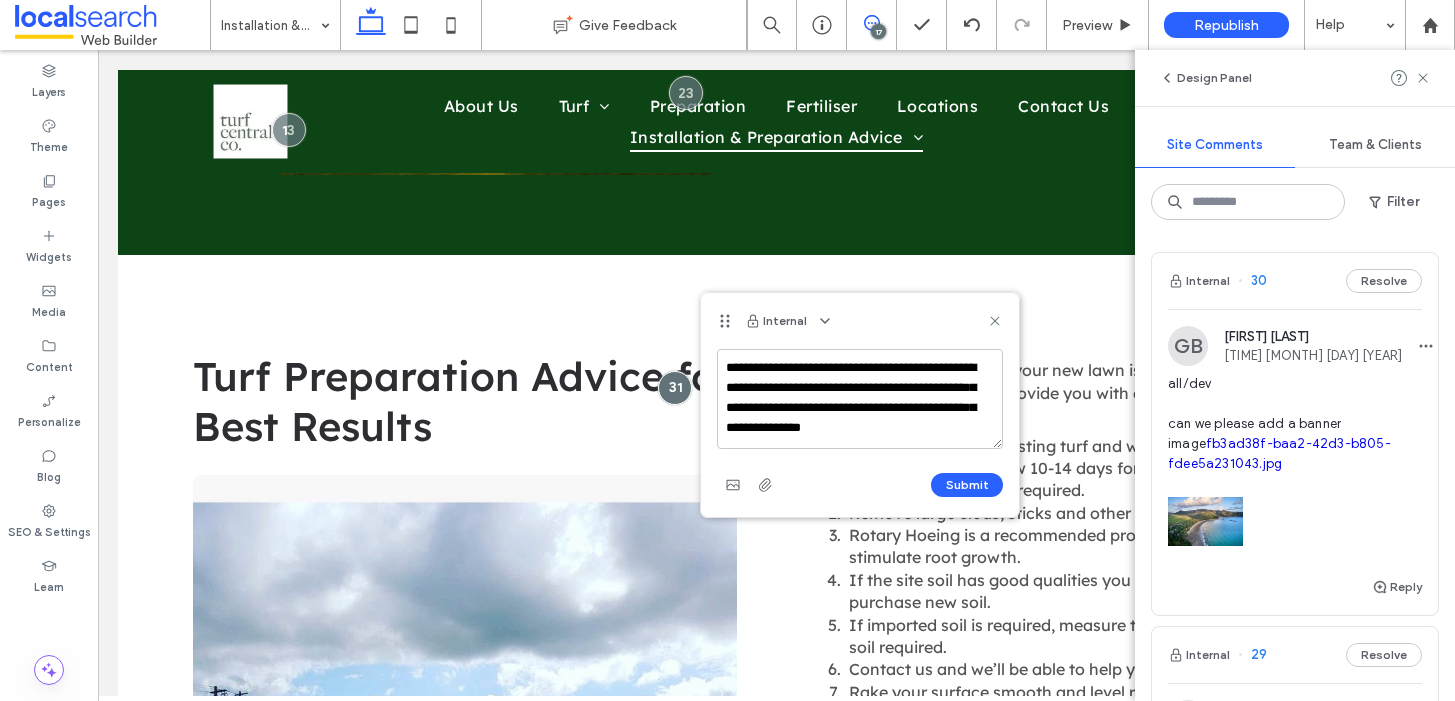 click on "**********" at bounding box center (860, 399) 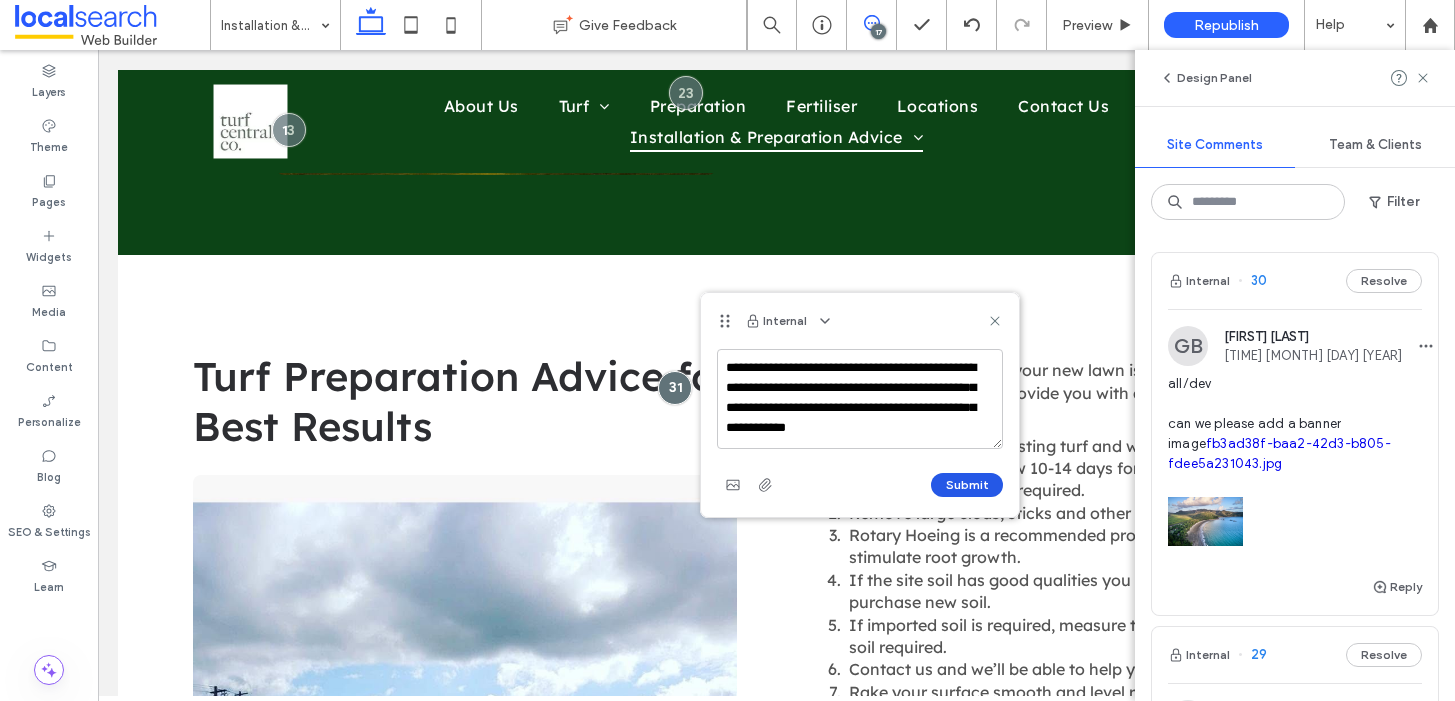 type on "**********" 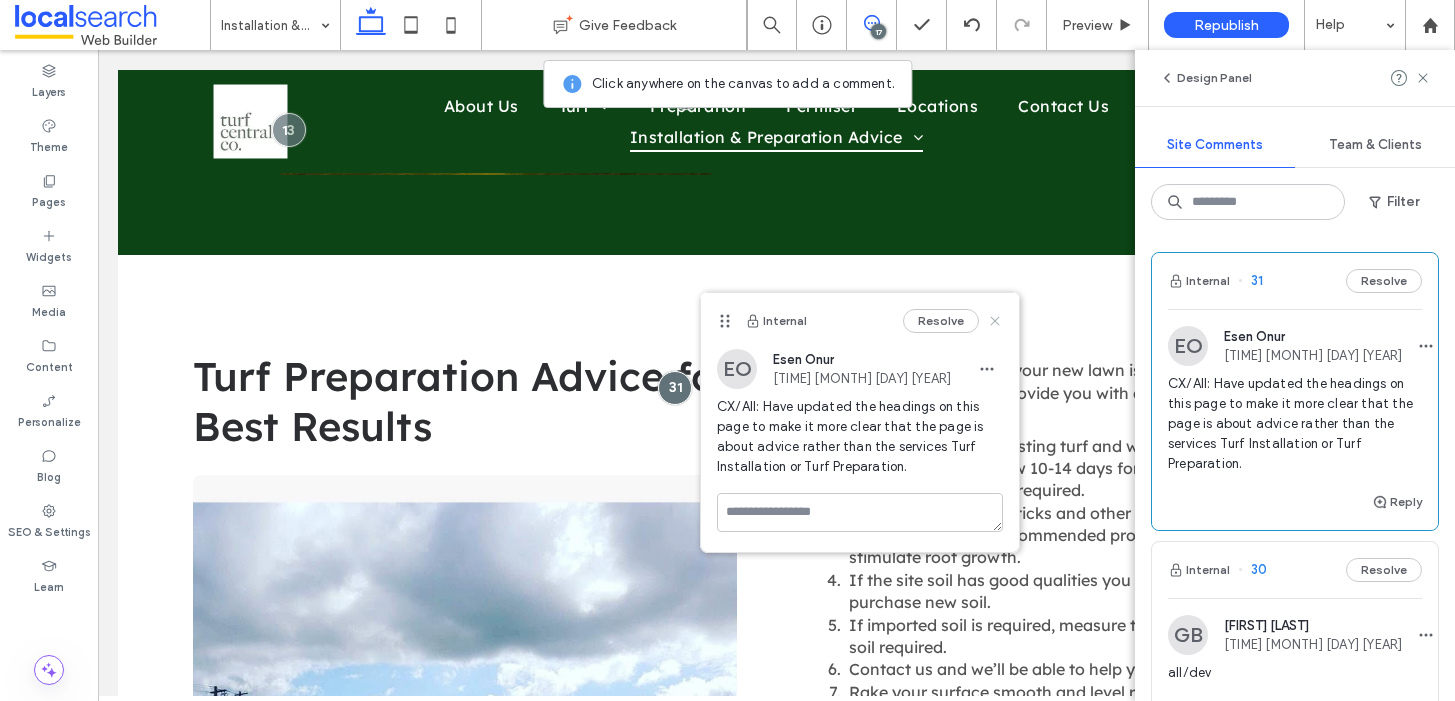 click 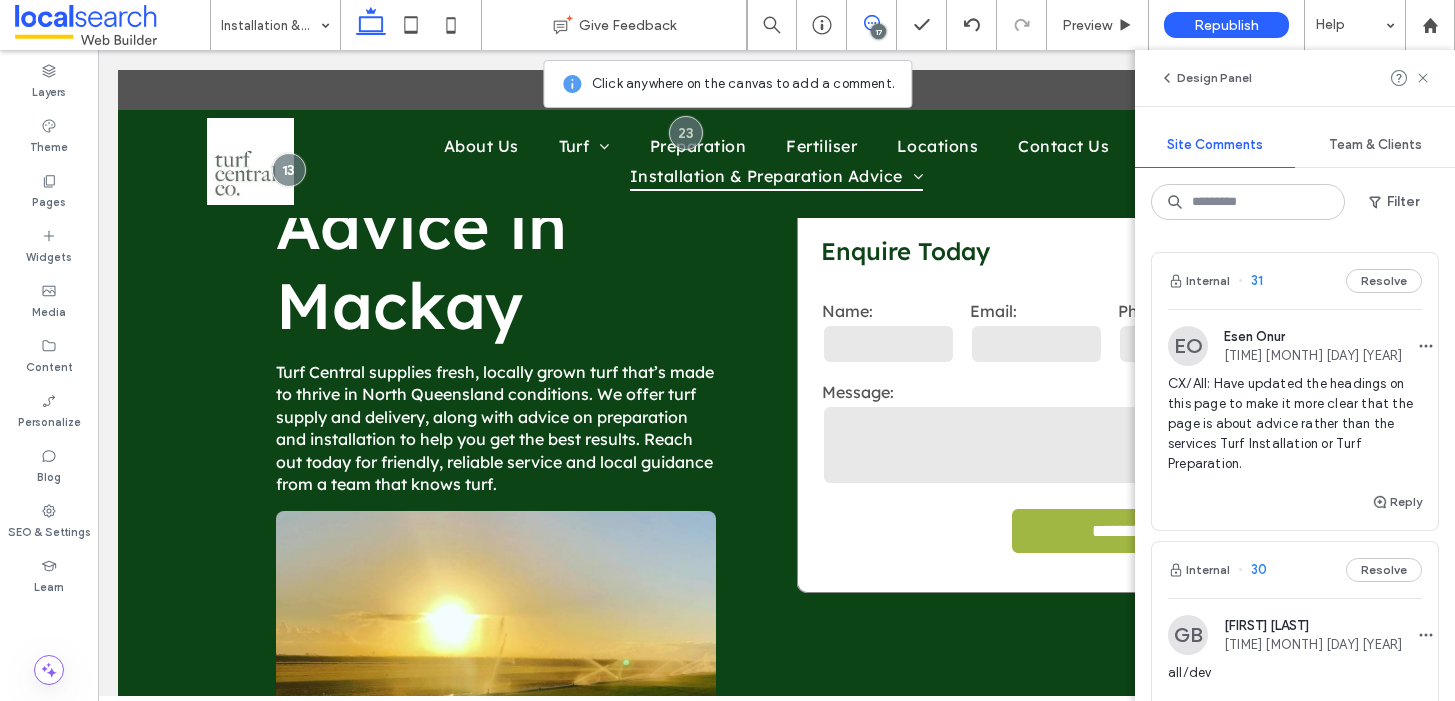 scroll, scrollTop: 0, scrollLeft: 0, axis: both 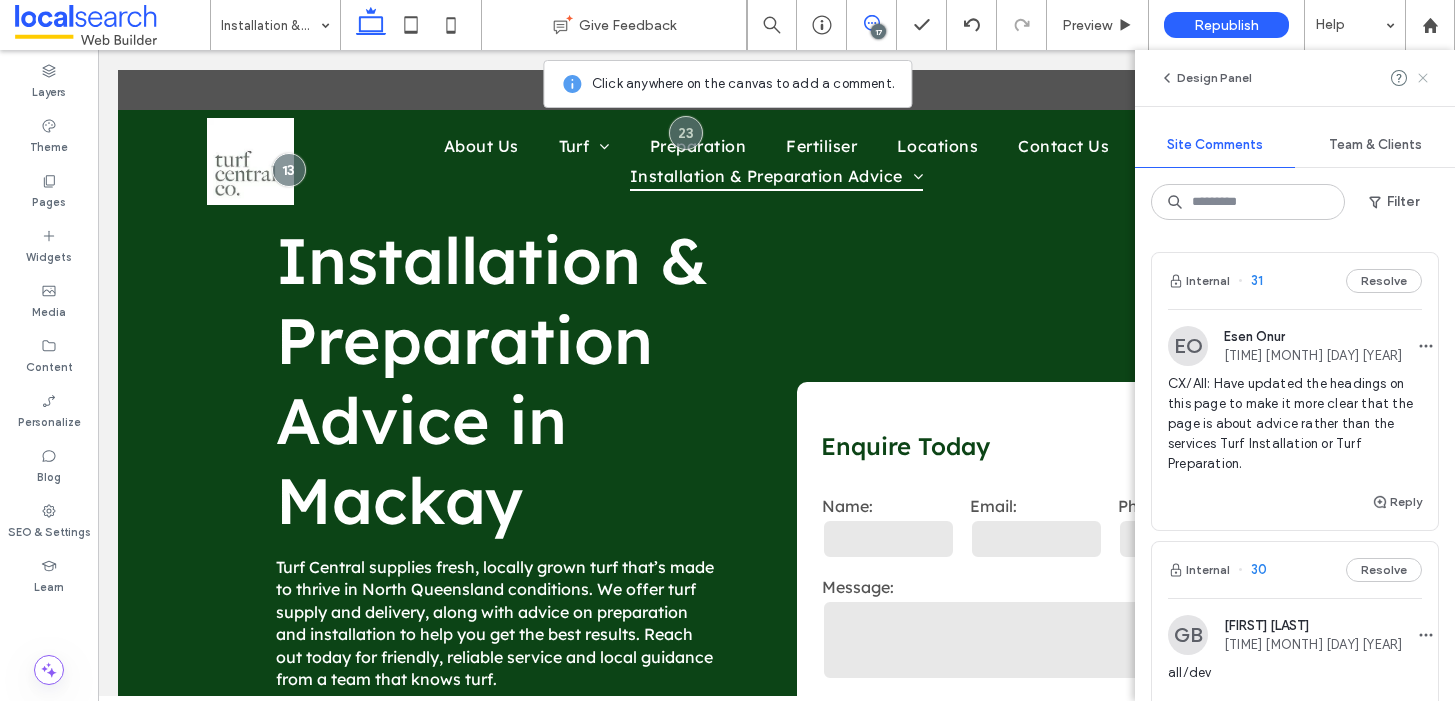 click 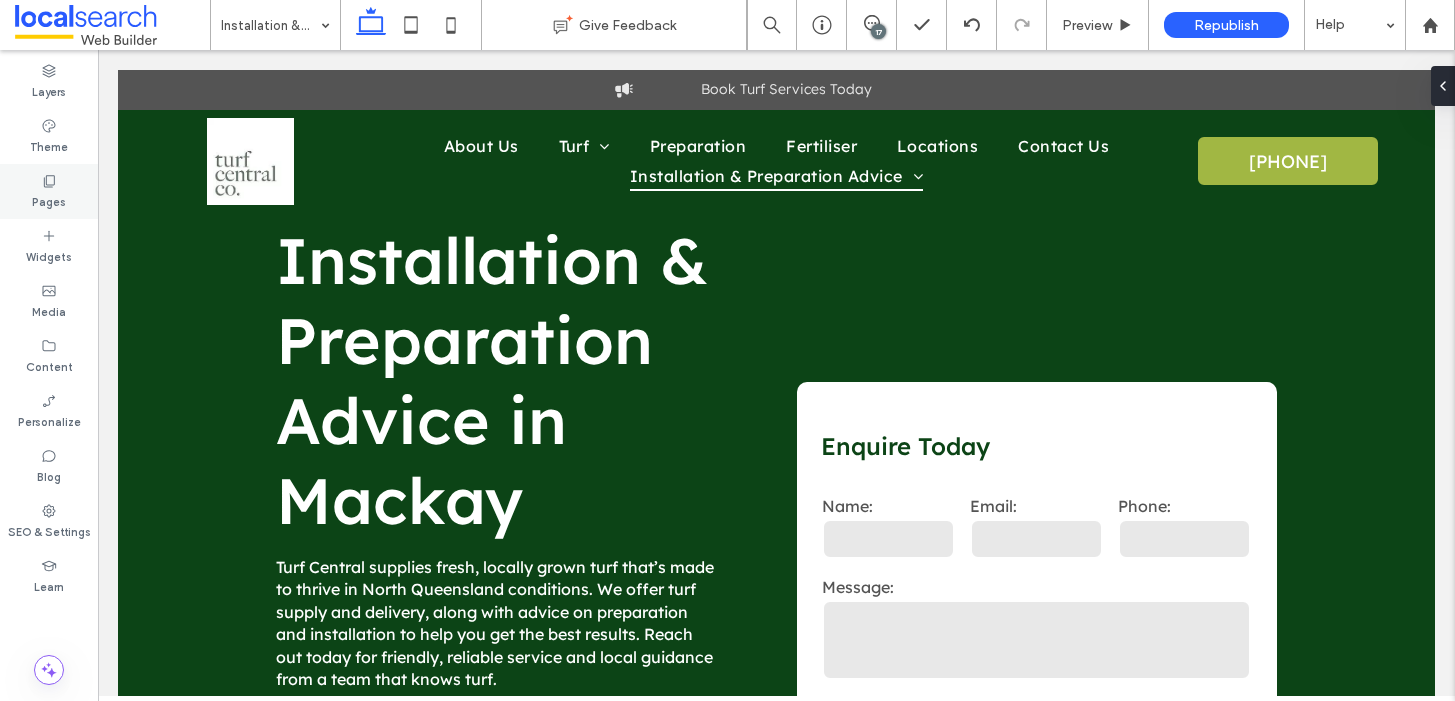 click on "Pages" at bounding box center (49, 200) 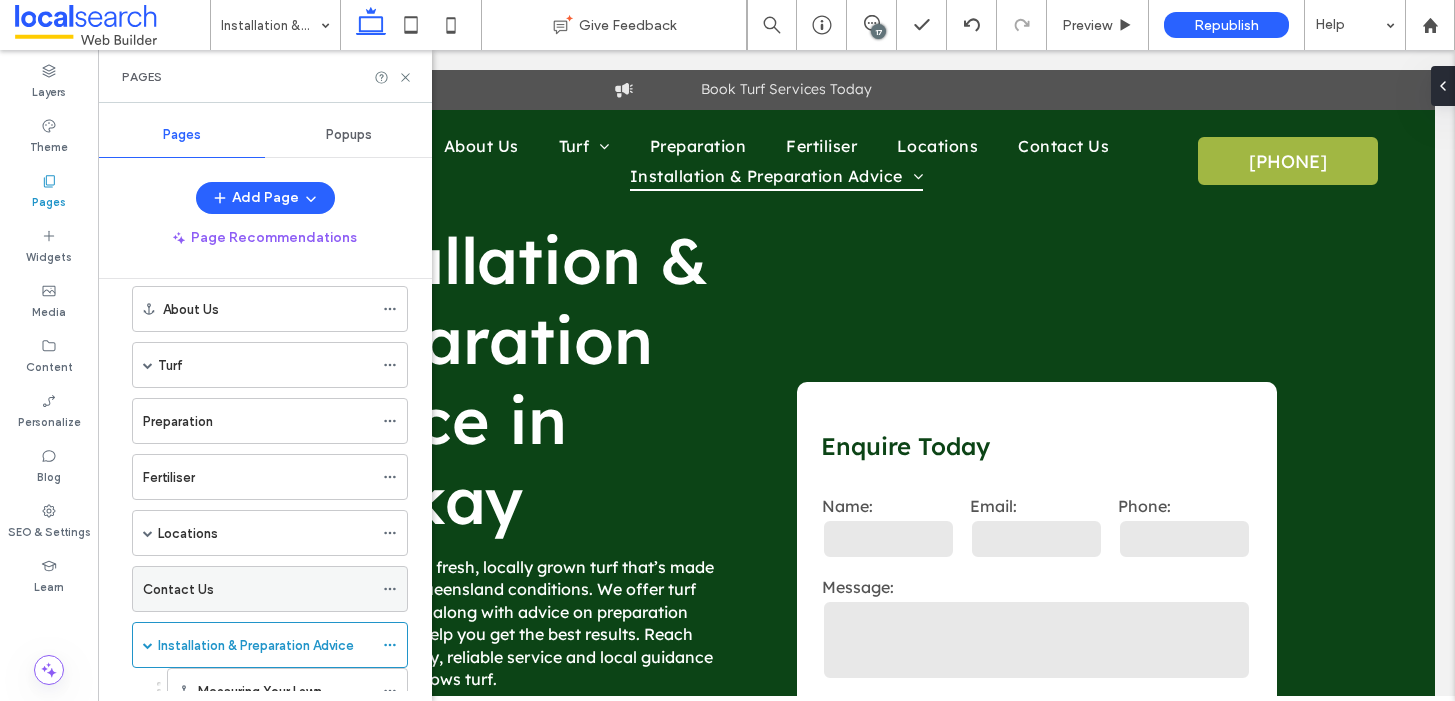 scroll, scrollTop: 156, scrollLeft: 0, axis: vertical 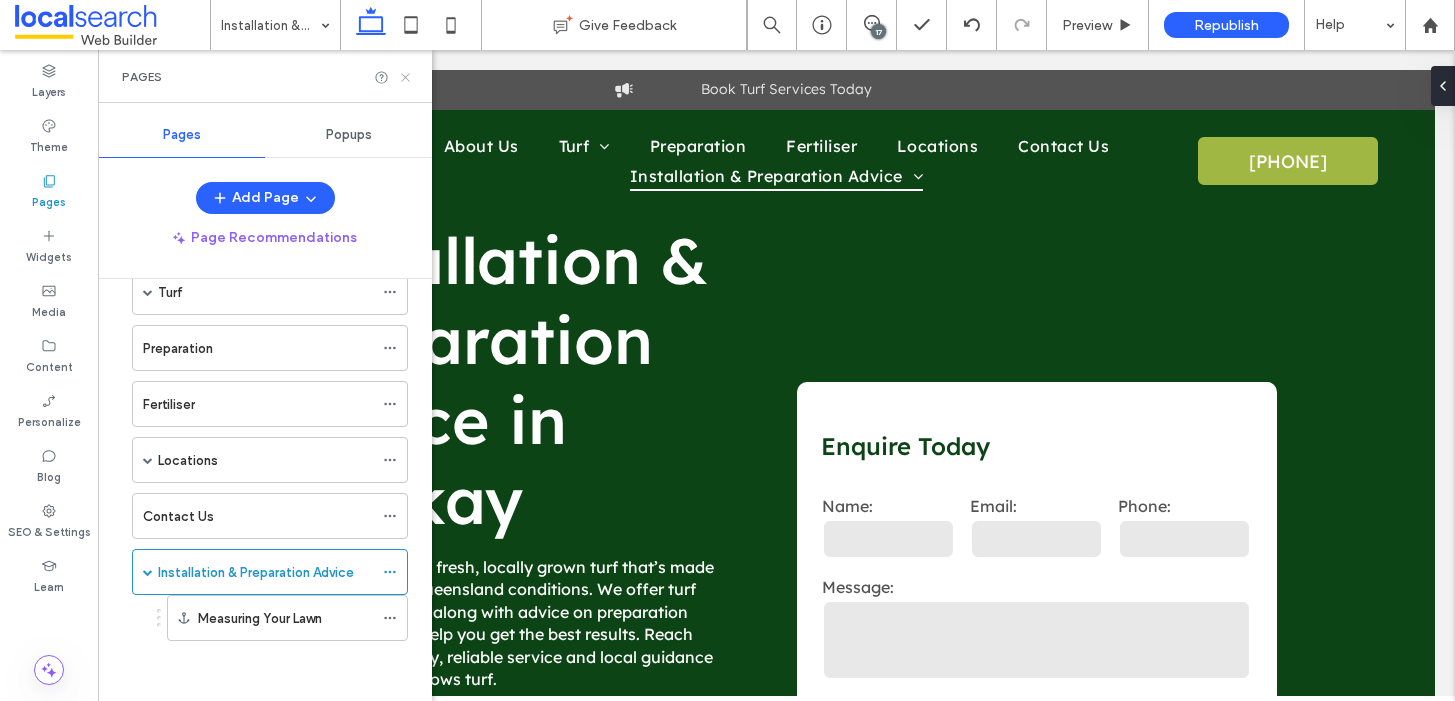 click 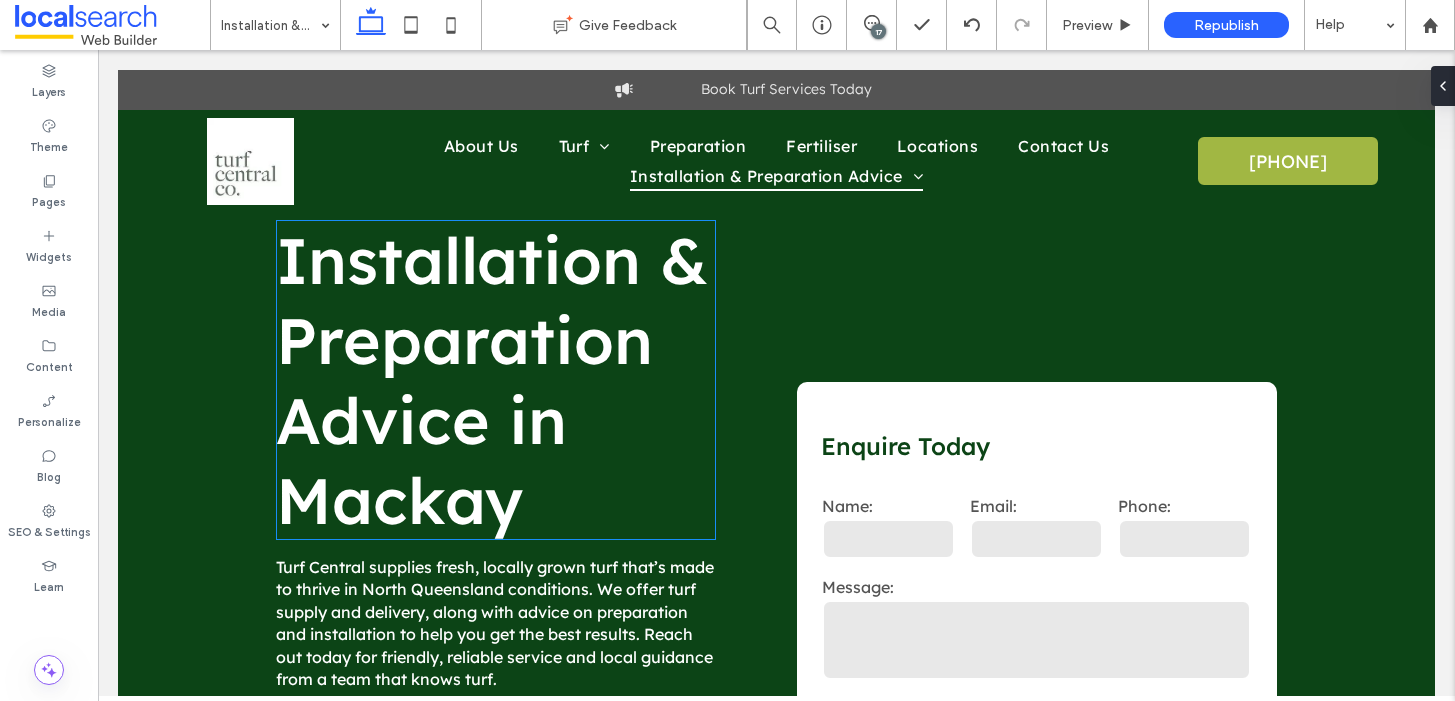 click on "Installation & Preparation Advice in Mackay" at bounding box center [492, 380] 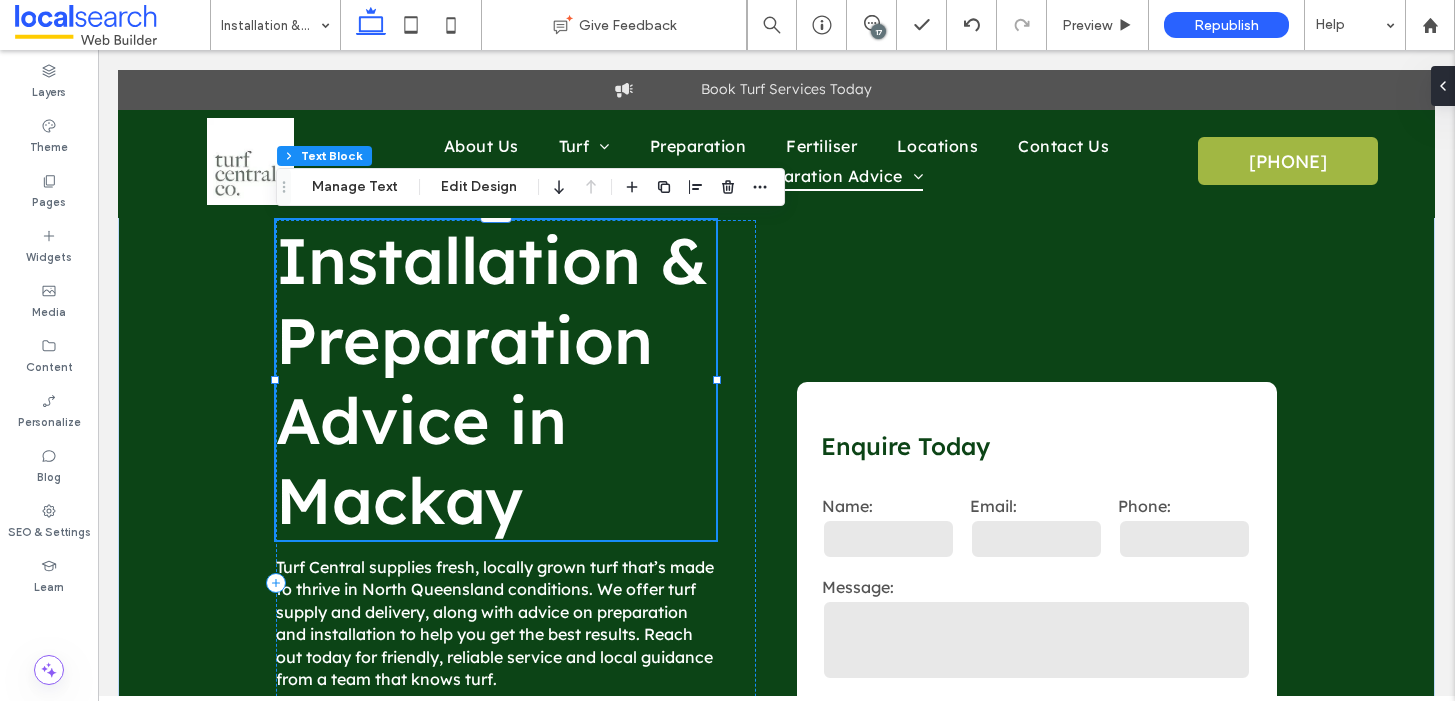 click on "Installation & Preparation Advice in Mackay" at bounding box center [496, 380] 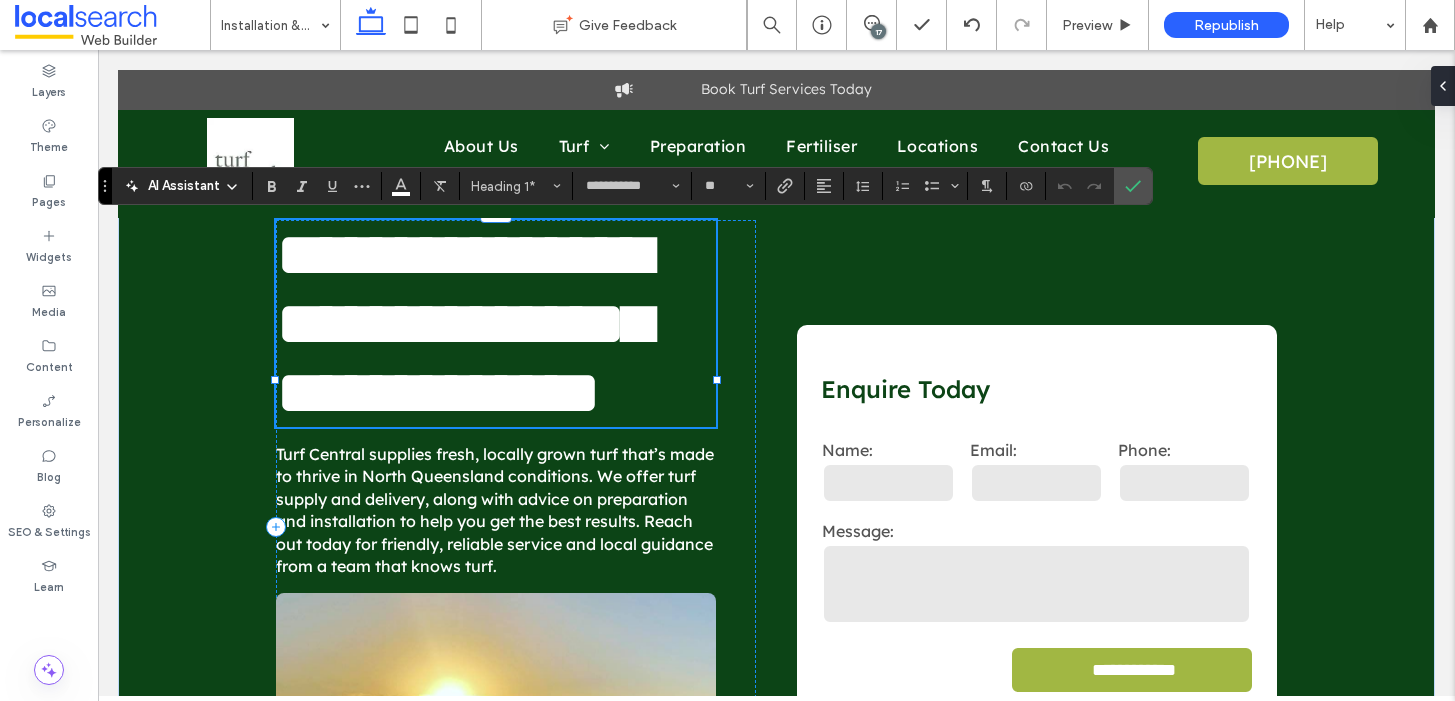 click on "**********" at bounding box center [463, 323] 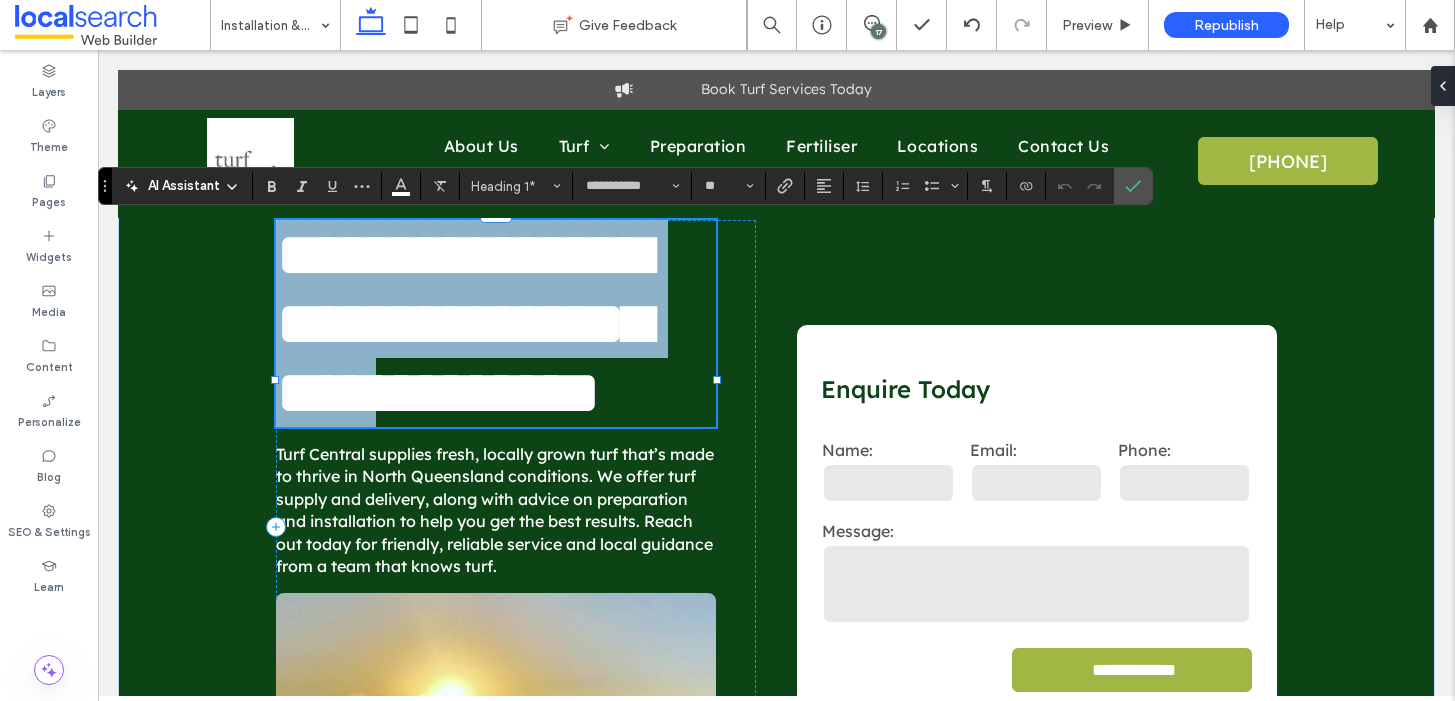 drag, startPoint x: 501, startPoint y: 425, endPoint x: 287, endPoint y: 241, distance: 282.22687 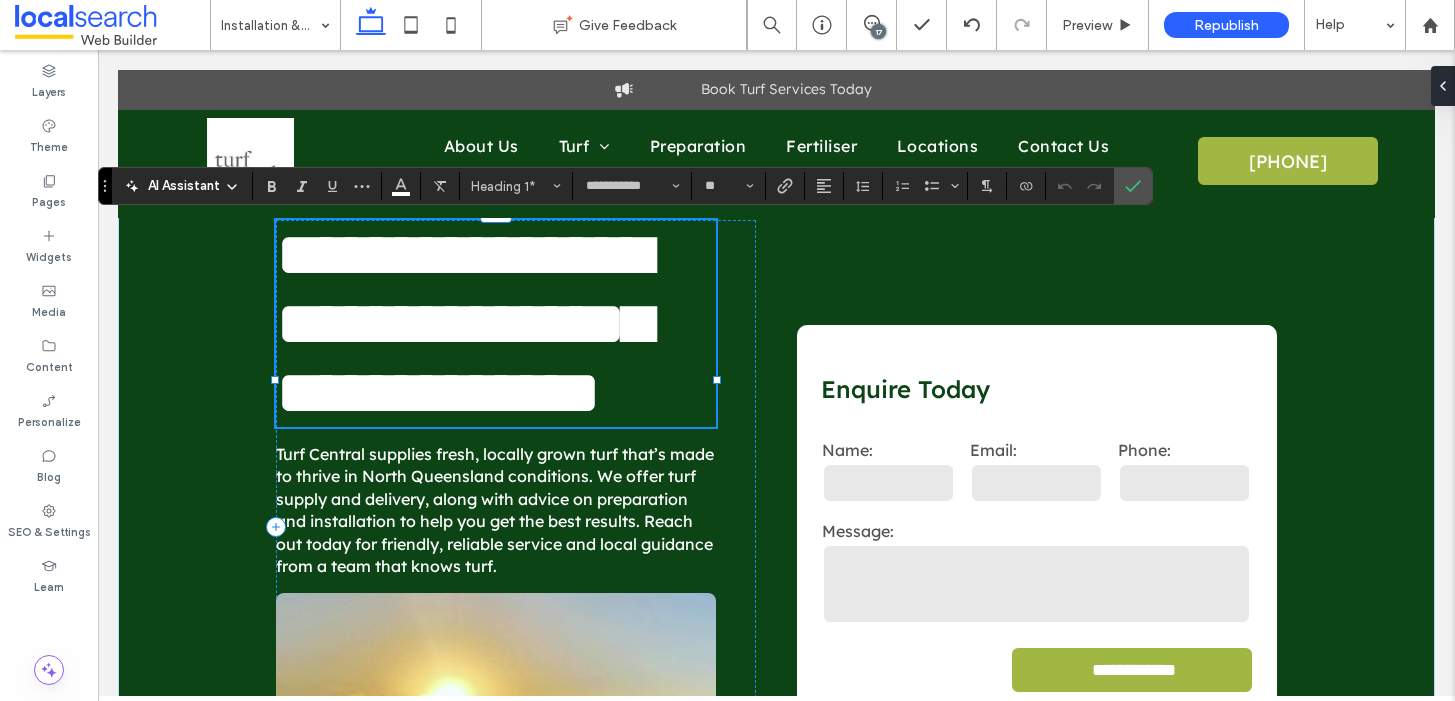 click on "**********" at bounding box center (496, 323) 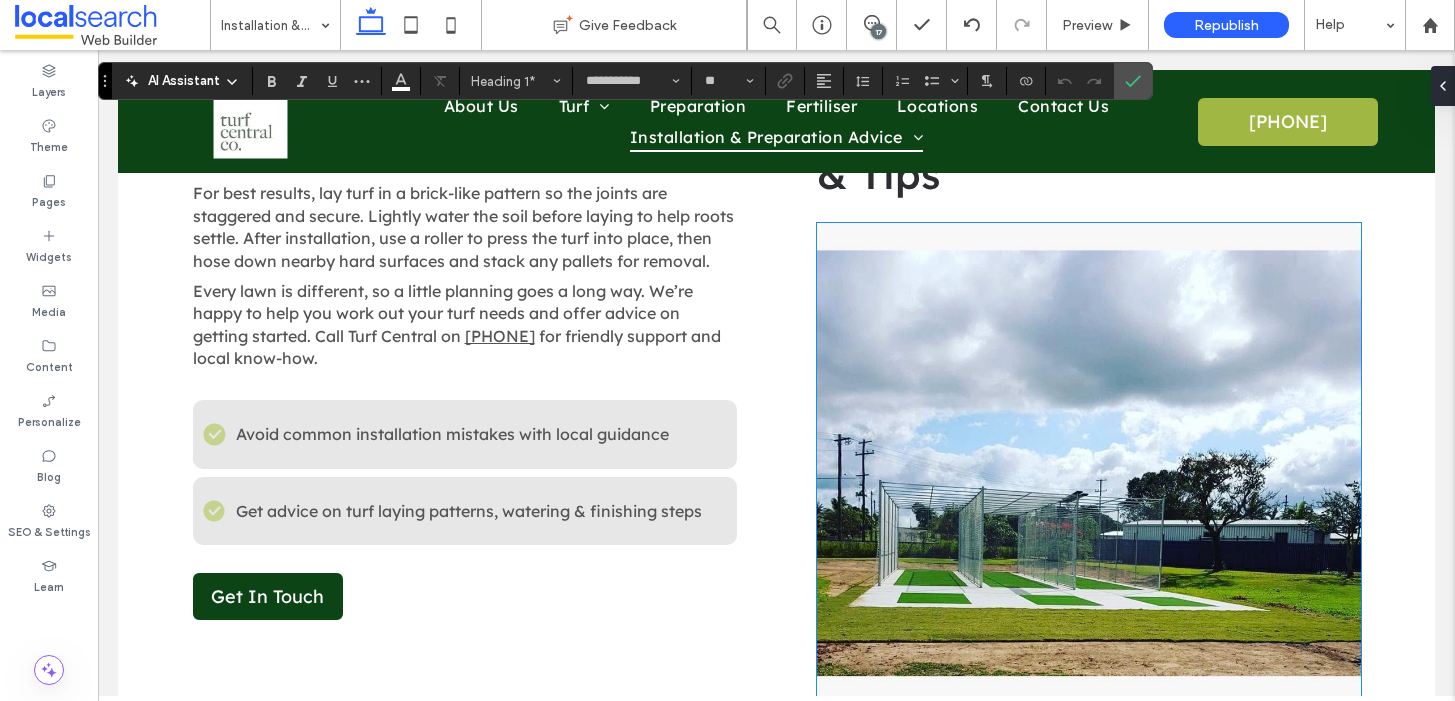 scroll, scrollTop: 2532, scrollLeft: 0, axis: vertical 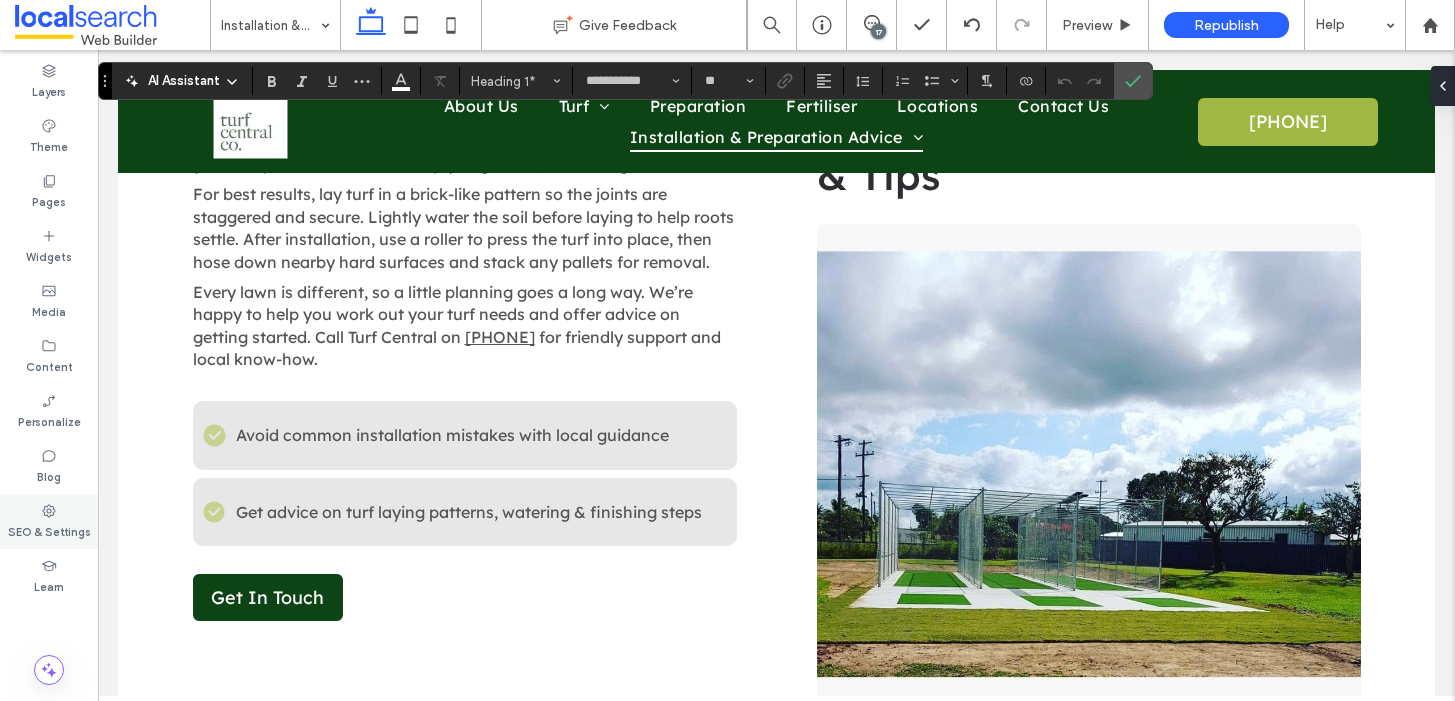 click on "SEO & Settings" at bounding box center (49, 530) 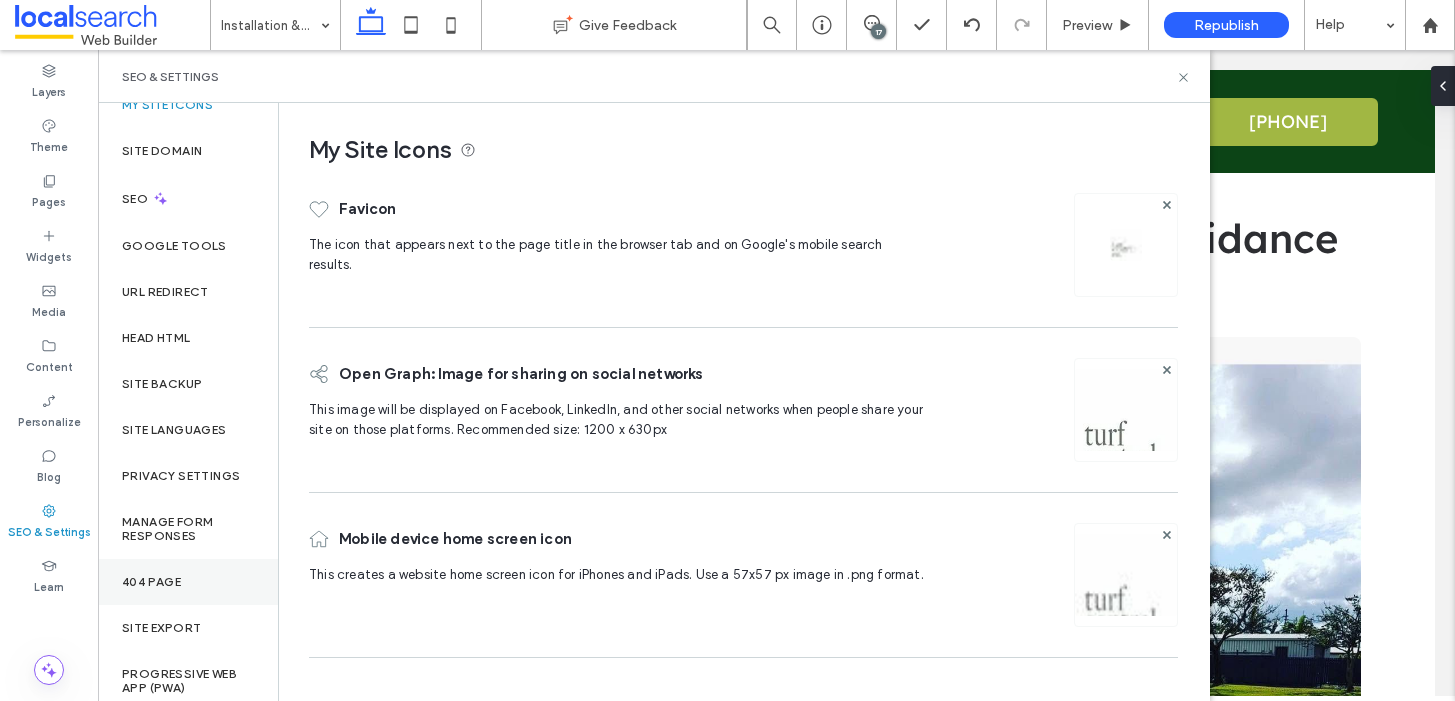 scroll, scrollTop: 25, scrollLeft: 0, axis: vertical 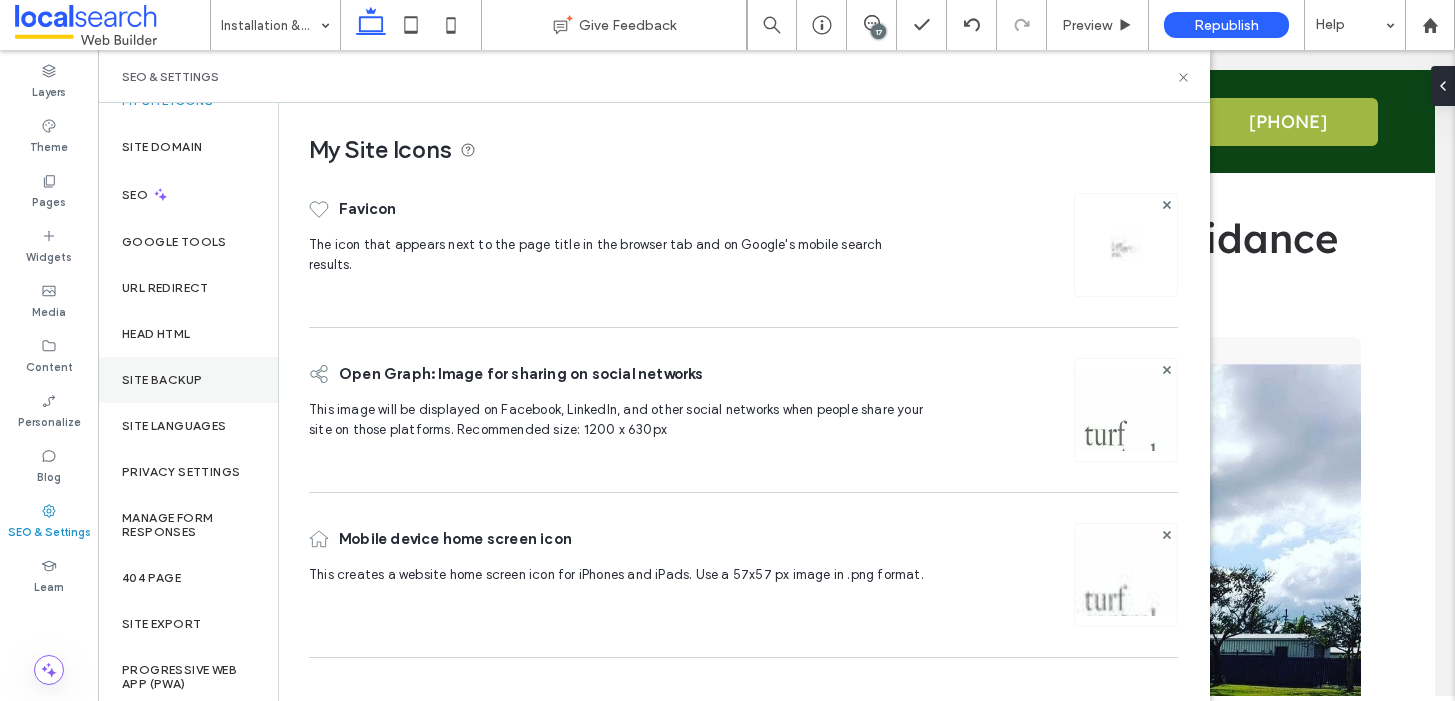click on "Site Backup" at bounding box center (188, 380) 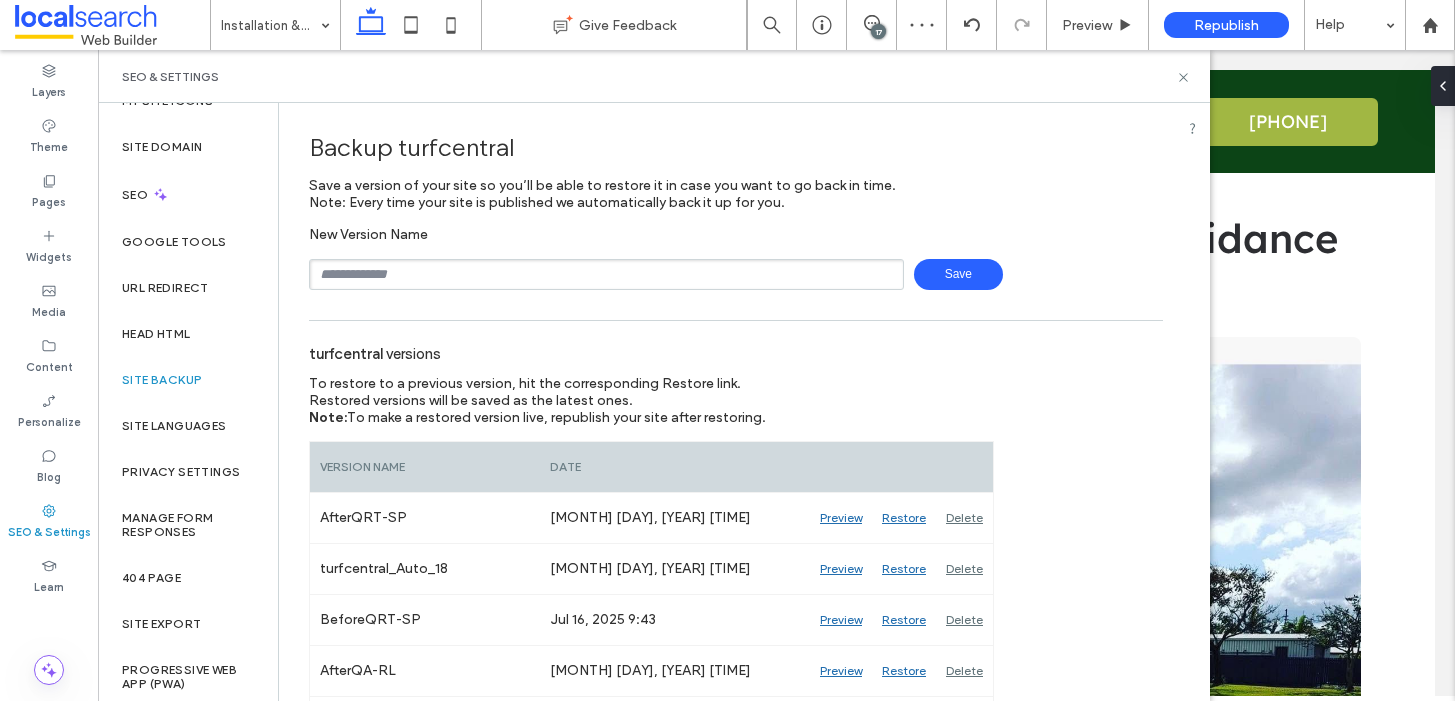 click at bounding box center [606, 274] 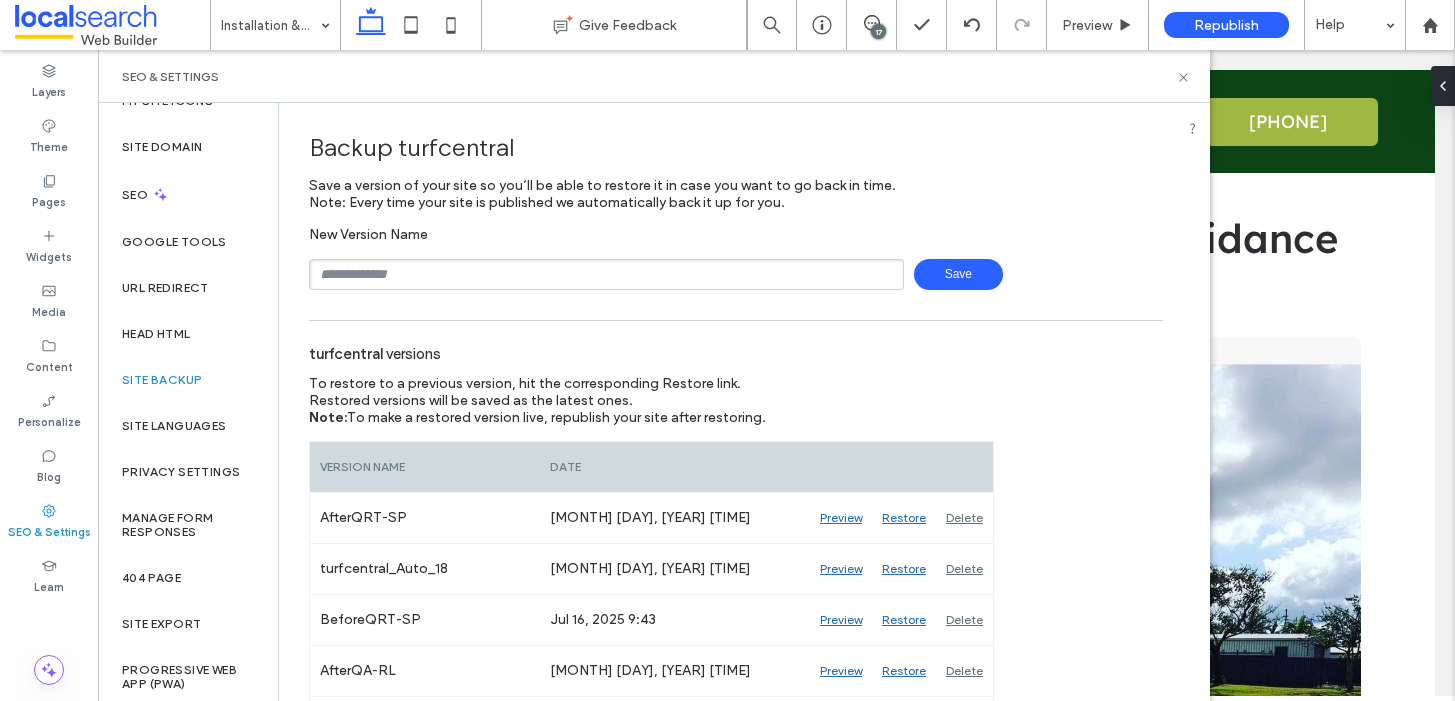 type on "**********" 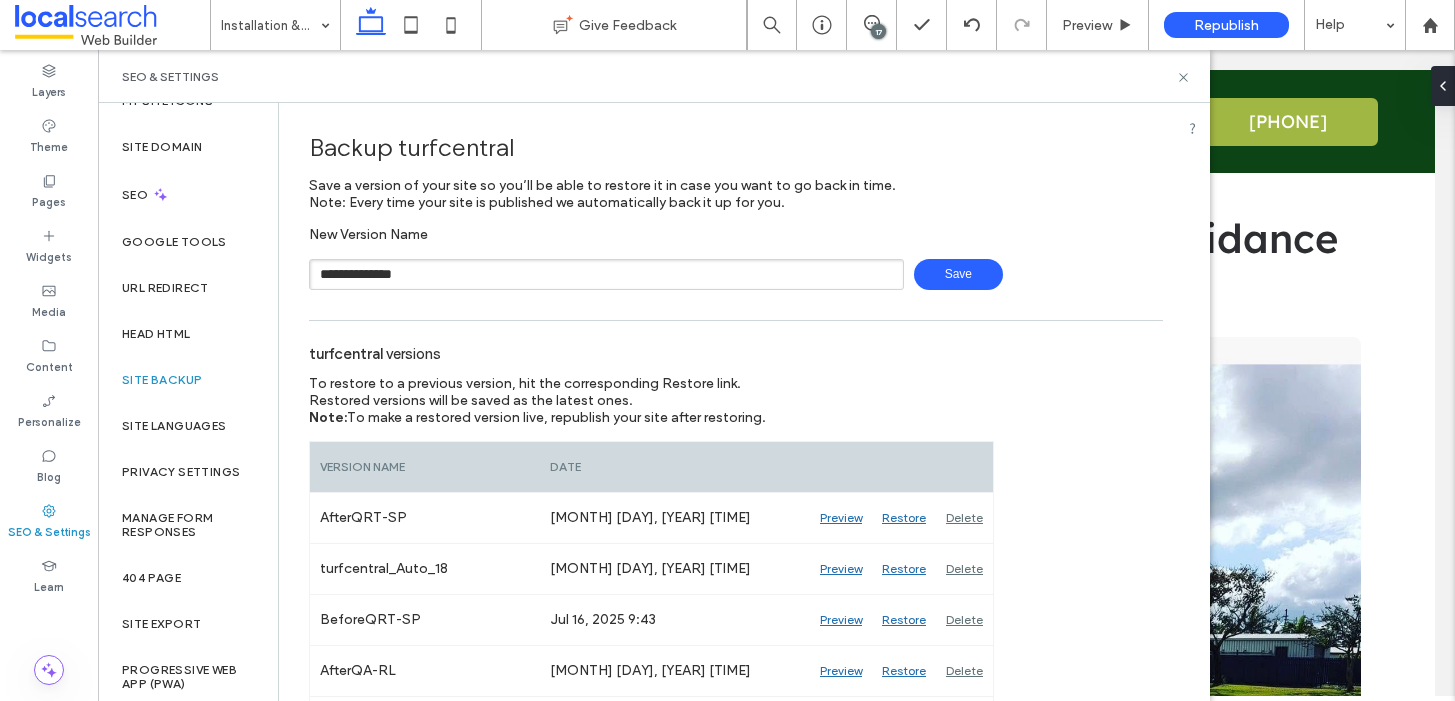 click on "Save" at bounding box center [958, 274] 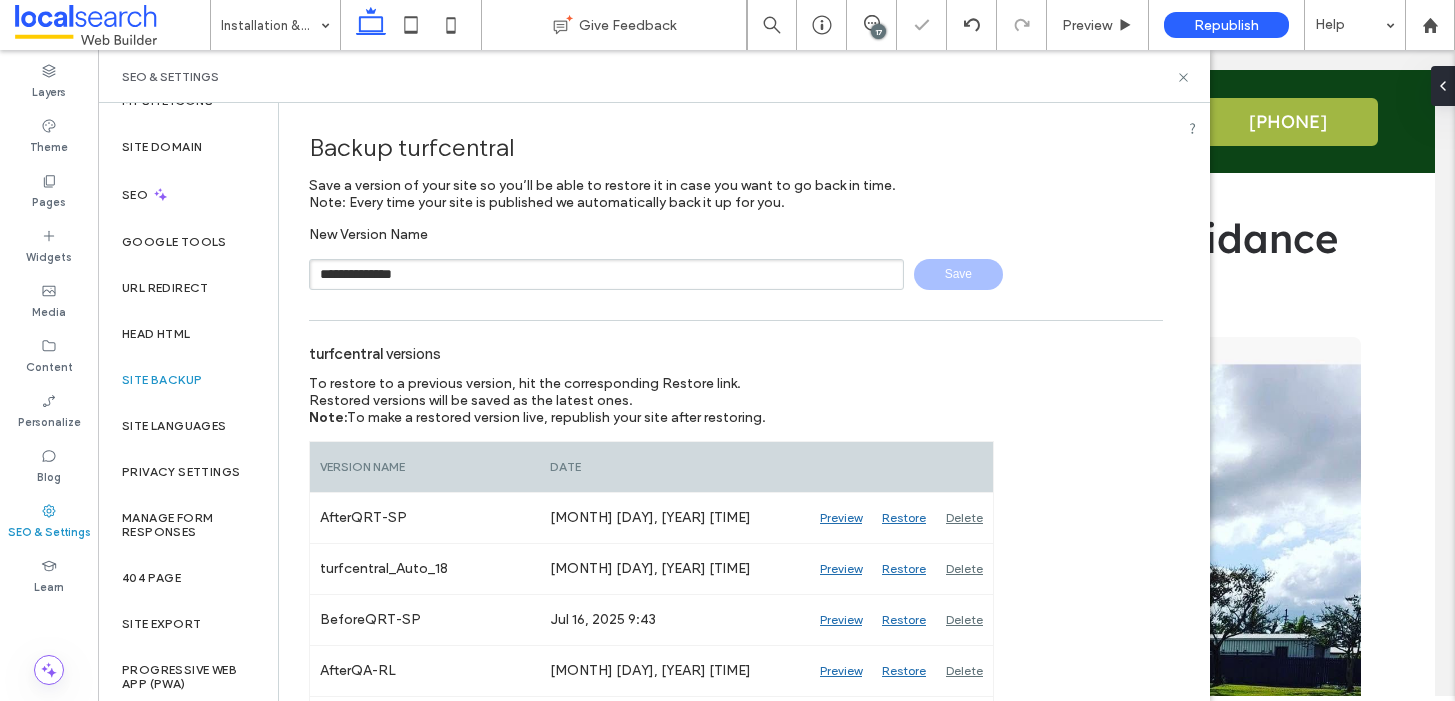 type 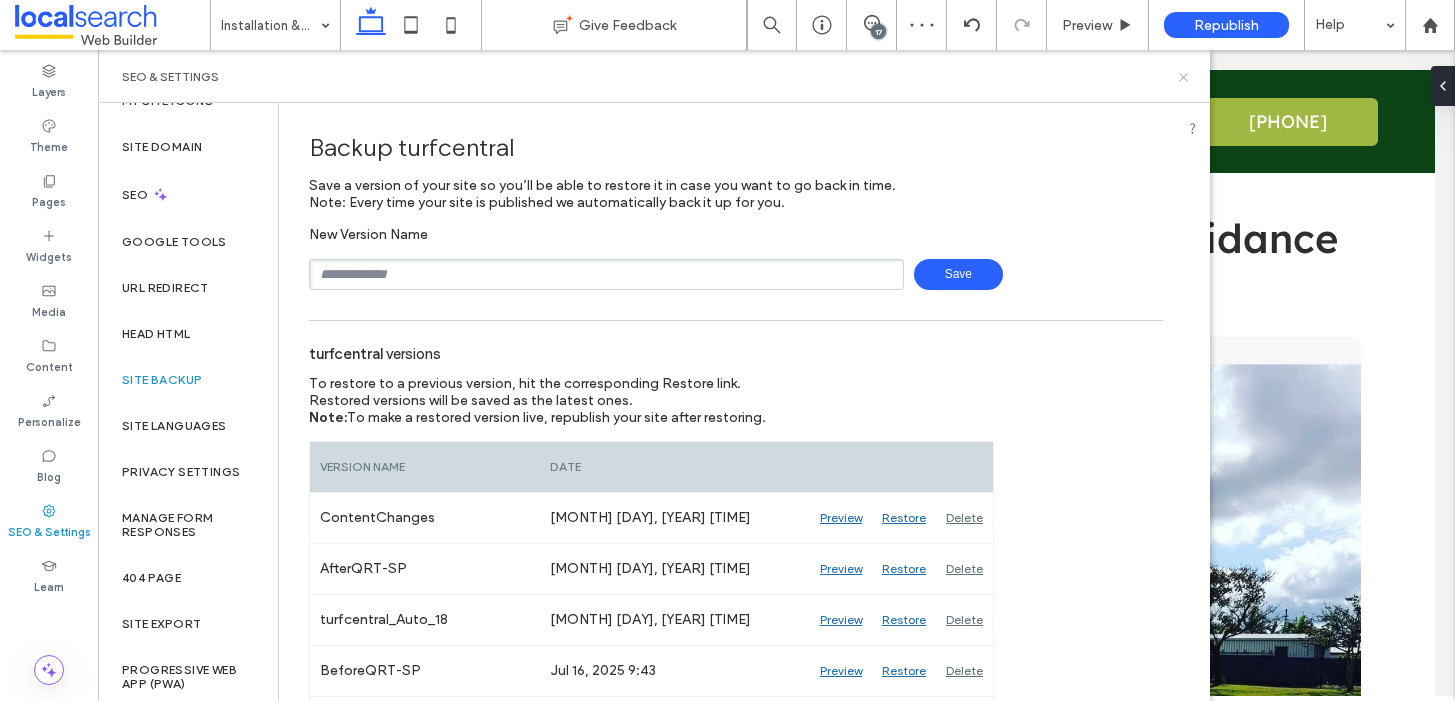 click 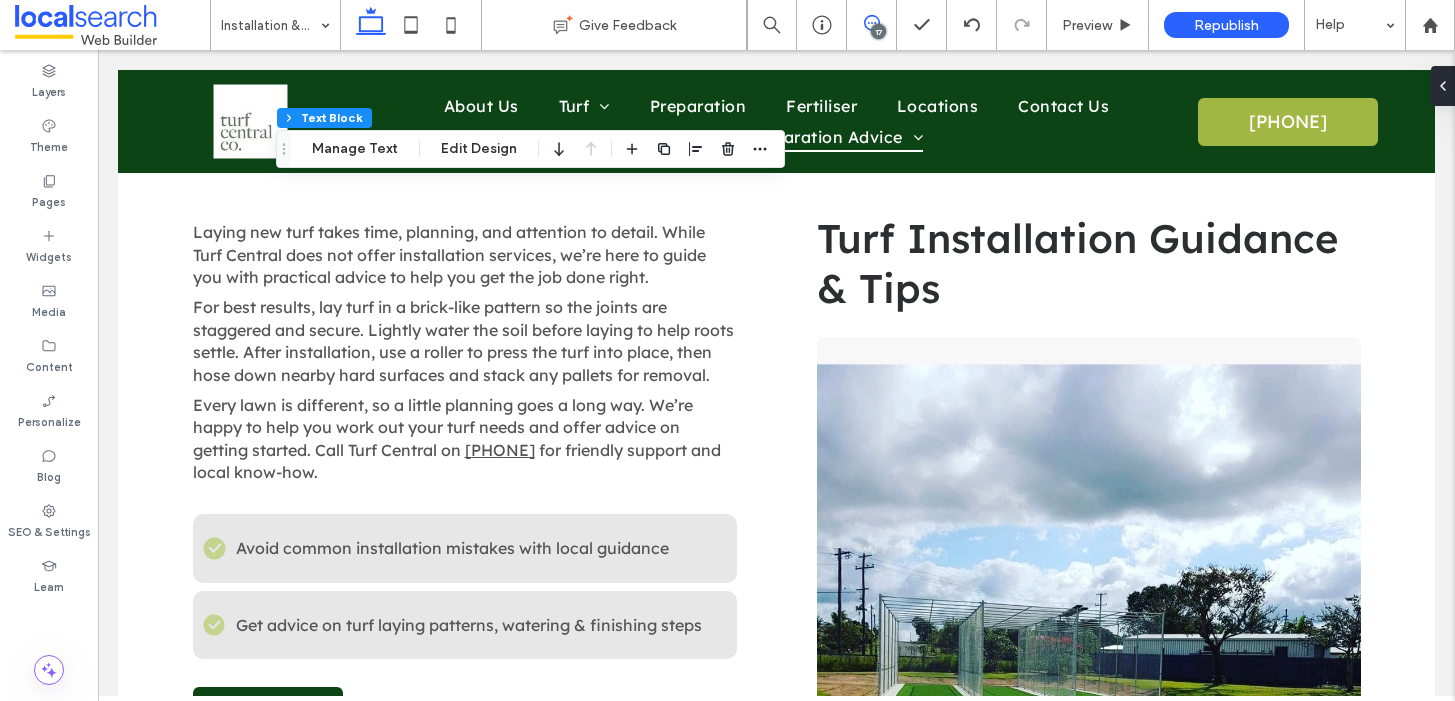 click 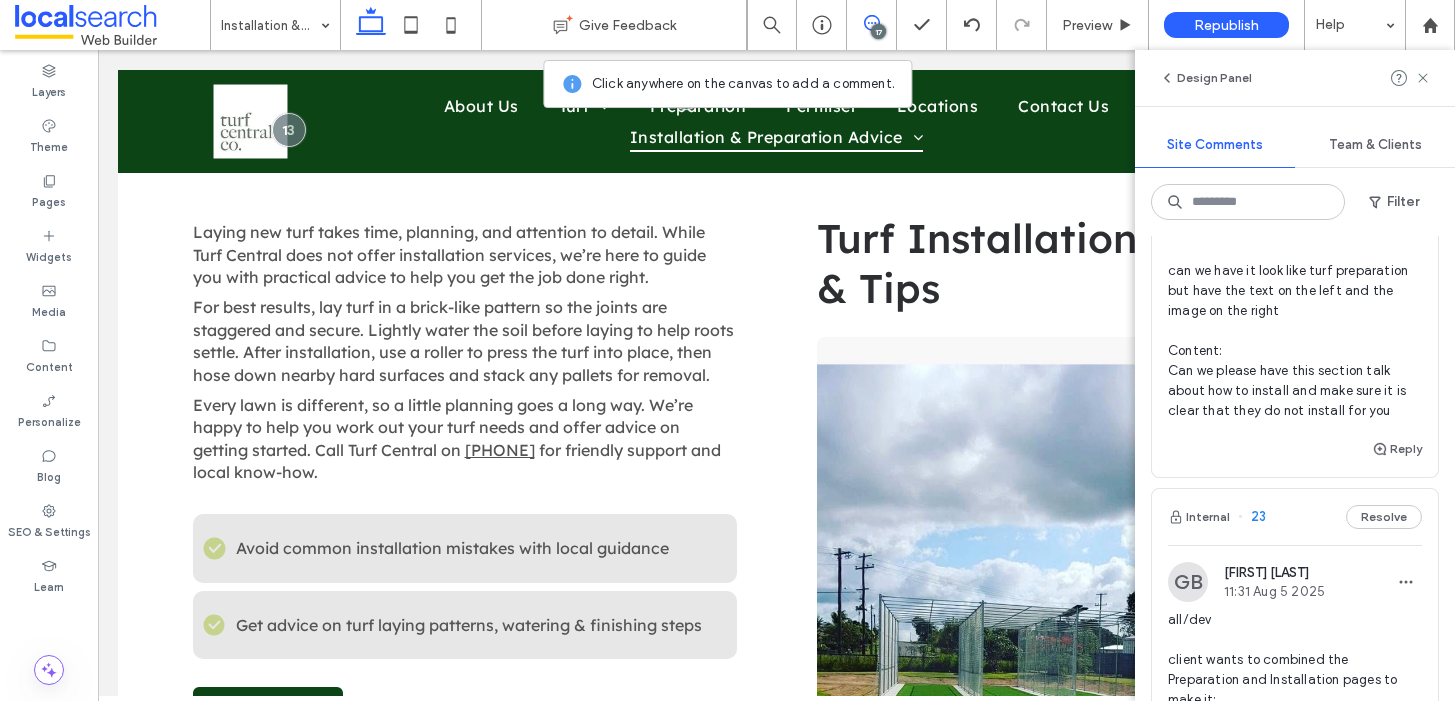 scroll, scrollTop: 2789, scrollLeft: 0, axis: vertical 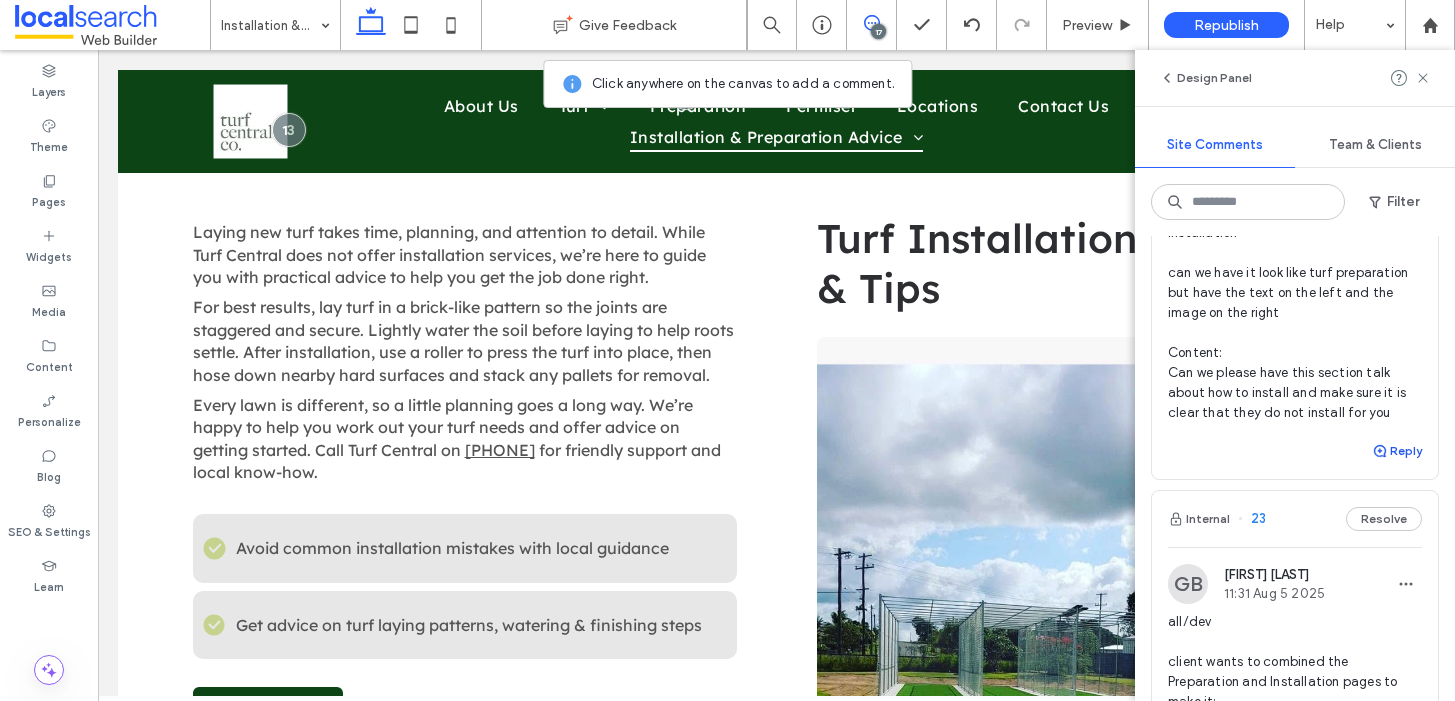click on "Reply" at bounding box center (1397, 451) 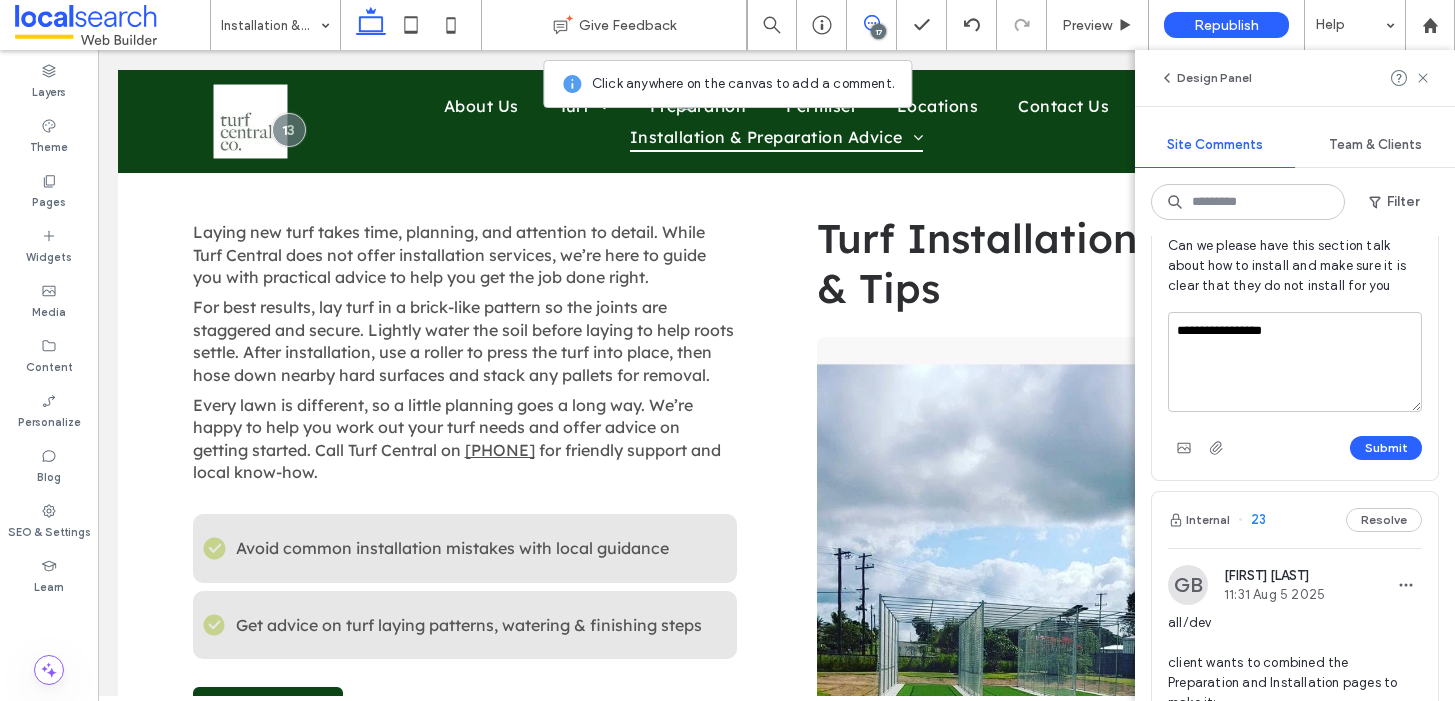 scroll, scrollTop: 2989, scrollLeft: 0, axis: vertical 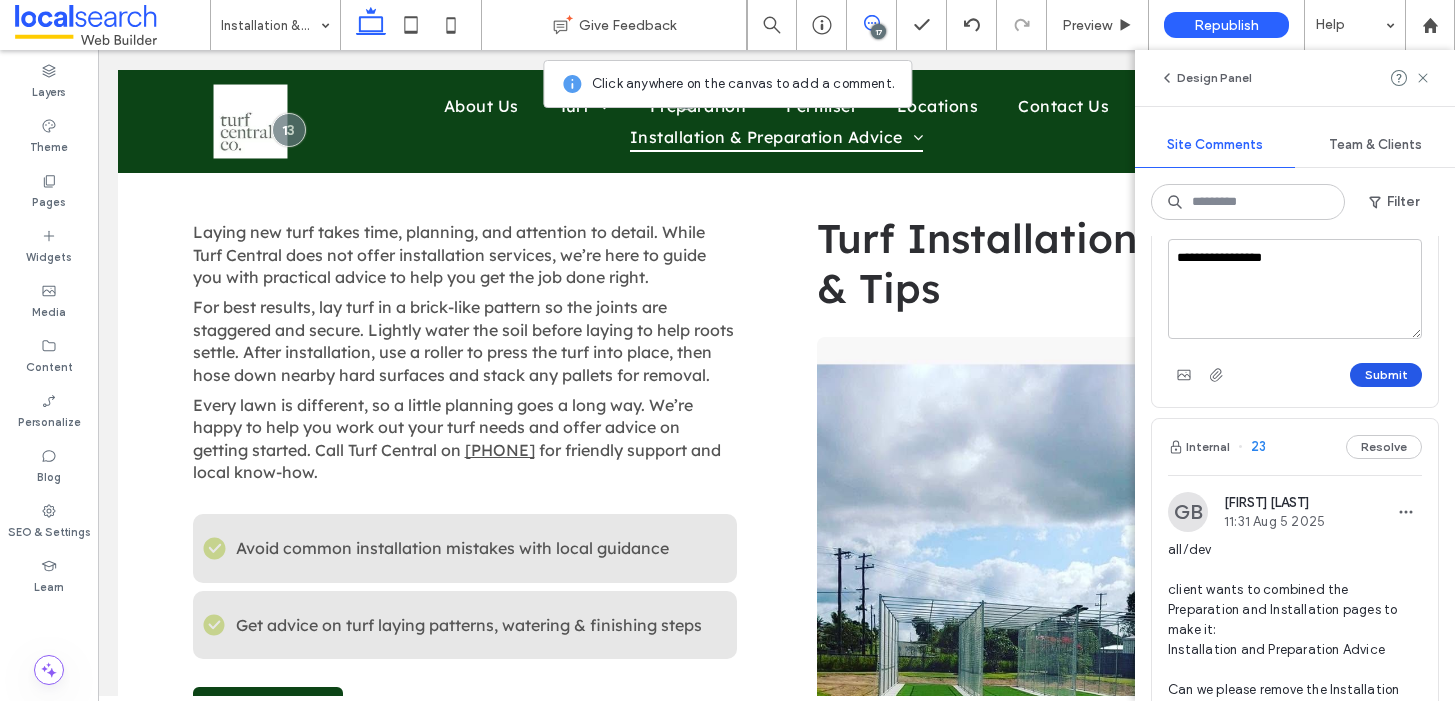 type on "**********" 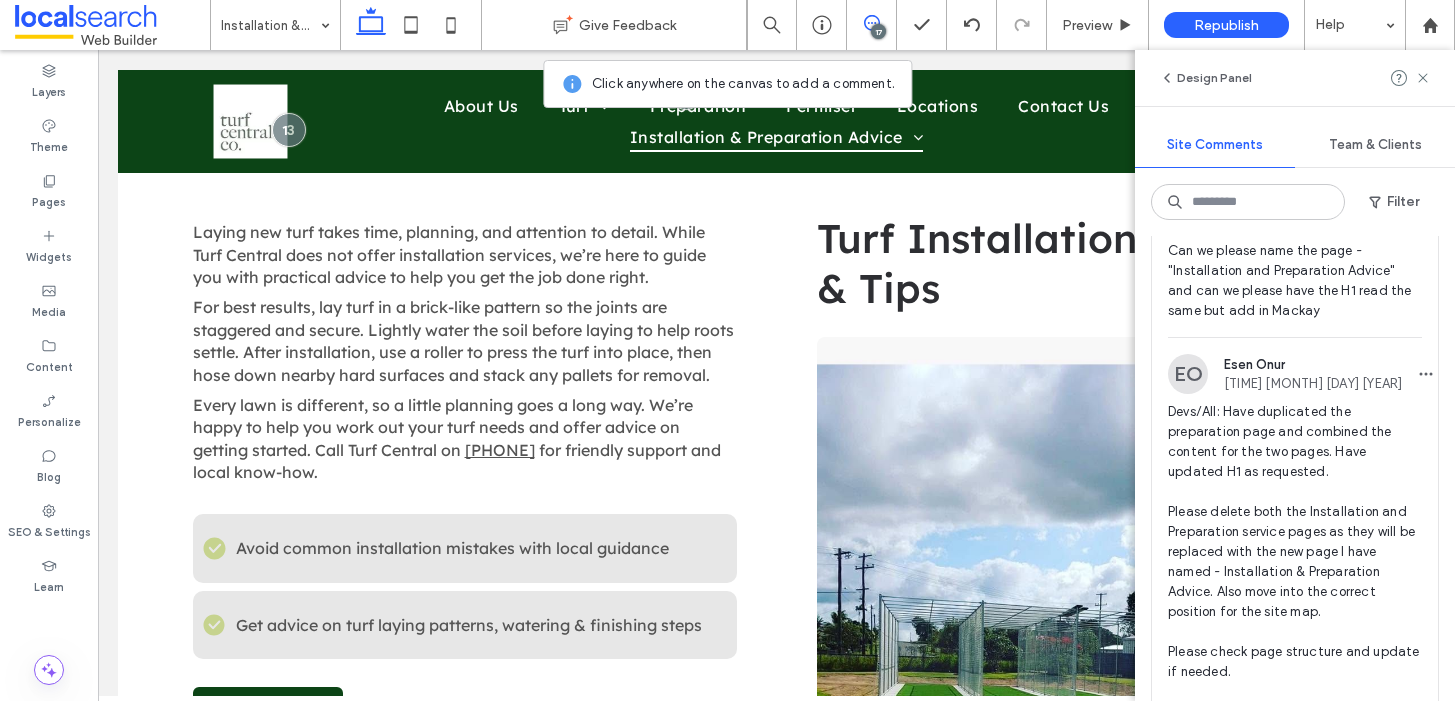 scroll, scrollTop: 3468, scrollLeft: 0, axis: vertical 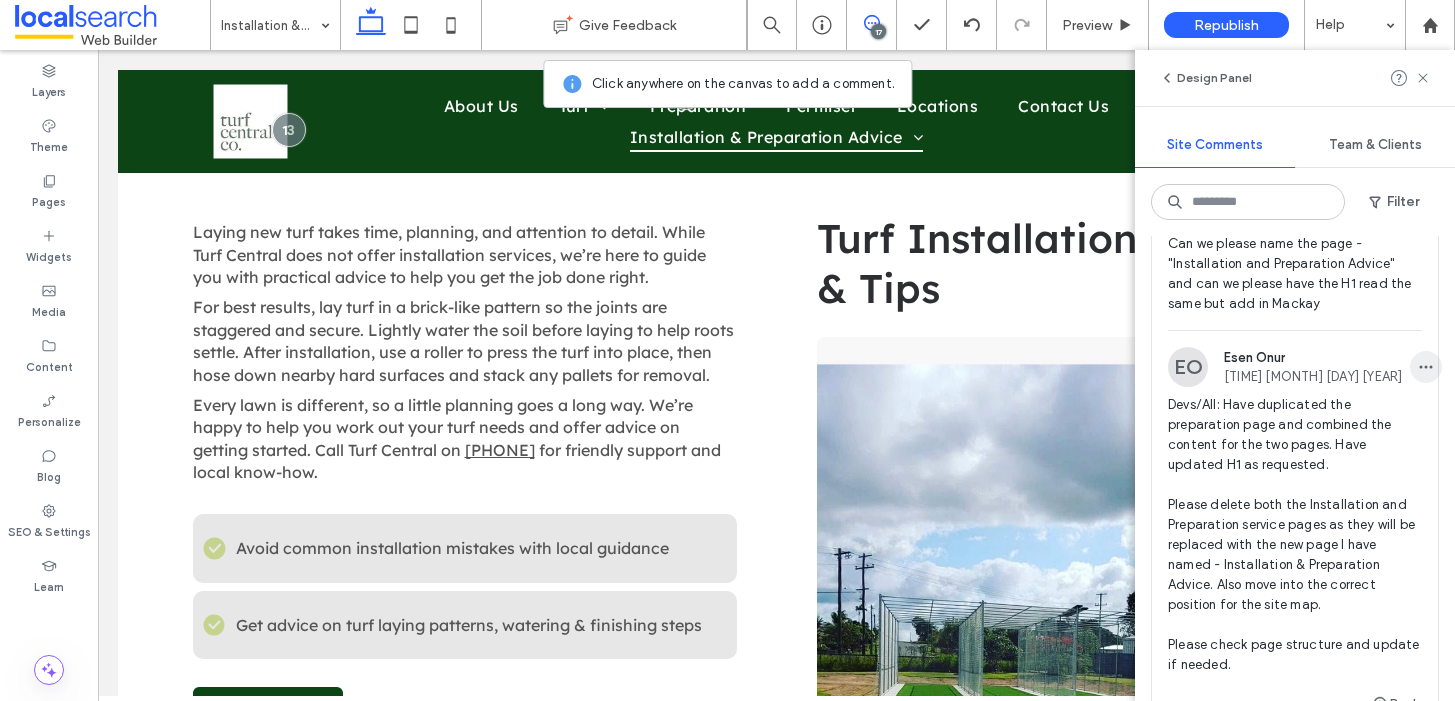 click 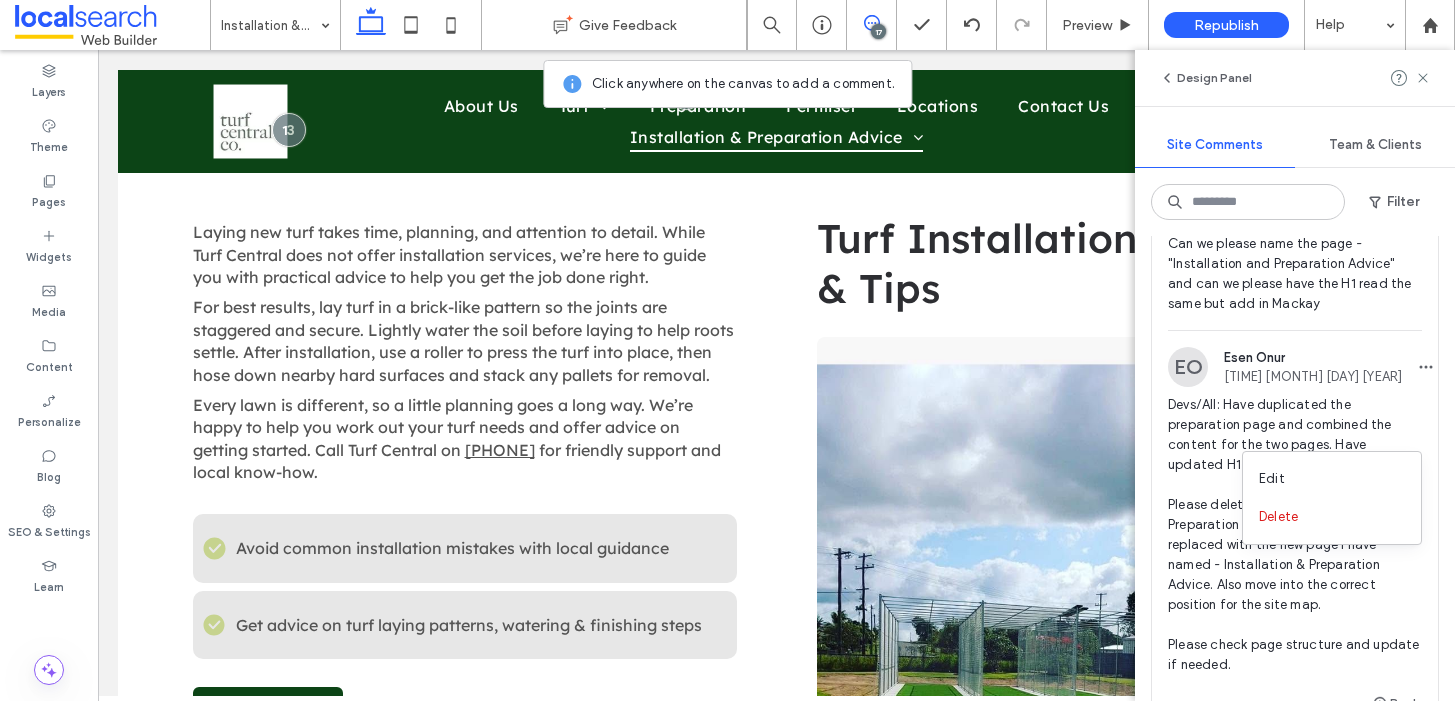 click on "Edit Delete" at bounding box center [1332, 498] 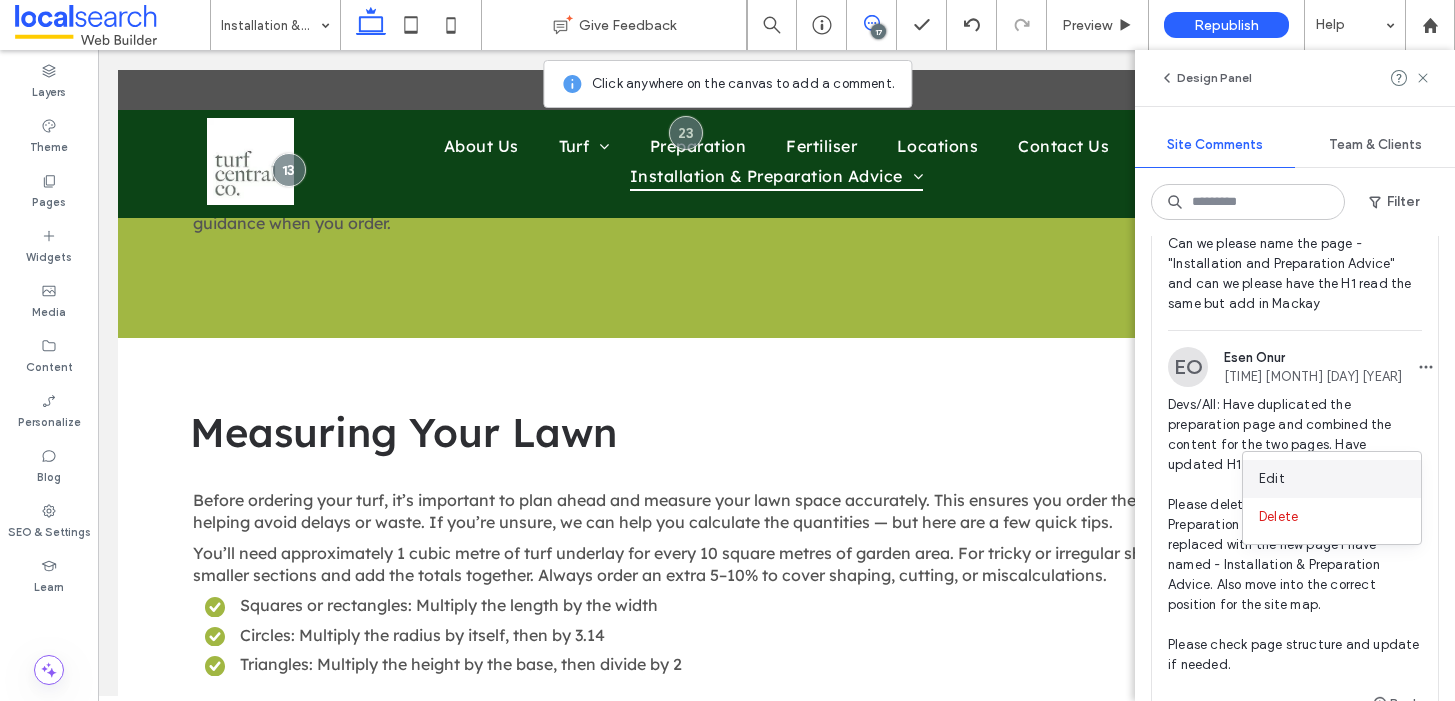 scroll, scrollTop: 0, scrollLeft: 0, axis: both 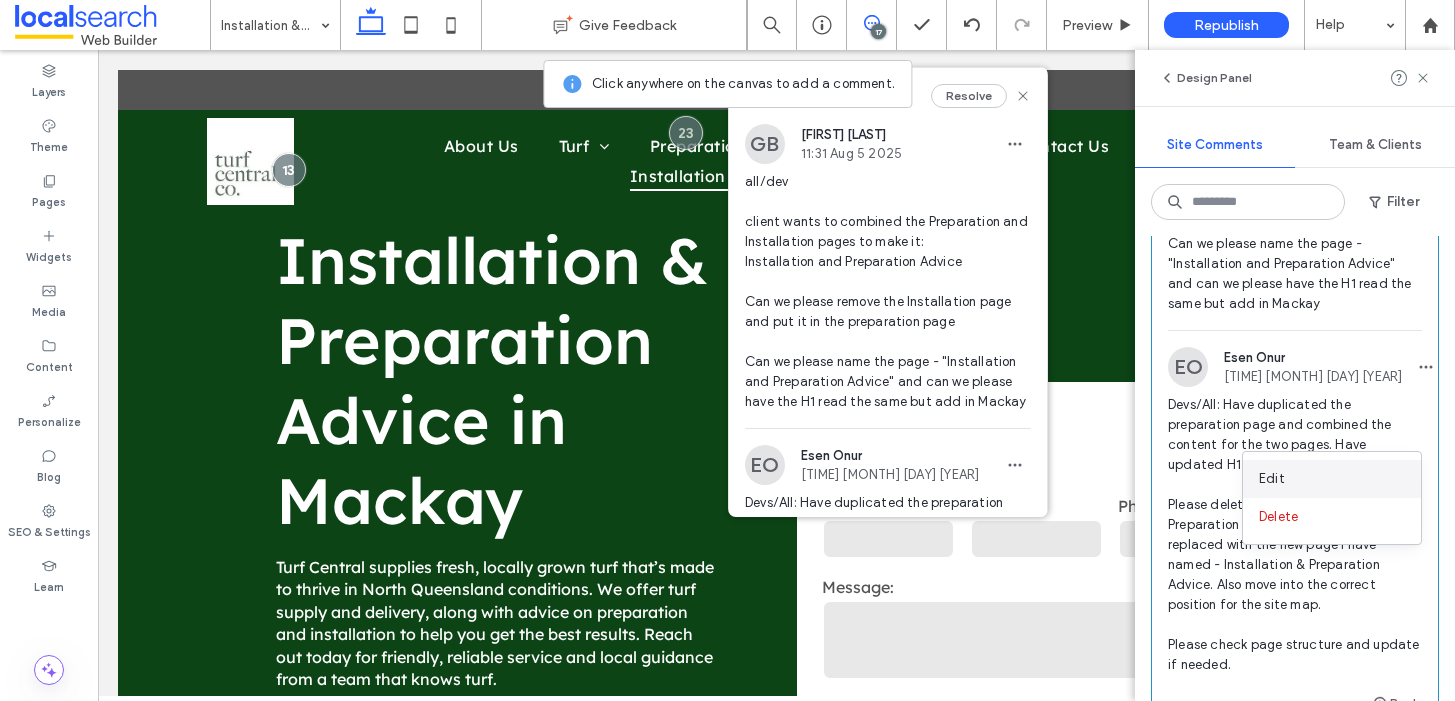 click on "Edit" at bounding box center (1332, 479) 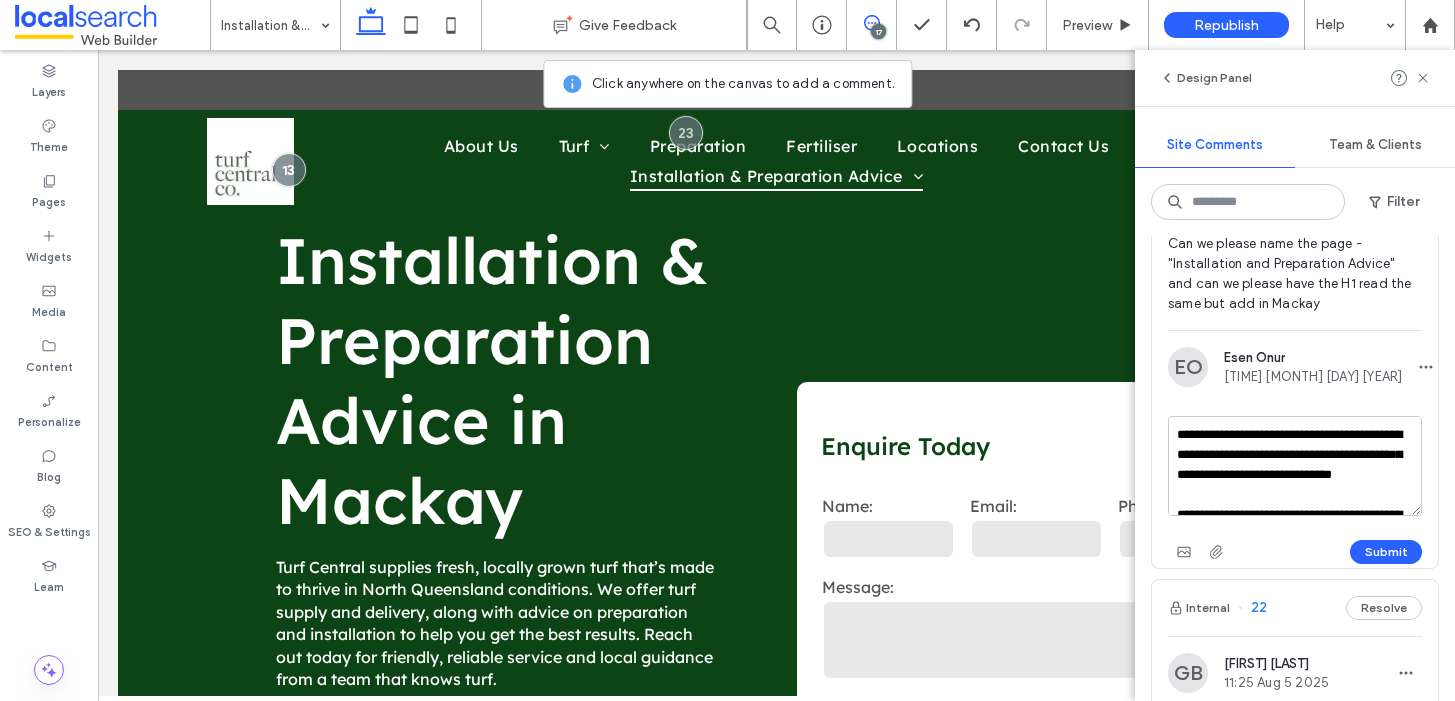 click on "**********" at bounding box center [1295, 466] 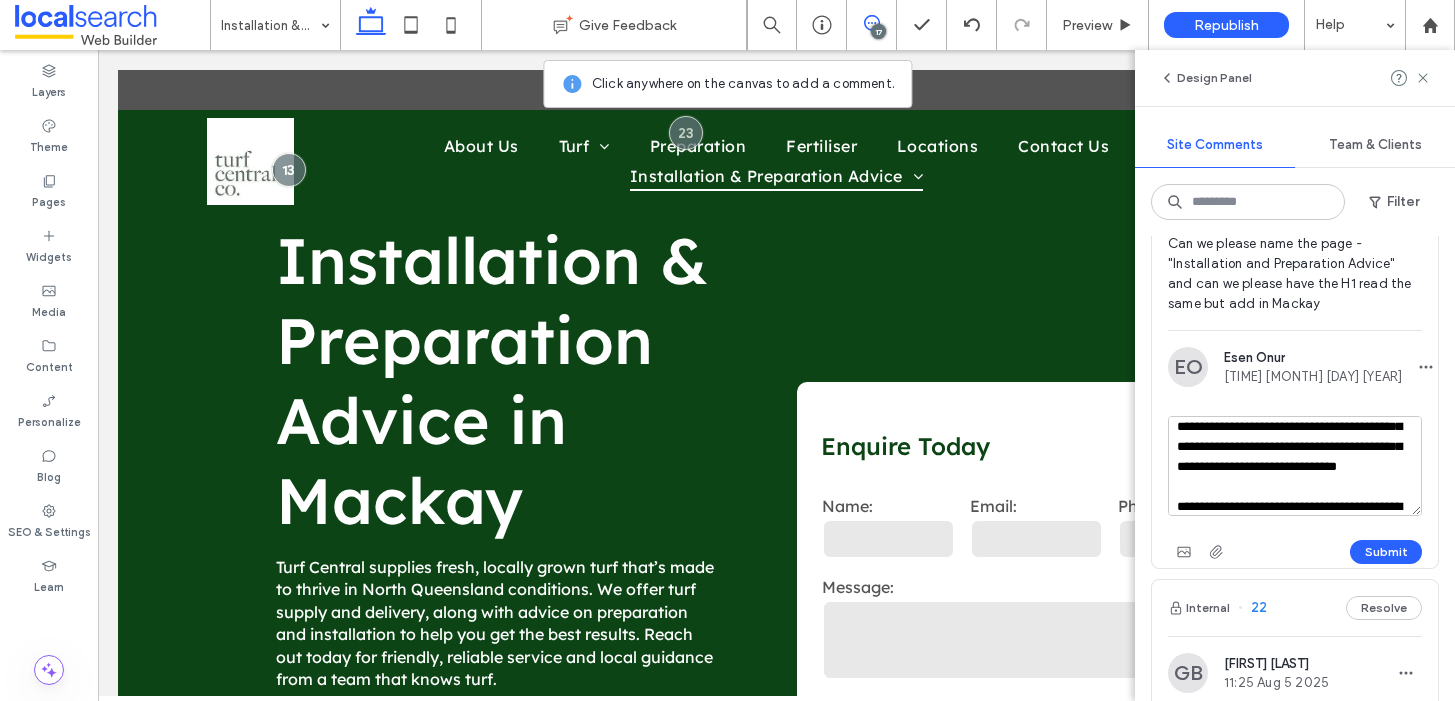 scroll, scrollTop: 198, scrollLeft: 0, axis: vertical 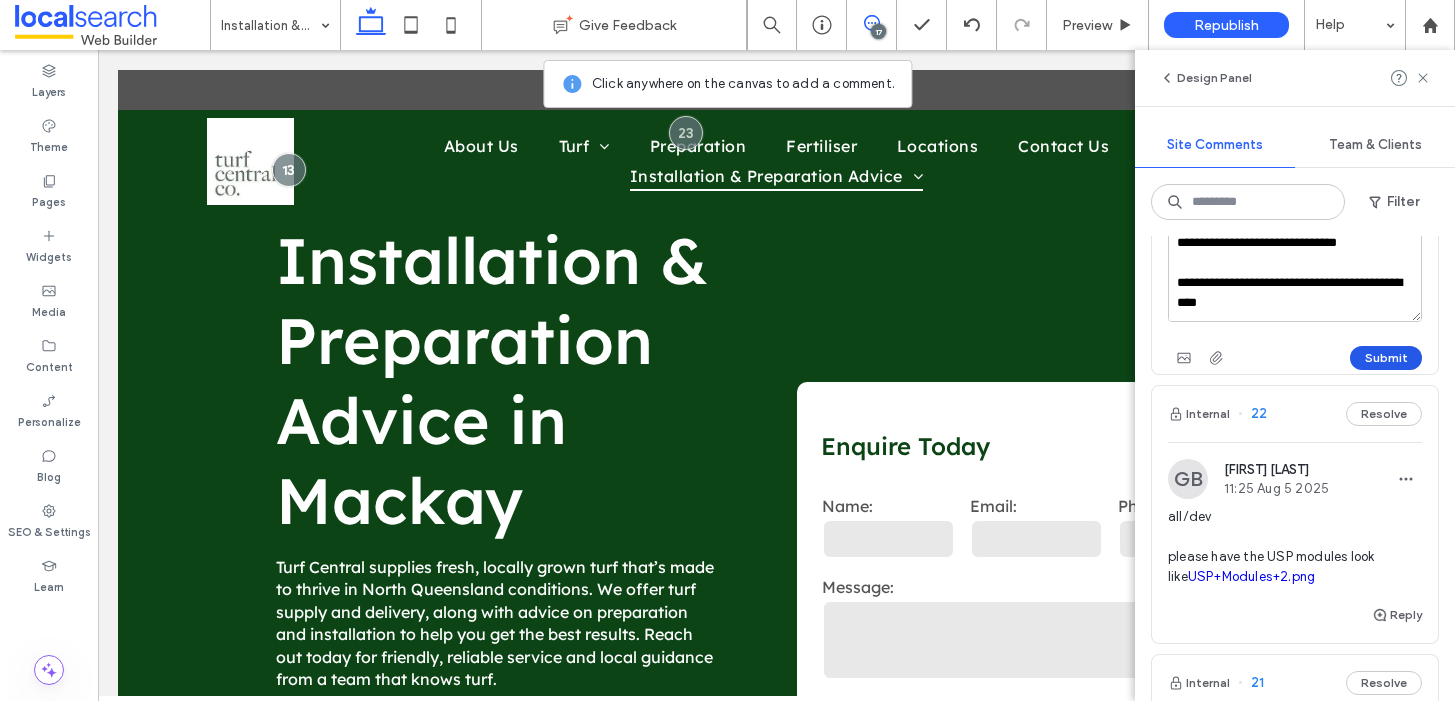 type on "**********" 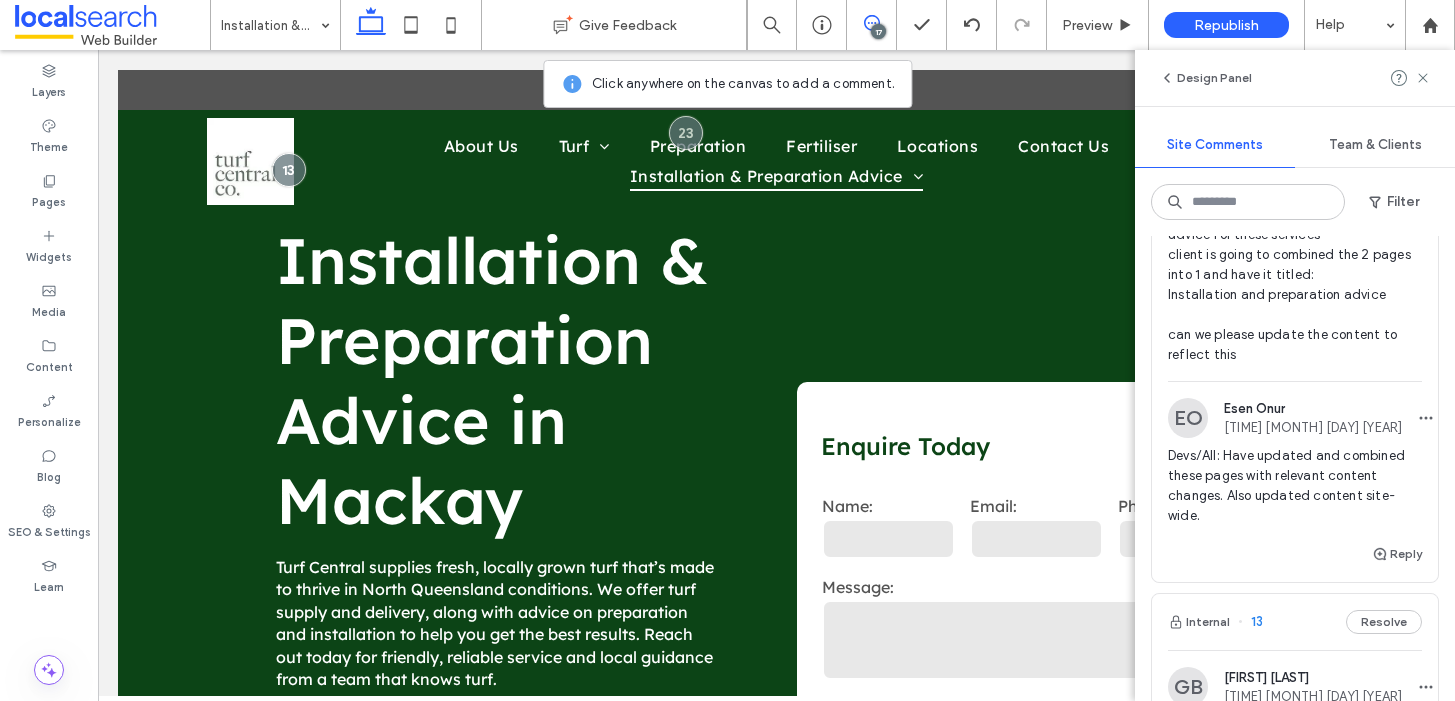 scroll, scrollTop: 6618, scrollLeft: 0, axis: vertical 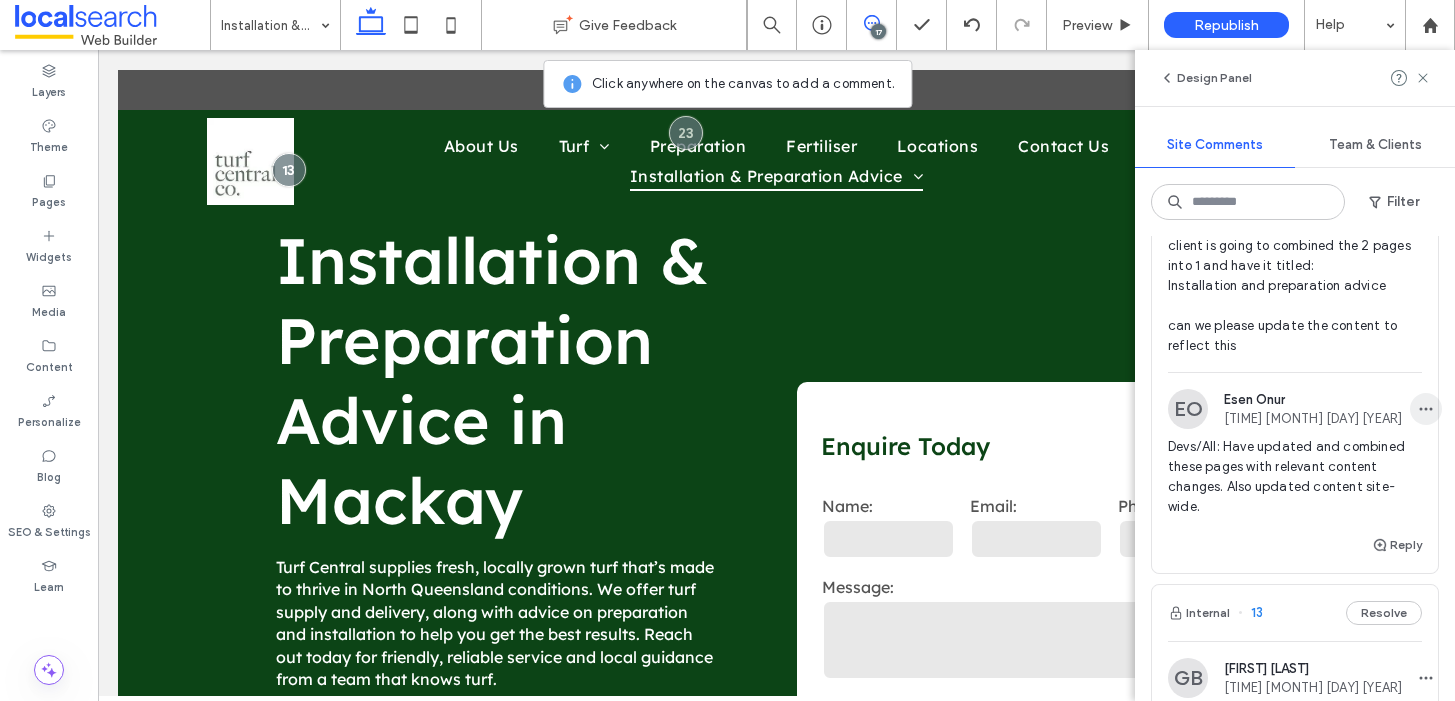 click 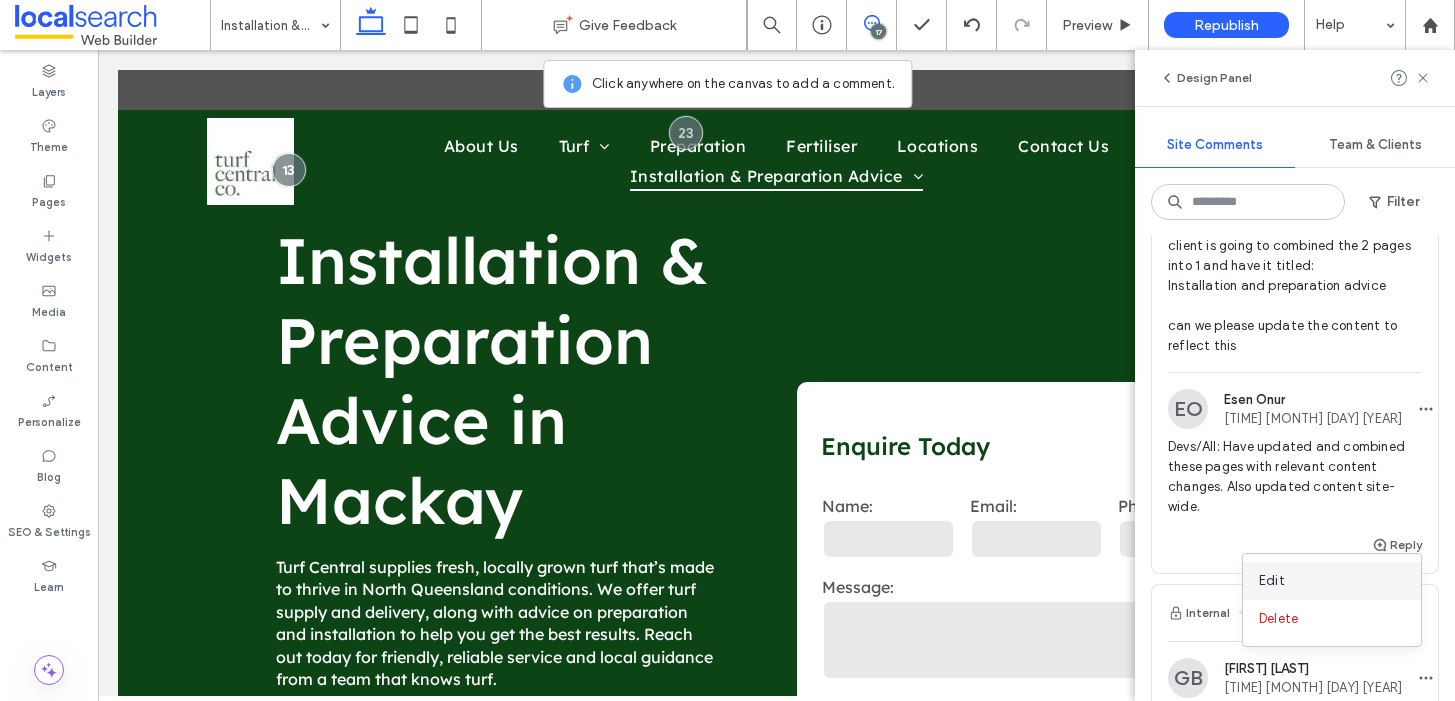 click on "Edit" at bounding box center (1332, 581) 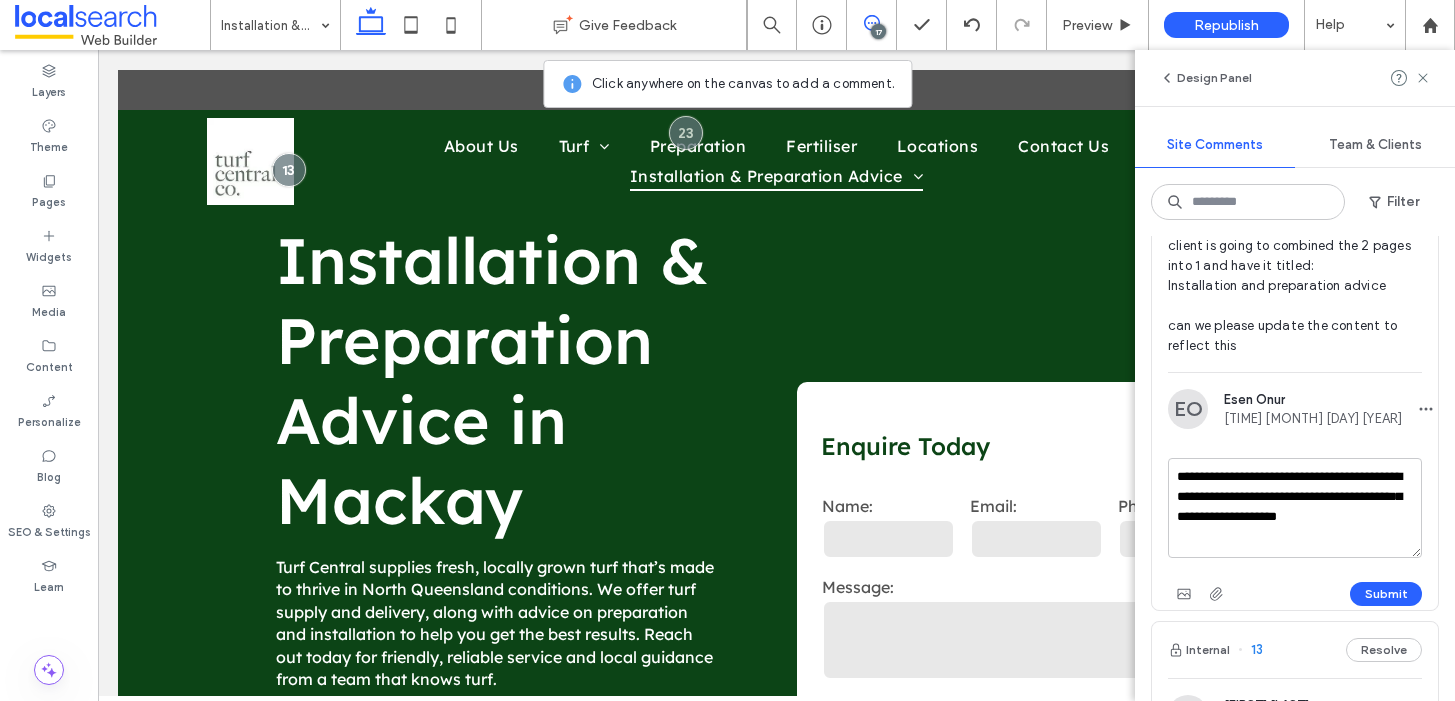 click on "**********" at bounding box center [1295, 508] 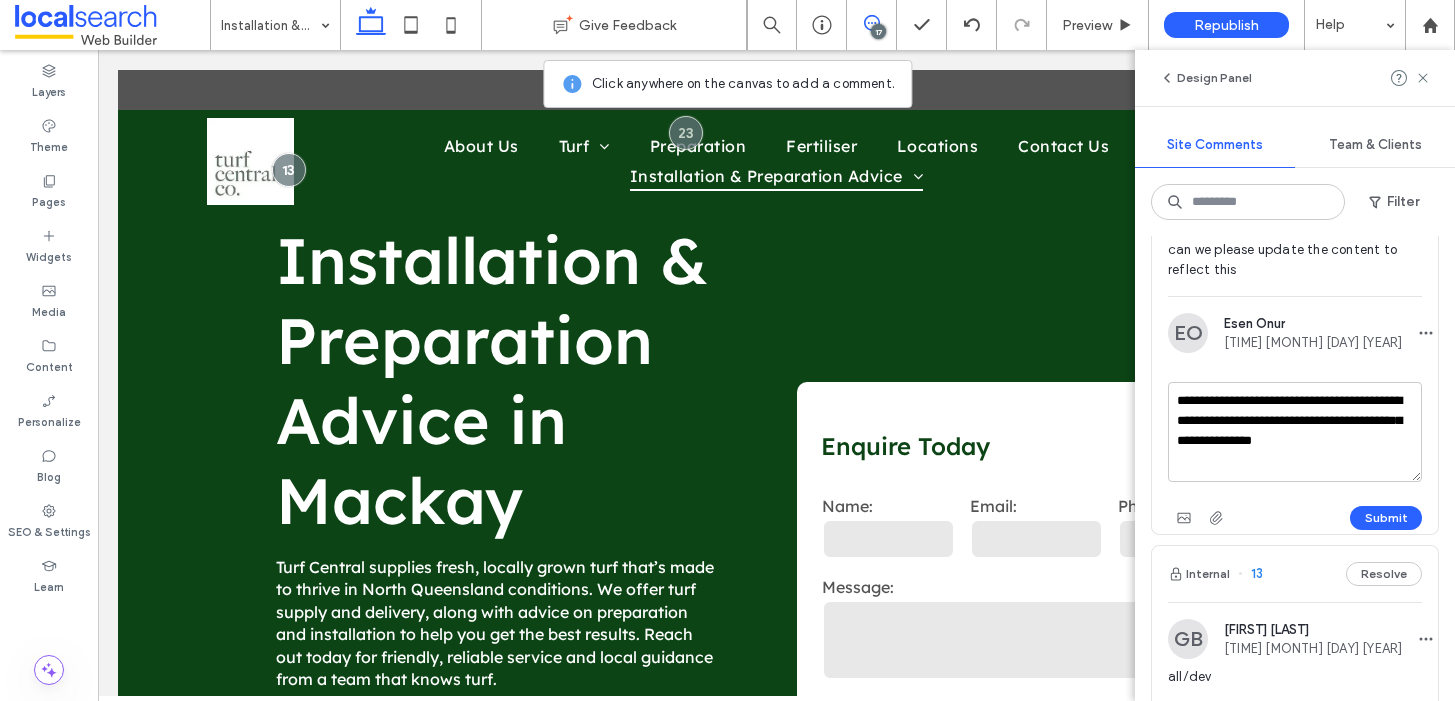 scroll, scrollTop: 6761, scrollLeft: 0, axis: vertical 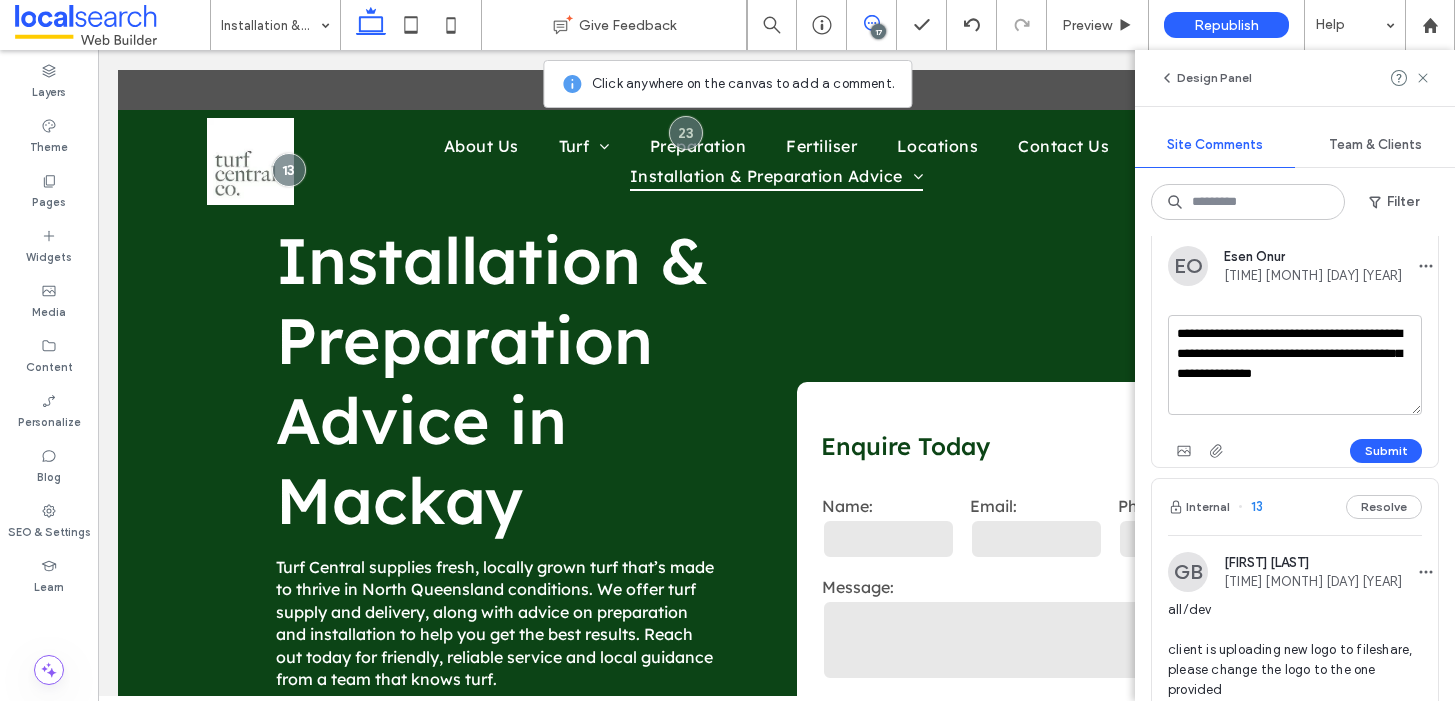 click on "**********" at bounding box center (1295, 365) 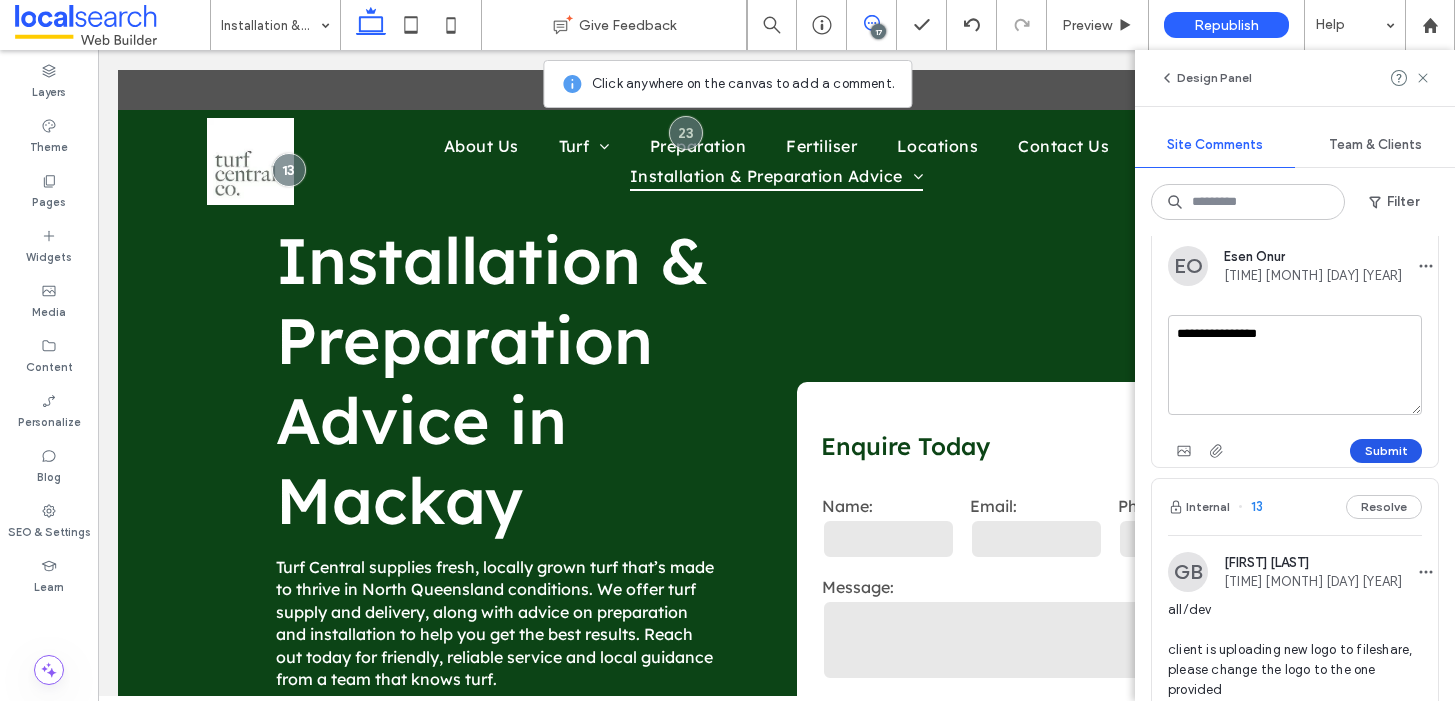 type on "**********" 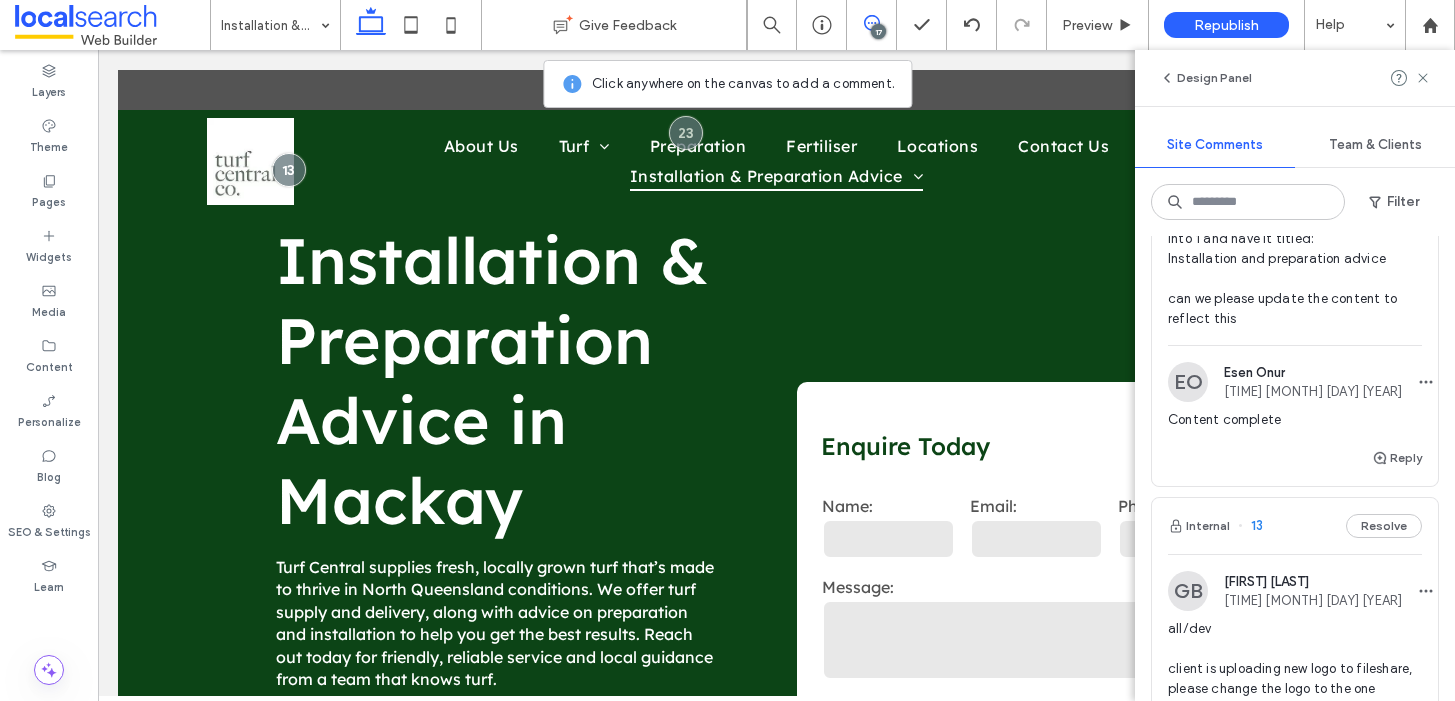 scroll, scrollTop: 6665, scrollLeft: 0, axis: vertical 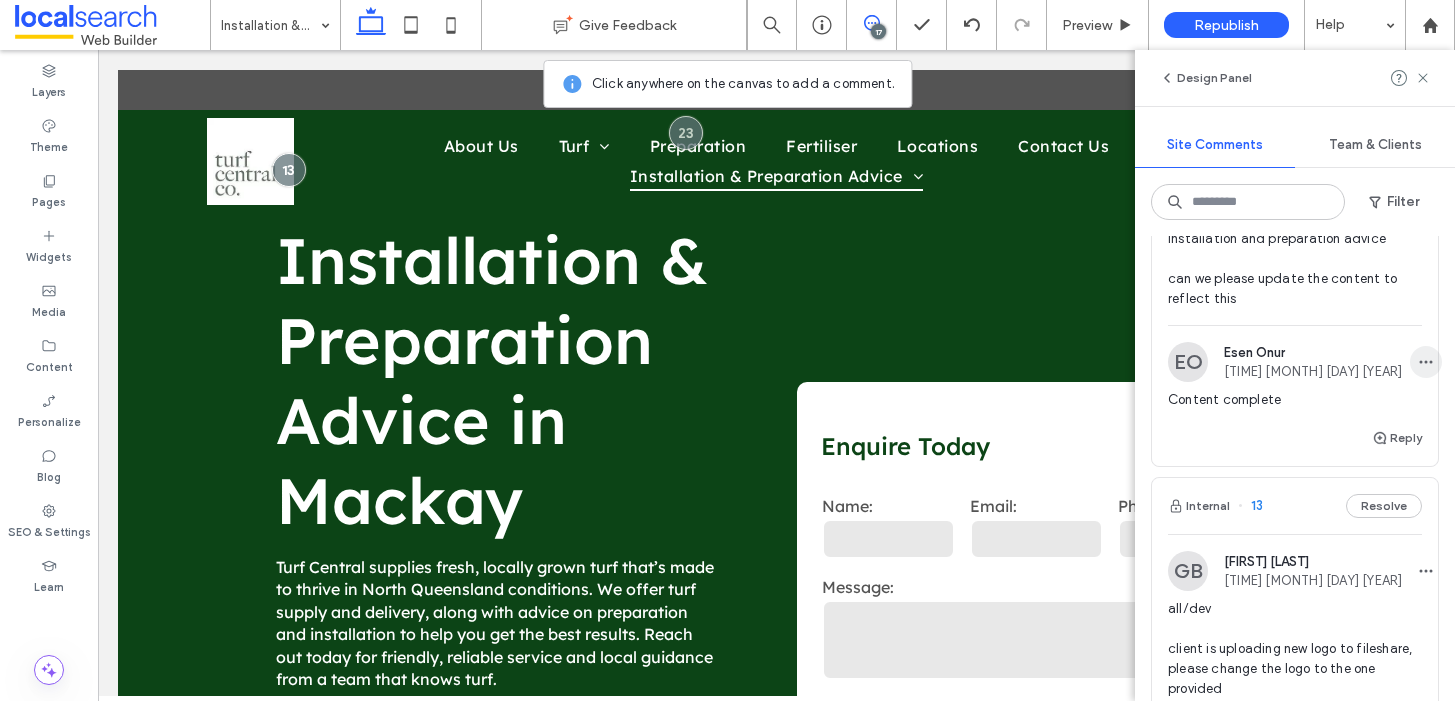 click at bounding box center (1426, 362) 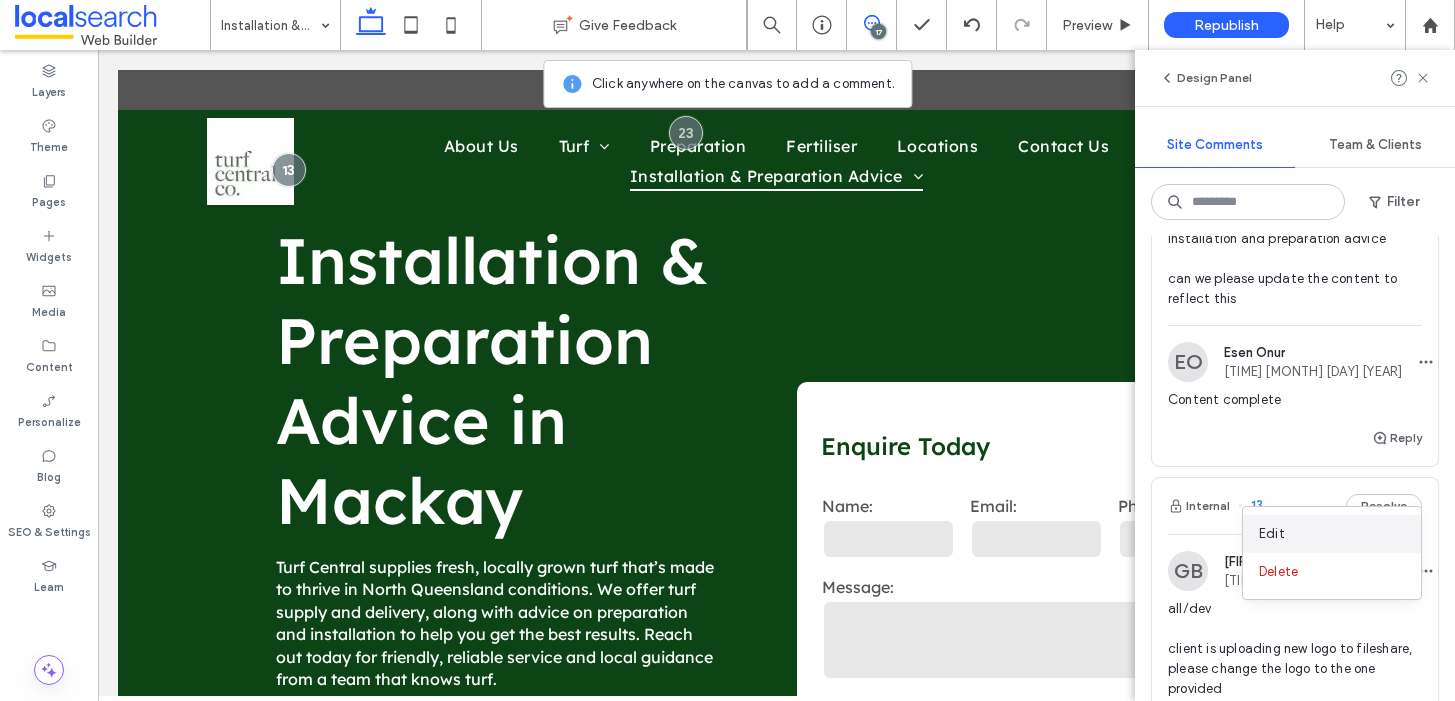 click on "Edit" at bounding box center (1332, 534) 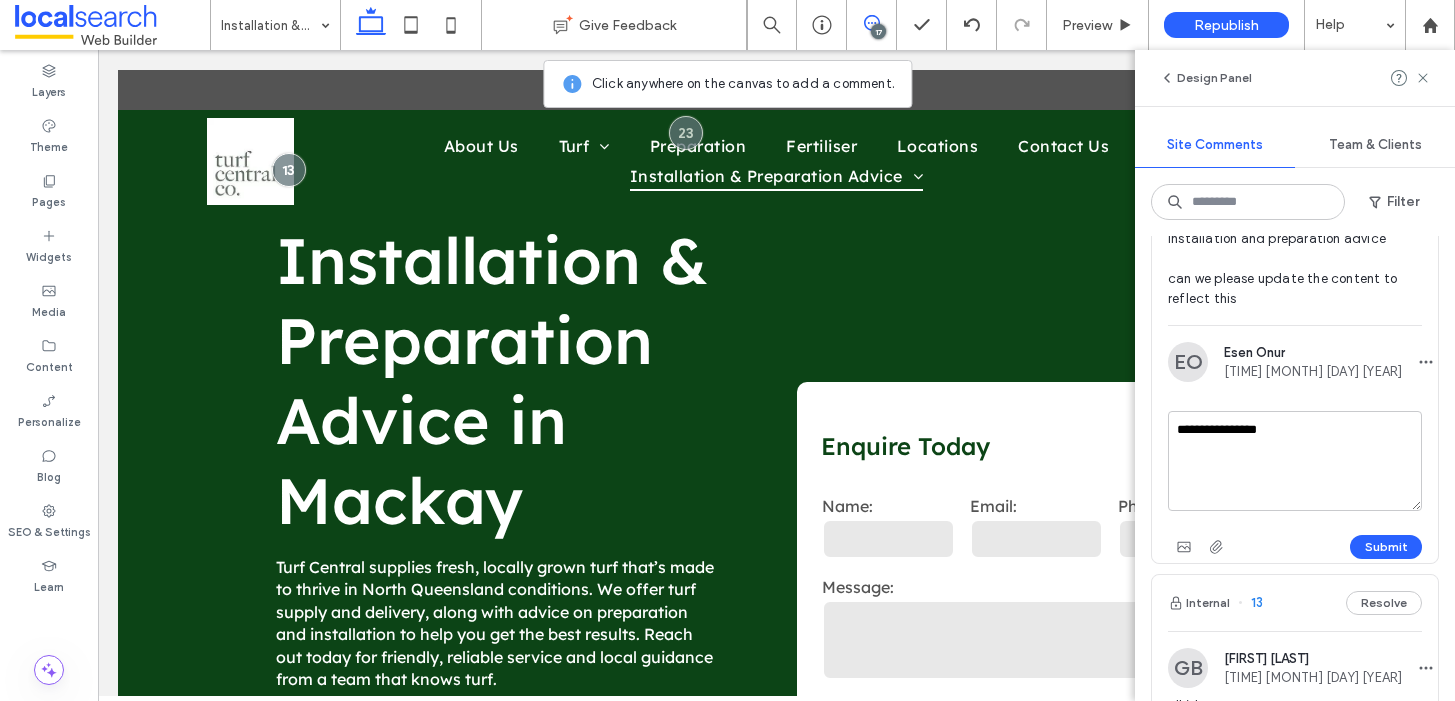 click on "**********" at bounding box center (1295, 461) 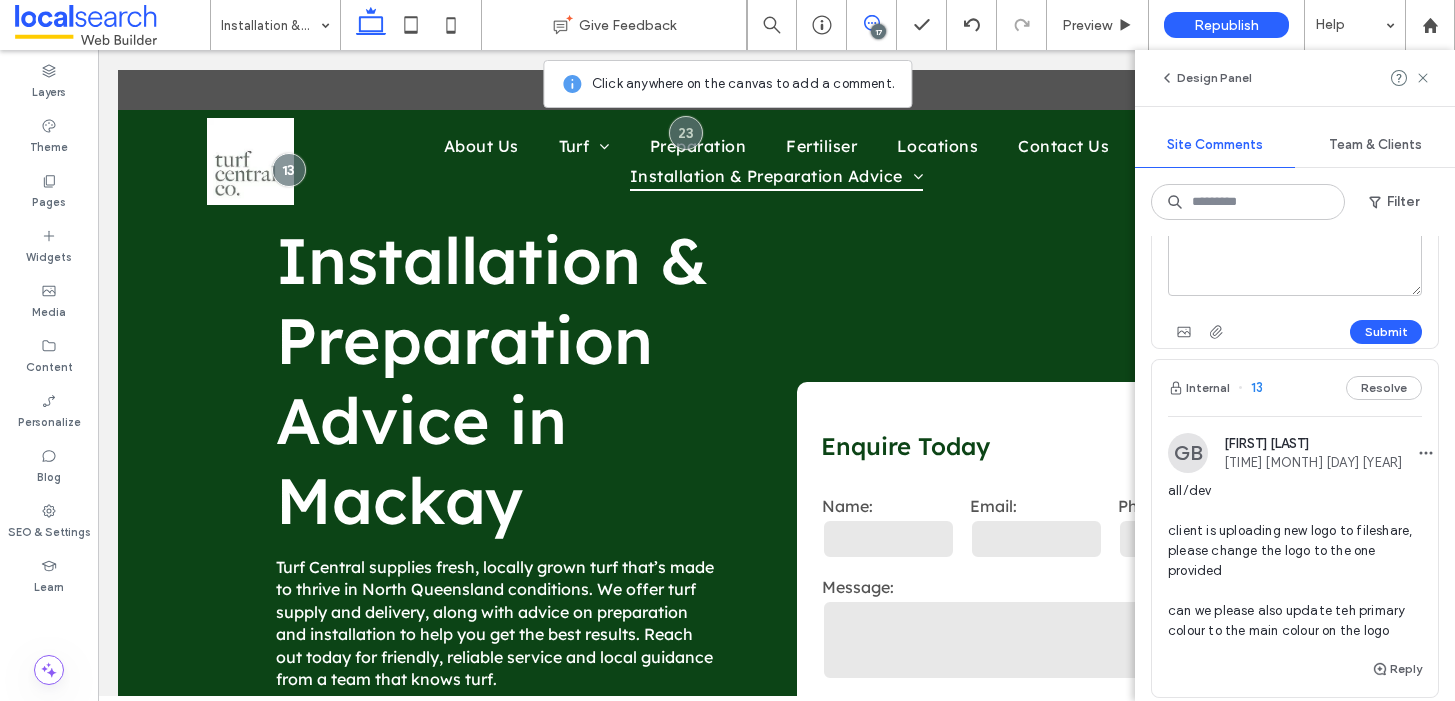scroll, scrollTop: 6884, scrollLeft: 0, axis: vertical 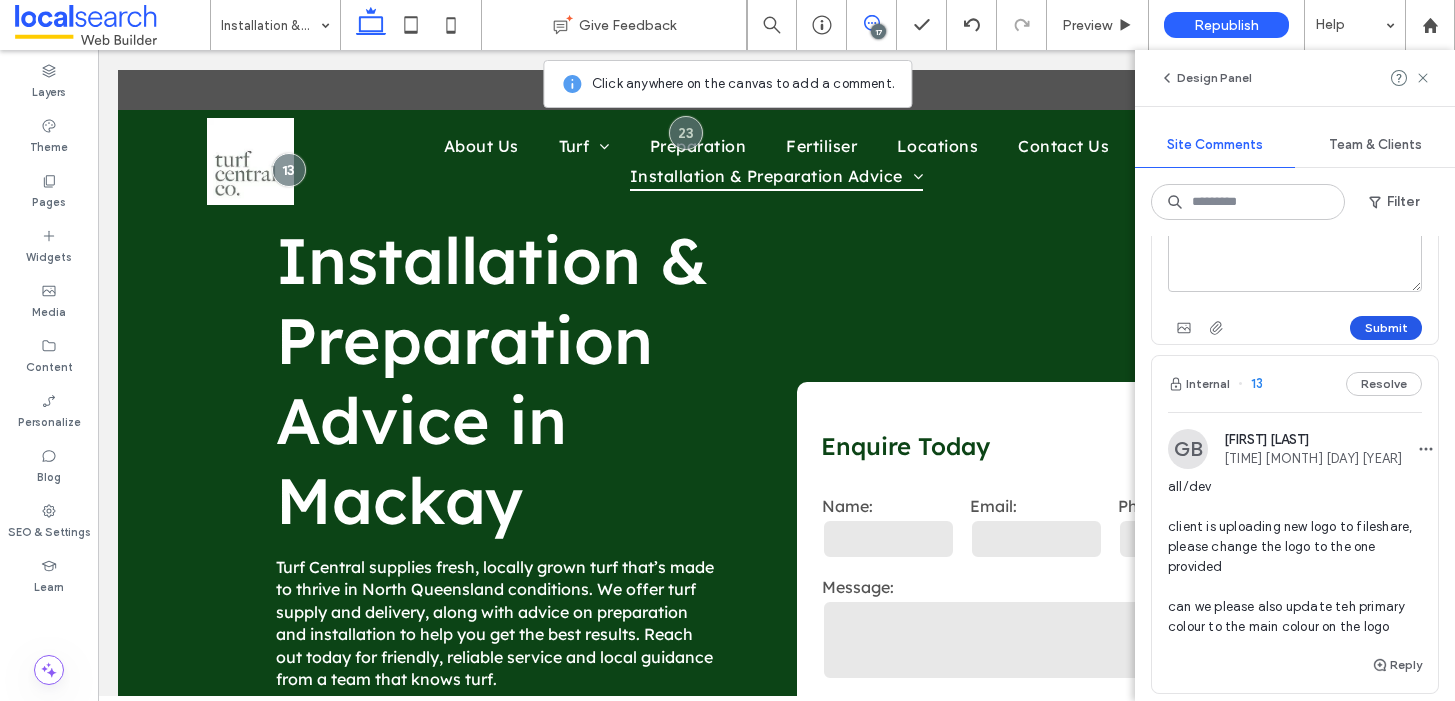 type on "**********" 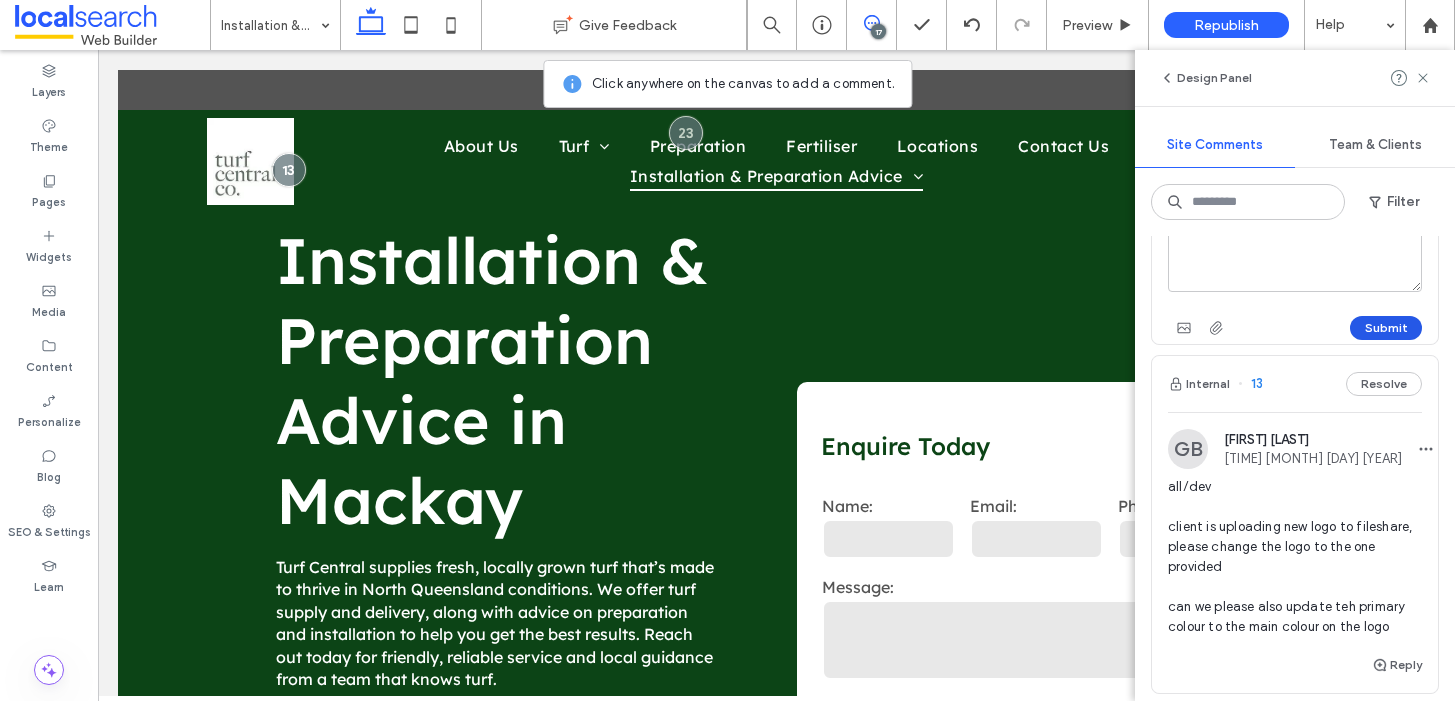 click on "Submit" at bounding box center [1386, 328] 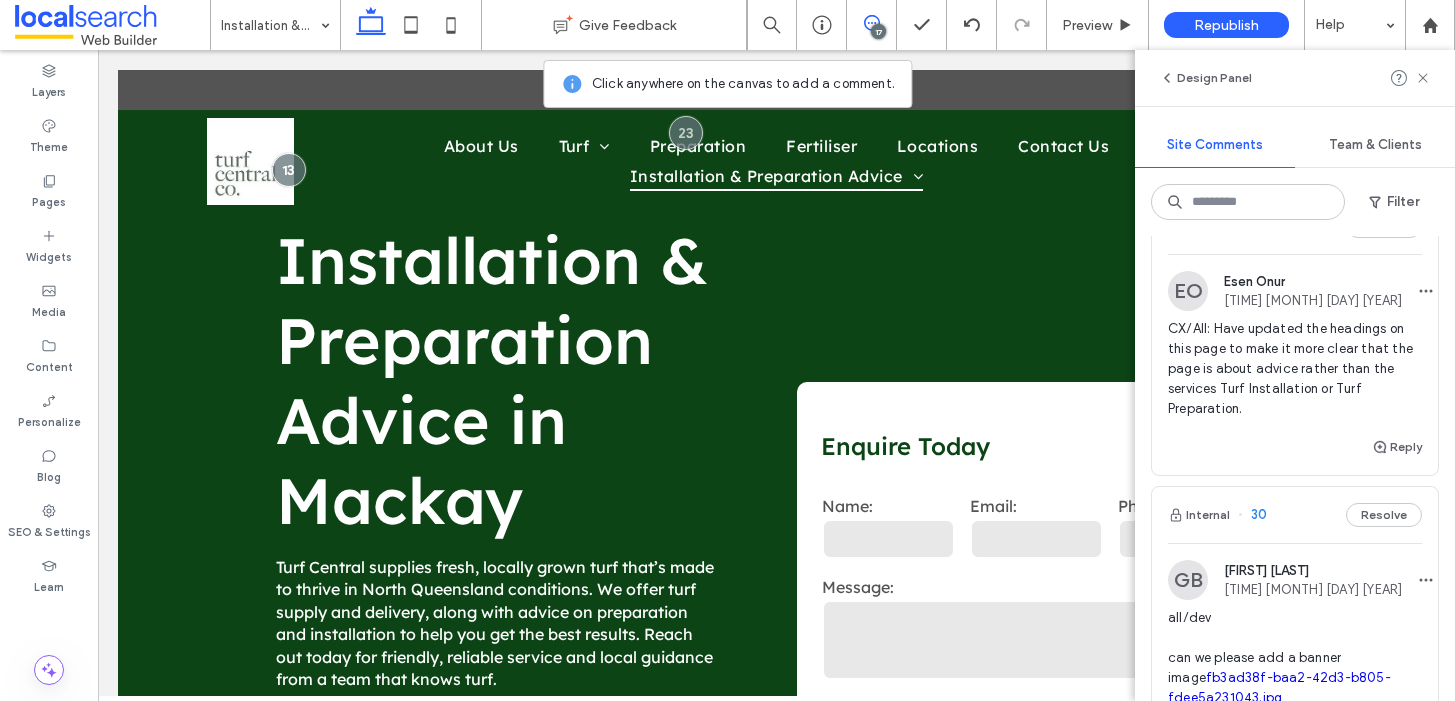 scroll, scrollTop: 0, scrollLeft: 0, axis: both 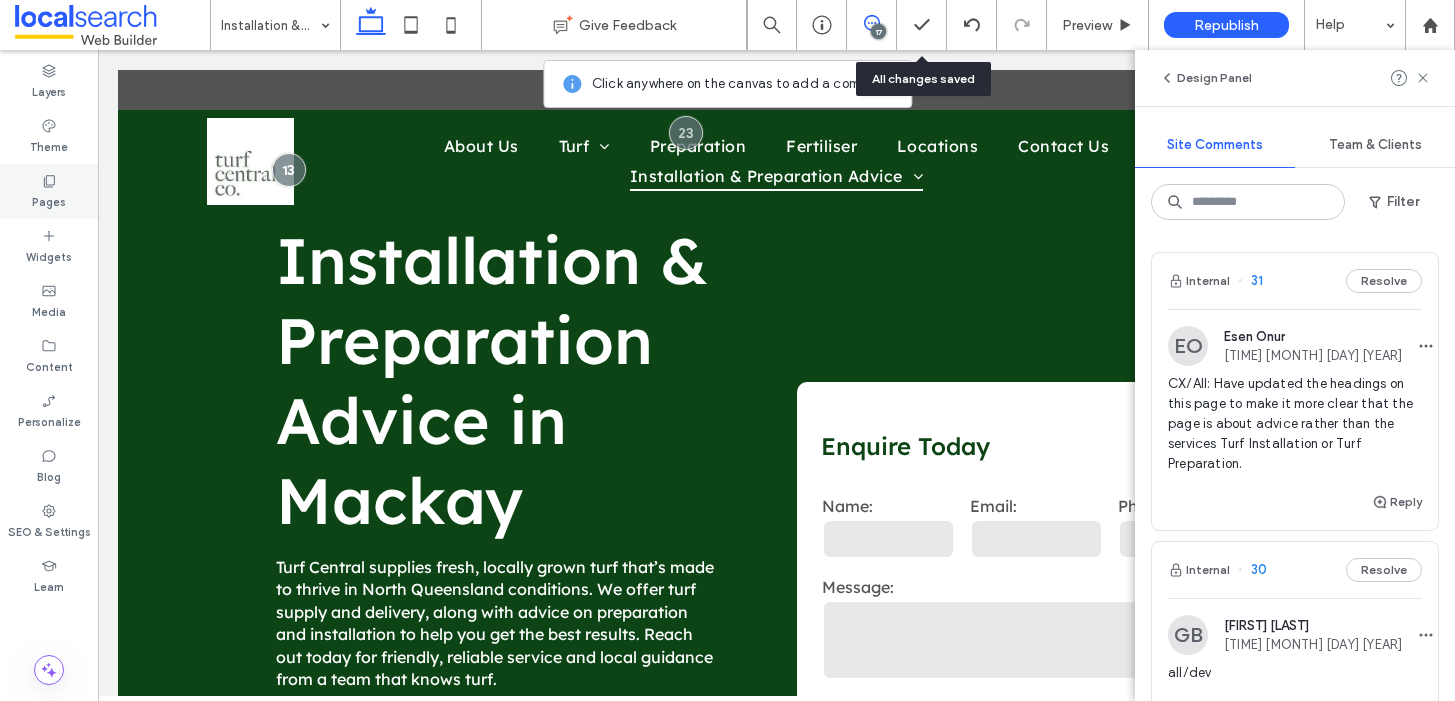 click on "Pages" at bounding box center (49, 191) 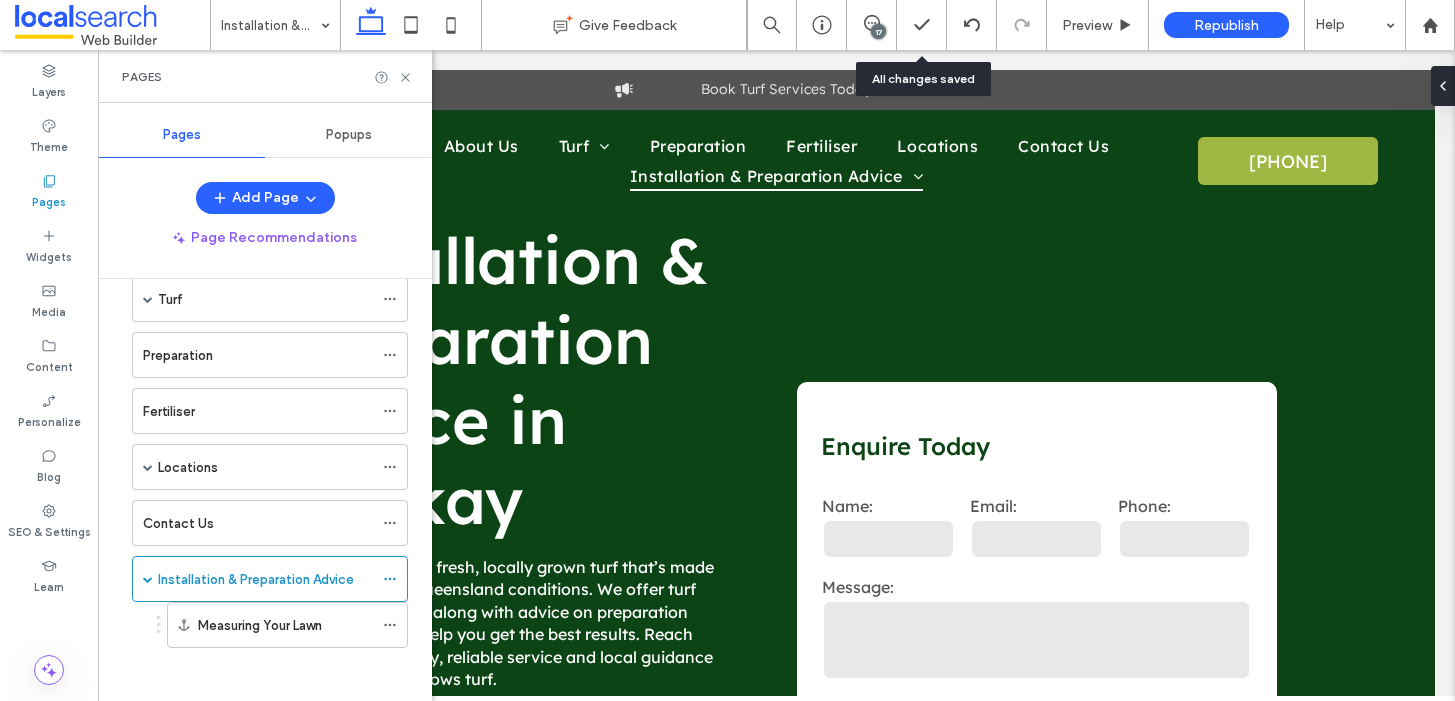 scroll, scrollTop: 156, scrollLeft: 0, axis: vertical 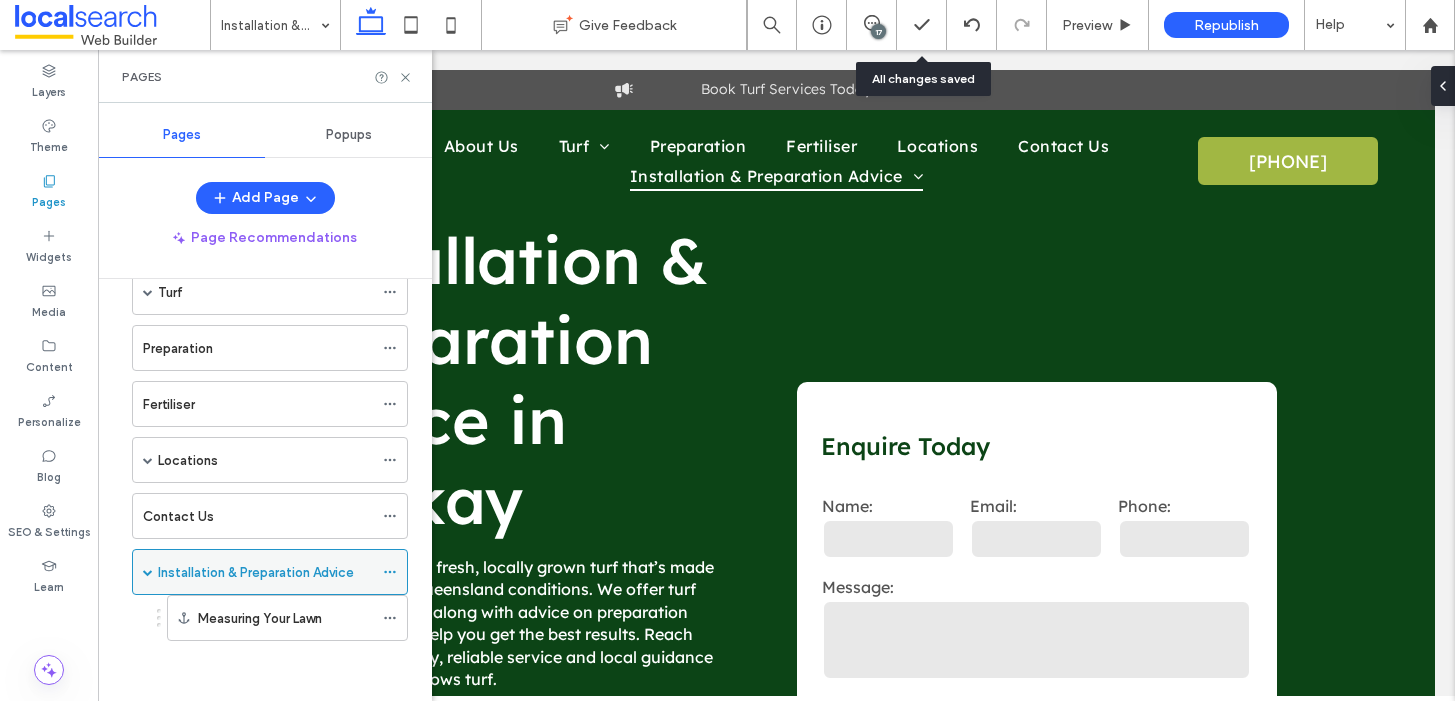 click 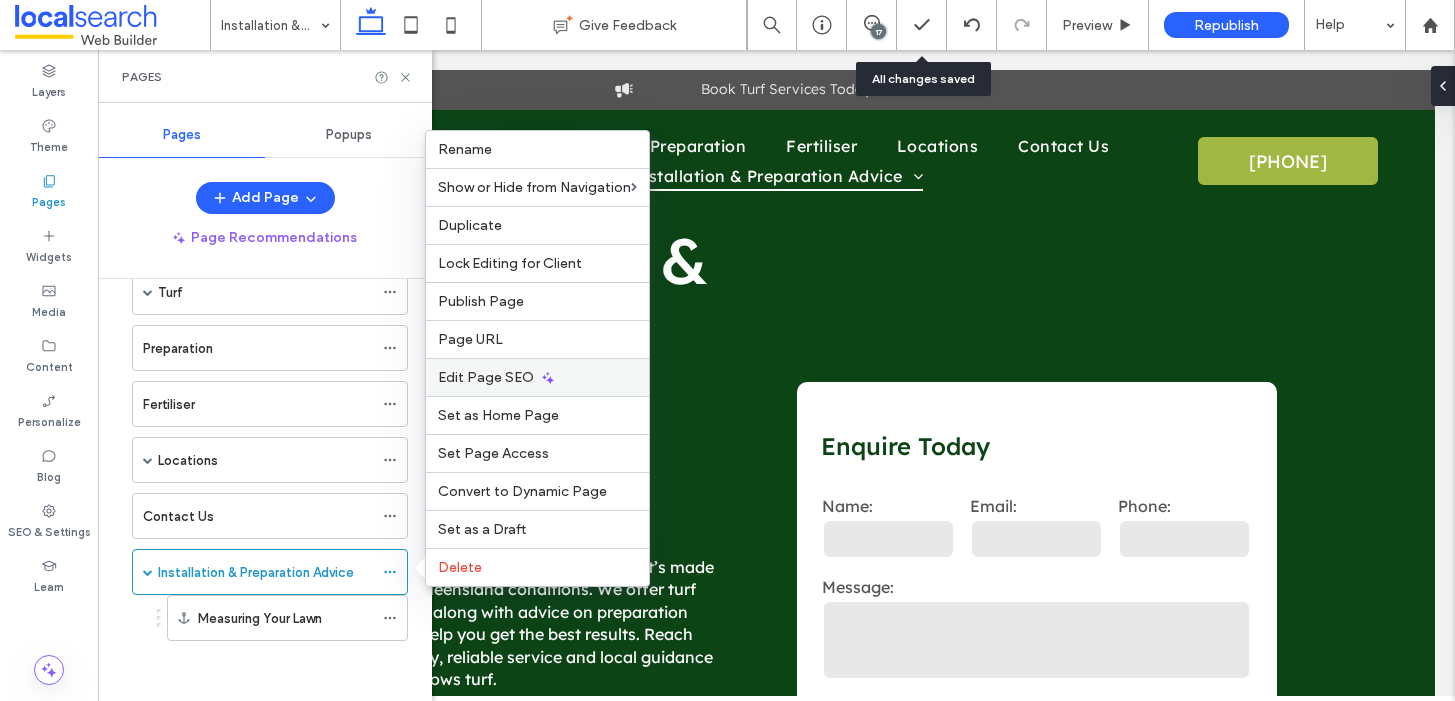 click 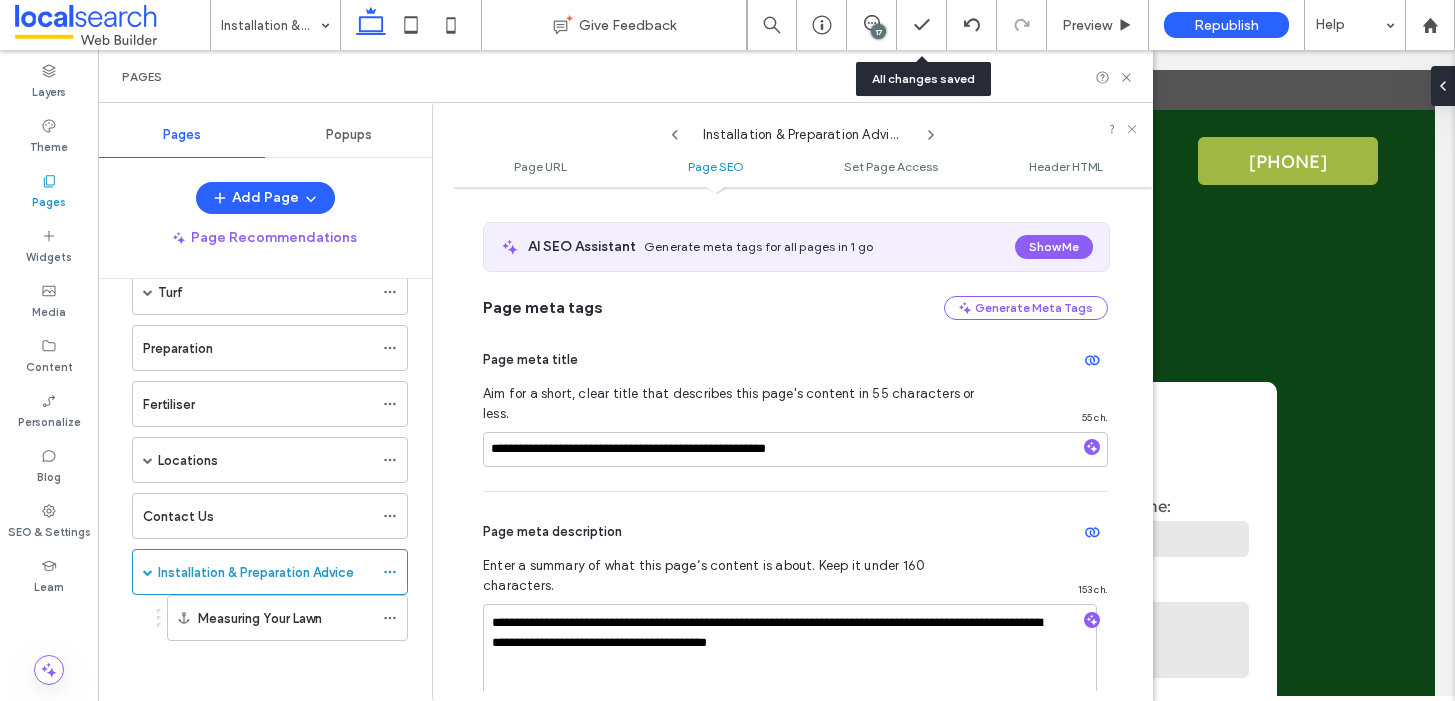 scroll, scrollTop: 348, scrollLeft: 0, axis: vertical 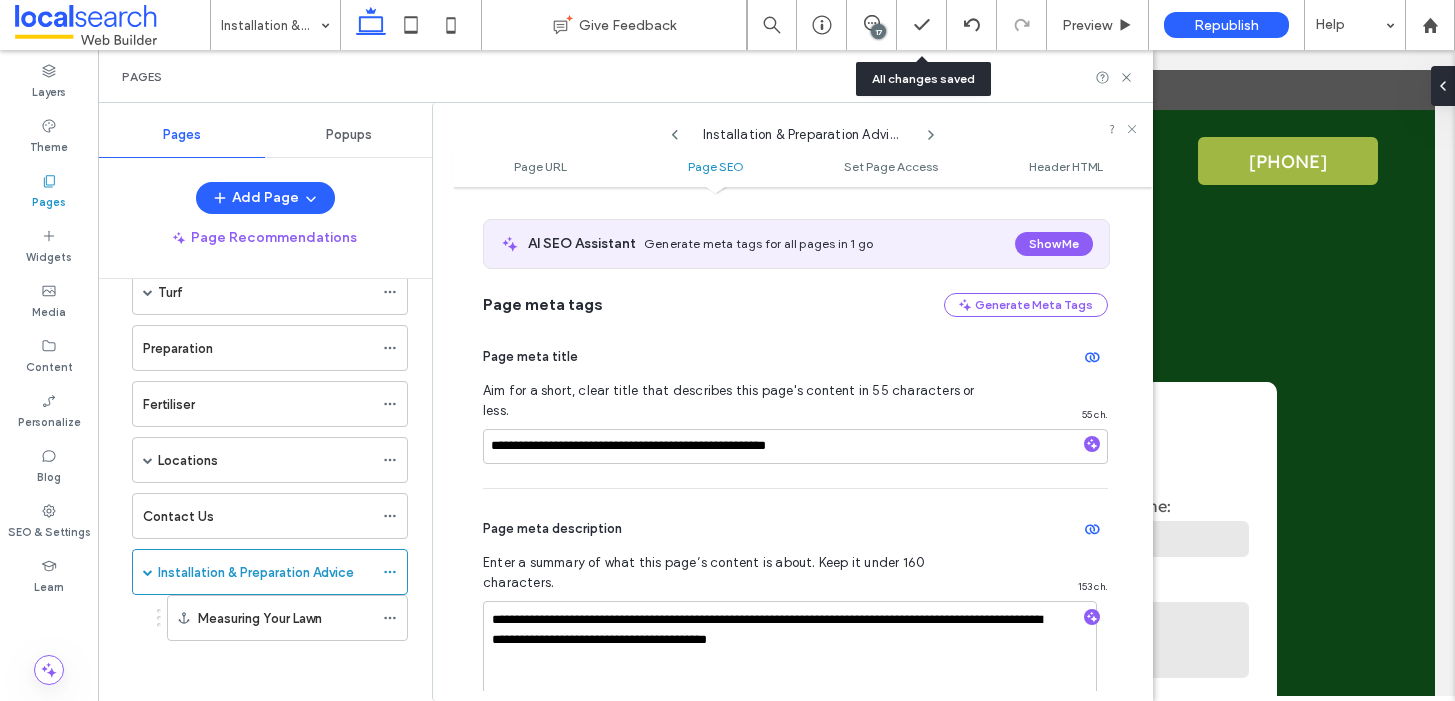 click on "Pages" at bounding box center [625, 76] 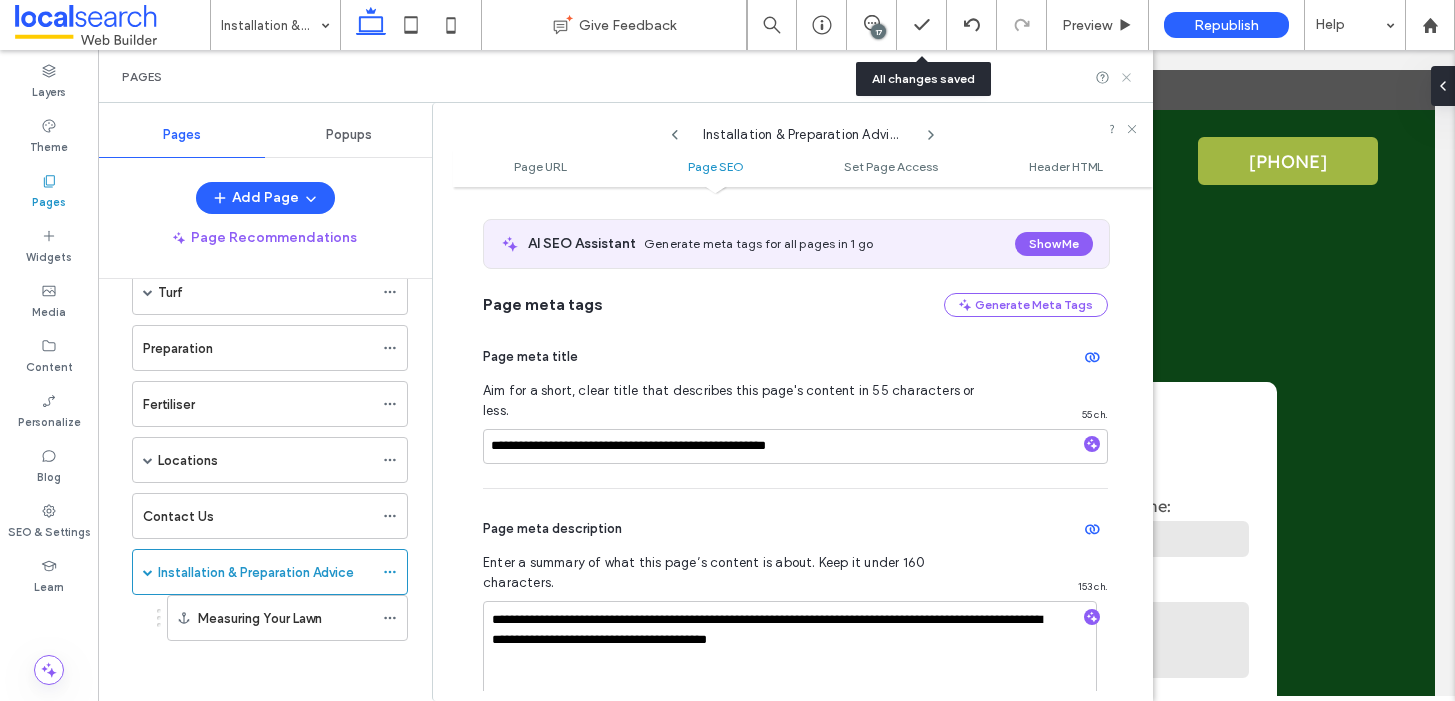 click 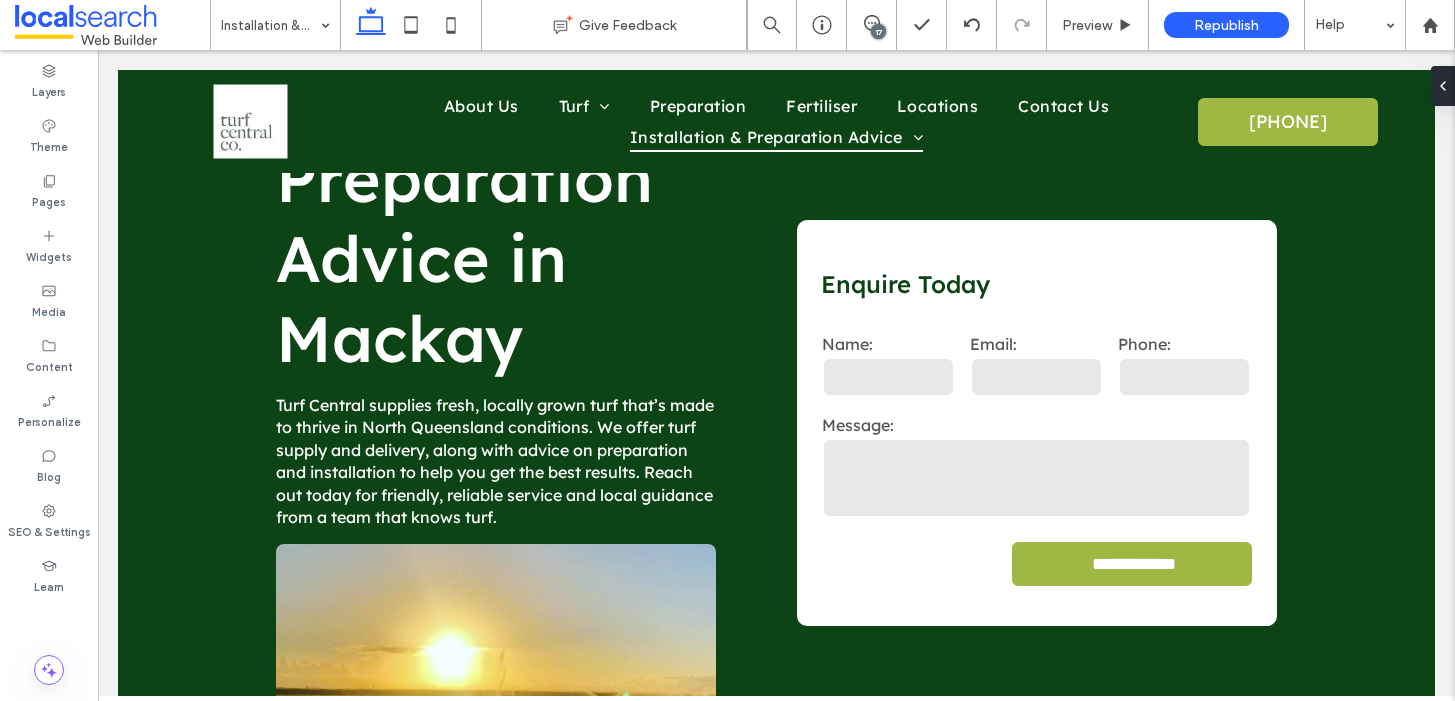 scroll, scrollTop: 0, scrollLeft: 0, axis: both 